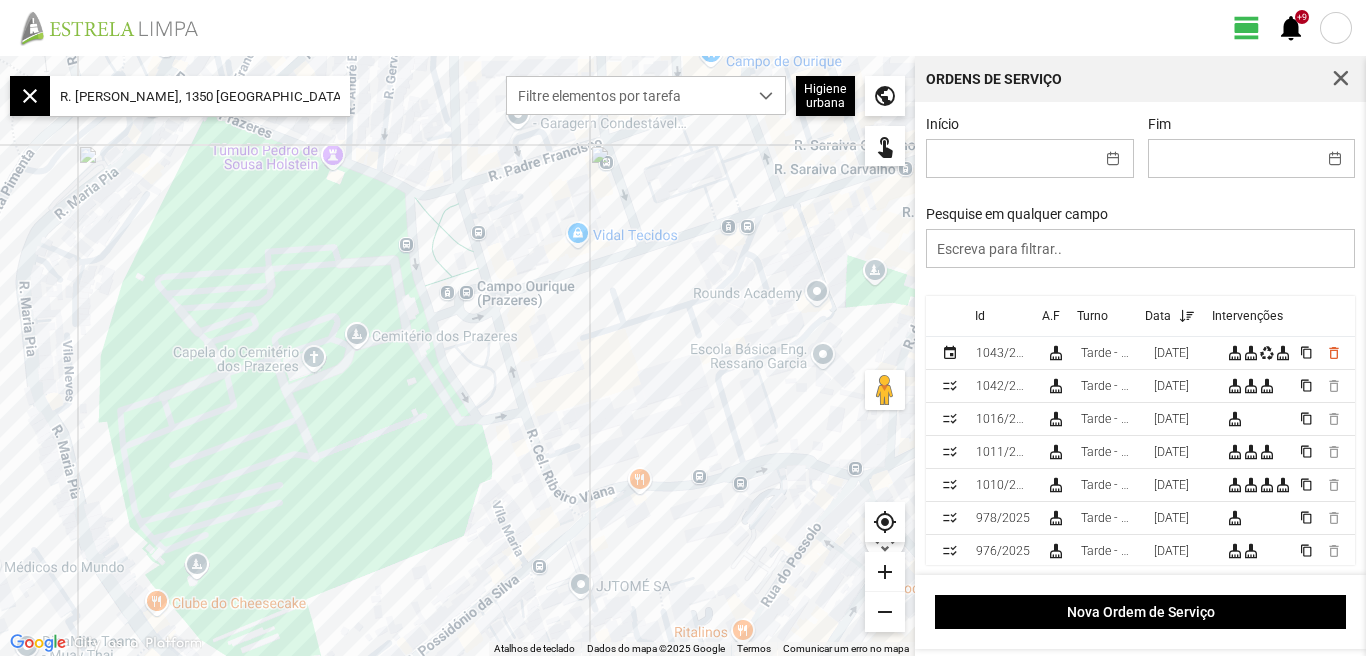 scroll, scrollTop: 0, scrollLeft: 0, axis: both 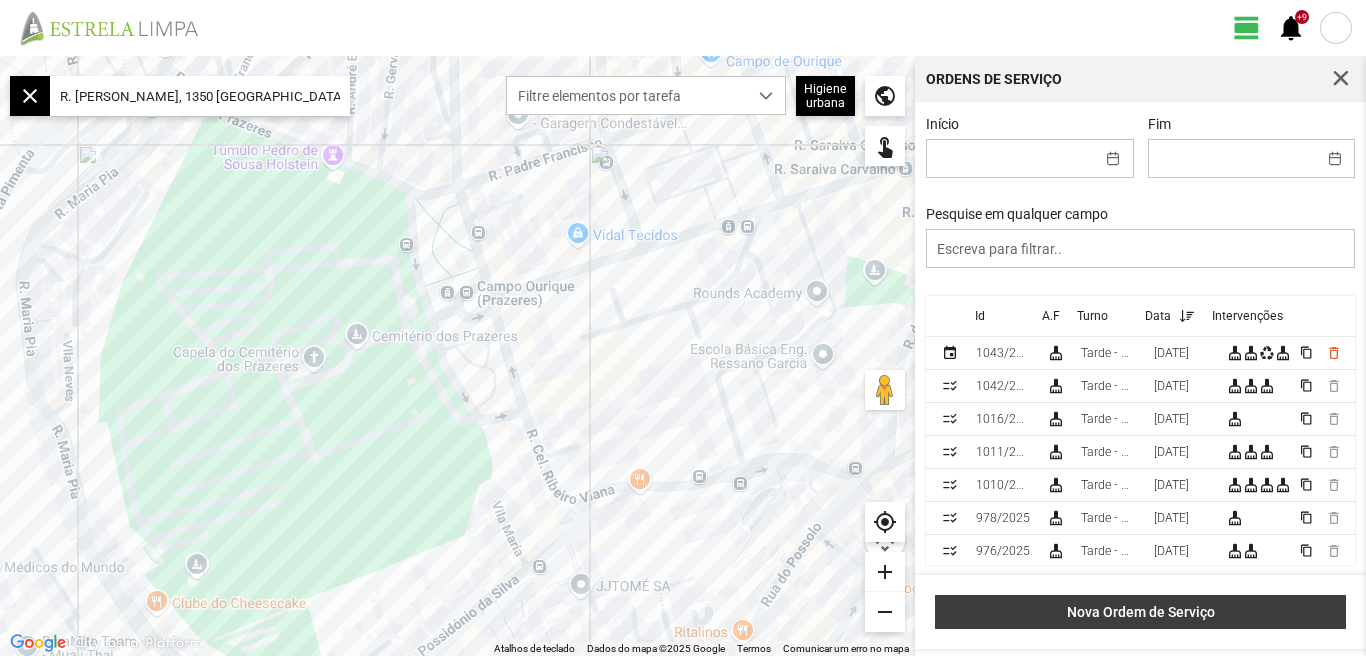 click on "Nova Ordem de Serviço" at bounding box center (1141, 612) 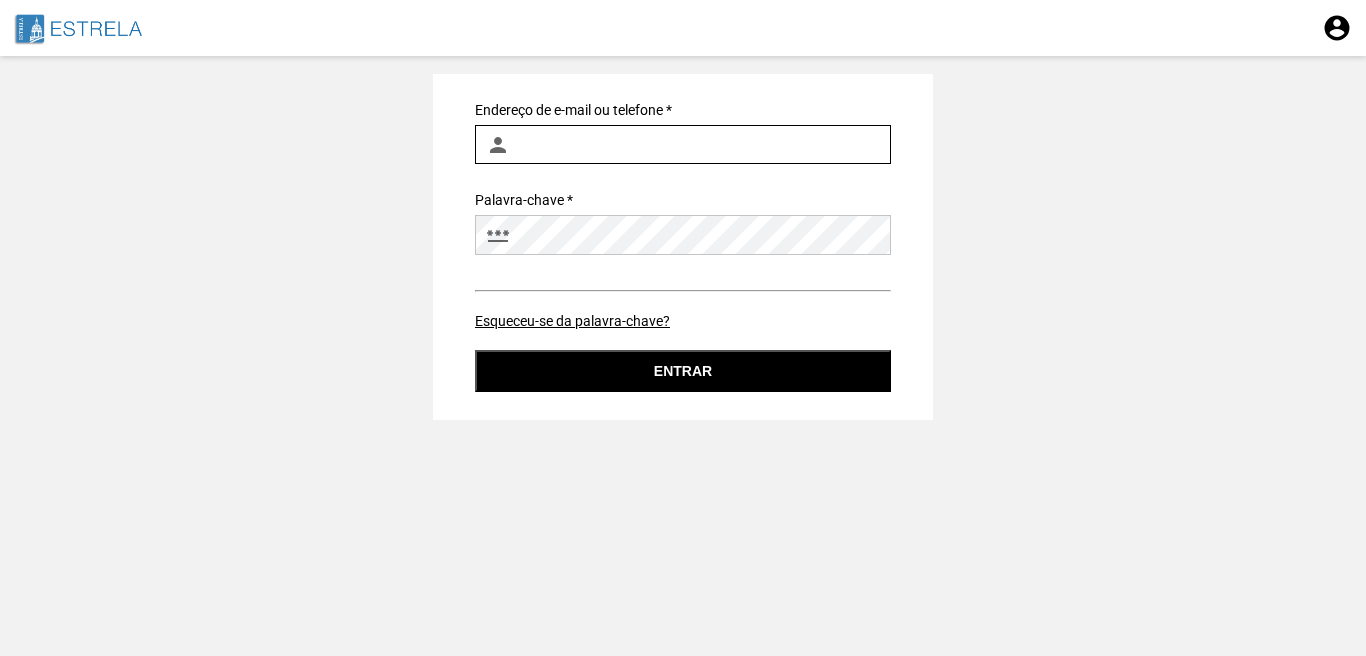 type on "graciete.brandao@jf-estrela.pt" 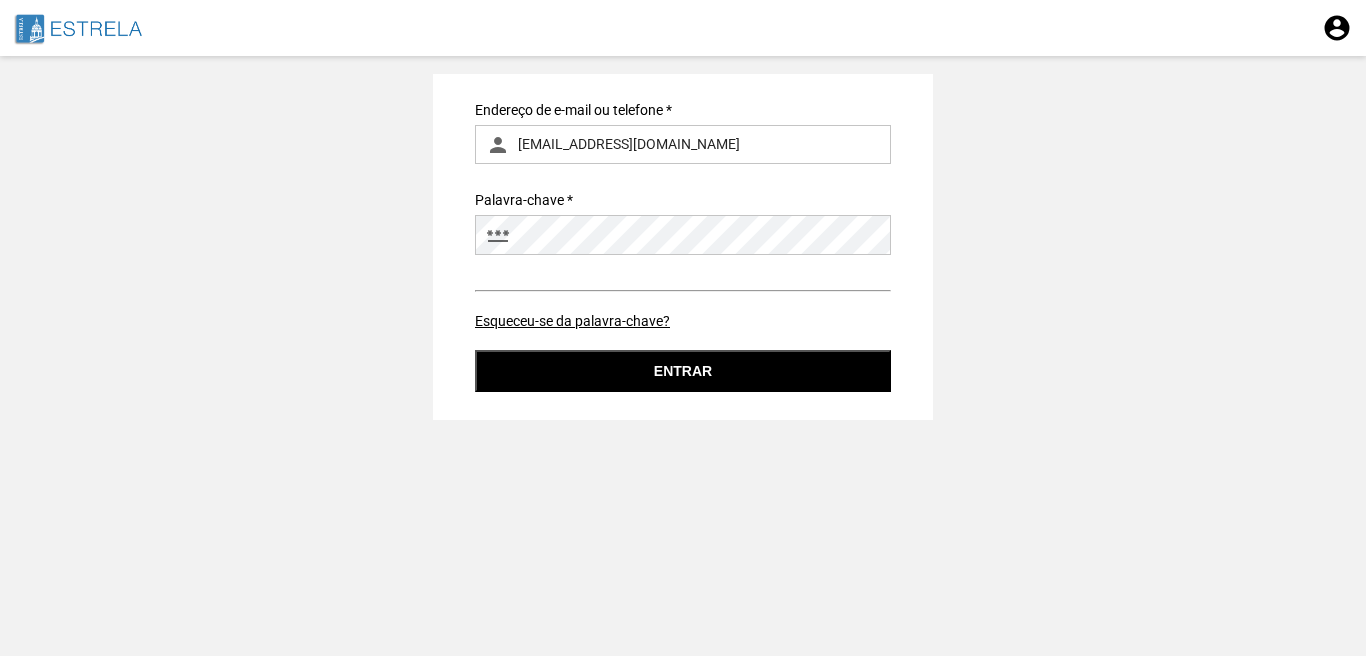 click on "Entrar" 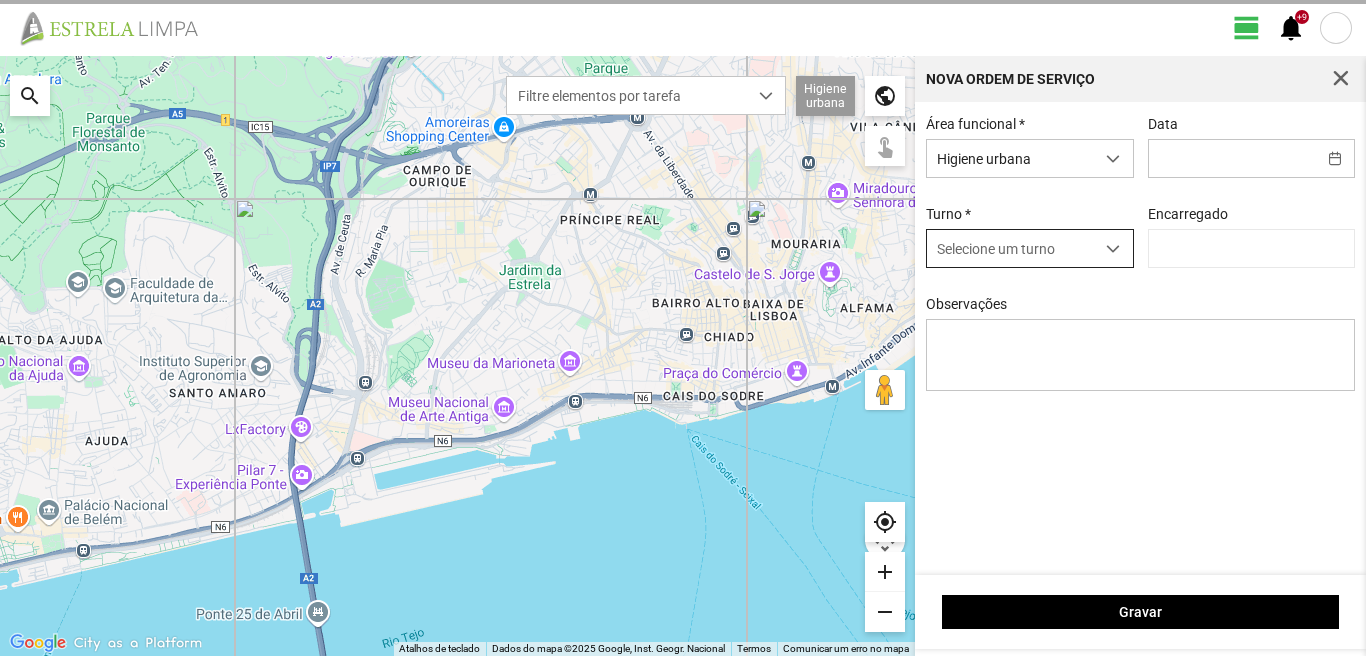 click at bounding box center [1113, 249] 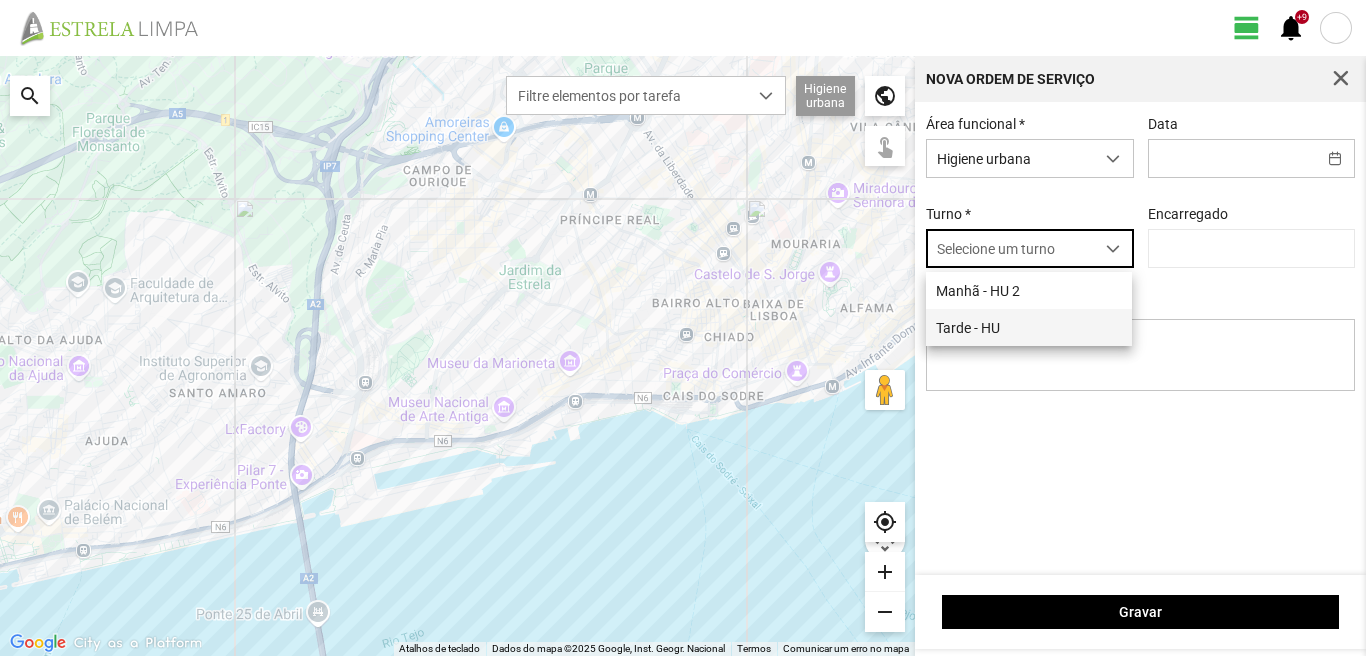 click on "Tarde - HU" at bounding box center [1029, 327] 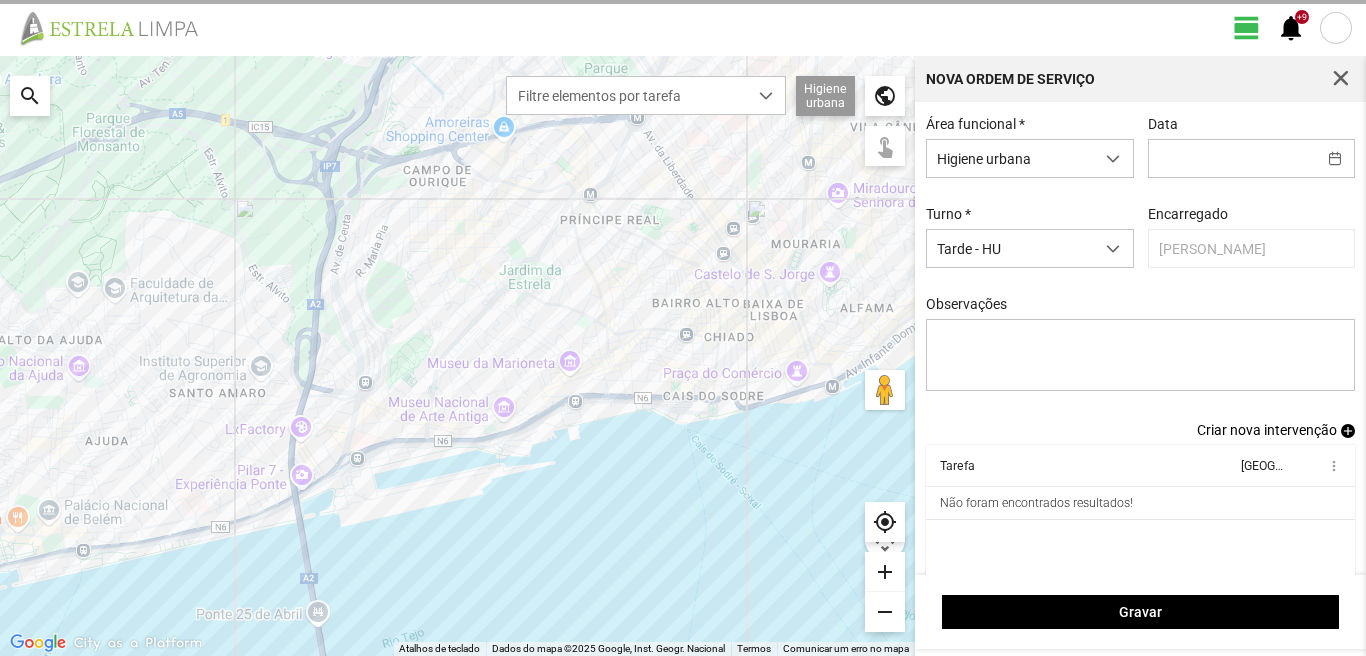 click on "Criar nova intervenção" at bounding box center (1267, 430) 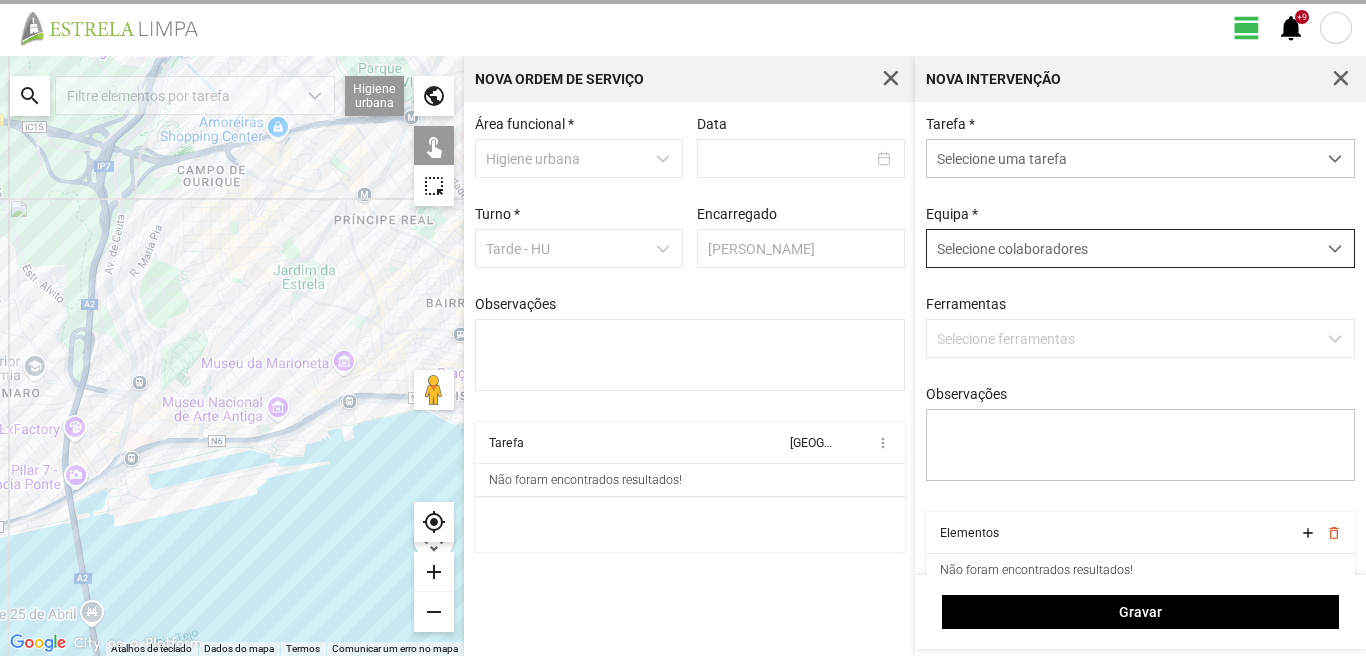 click at bounding box center (1335, 249) 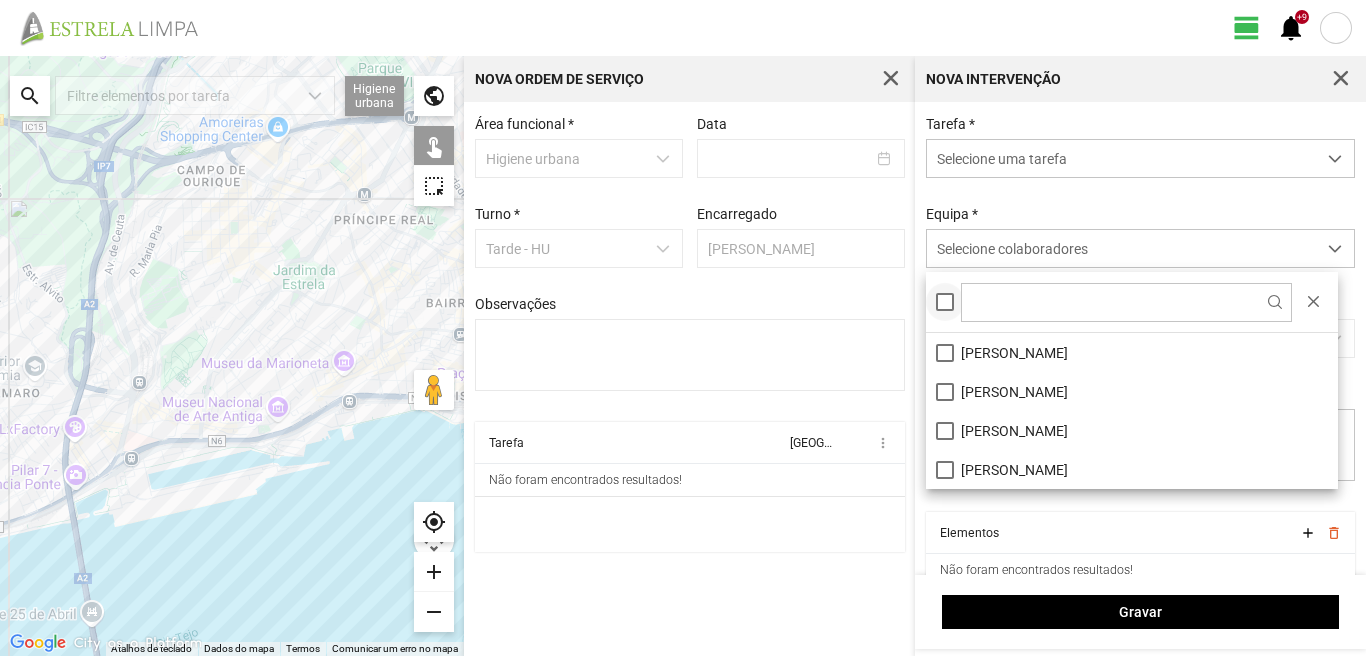 click at bounding box center (945, 302) 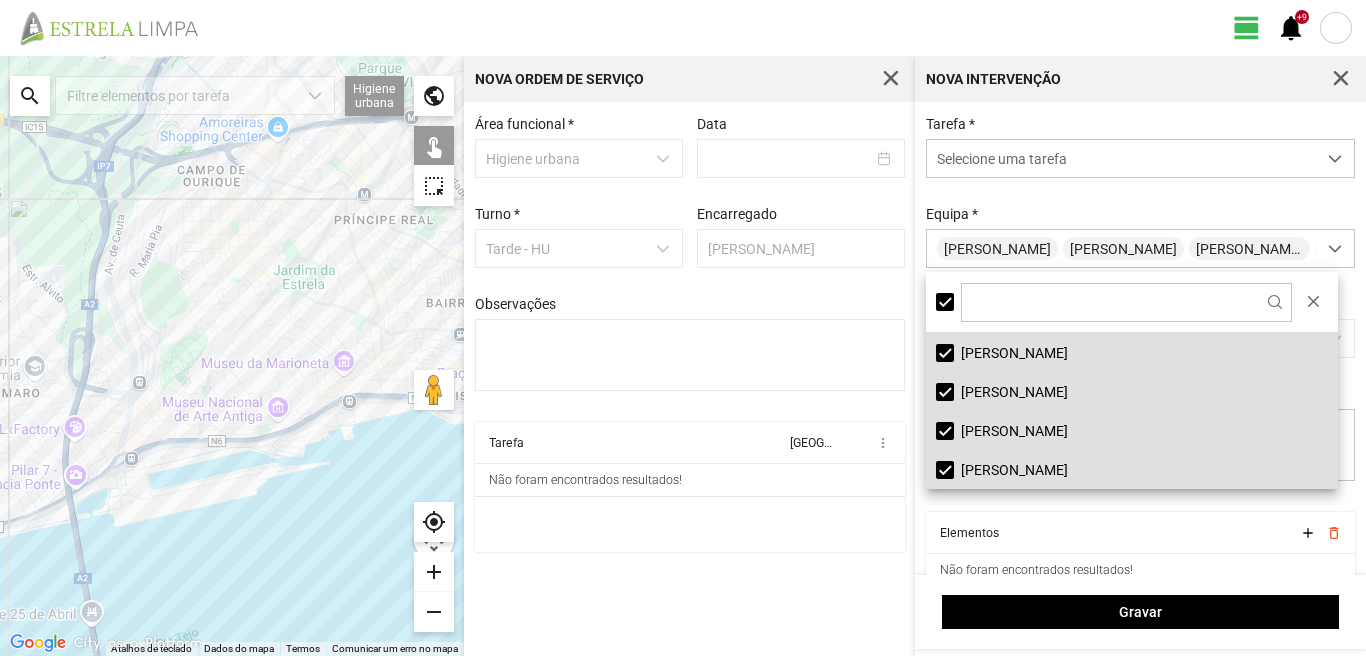 click on "search" 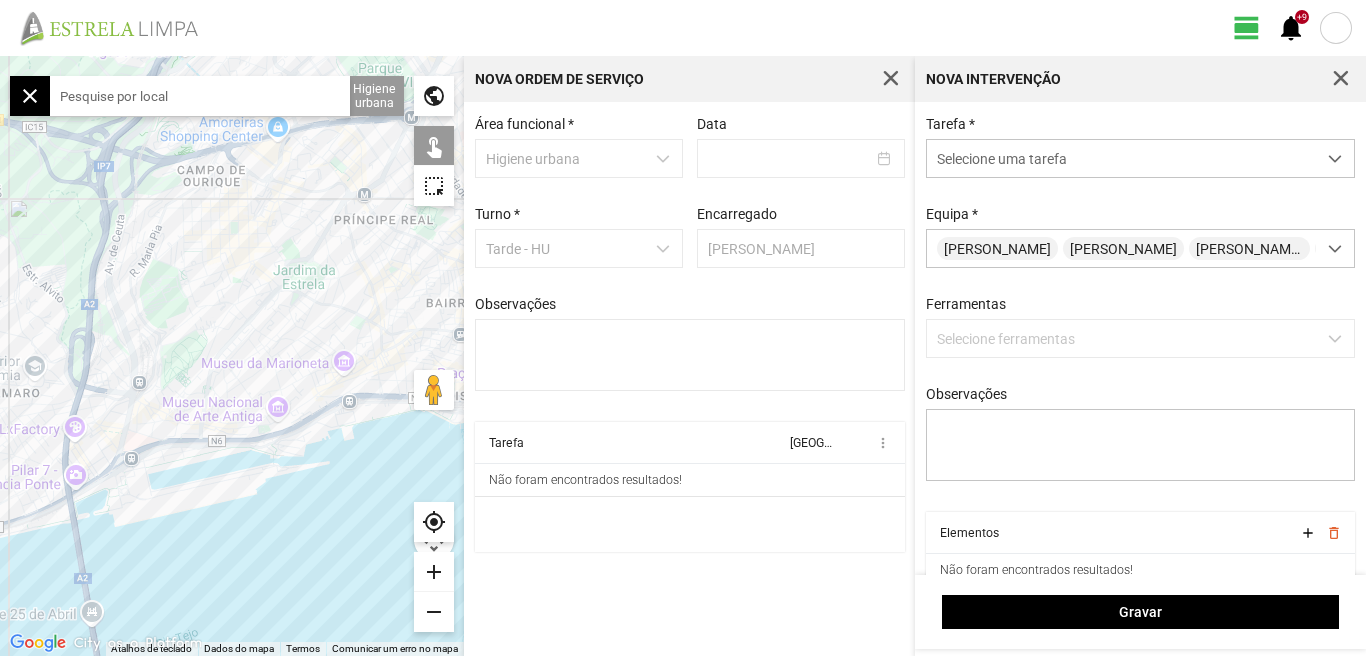 click 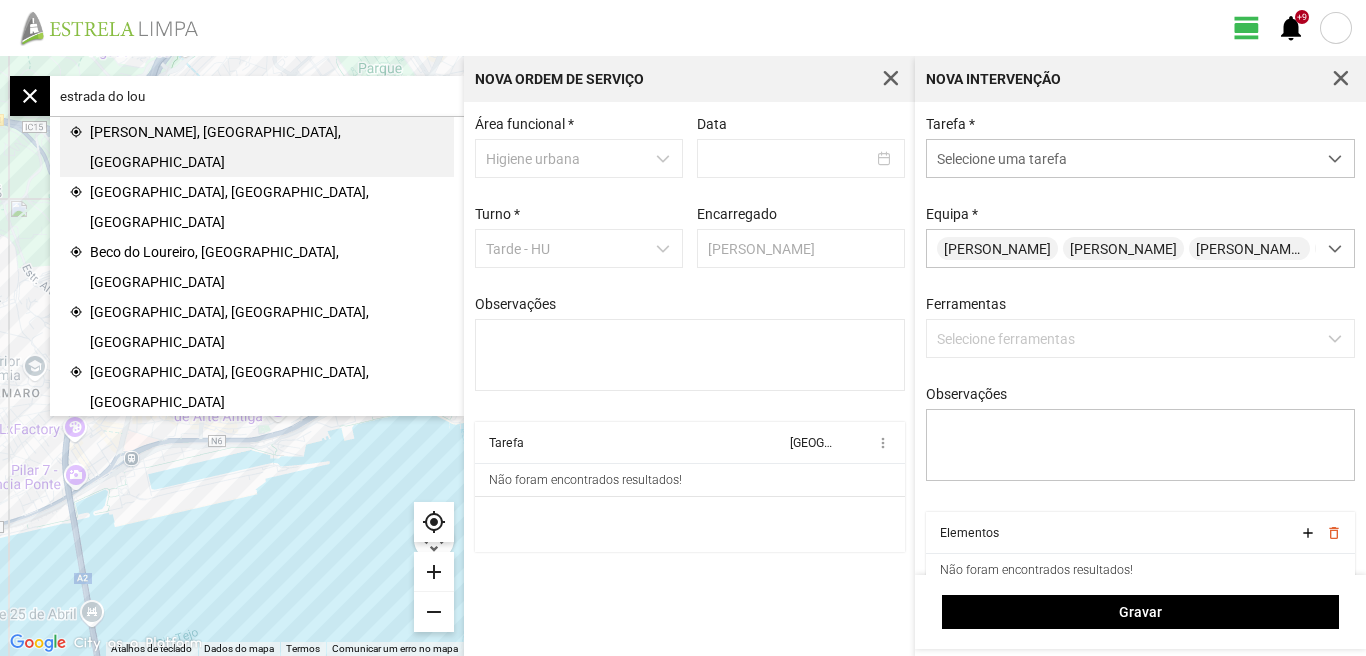 click on "[PERSON_NAME], [GEOGRAPHIC_DATA], [GEOGRAPHIC_DATA]" 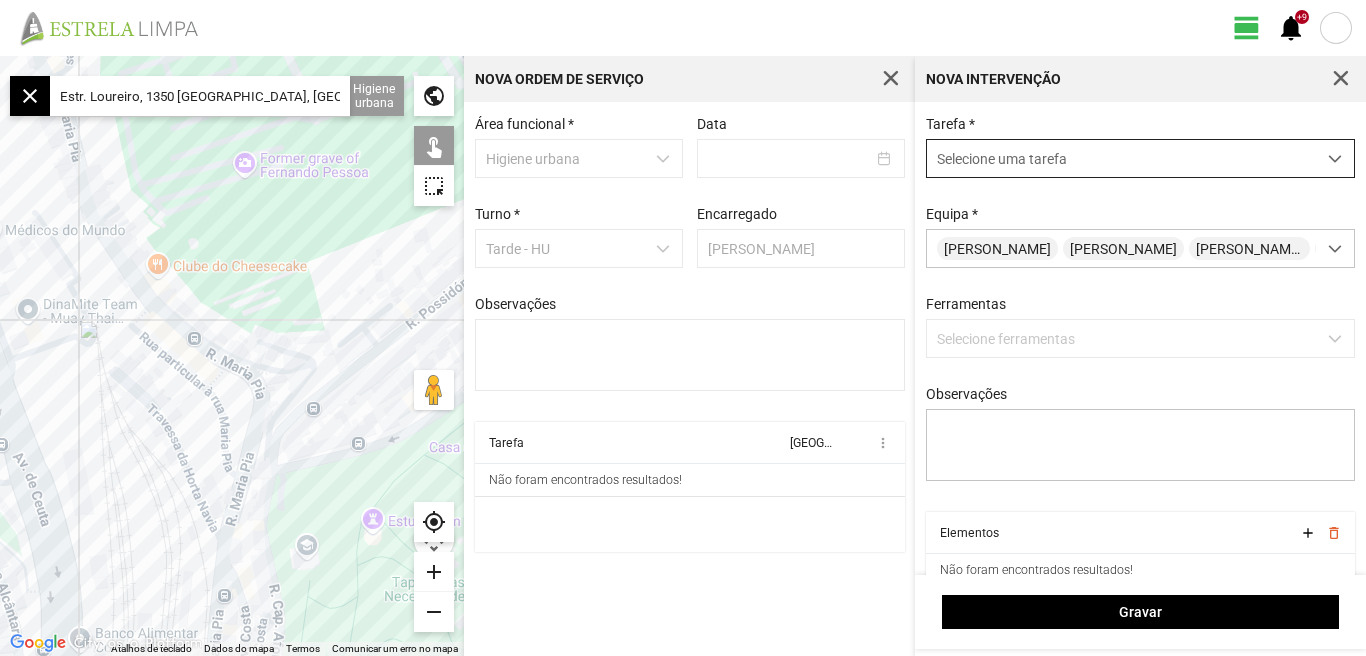 click at bounding box center [1335, 158] 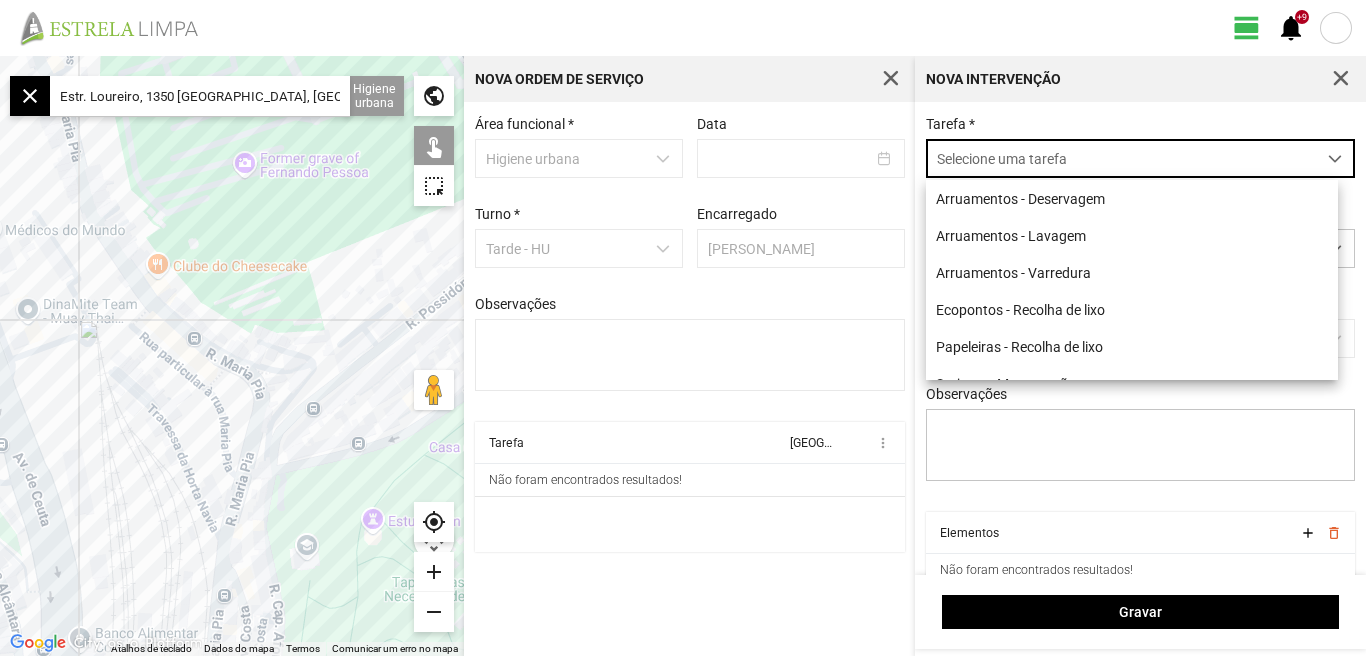 scroll, scrollTop: 11, scrollLeft: 89, axis: both 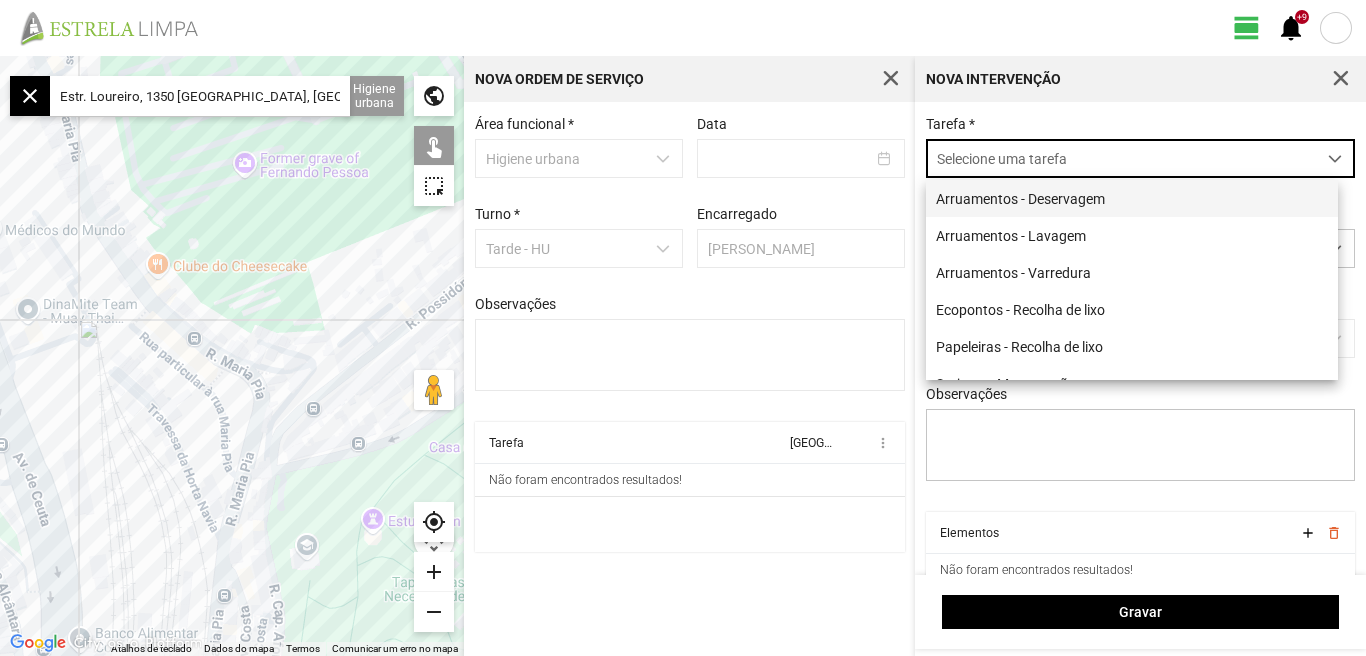 click on "Arruamentos - Deservagem" at bounding box center [1132, 198] 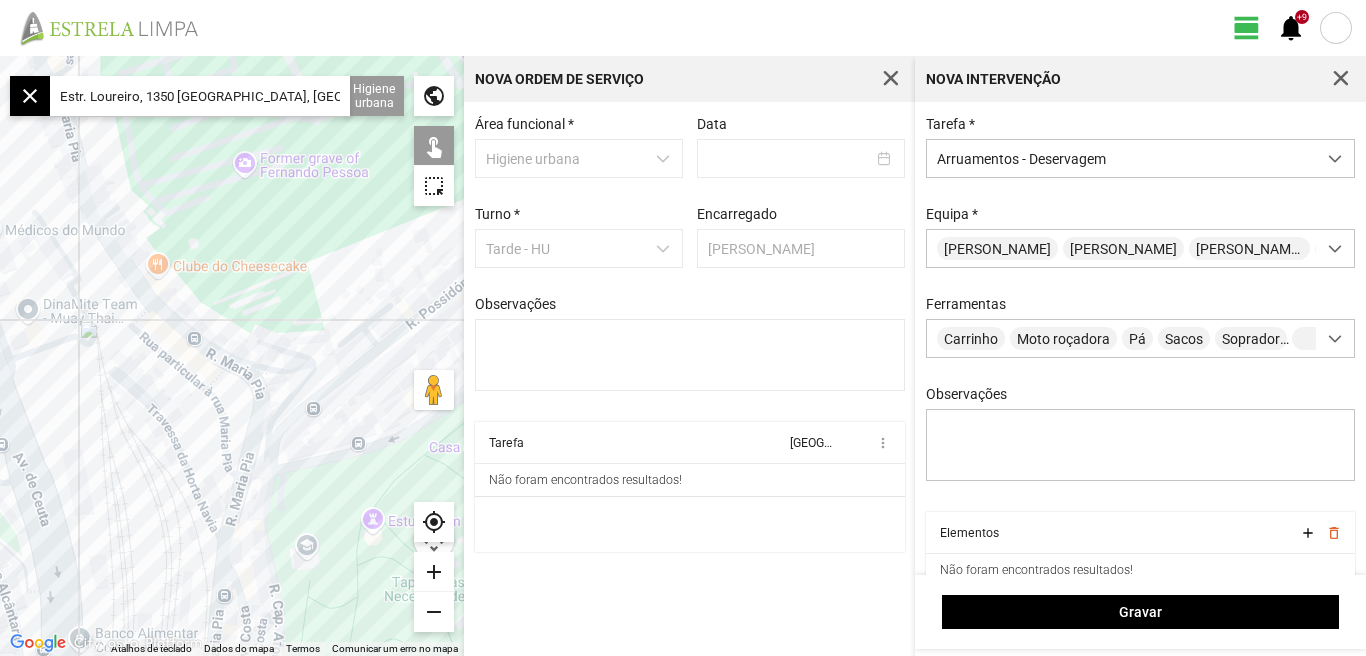 click on "add" 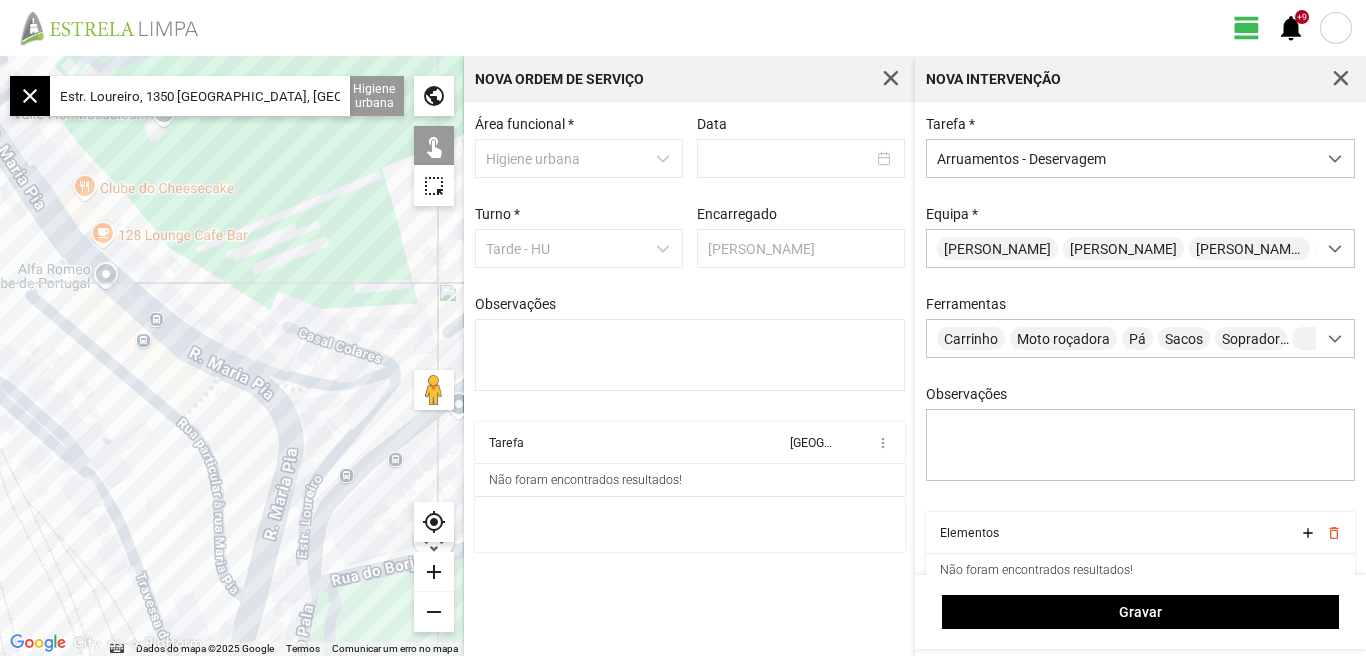 click 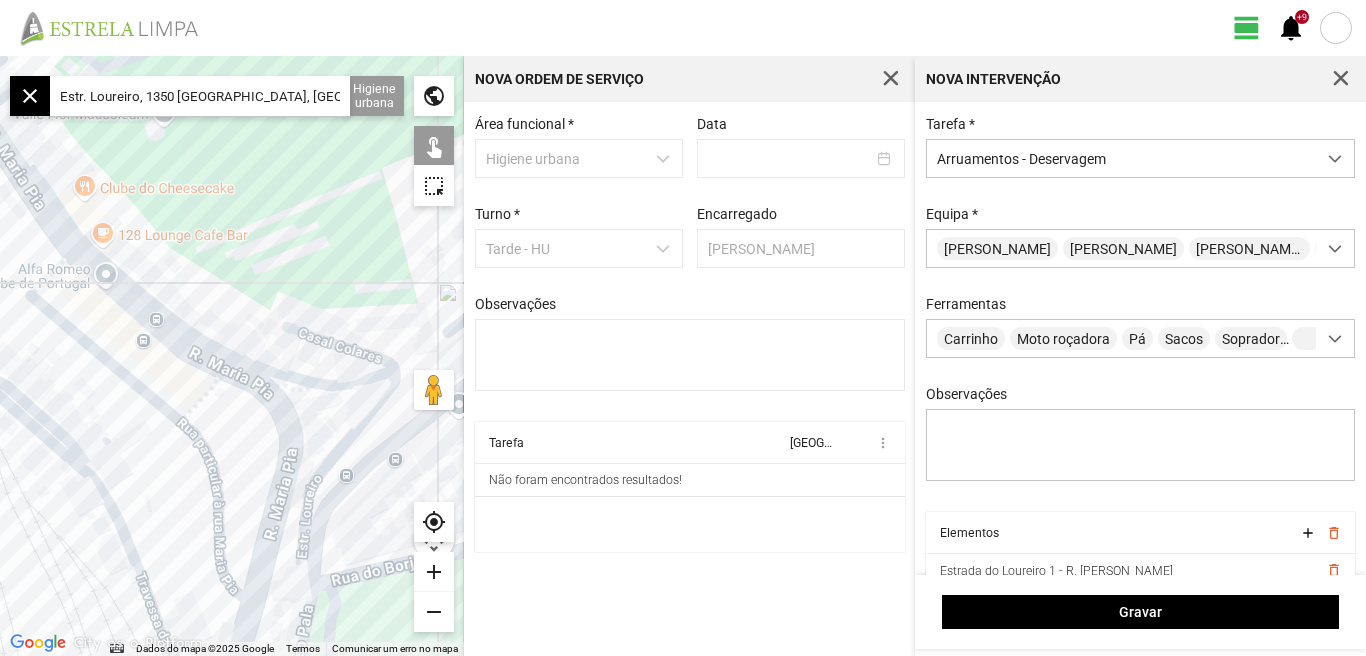 click 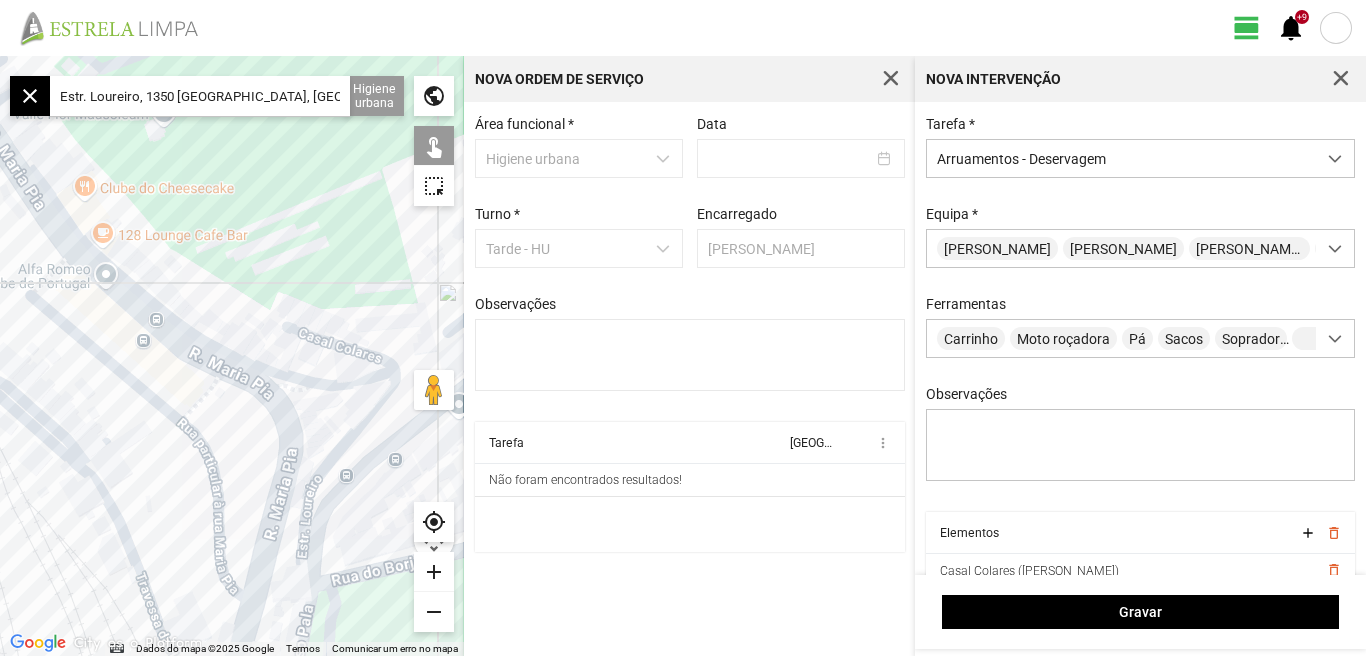 click 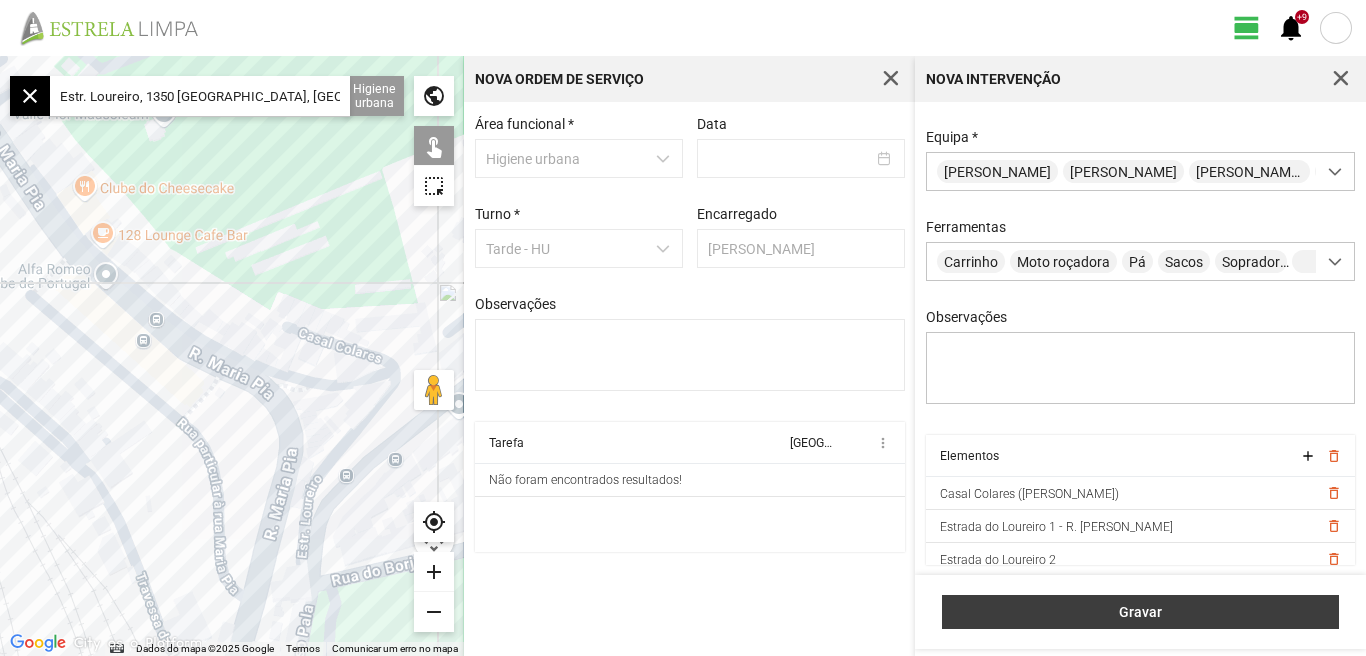 click on "Gravar" at bounding box center [1141, 612] 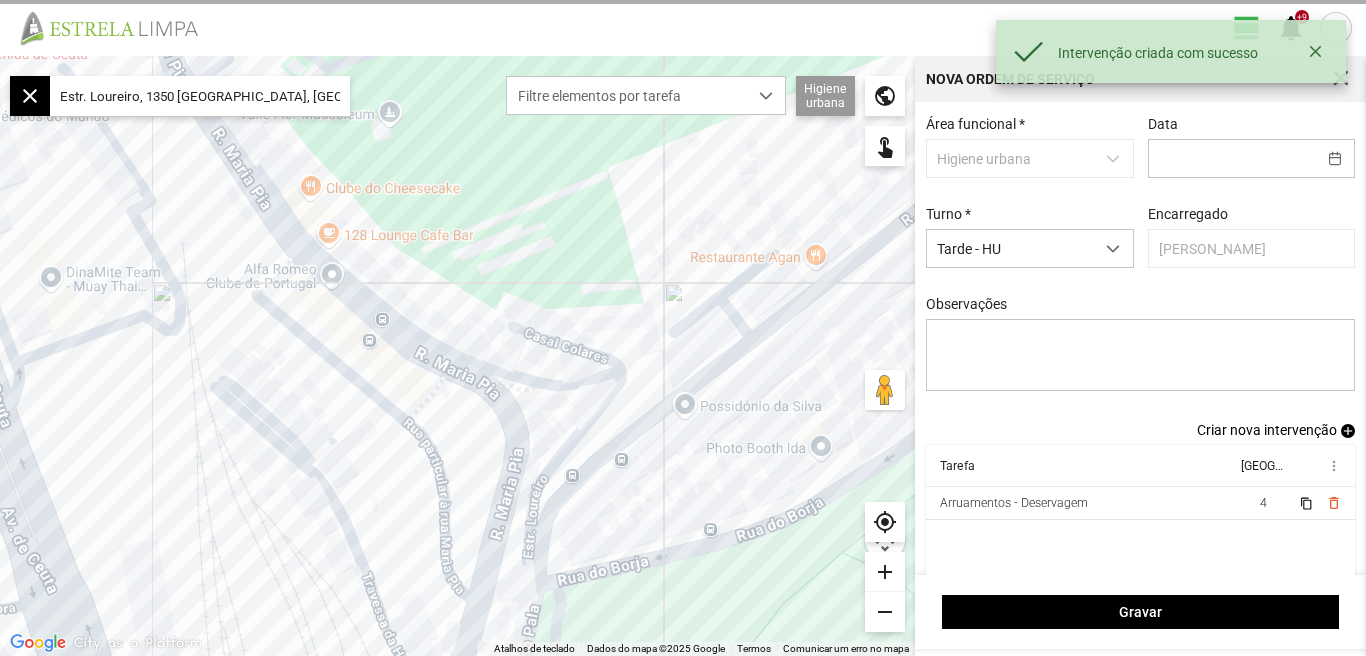 click on "Criar nova intervenção" at bounding box center [1267, 430] 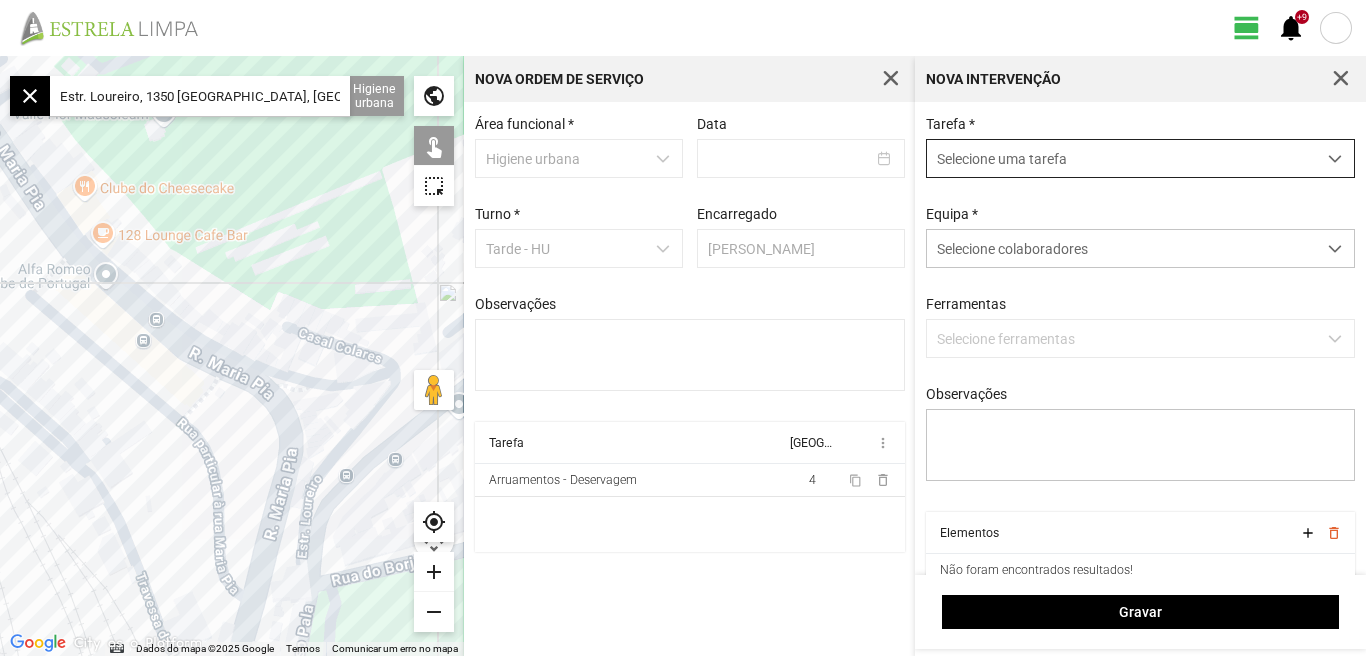 click at bounding box center (1335, 159) 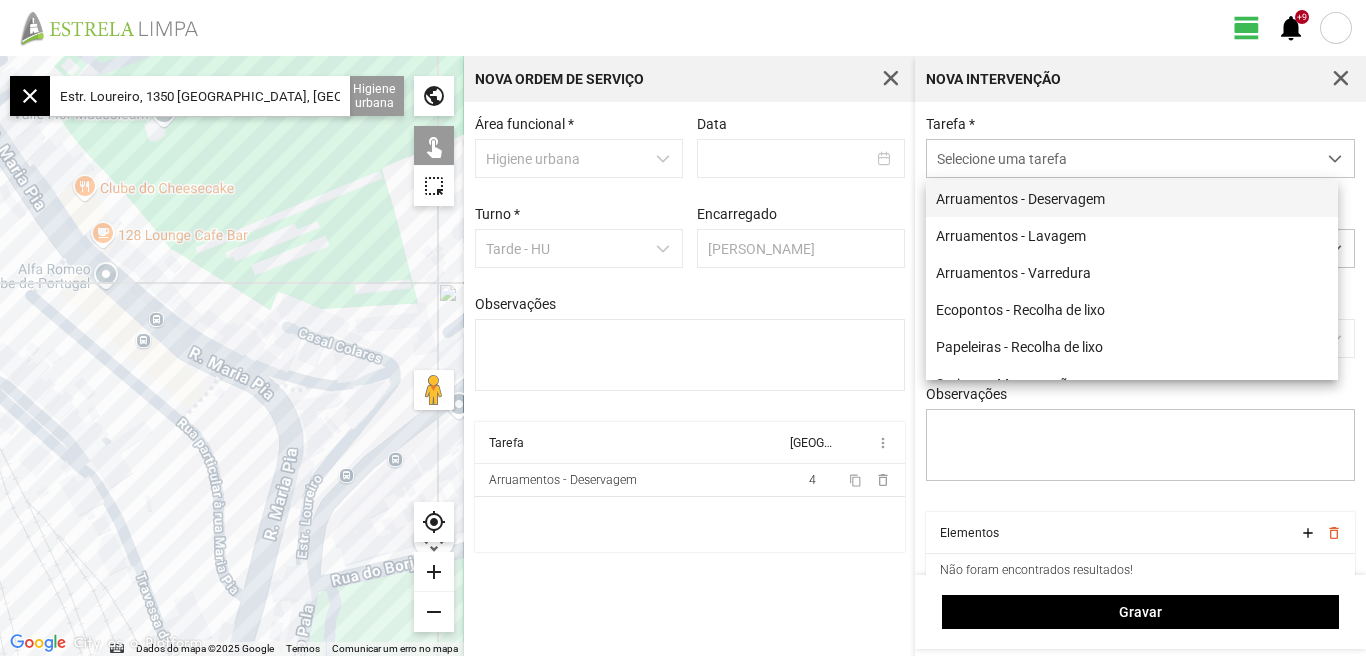 click on "Arruamentos - Deservagem" at bounding box center [1132, 198] 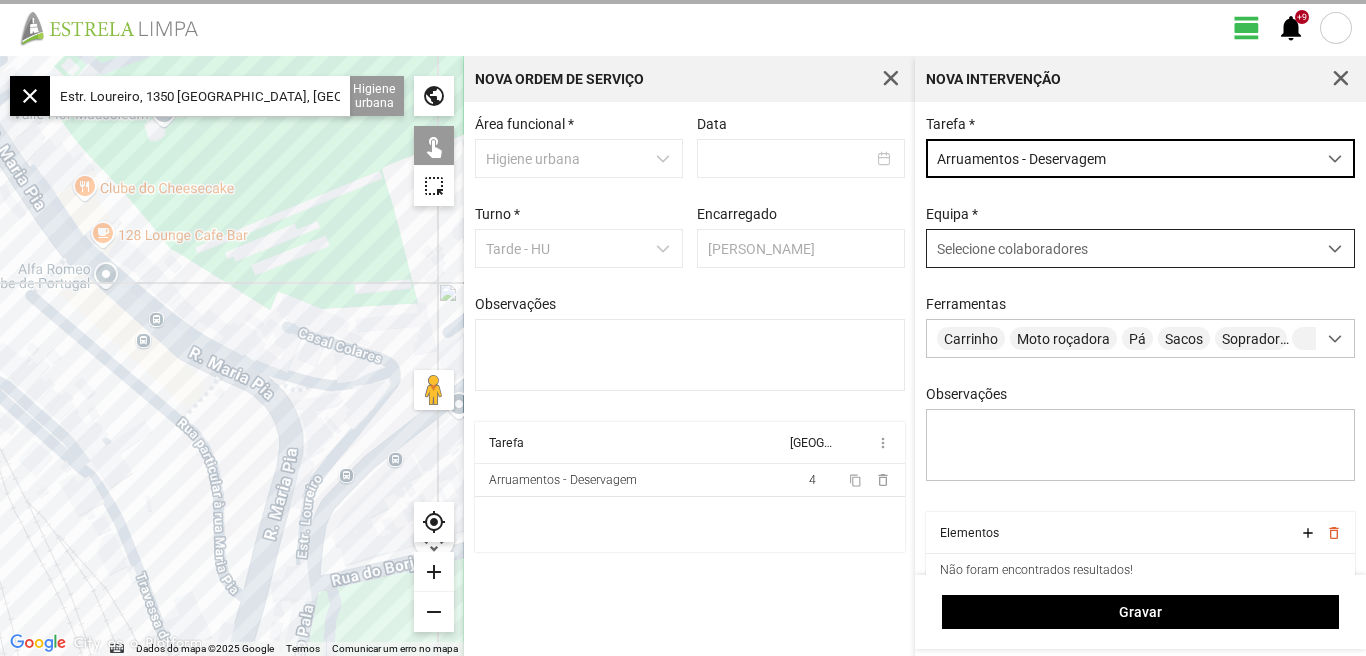 click at bounding box center (1335, 249) 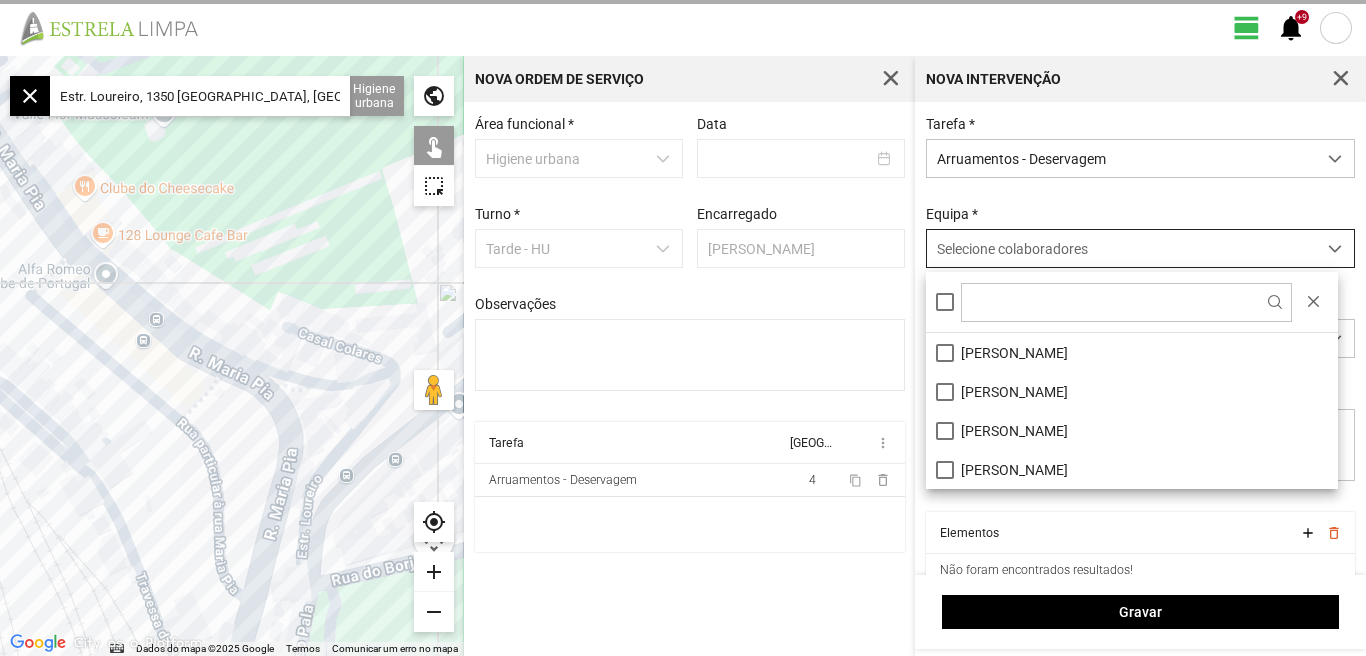 scroll, scrollTop: 11, scrollLeft: 89, axis: both 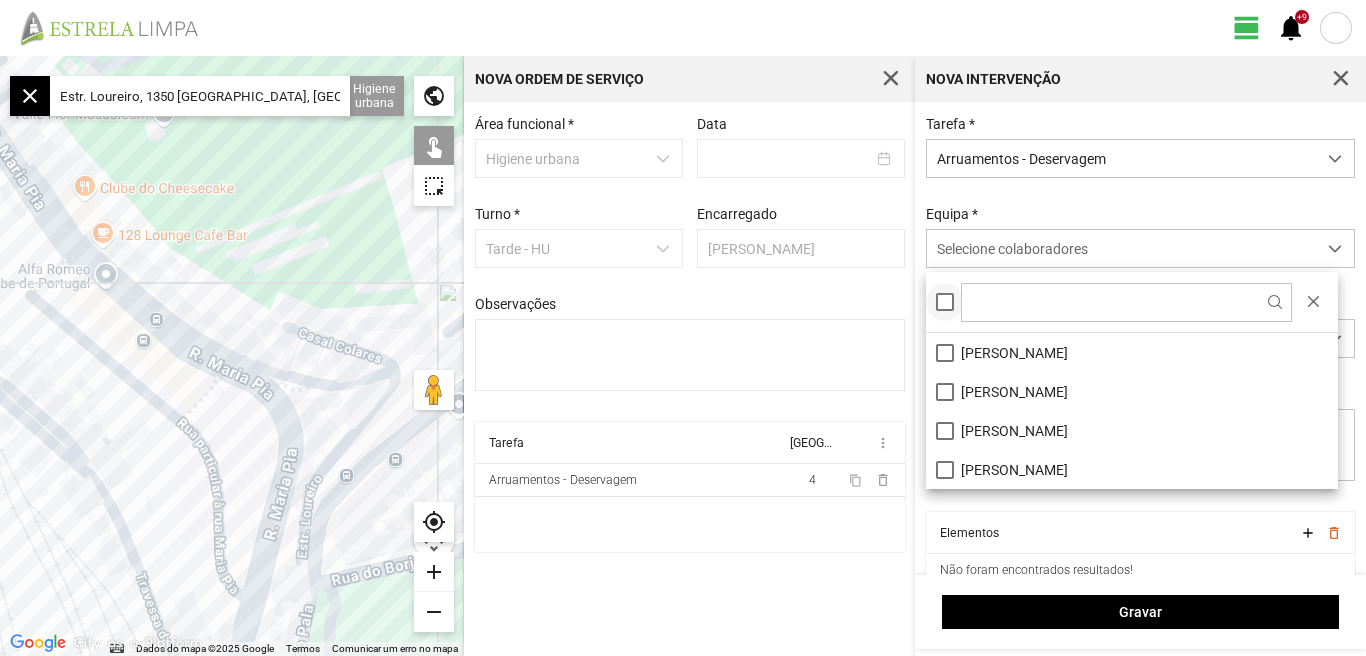 click at bounding box center [945, 302] 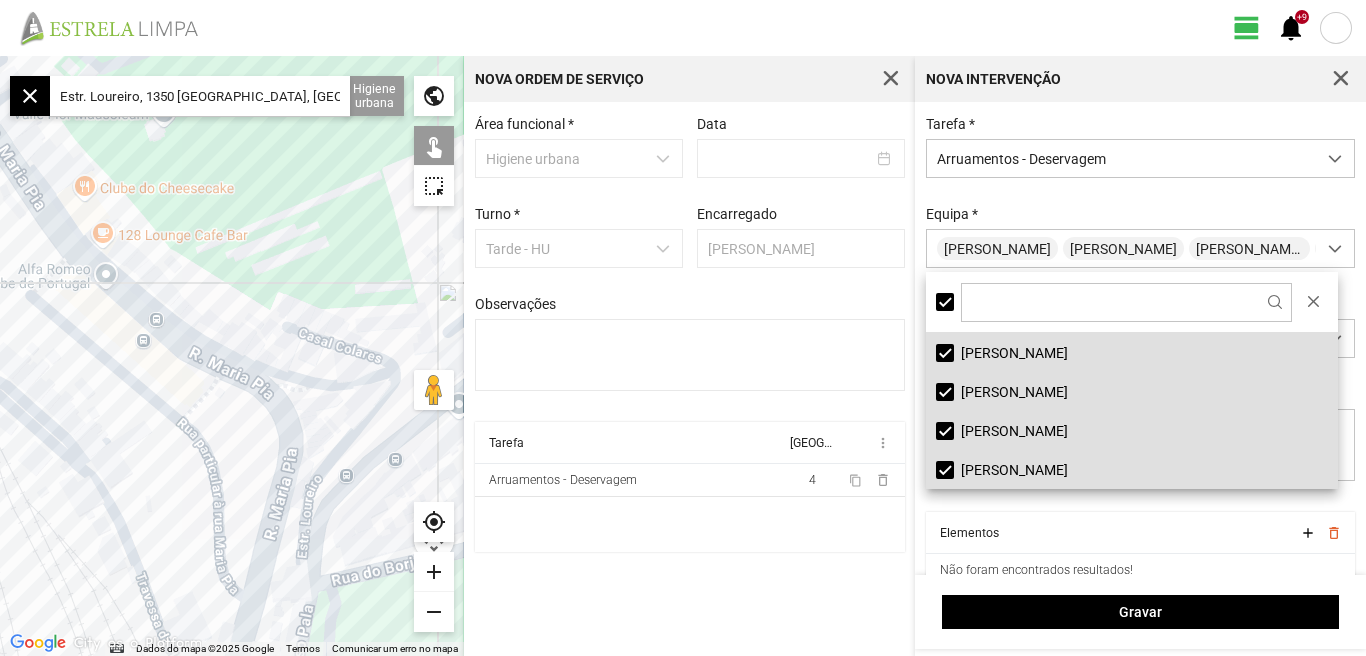 click on "Estr. Loureiro, 1350 [GEOGRAPHIC_DATA], [GEOGRAPHIC_DATA]" 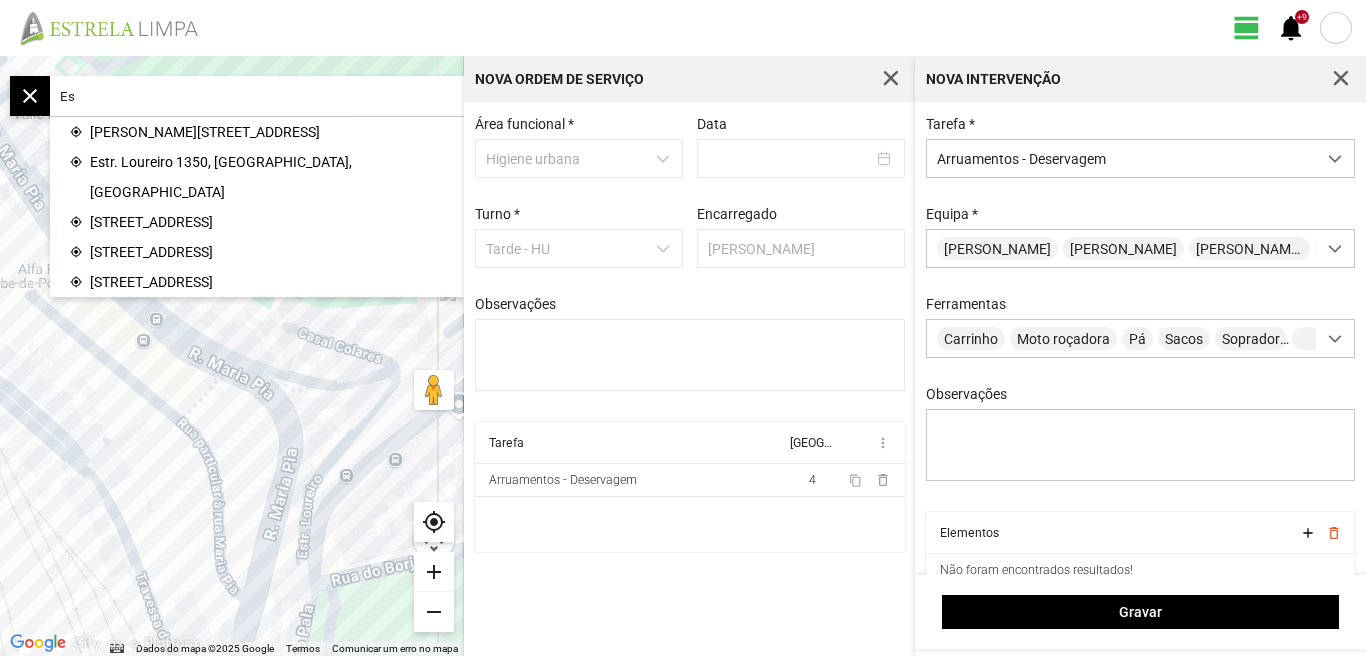 type on "E" 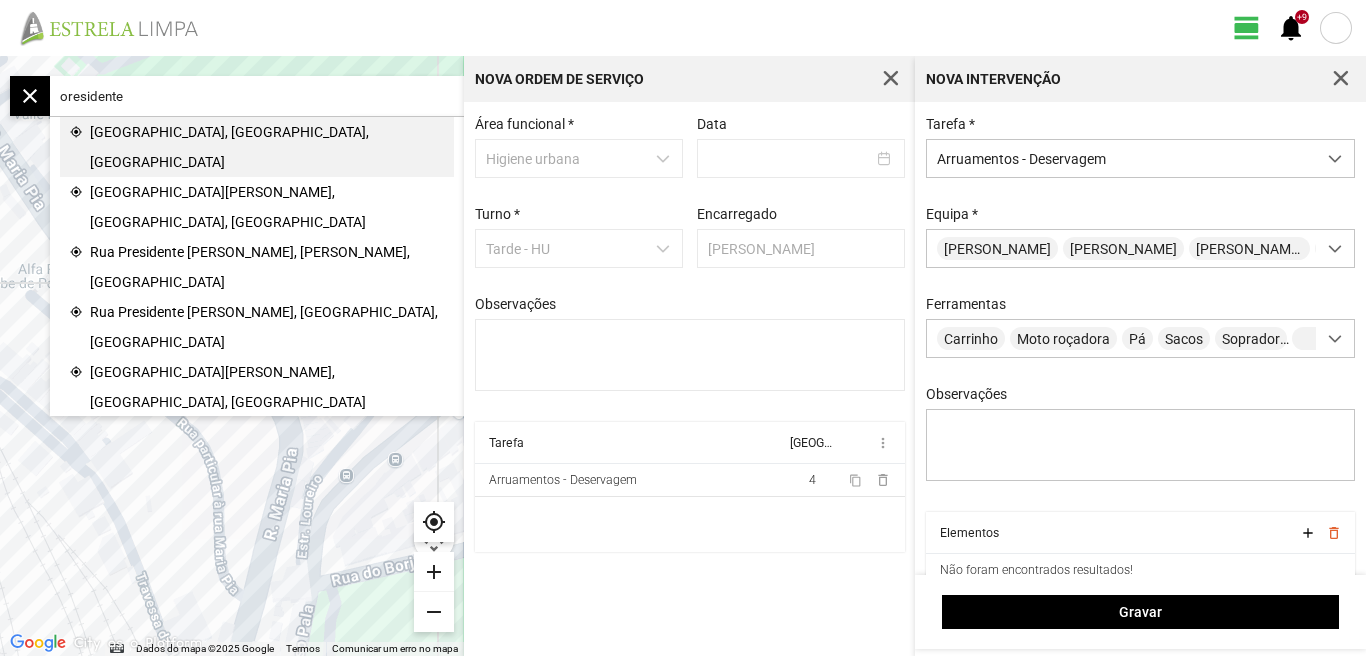 click on "[GEOGRAPHIC_DATA], [GEOGRAPHIC_DATA], [GEOGRAPHIC_DATA]" 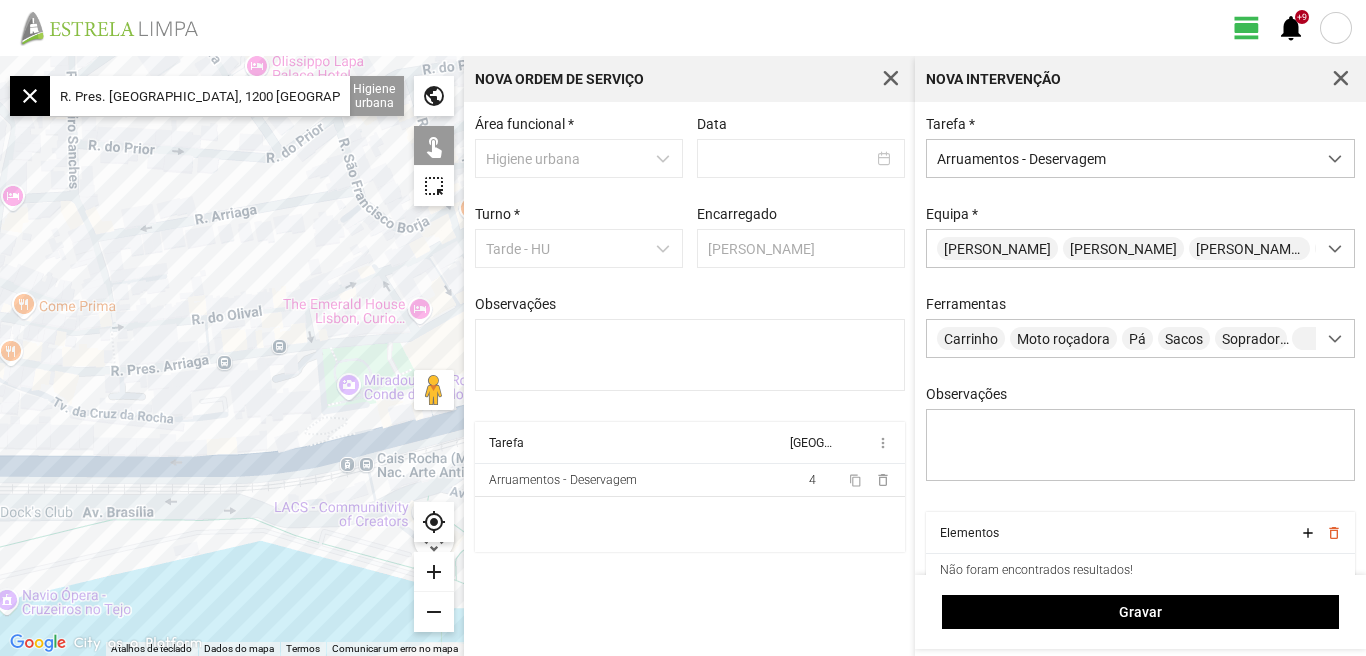 click on "add" 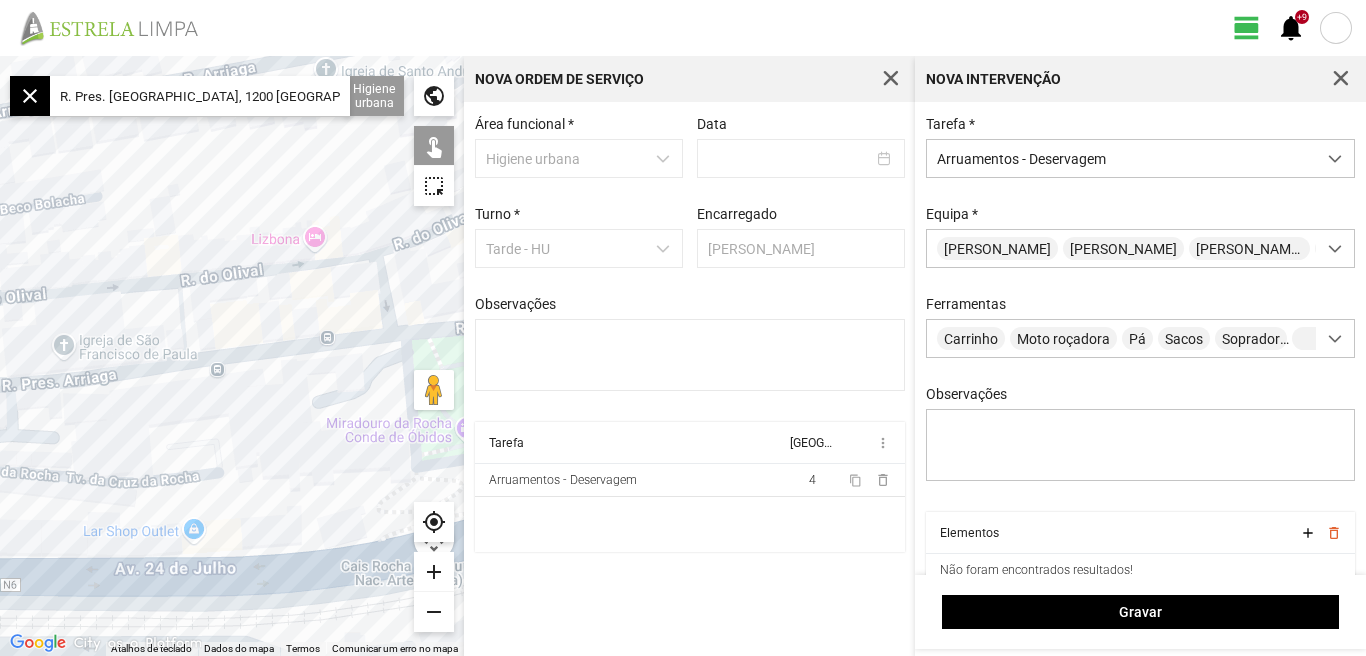 click 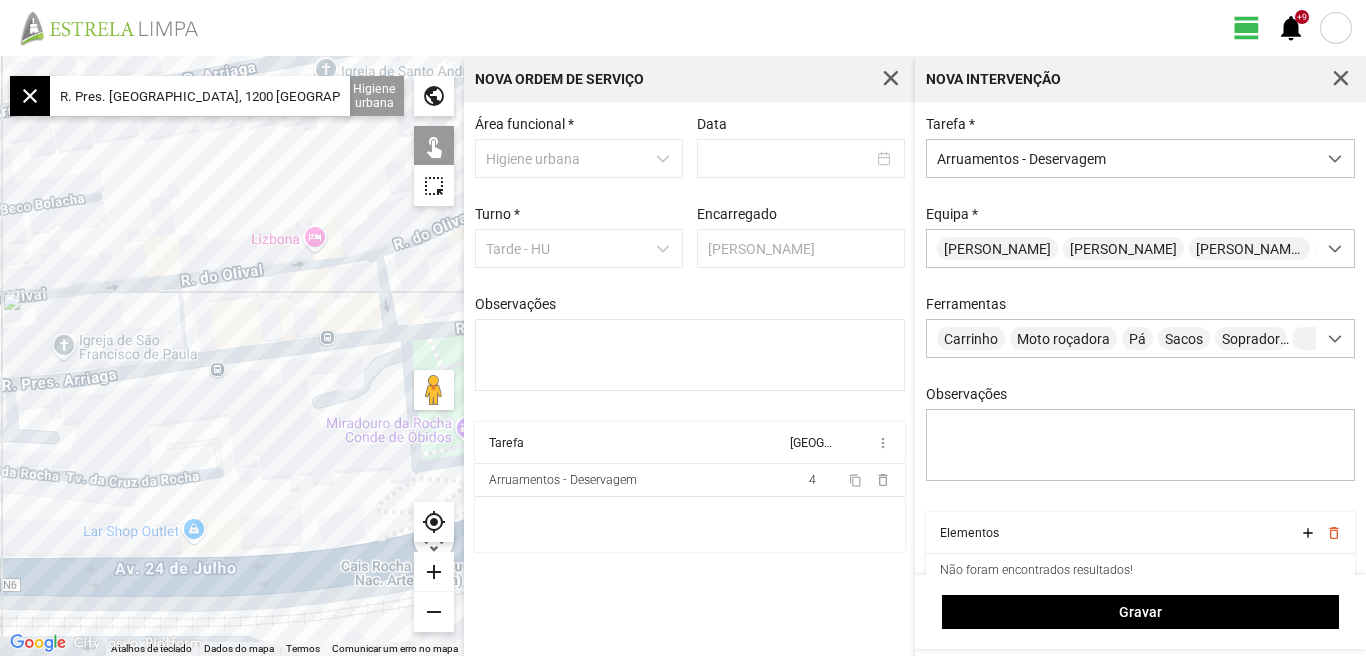 click 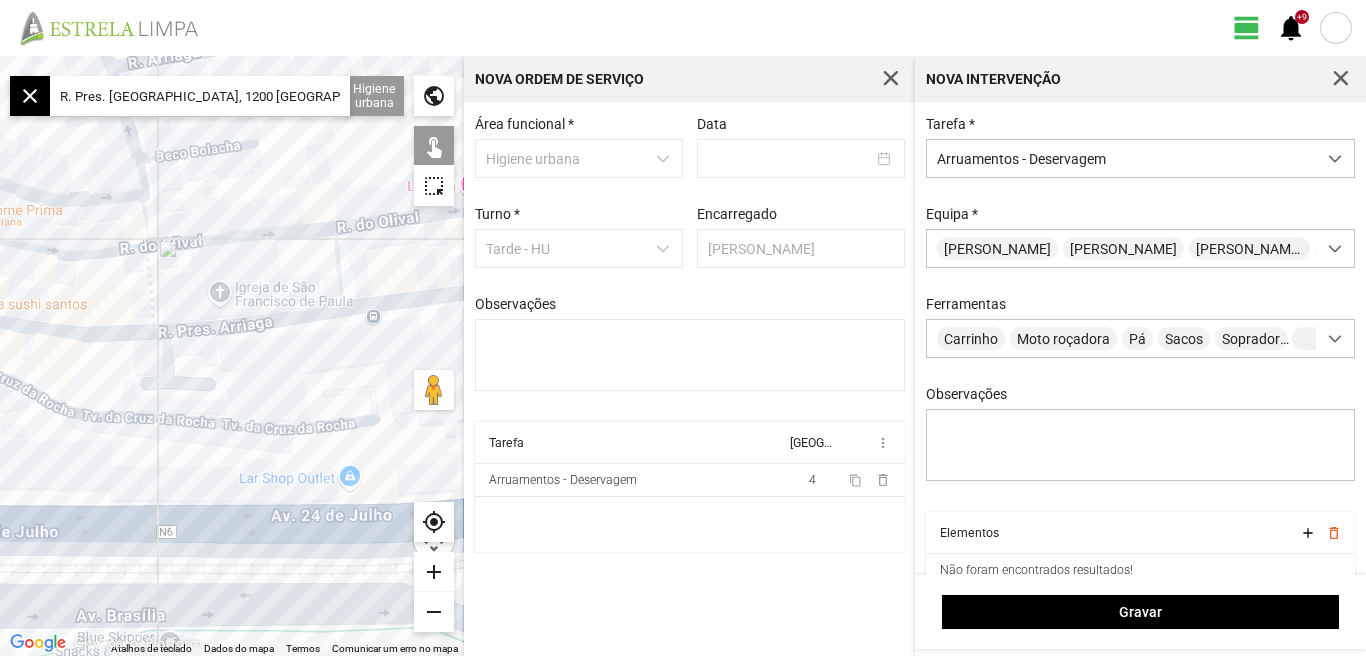 drag, startPoint x: 366, startPoint y: 395, endPoint x: 67, endPoint y: 373, distance: 299.80826 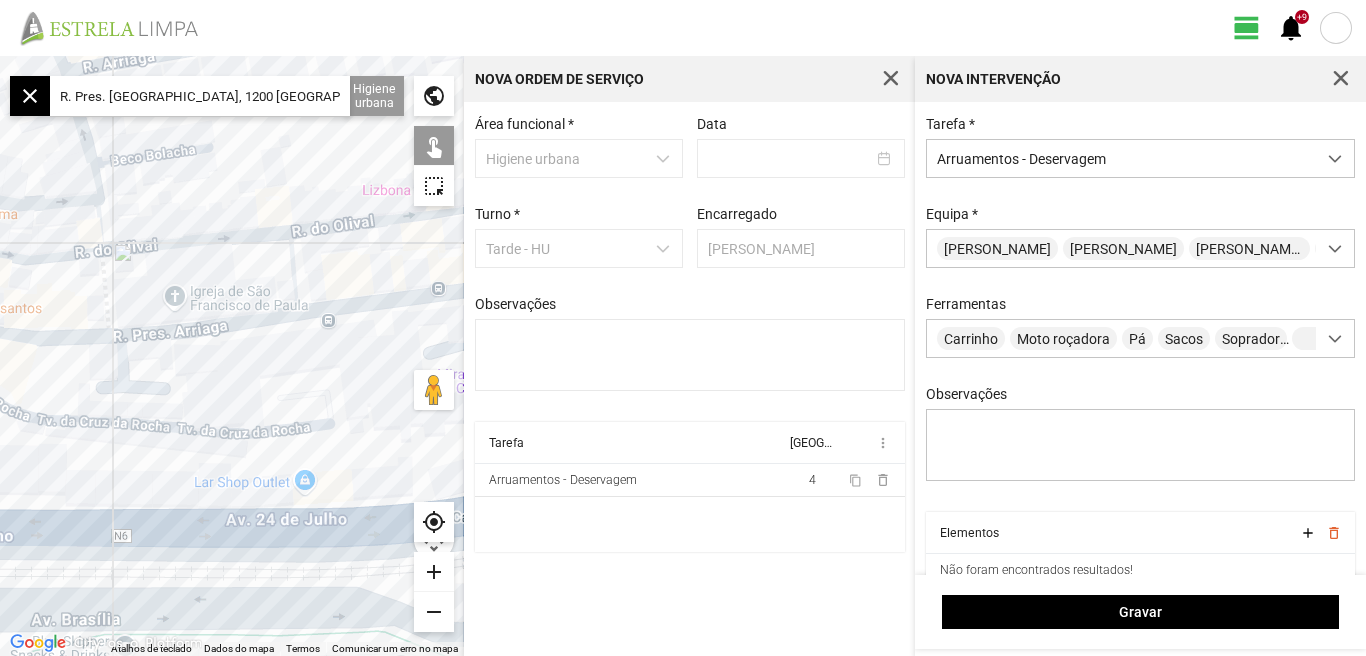 drag, startPoint x: 266, startPoint y: 384, endPoint x: 207, endPoint y: 389, distance: 59.211487 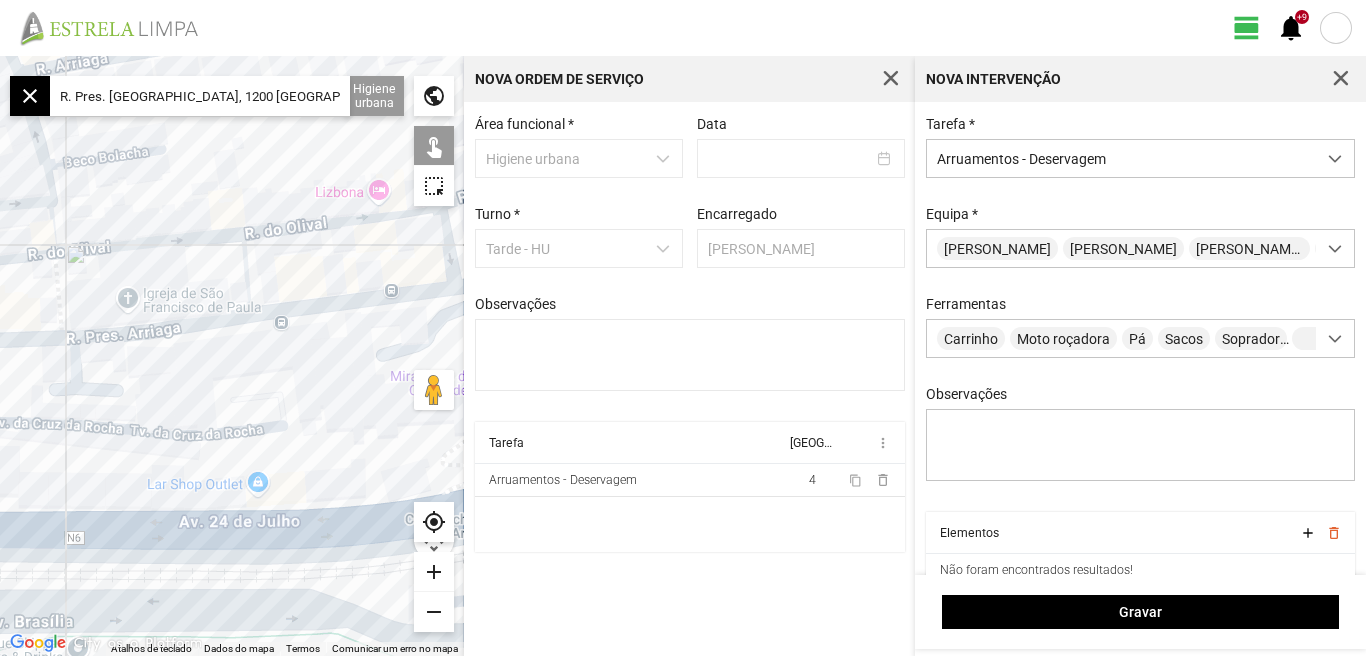 drag, startPoint x: 274, startPoint y: 362, endPoint x: 239, endPoint y: 358, distance: 35.22783 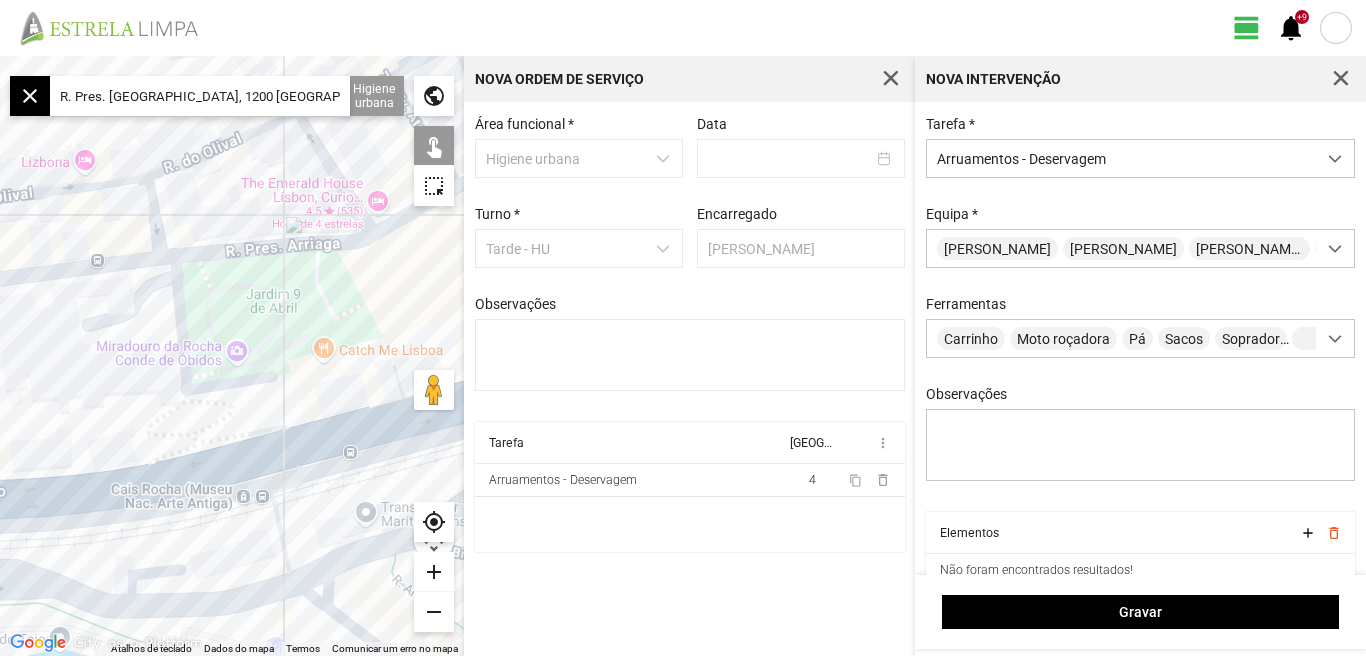 drag, startPoint x: 321, startPoint y: 293, endPoint x: 209, endPoint y: 318, distance: 114.75626 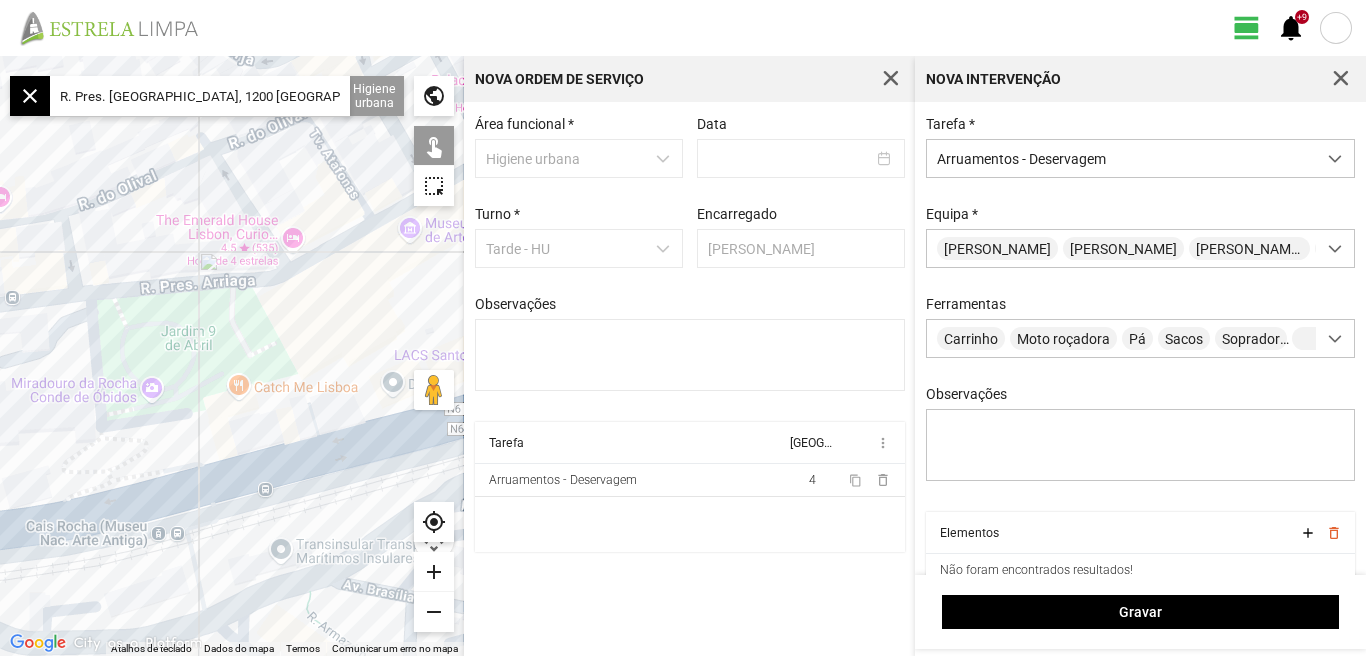 drag, startPoint x: 283, startPoint y: 301, endPoint x: 458, endPoint y: 281, distance: 176.13914 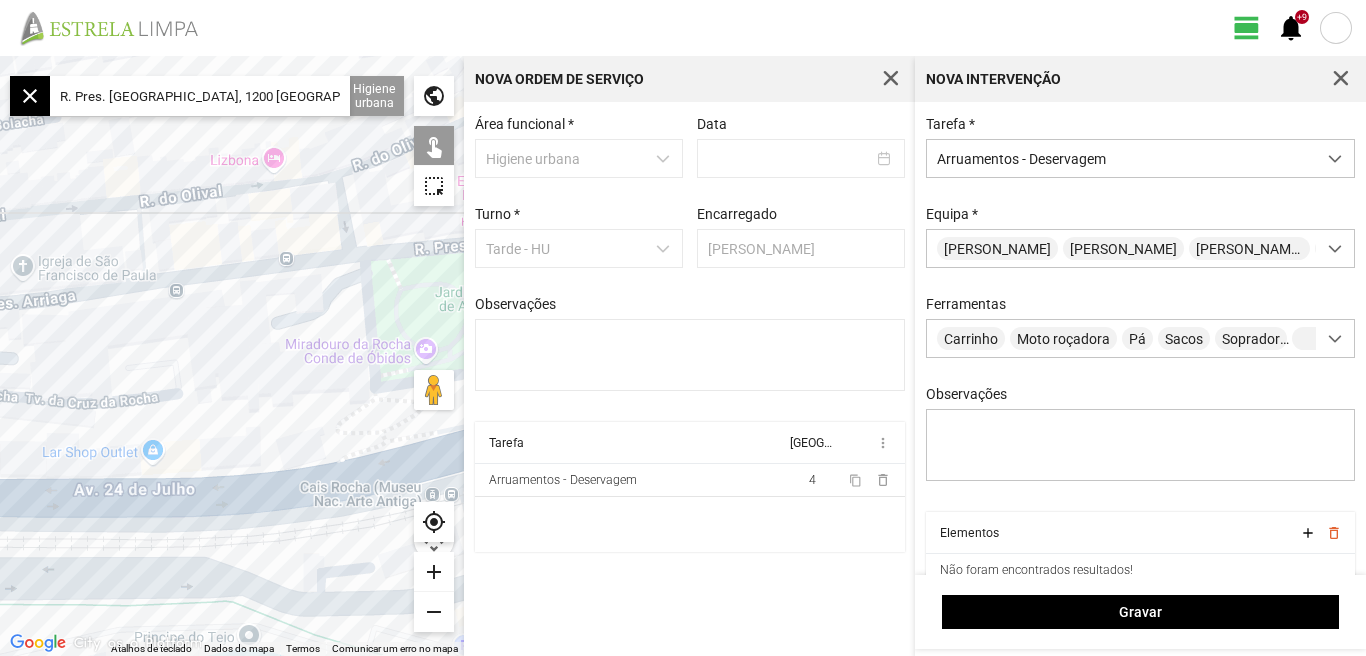 click on "add" 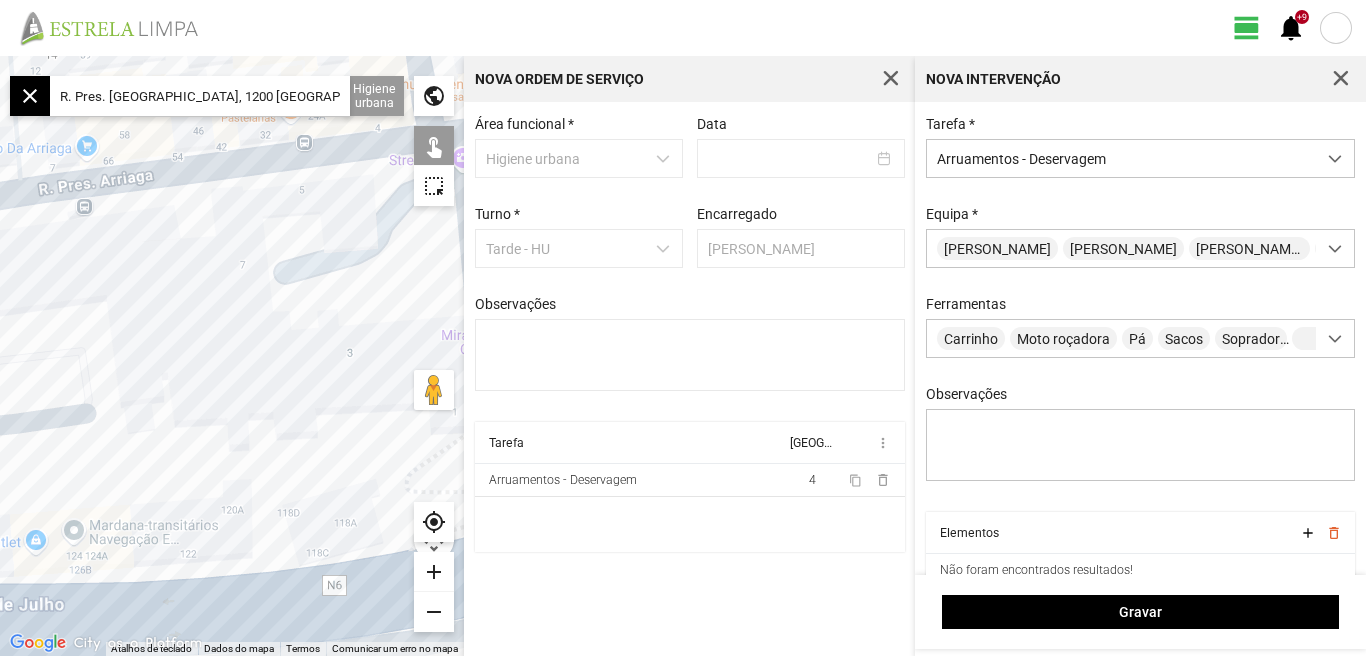 drag, startPoint x: 294, startPoint y: 366, endPoint x: 147, endPoint y: 309, distance: 157.6642 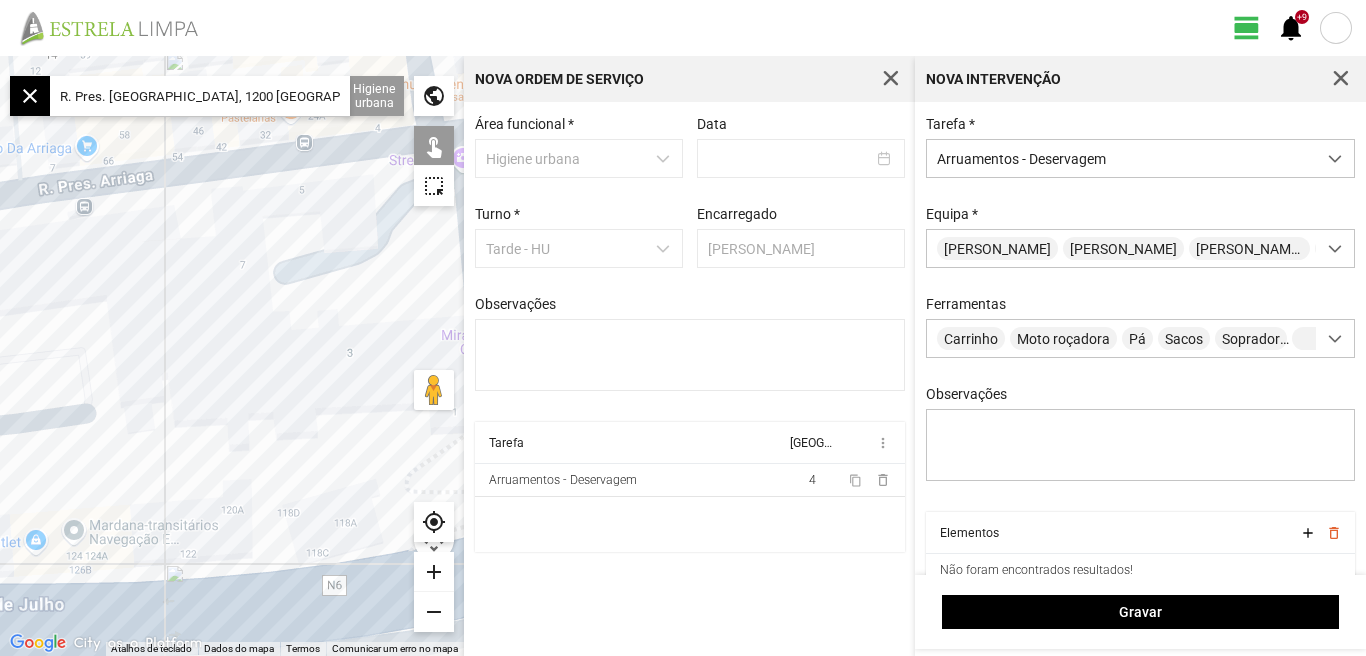 click 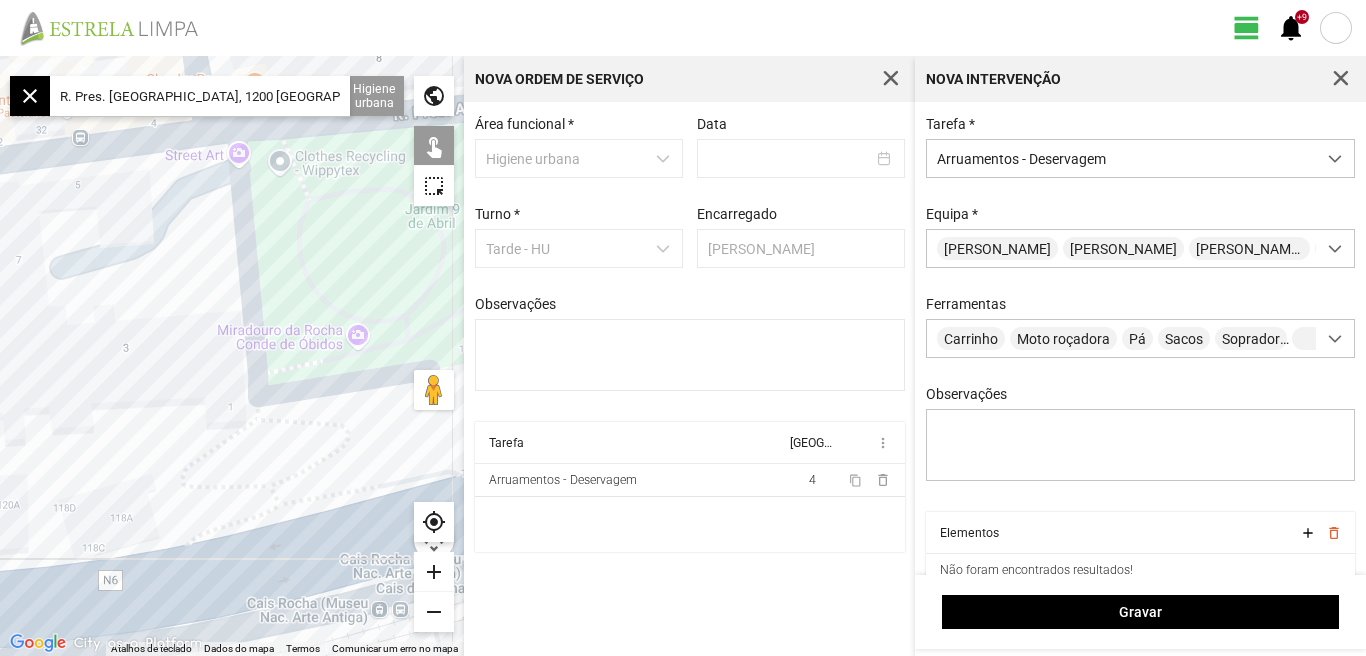 drag, startPoint x: 284, startPoint y: 327, endPoint x: 329, endPoint y: 444, distance: 125.35549 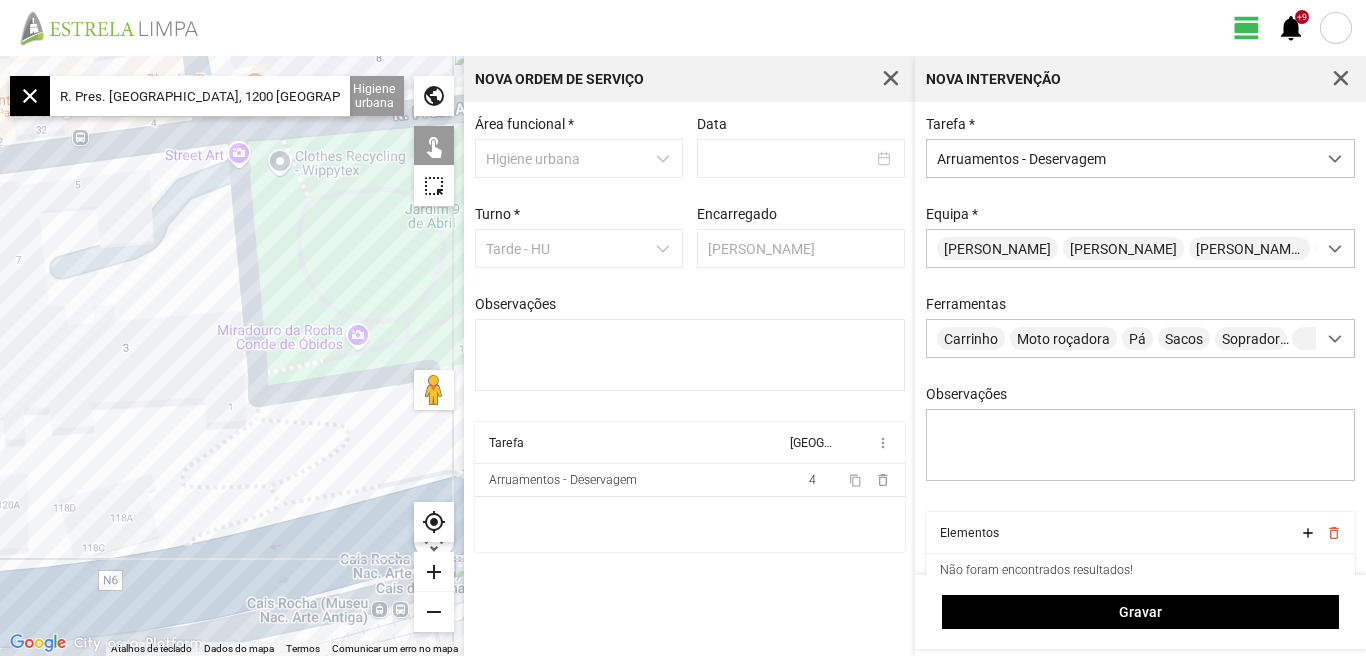 click 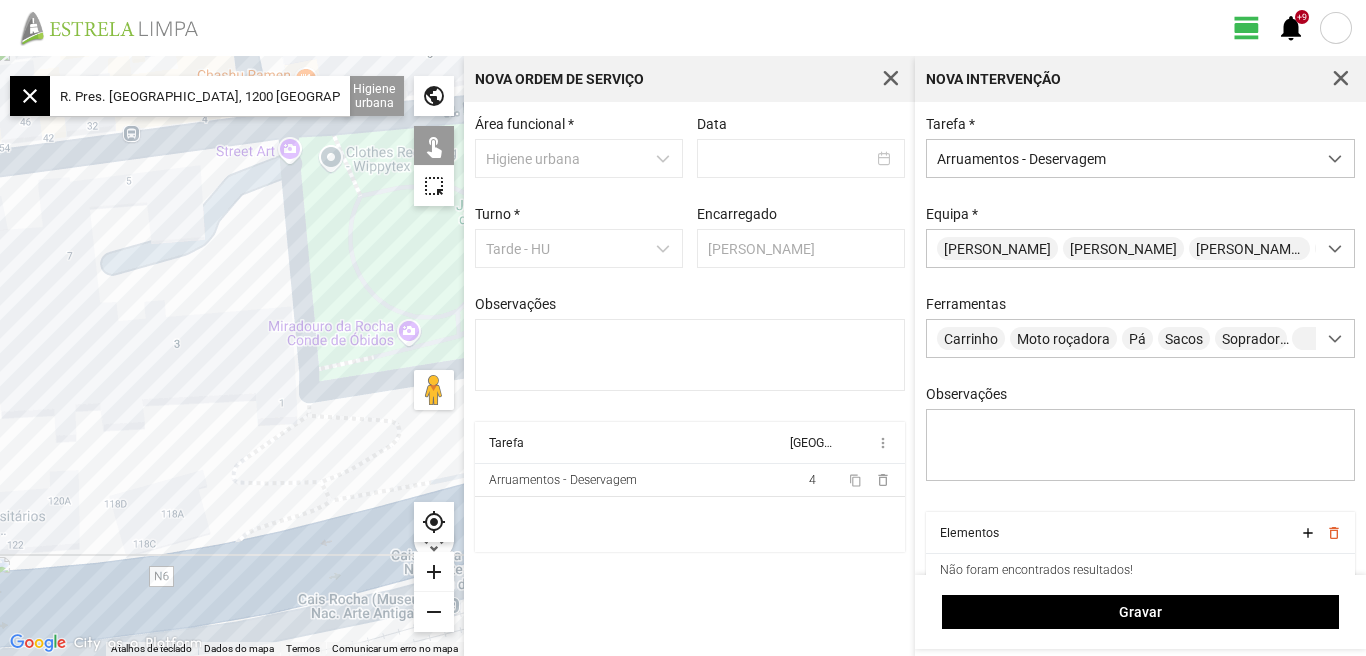 drag, startPoint x: 165, startPoint y: 345, endPoint x: 288, endPoint y: 341, distance: 123.065025 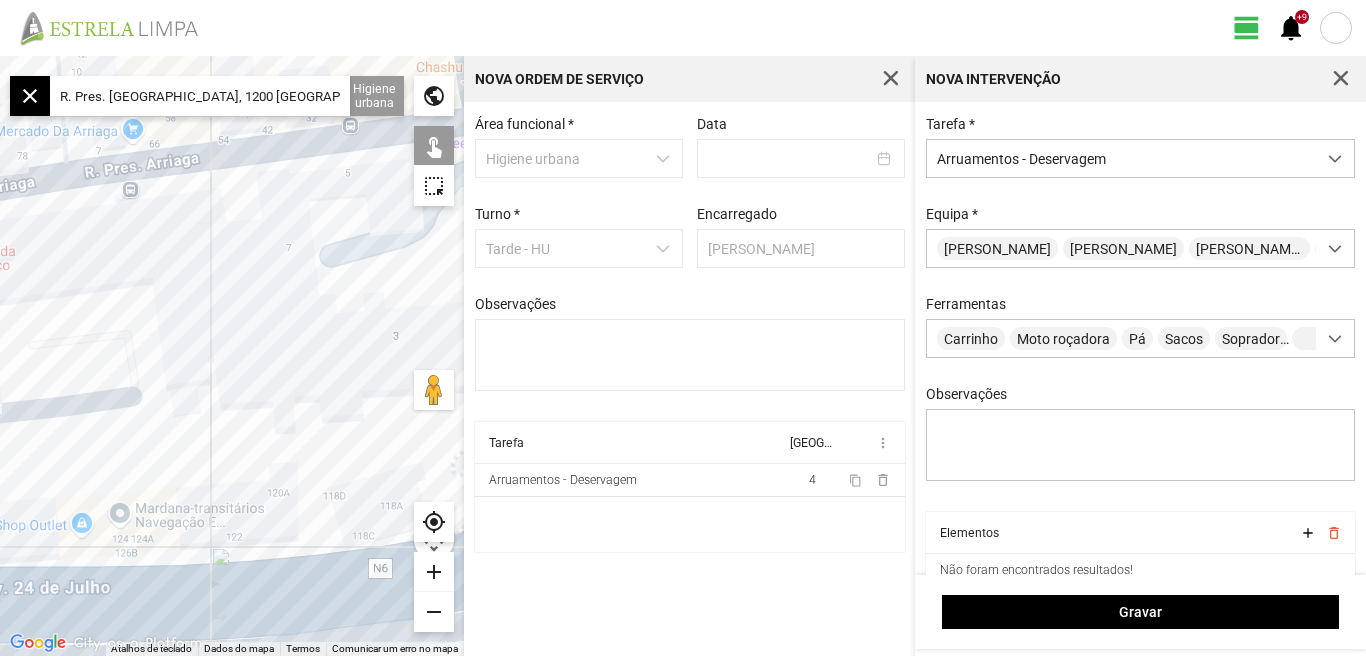 drag, startPoint x: 218, startPoint y: 340, endPoint x: 352, endPoint y: 315, distance: 136.31215 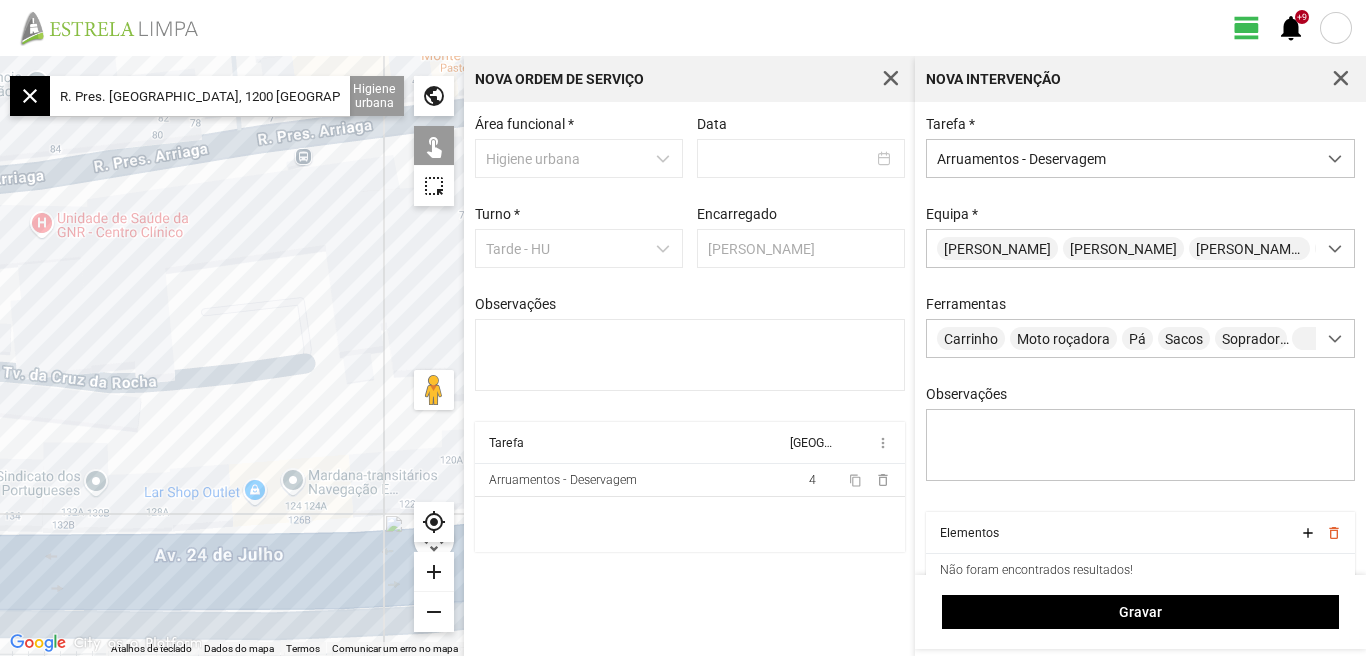 drag, startPoint x: 300, startPoint y: 300, endPoint x: 366, endPoint y: 300, distance: 66 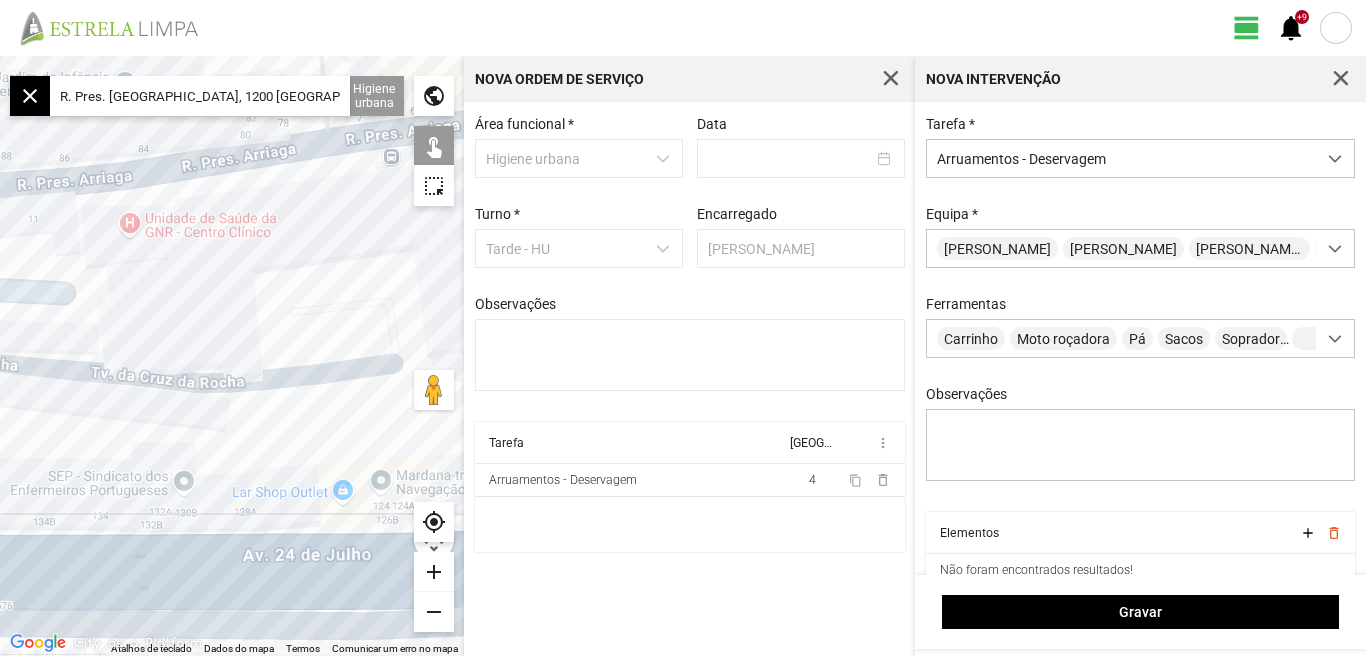 click on "R. Pres. [GEOGRAPHIC_DATA], 1200 [GEOGRAPHIC_DATA], [GEOGRAPHIC_DATA]" 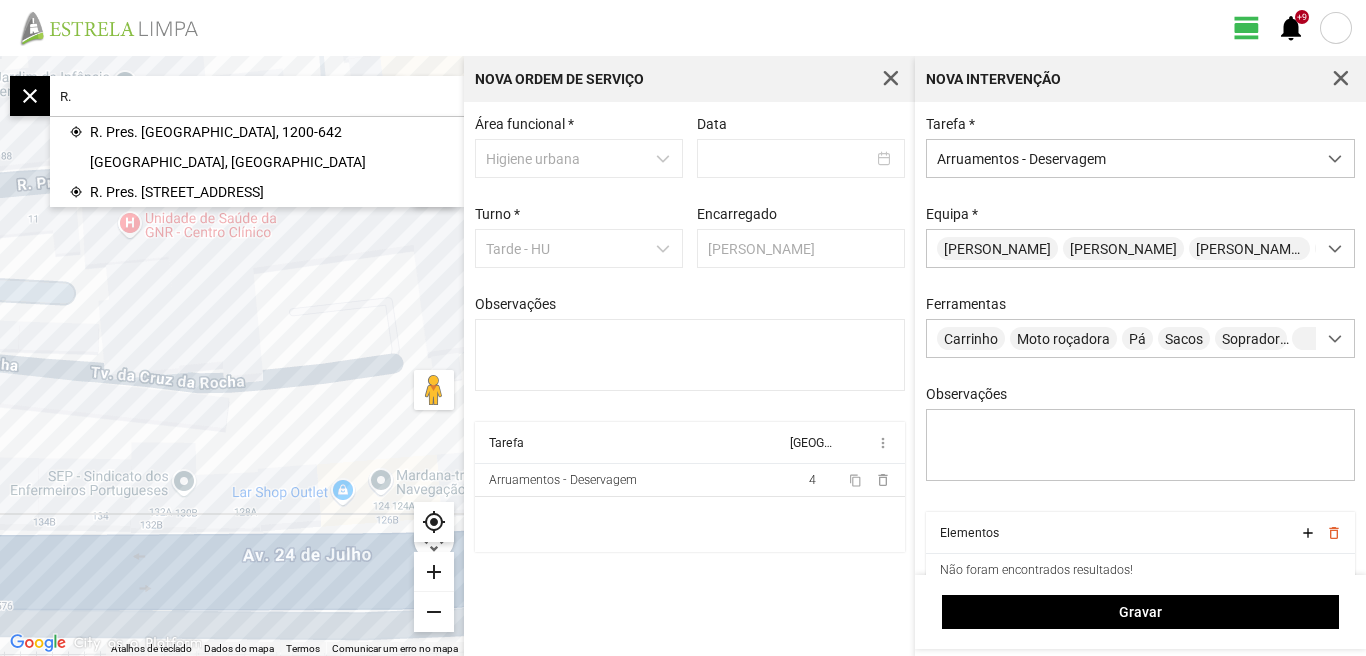 type on "R" 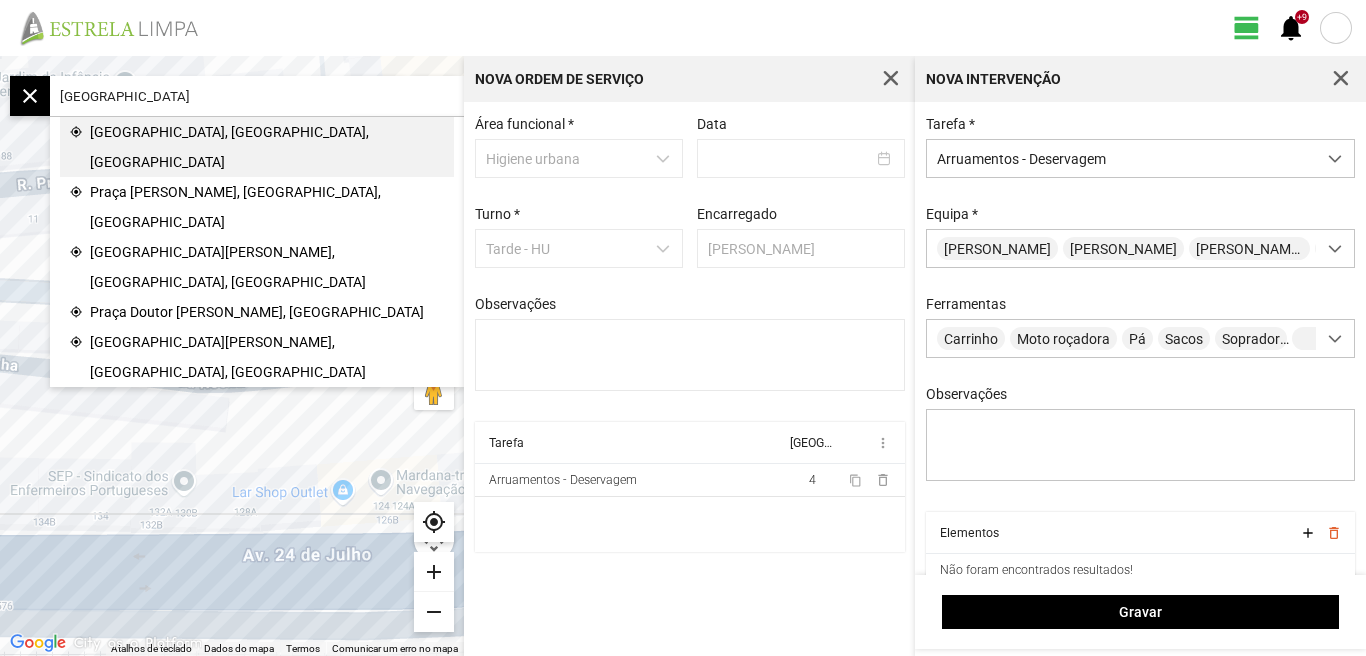 click on "[GEOGRAPHIC_DATA], [GEOGRAPHIC_DATA], [GEOGRAPHIC_DATA]" 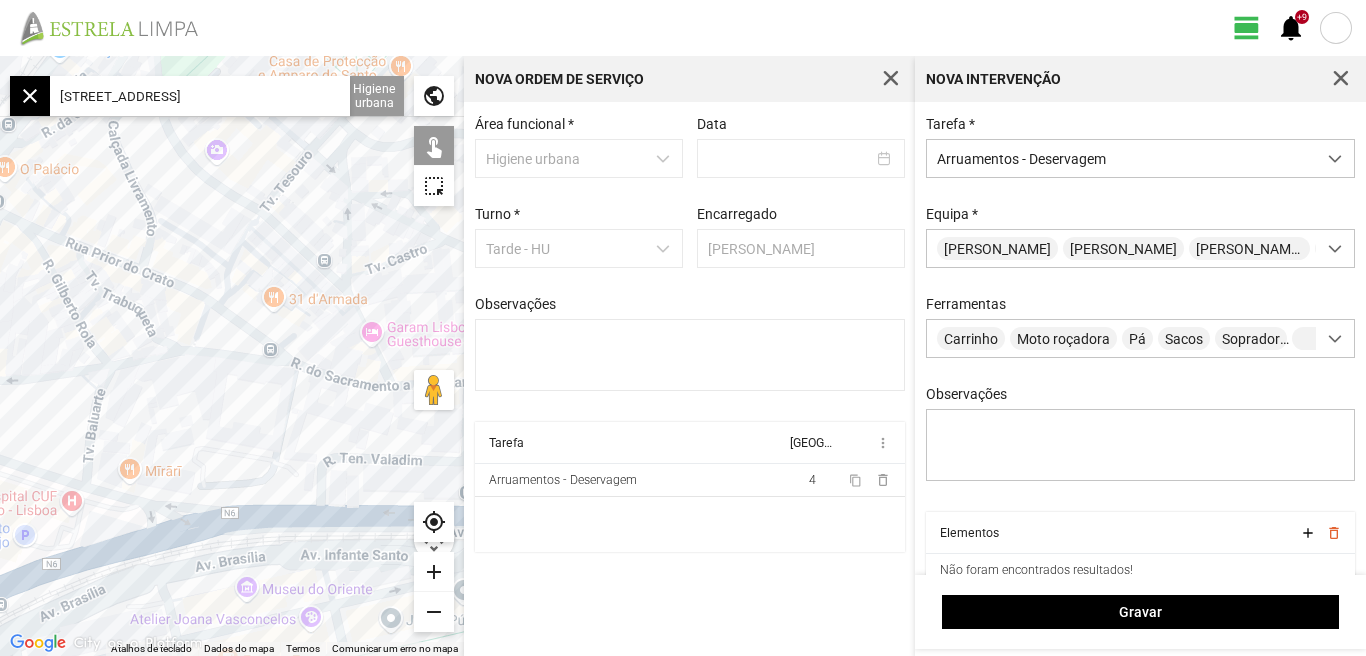 click on "add" 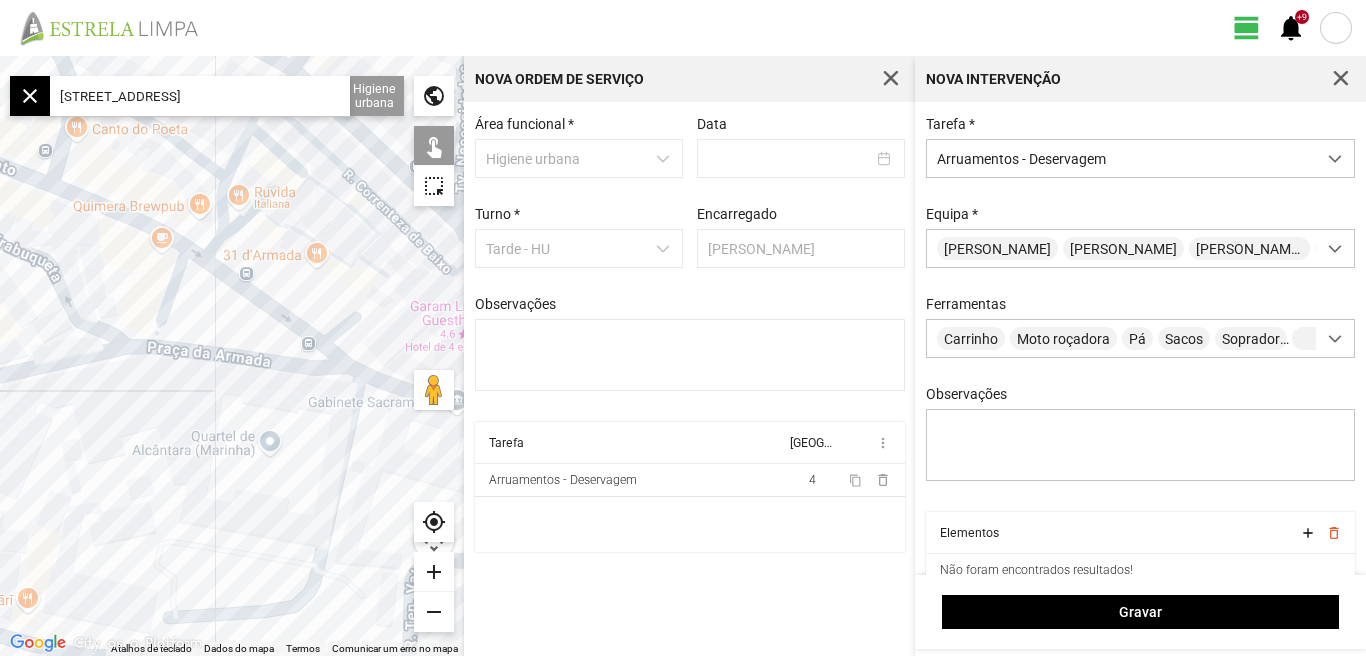 click on "add" 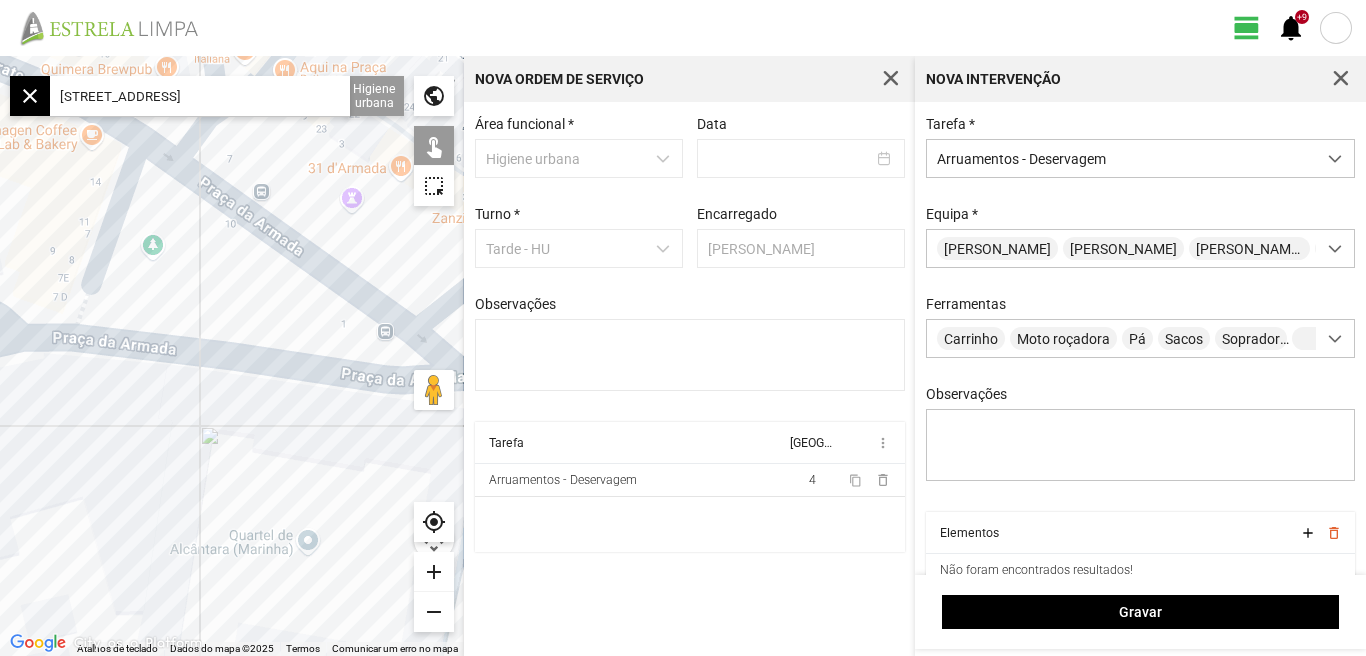 click 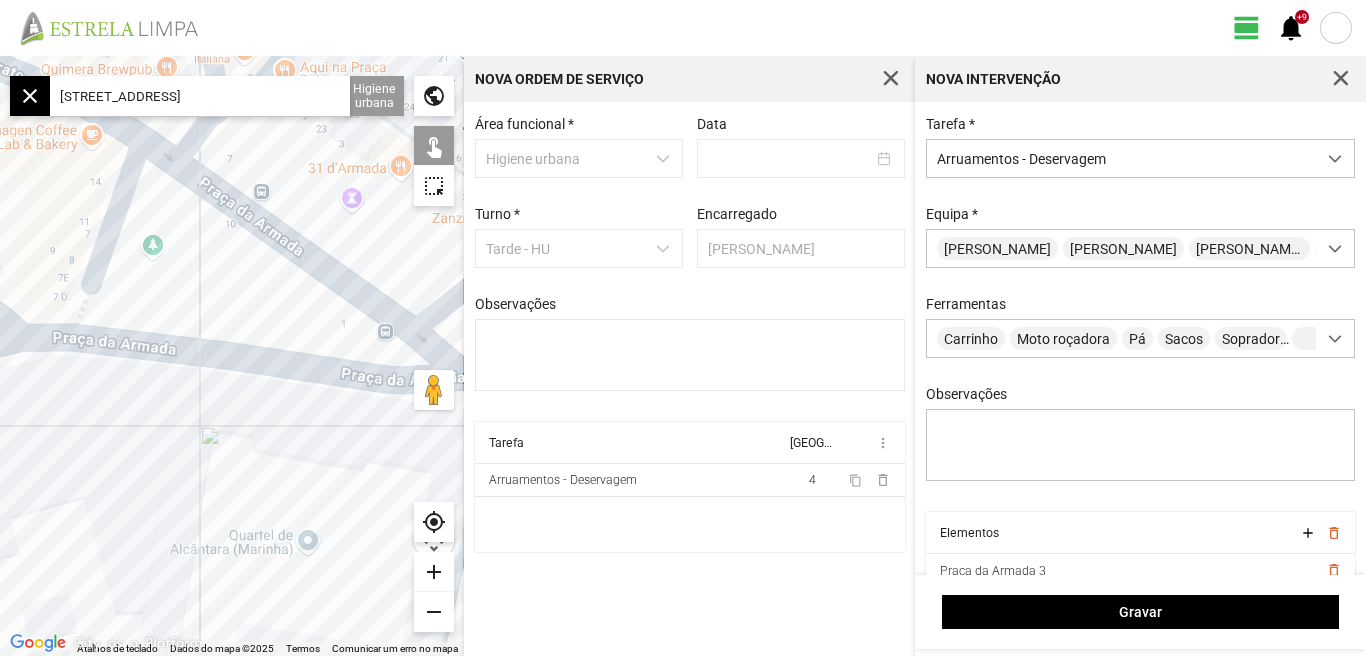 click 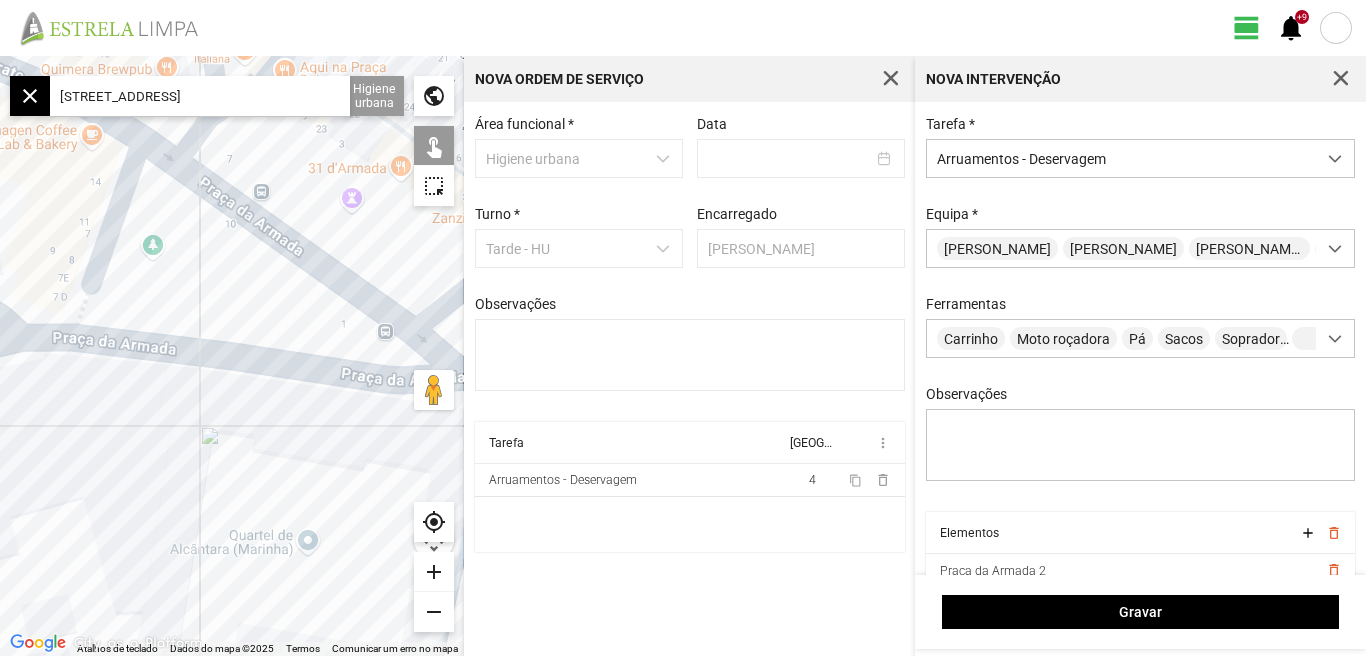 click 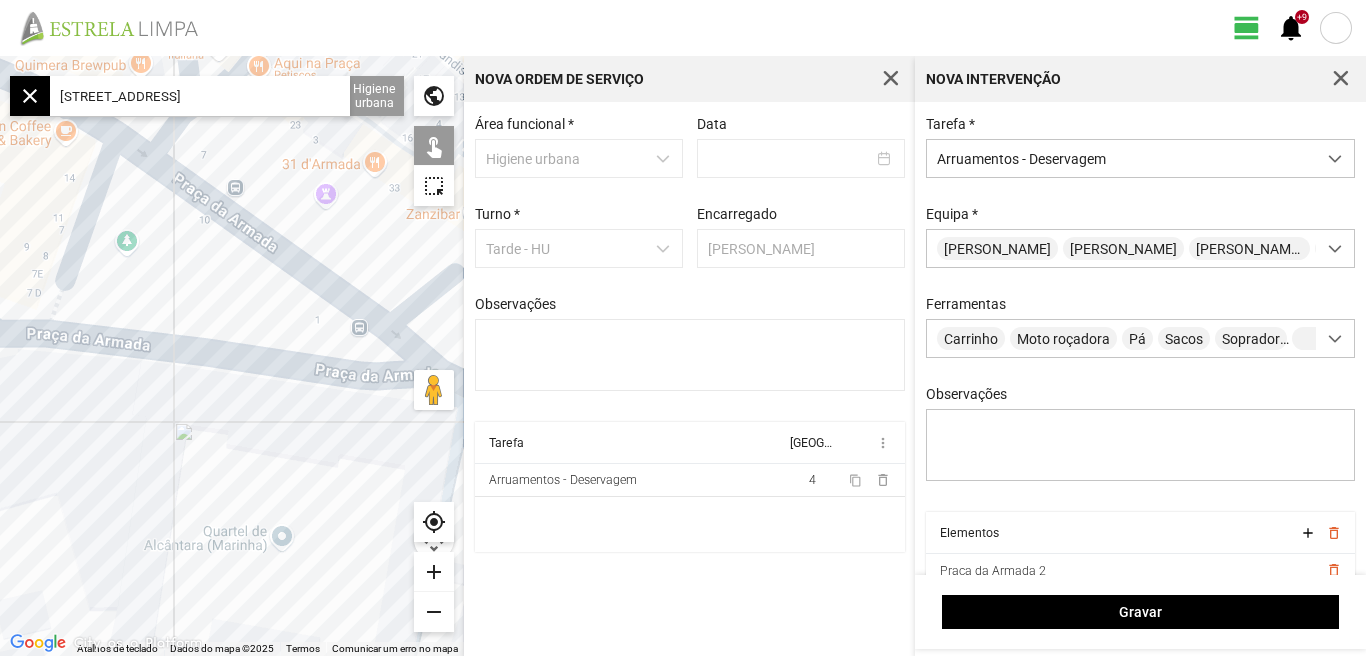 drag, startPoint x: 249, startPoint y: 295, endPoint x: 139, endPoint y: 279, distance: 111.15755 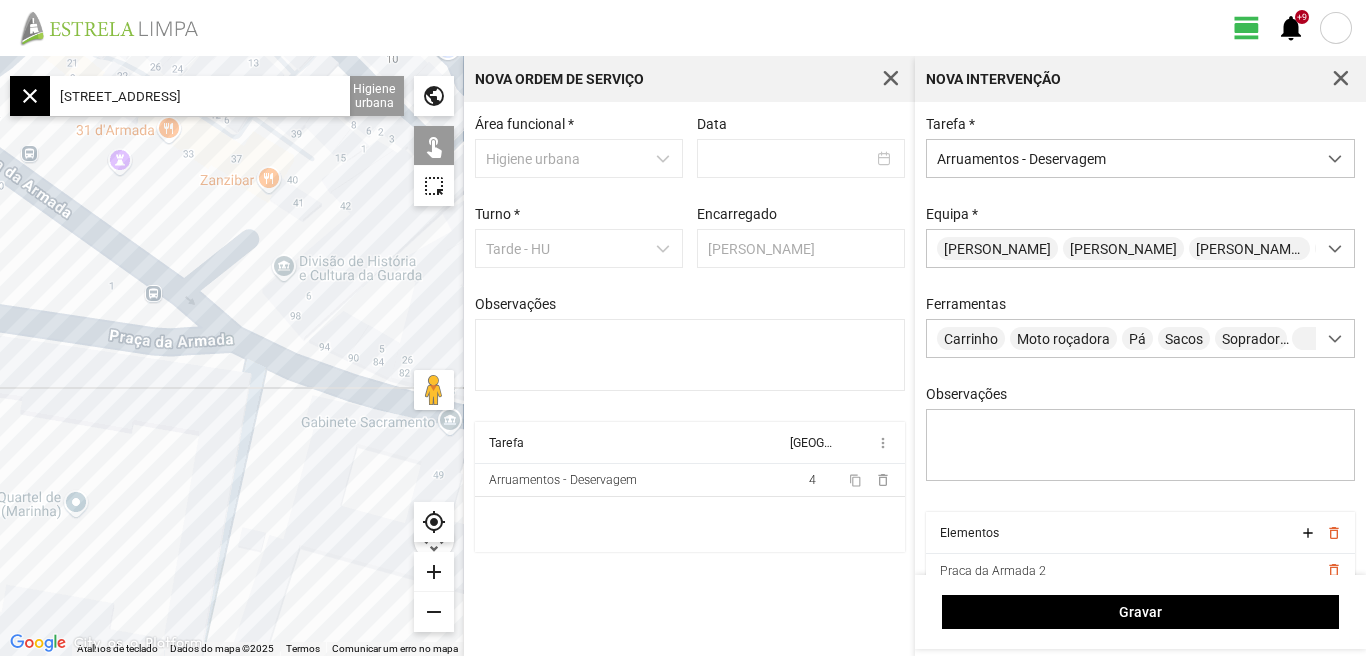 click 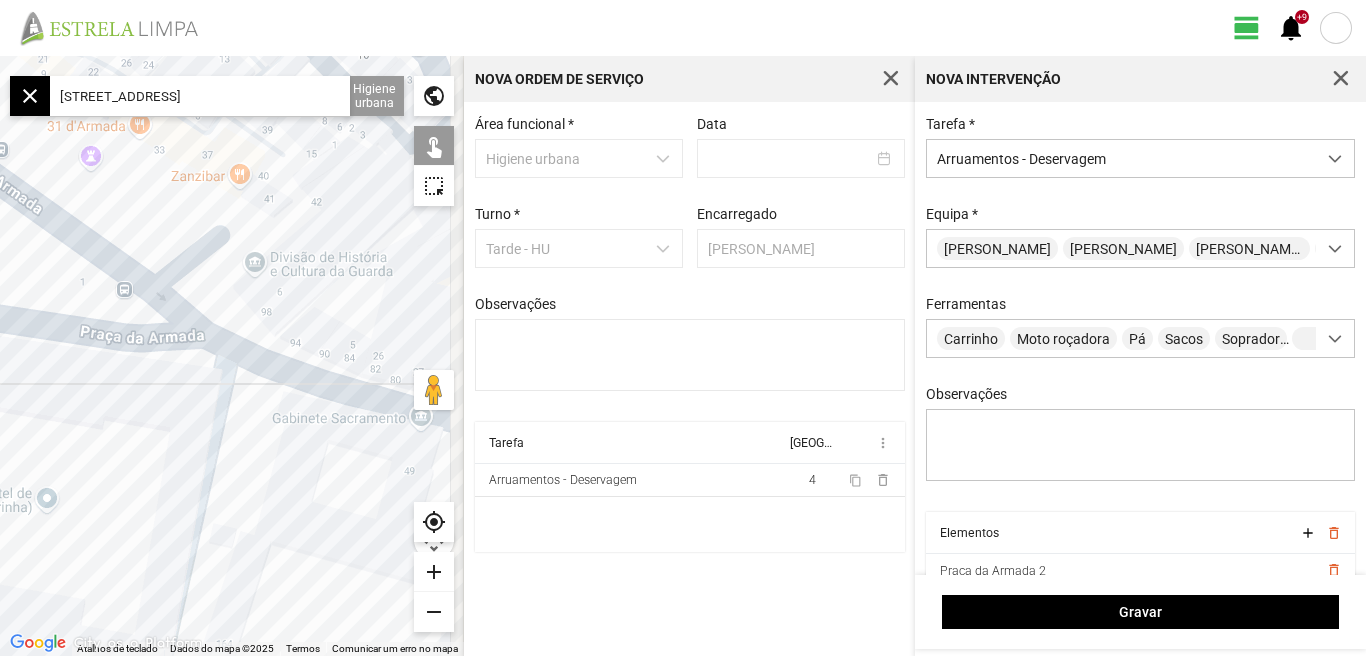 drag, startPoint x: 263, startPoint y: 441, endPoint x: 134, endPoint y: 423, distance: 130.24976 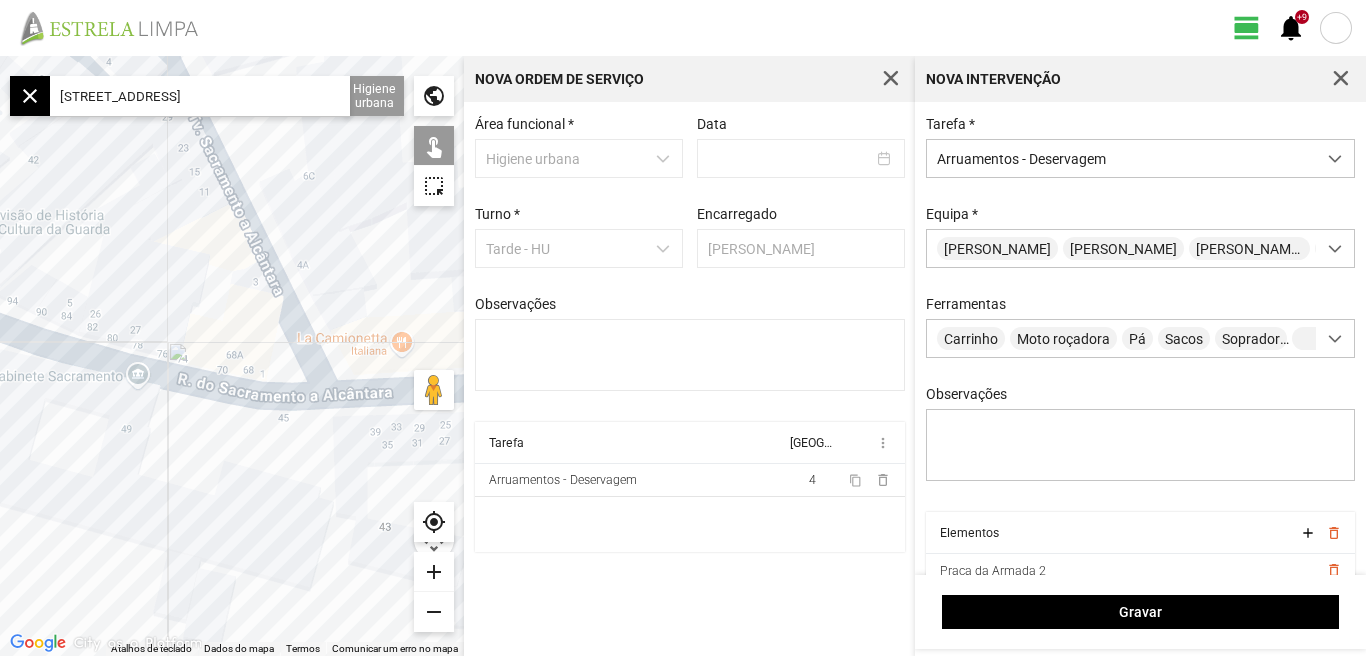 drag, startPoint x: 161, startPoint y: 436, endPoint x: 40, endPoint y: 423, distance: 121.69634 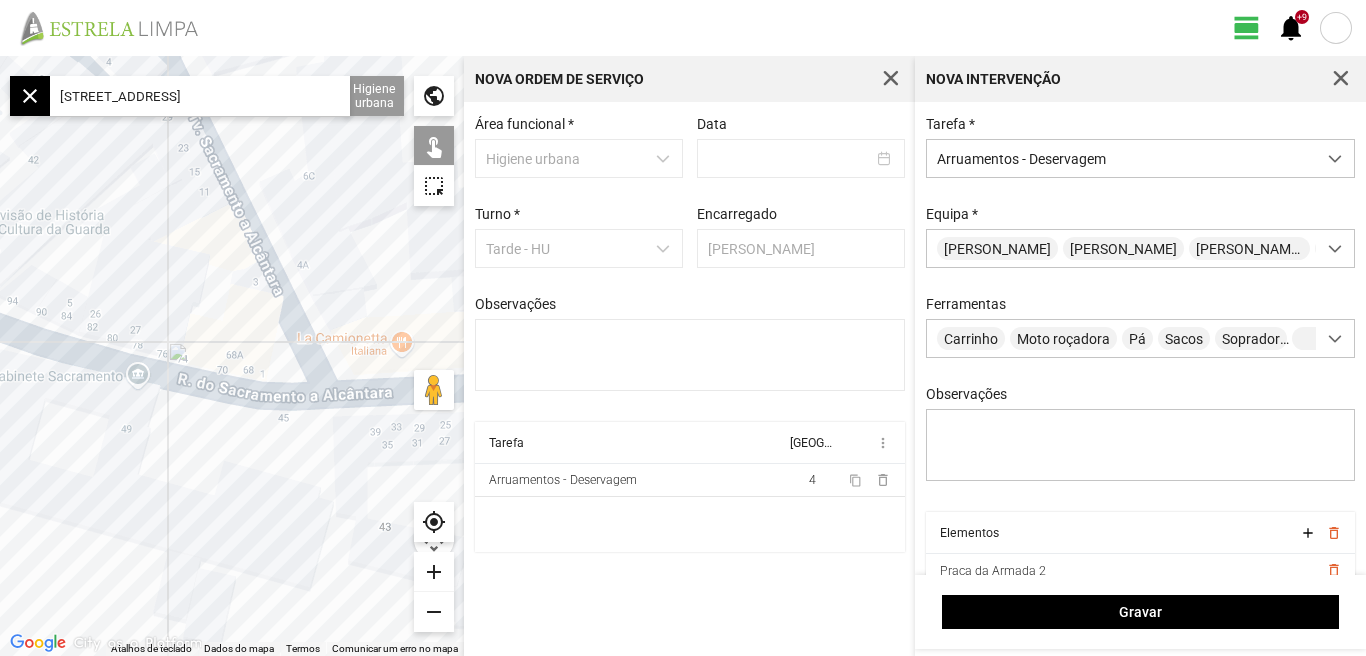 click 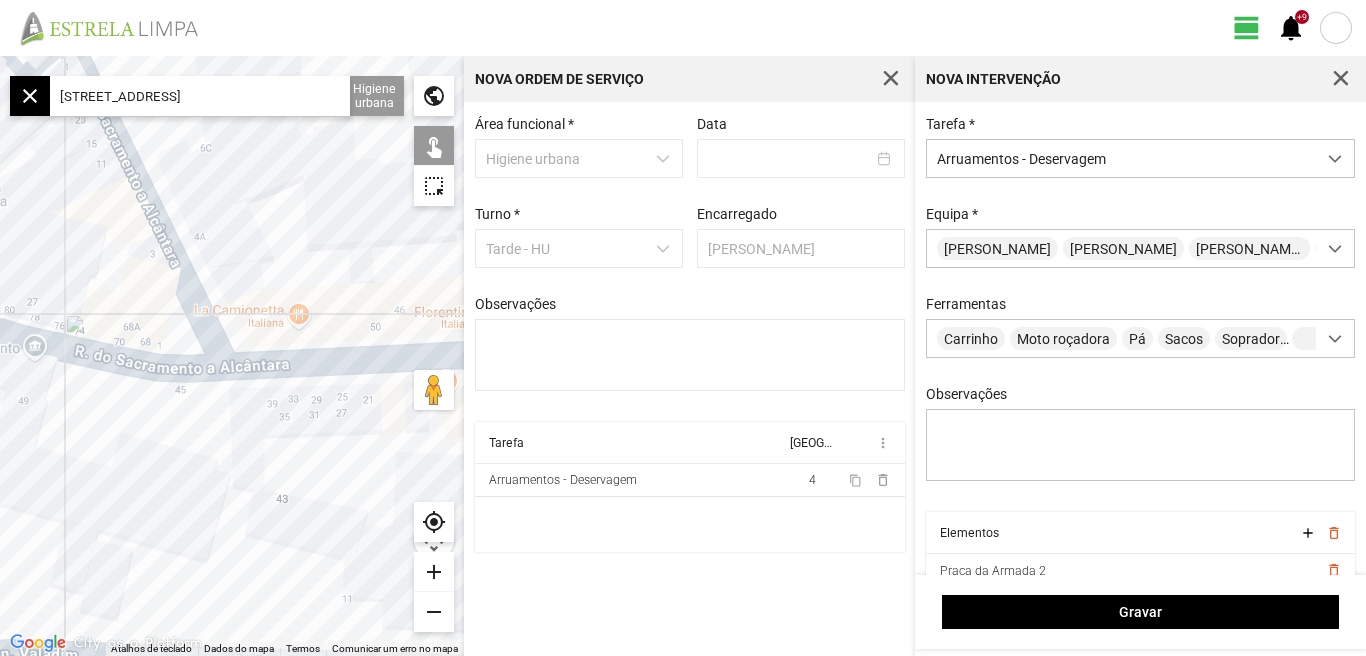 drag, startPoint x: 103, startPoint y: 434, endPoint x: 331, endPoint y: 448, distance: 228.42941 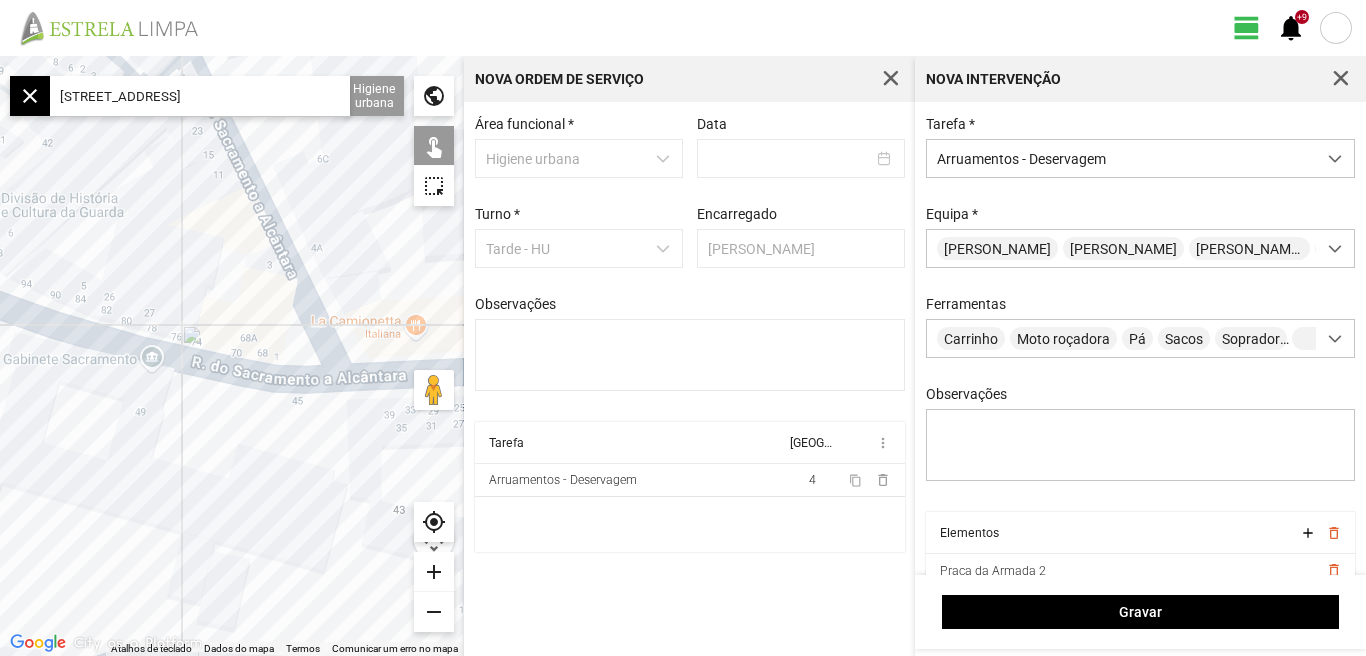 drag, startPoint x: 255, startPoint y: 448, endPoint x: 350, endPoint y: 448, distance: 95 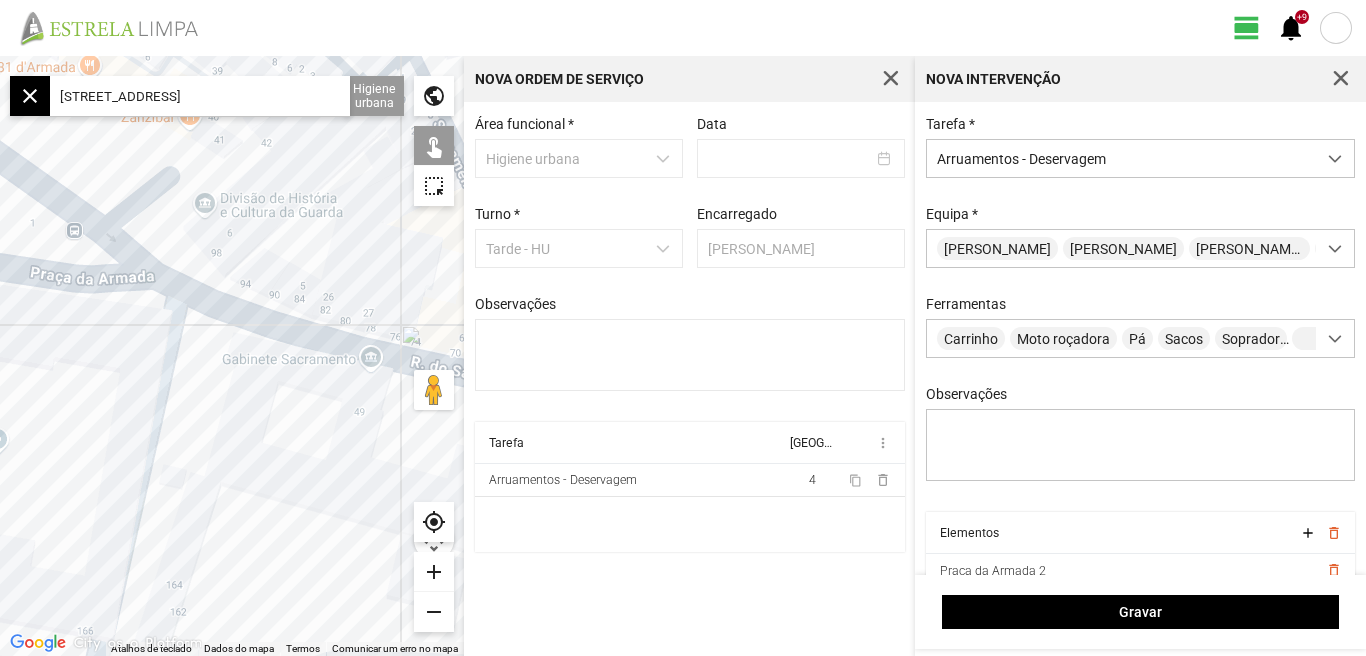 drag, startPoint x: 256, startPoint y: 455, endPoint x: 94, endPoint y: 453, distance: 162.01234 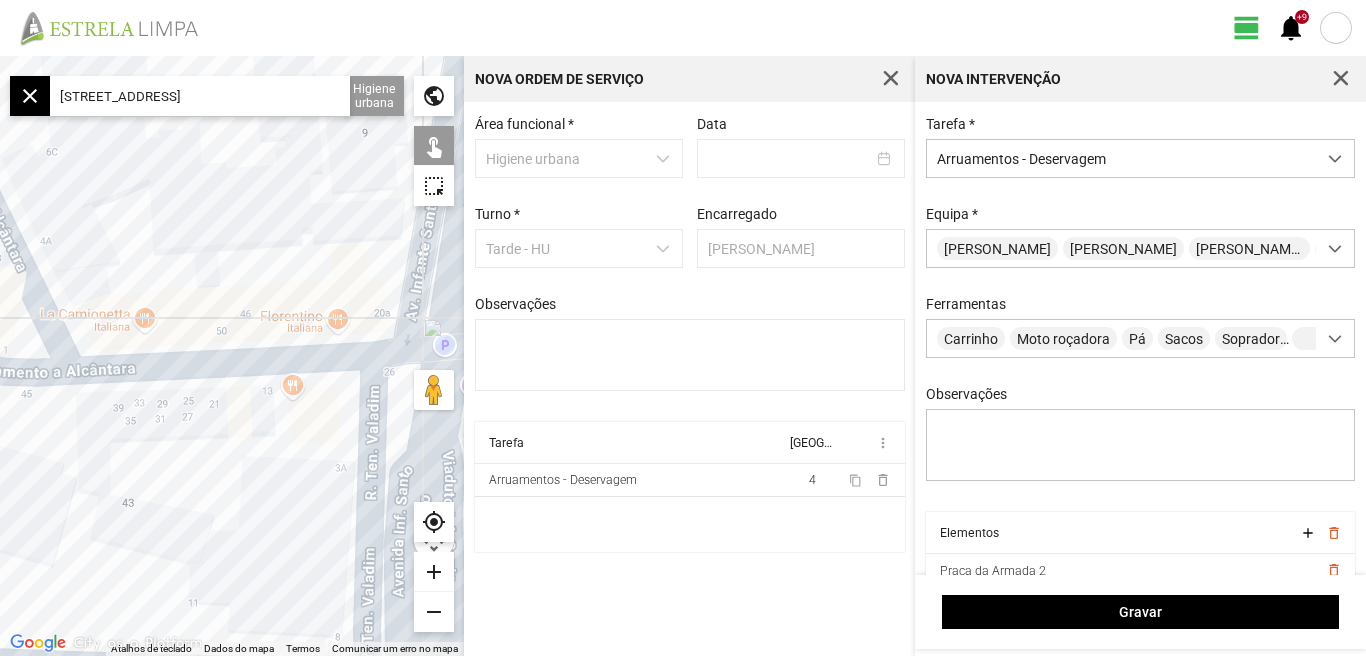 click 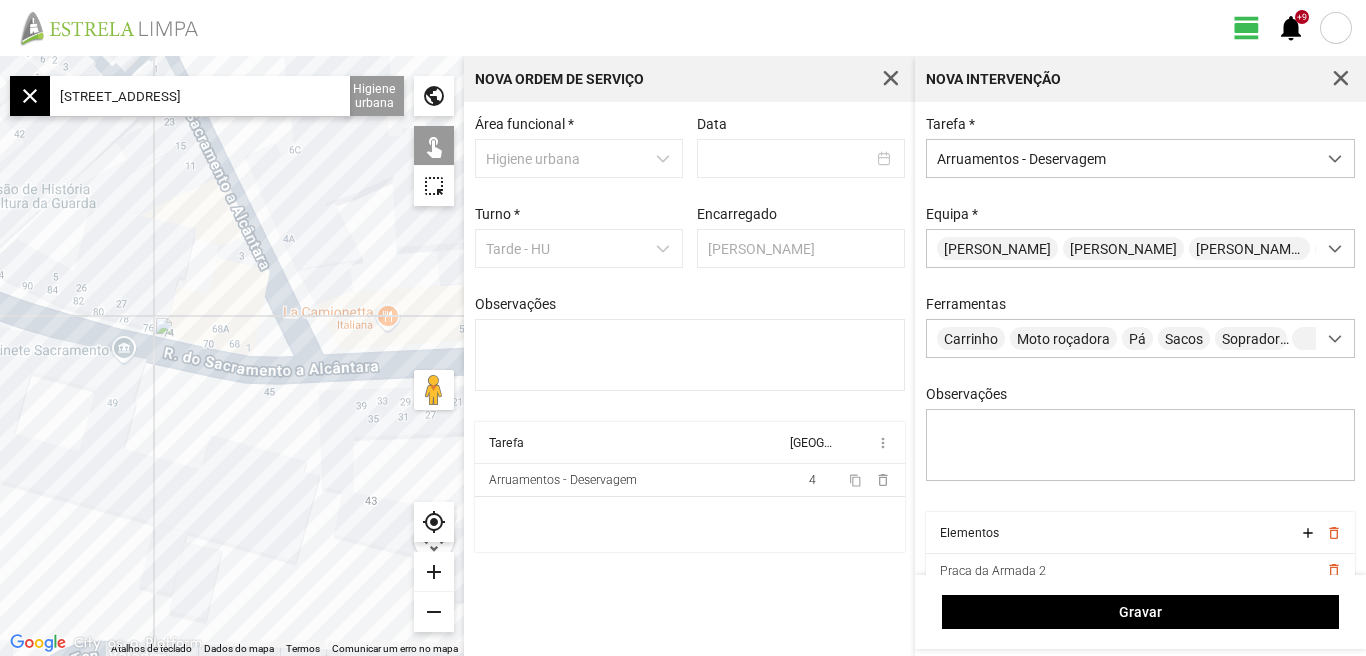 drag, startPoint x: 94, startPoint y: 476, endPoint x: 368, endPoint y: 476, distance: 274 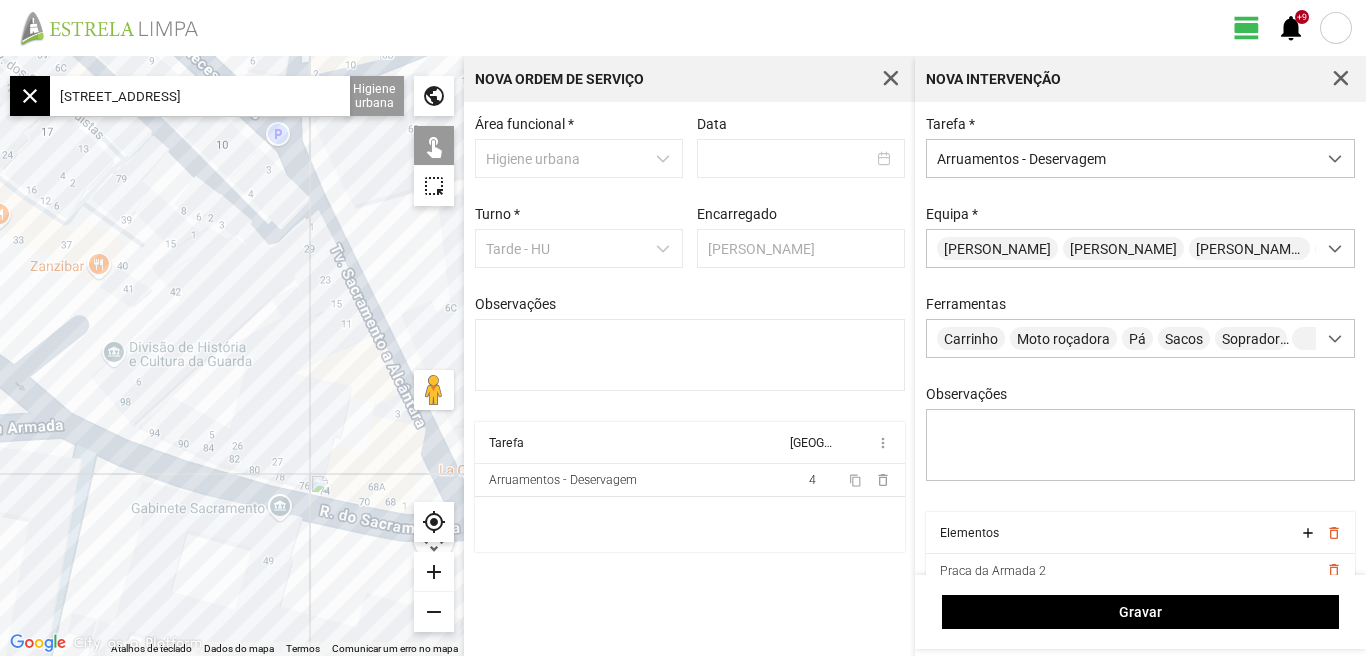 drag, startPoint x: 263, startPoint y: 477, endPoint x: 210, endPoint y: 617, distance: 149.69637 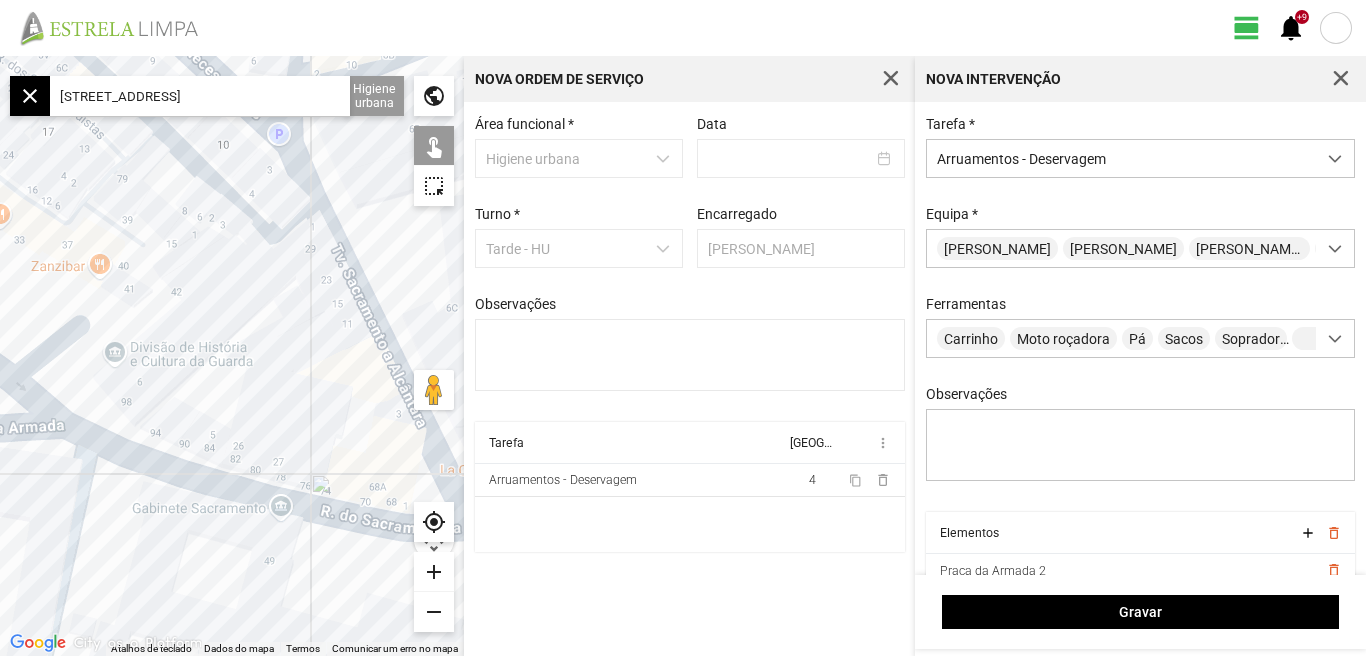 drag, startPoint x: 149, startPoint y: 579, endPoint x: 350, endPoint y: 516, distance: 210.64188 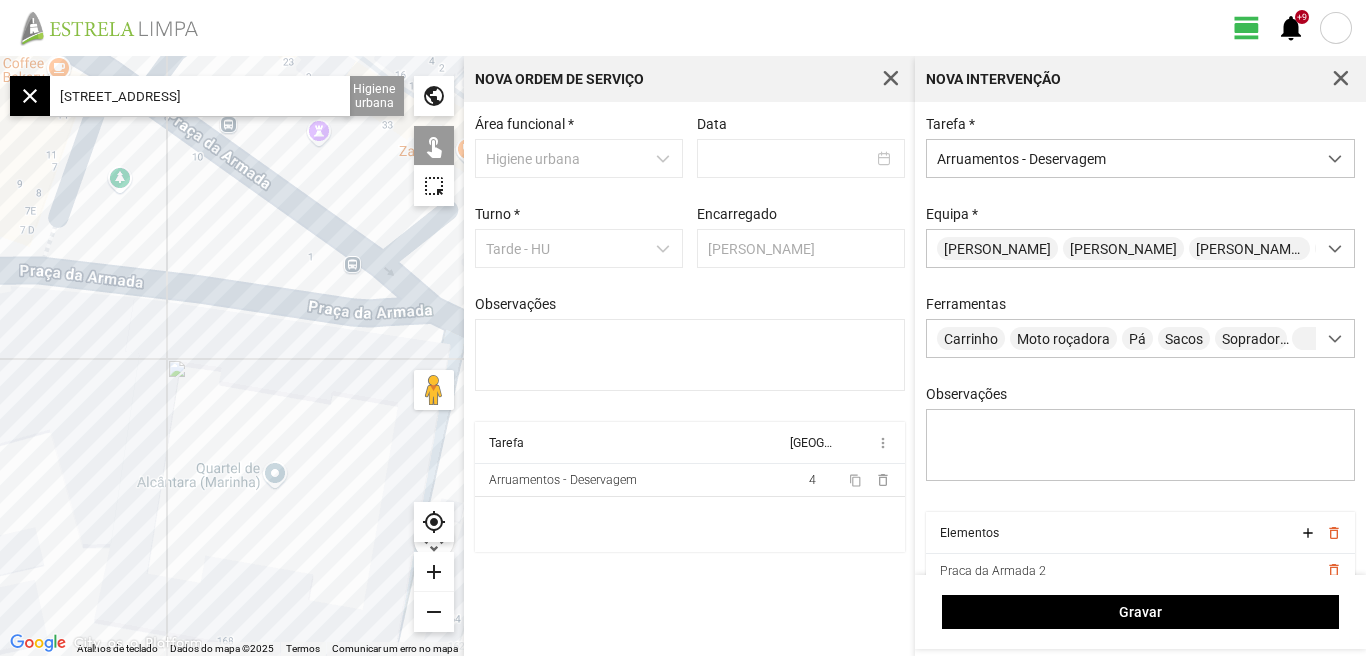 drag, startPoint x: 212, startPoint y: 473, endPoint x: 352, endPoint y: 534, distance: 152.71214 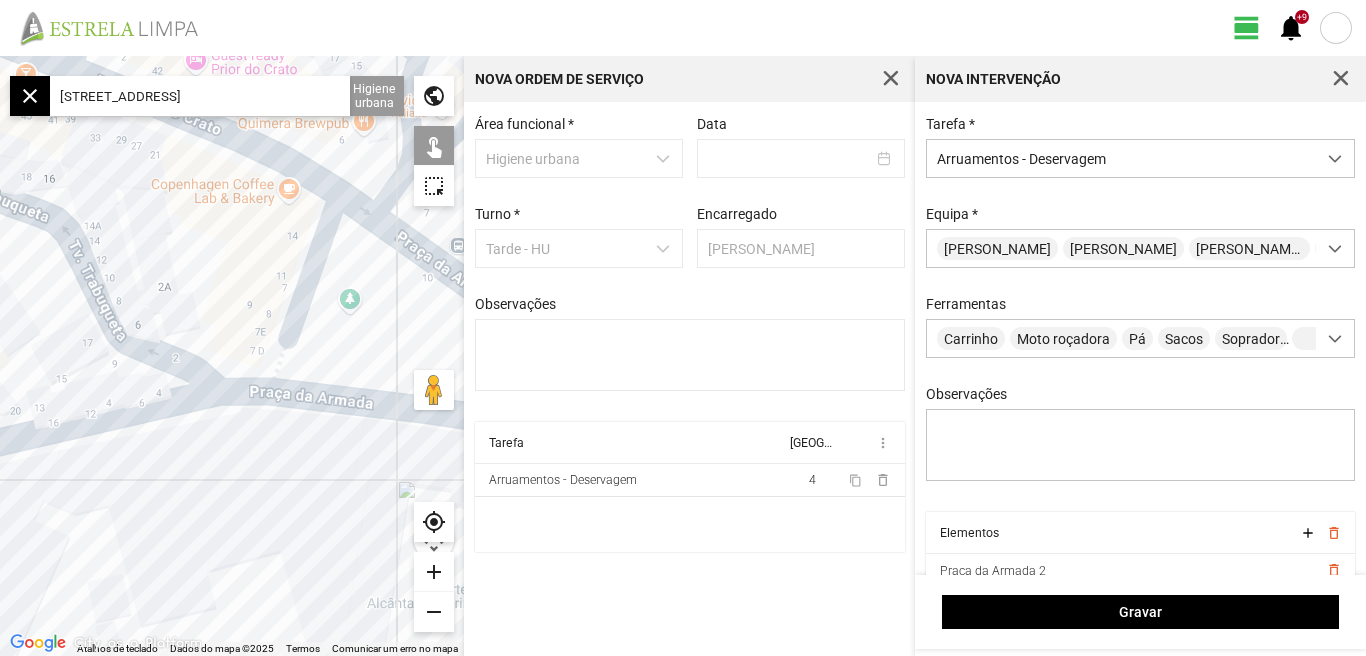drag, startPoint x: 259, startPoint y: 500, endPoint x: 359, endPoint y: 570, distance: 122.06556 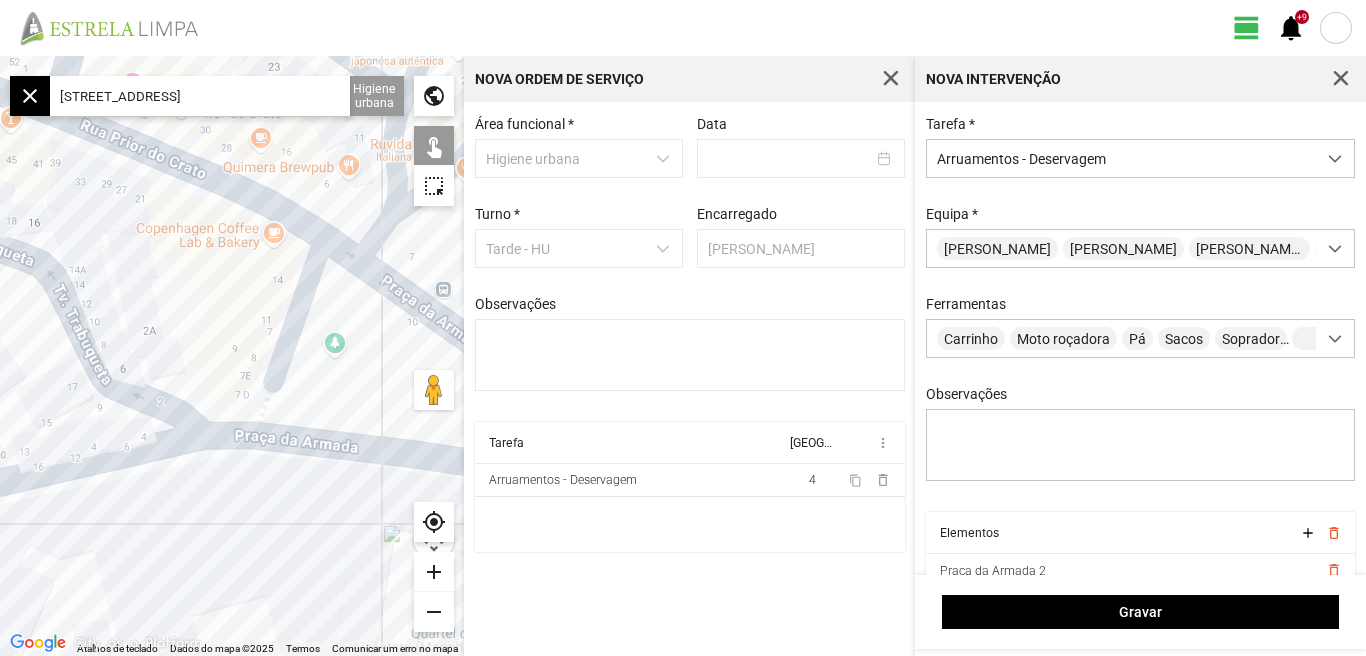 drag, startPoint x: 232, startPoint y: 530, endPoint x: 185, endPoint y: 563, distance: 57.428215 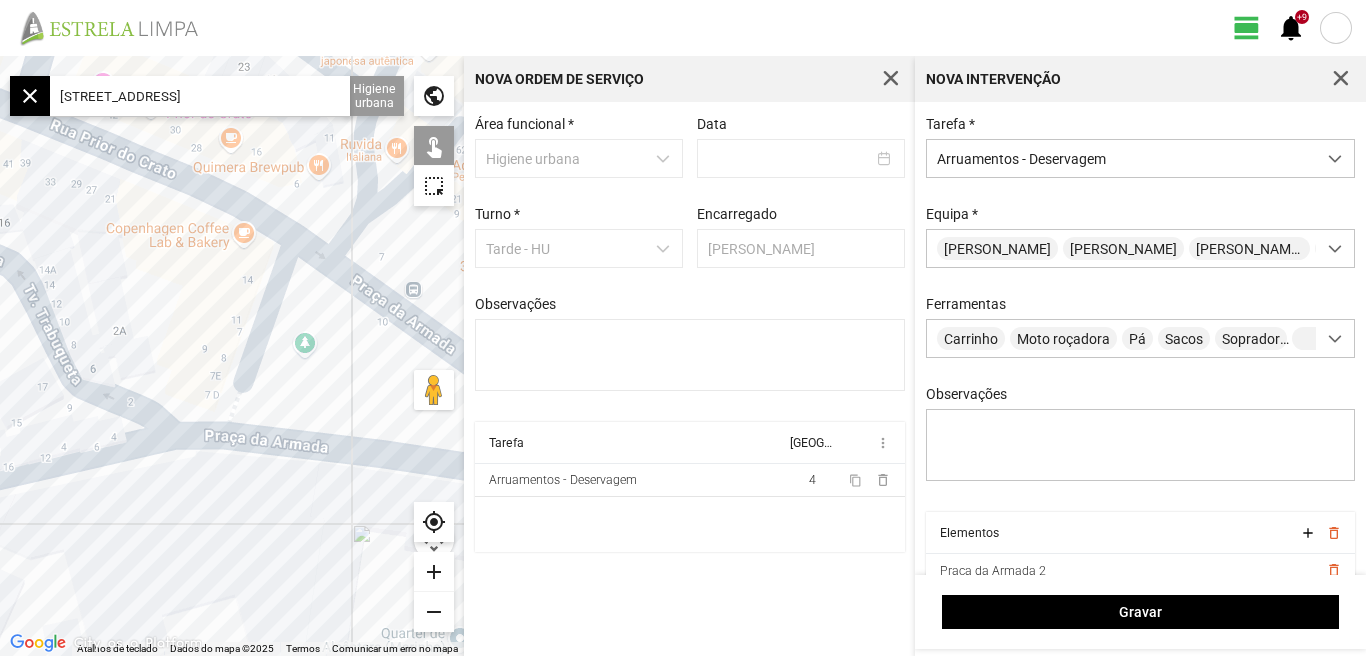 drag, startPoint x: 228, startPoint y: 519, endPoint x: 195, endPoint y: 500, distance: 38.078865 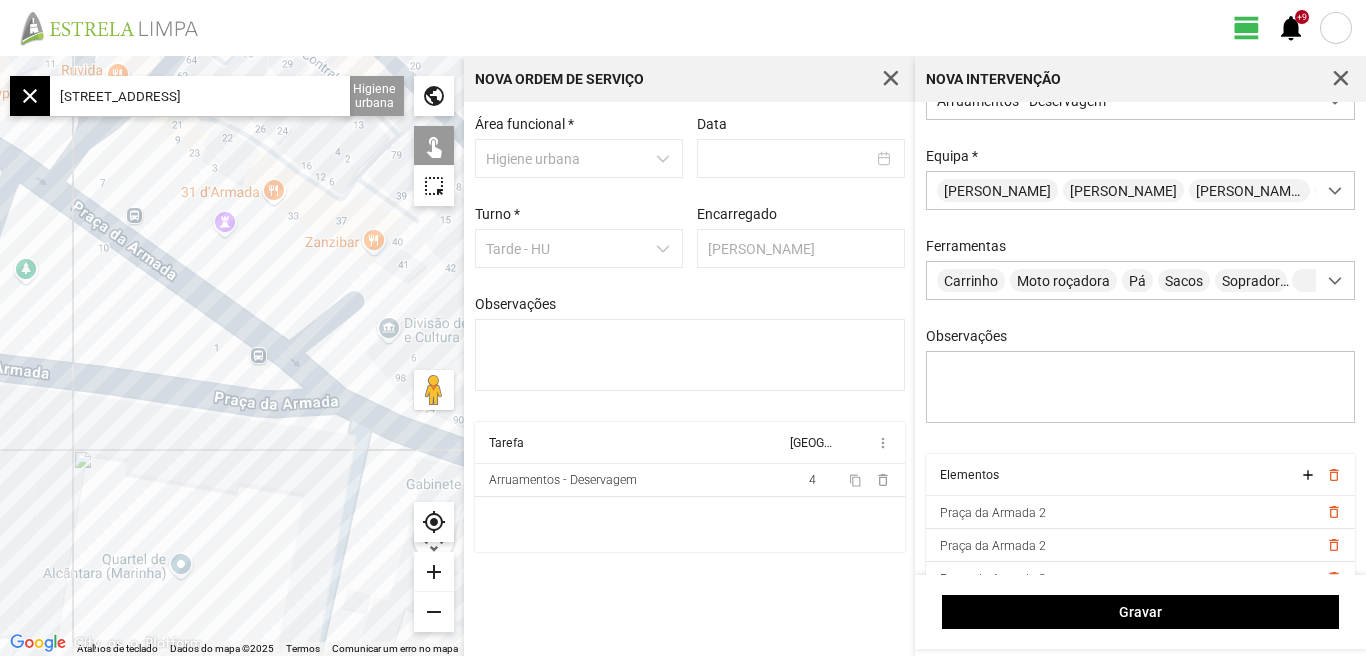 scroll, scrollTop: 85, scrollLeft: 0, axis: vertical 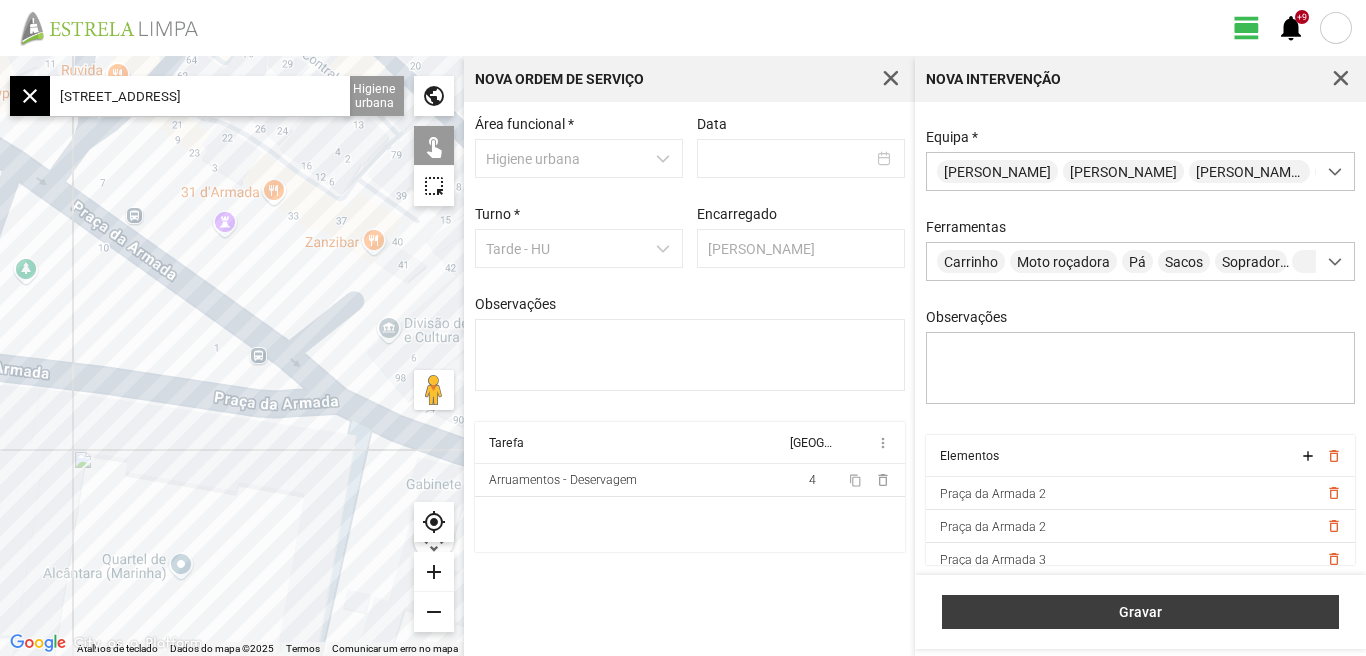 click on "Gravar" at bounding box center [1141, 612] 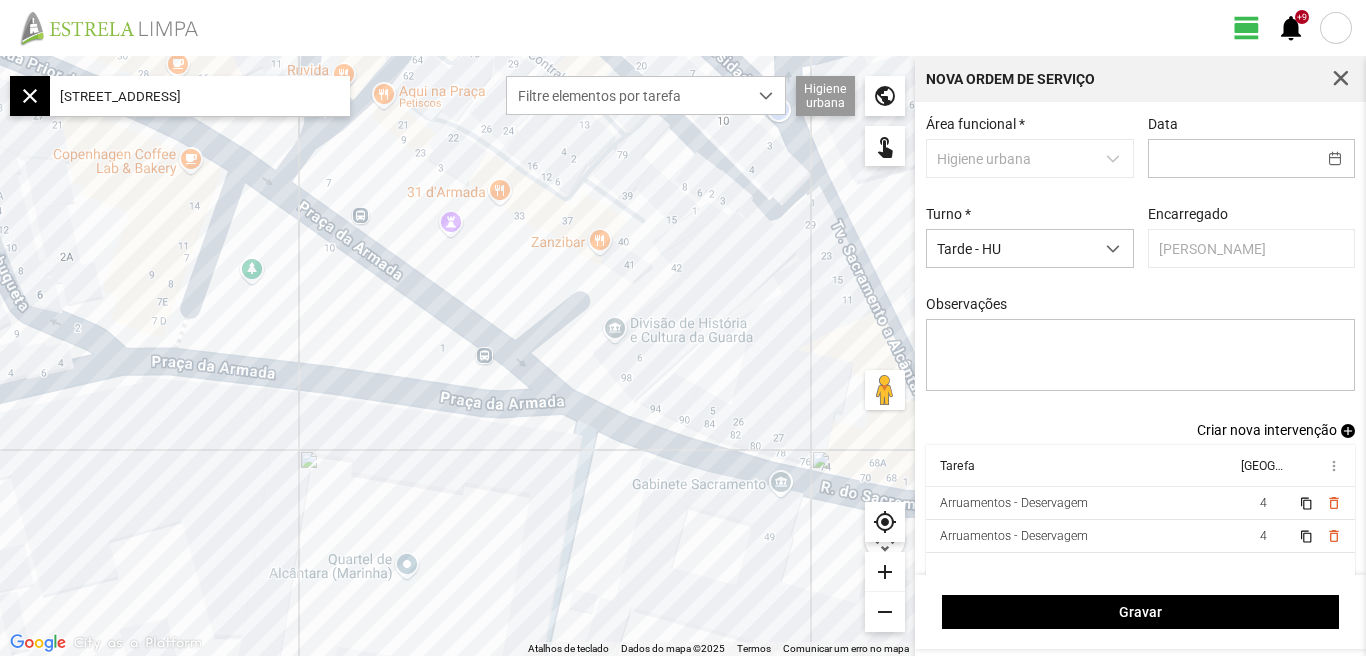 click on "Criar nova intervenção" at bounding box center [1267, 430] 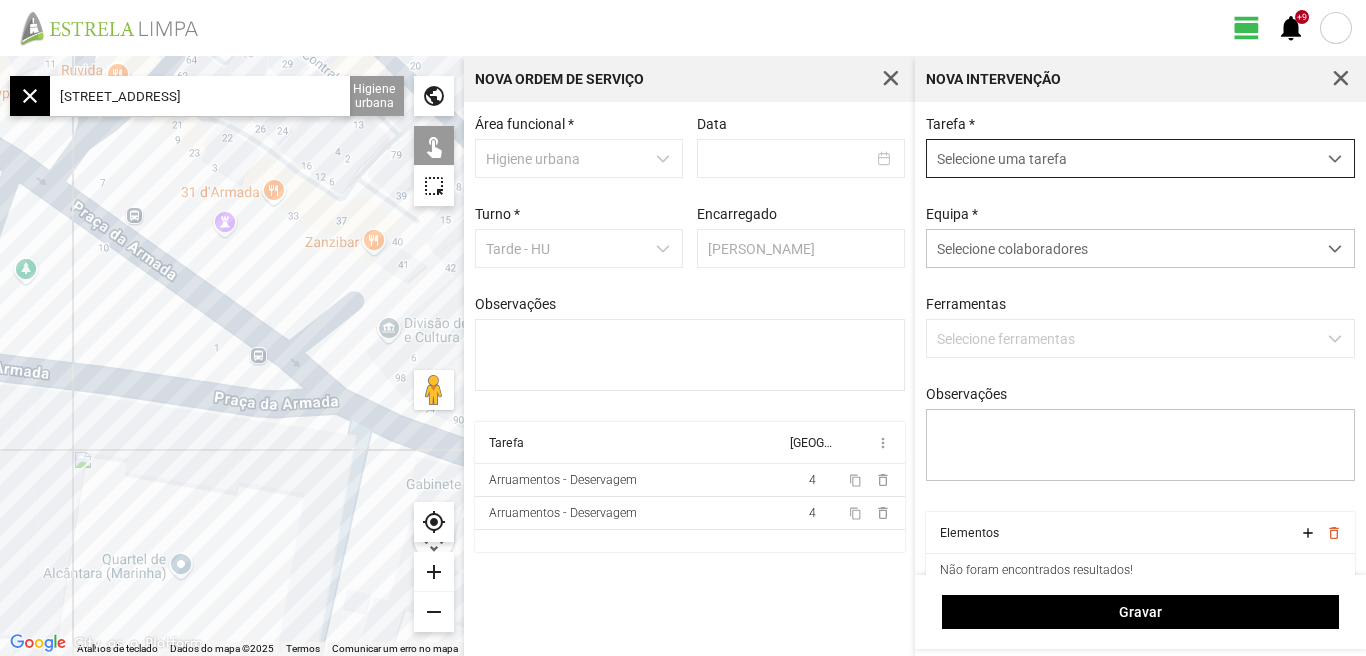 click at bounding box center (1335, 159) 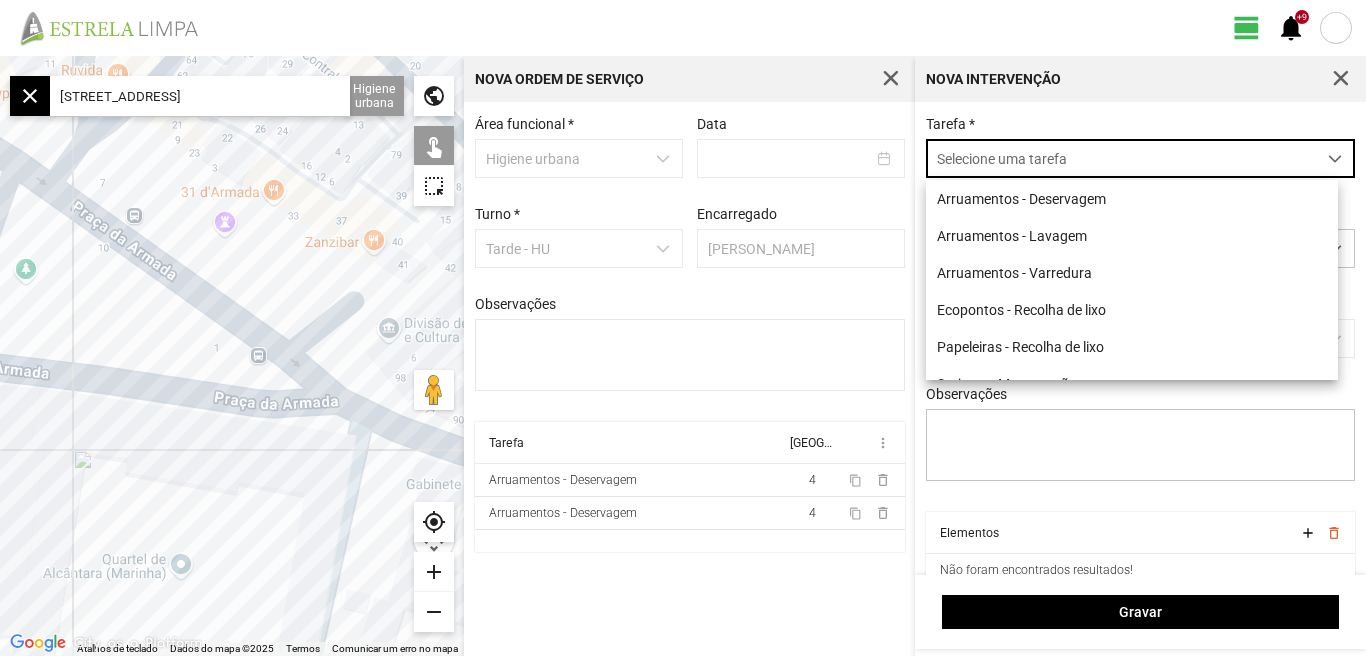 scroll, scrollTop: 11, scrollLeft: 89, axis: both 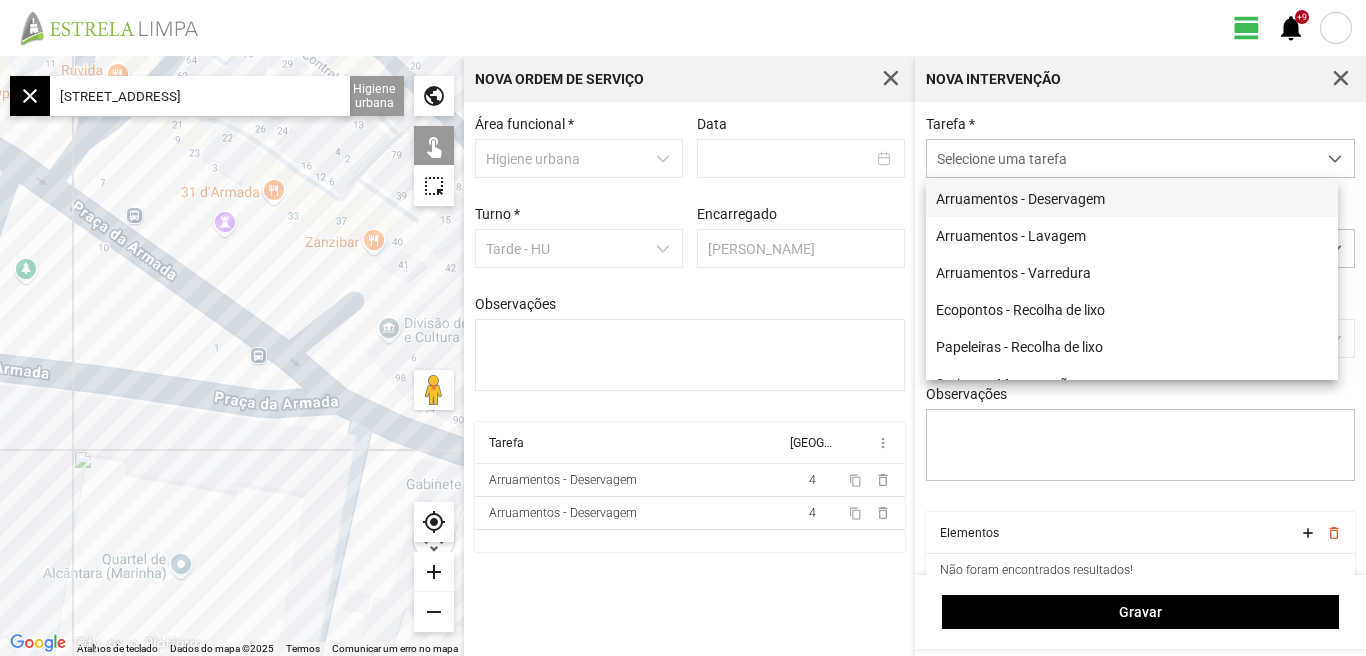 click on "Arruamentos - Deservagem" at bounding box center (1132, 198) 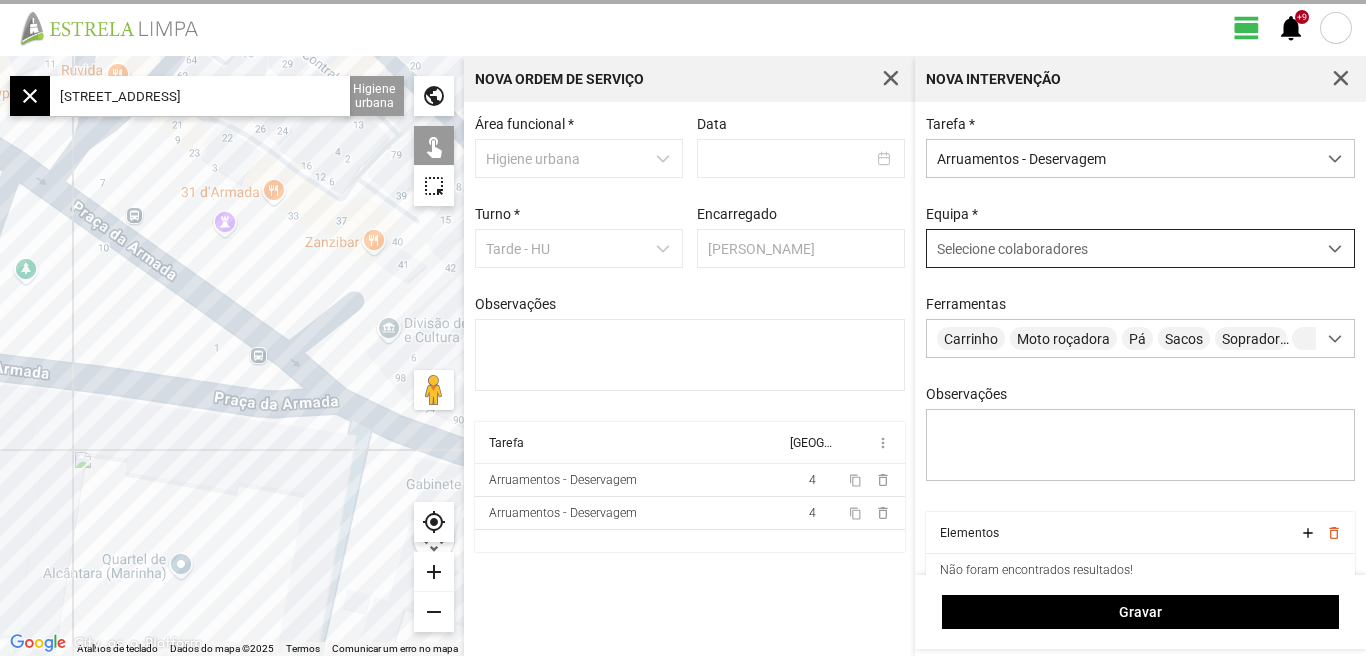 click at bounding box center [1335, 248] 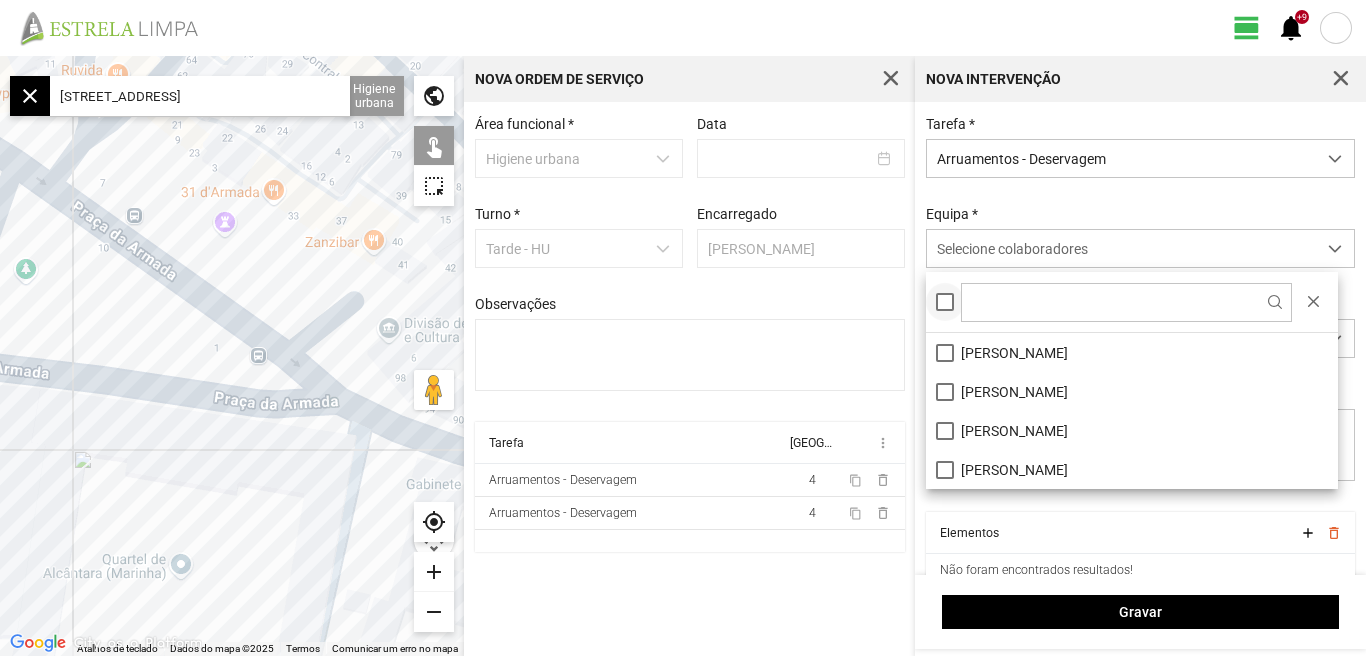 click at bounding box center (945, 302) 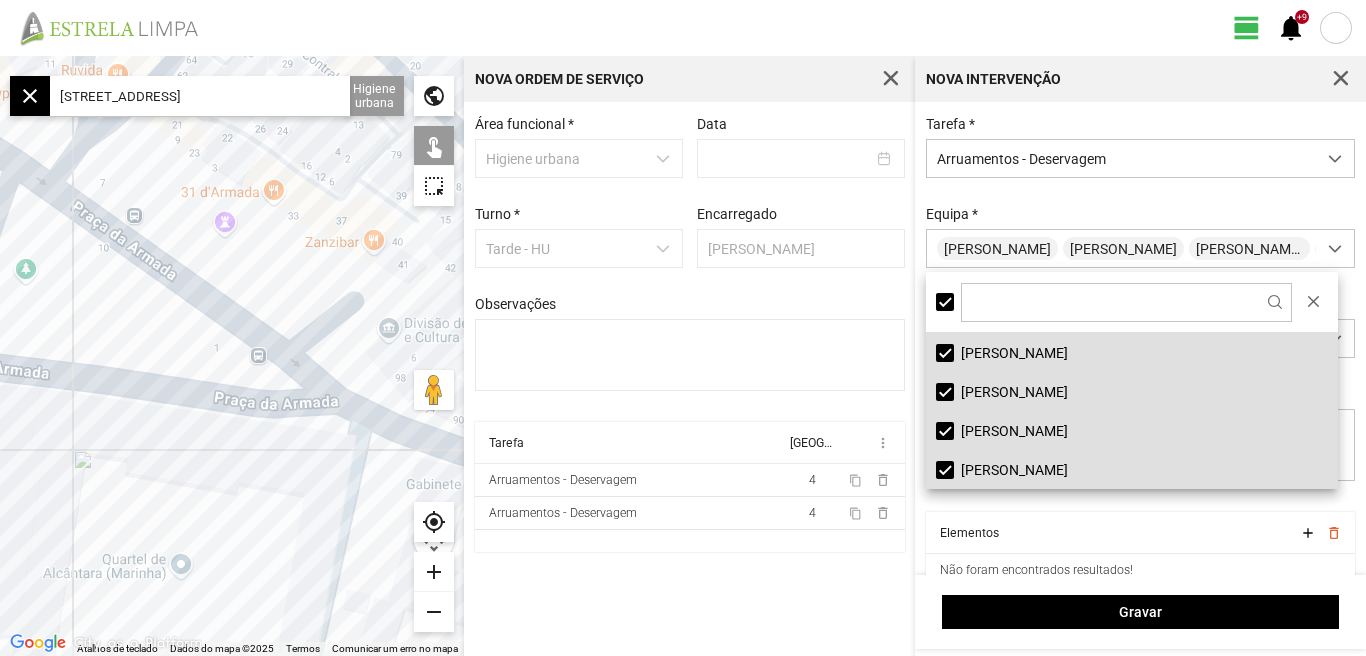 click on "[STREET_ADDRESS]" 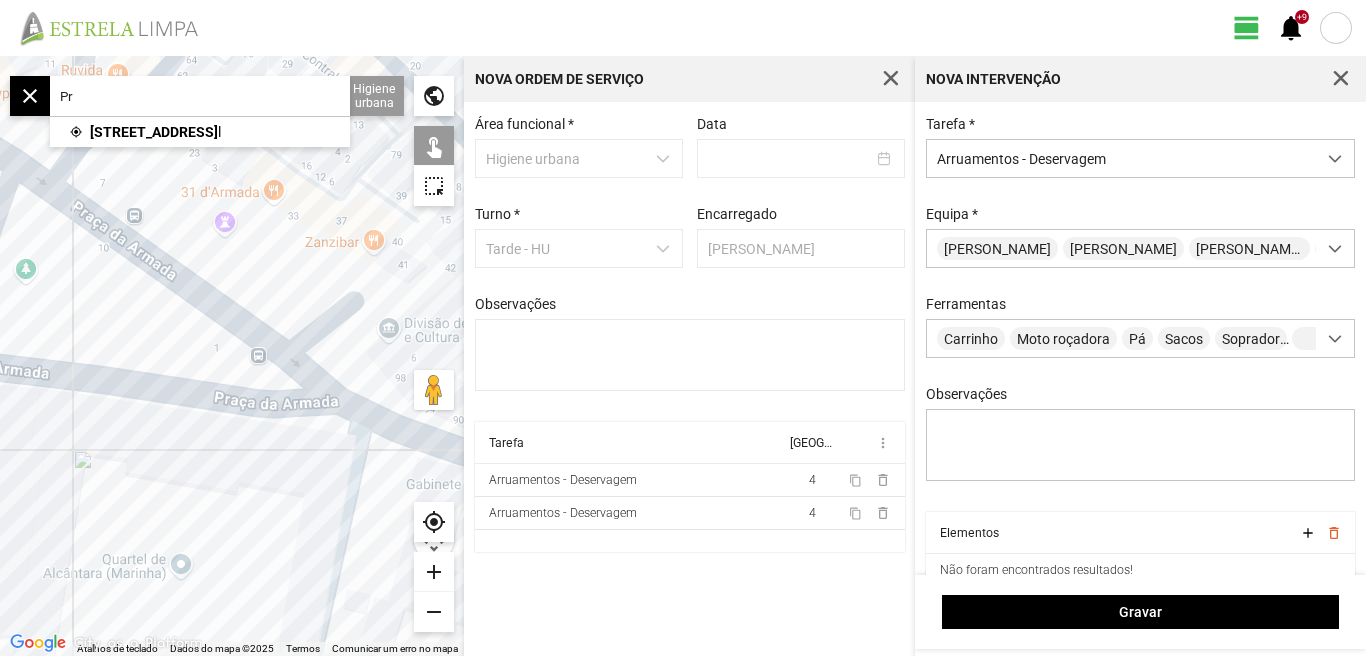 type on "P" 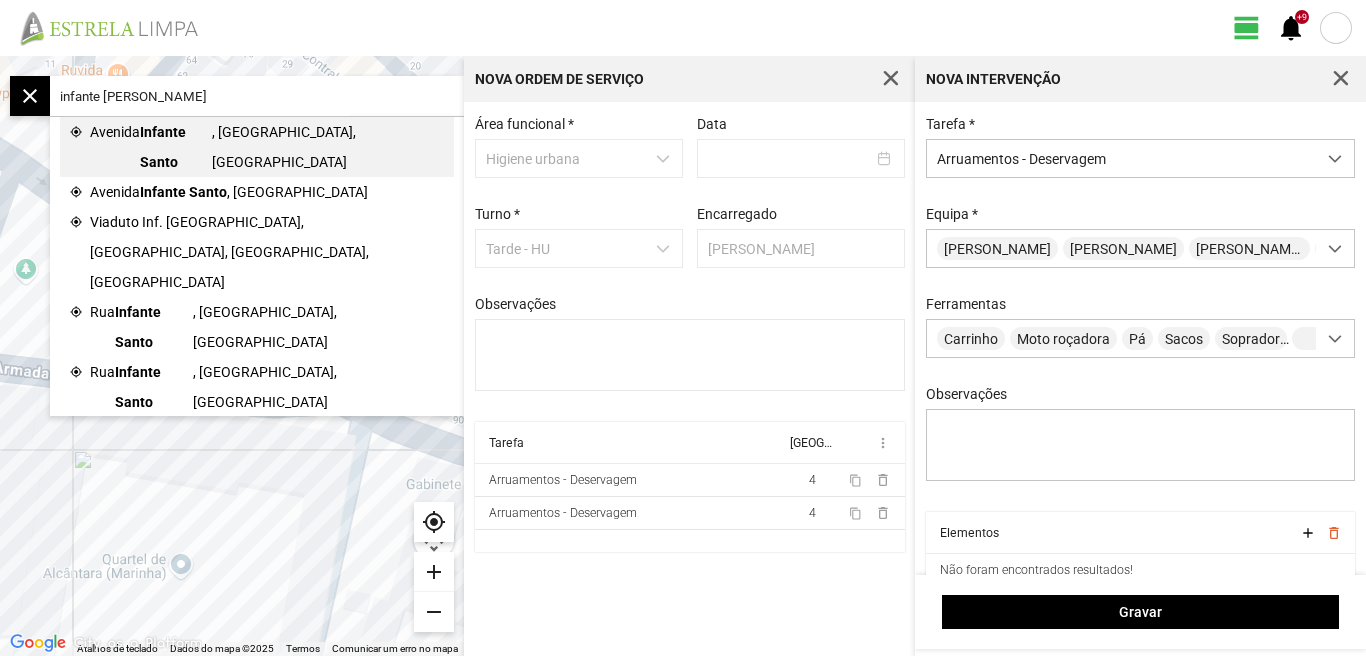 click on "Infante Santo" 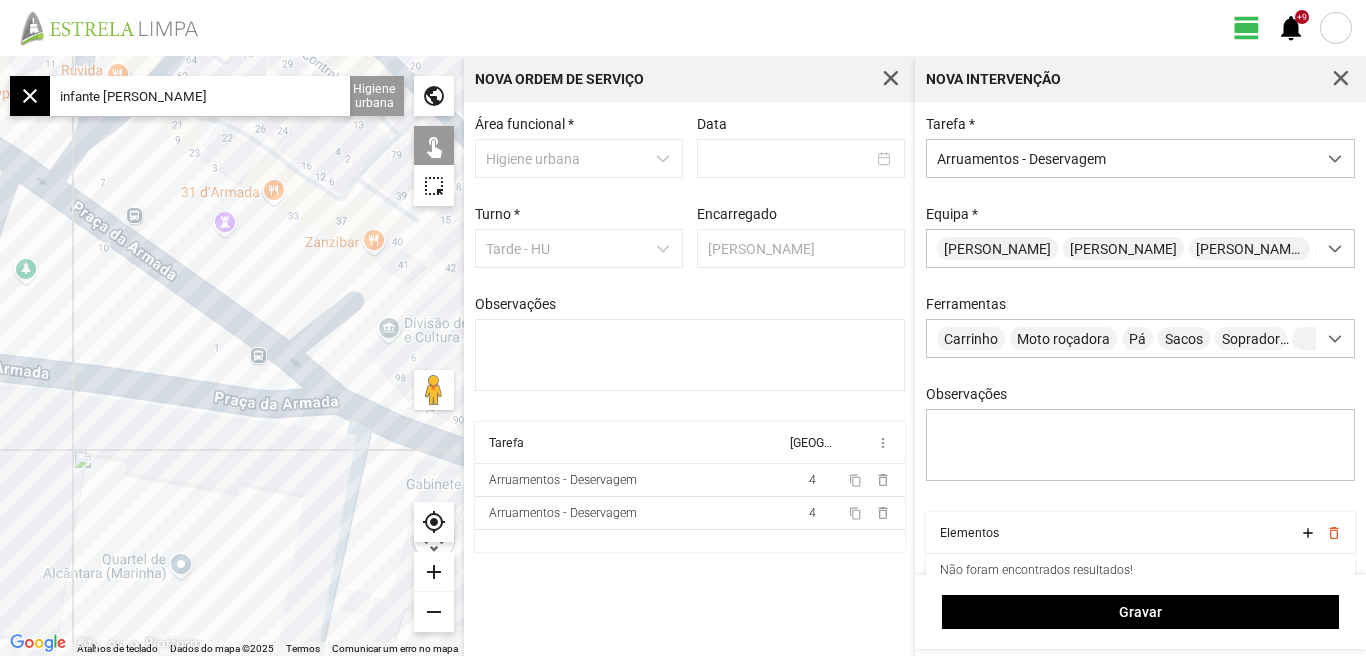 type on "Av. Infante Santo, [GEOGRAPHIC_DATA], [GEOGRAPHIC_DATA]" 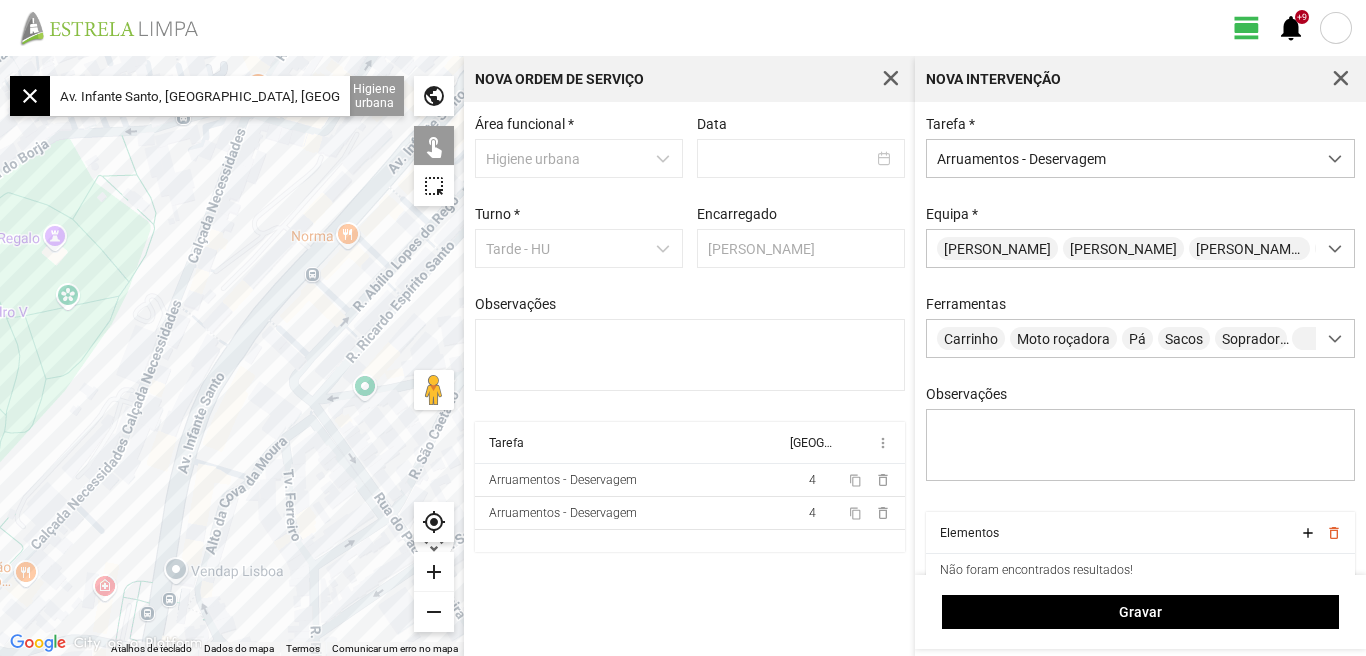 click on "add" 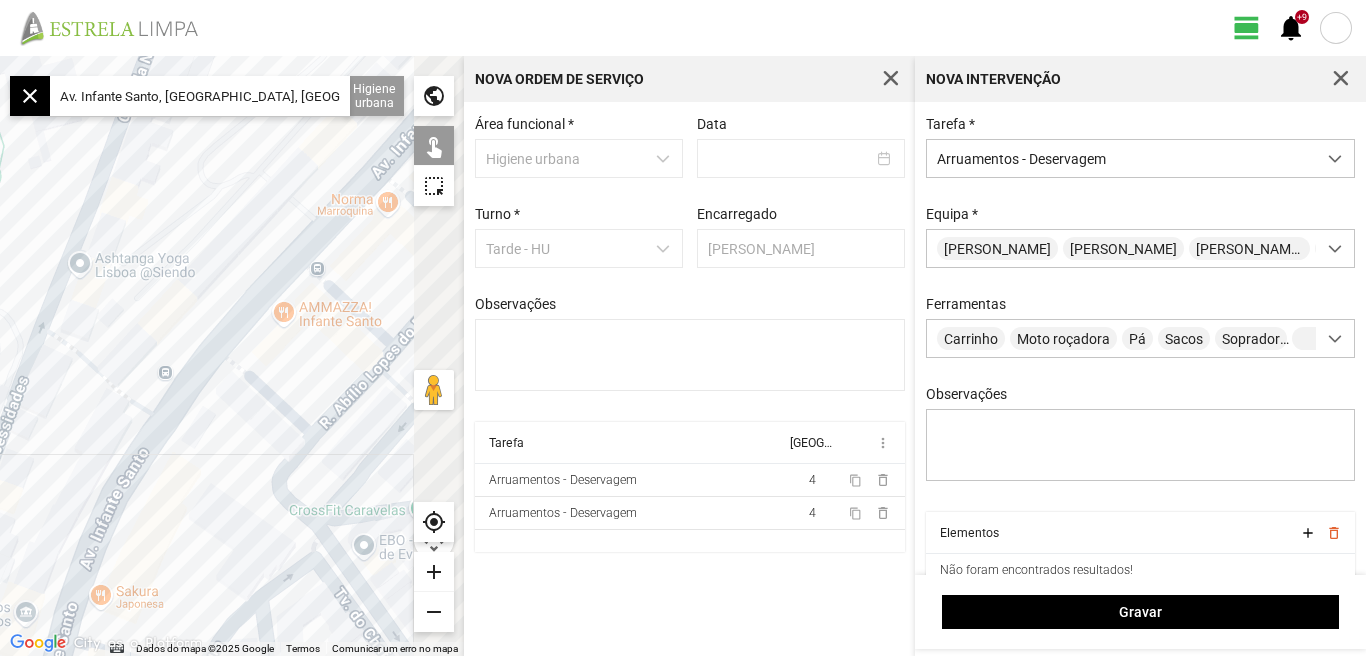 drag, startPoint x: 299, startPoint y: 328, endPoint x: 146, endPoint y: 424, distance: 180.62392 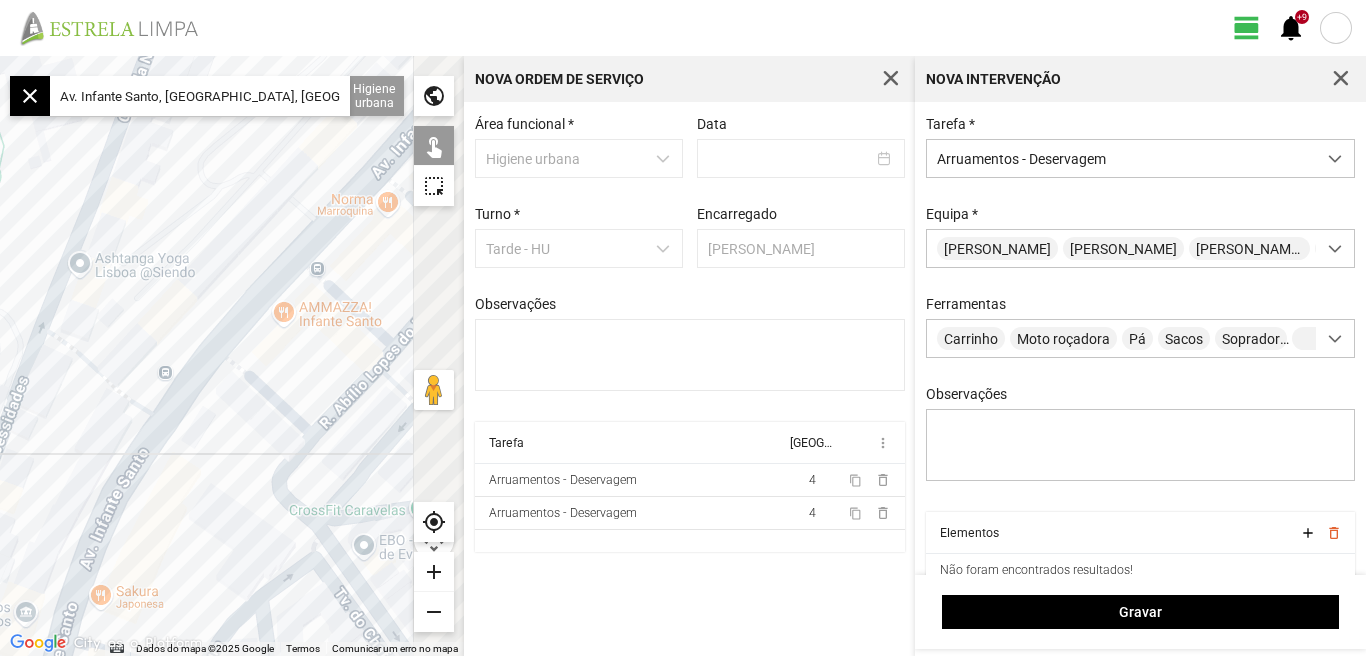 click 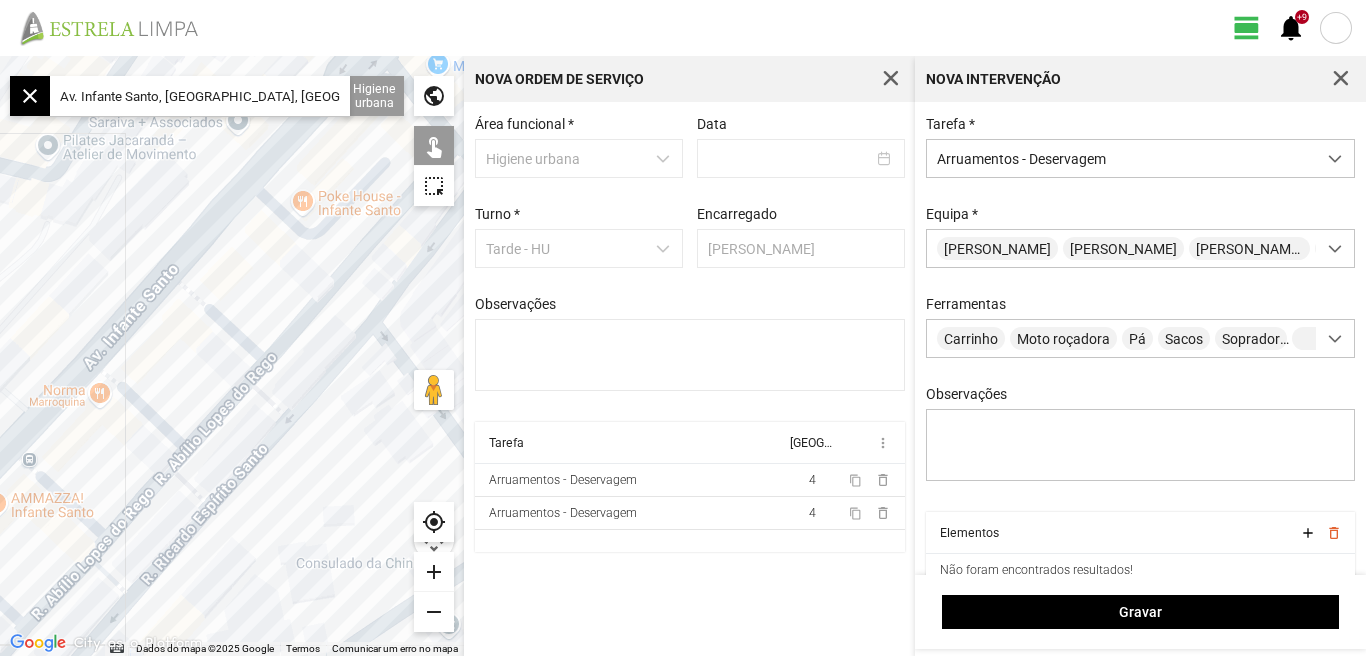 drag, startPoint x: 84, startPoint y: 421, endPoint x: 73, endPoint y: 432, distance: 15.556349 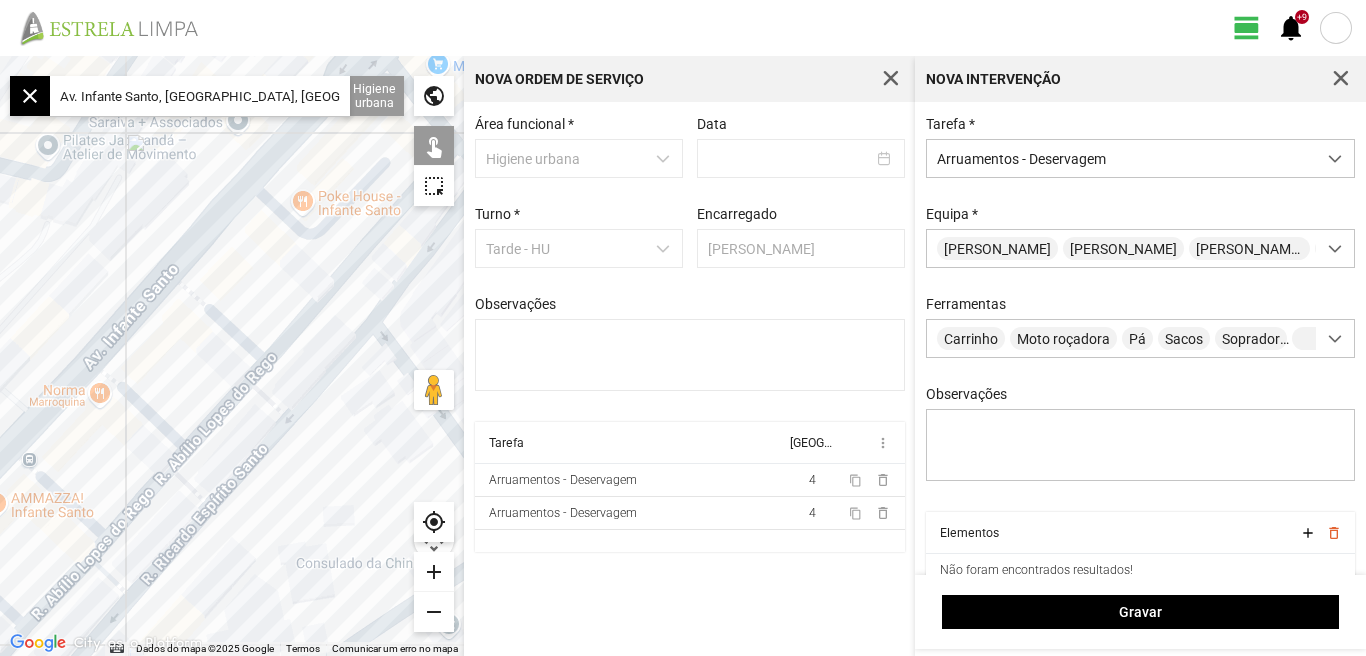 click 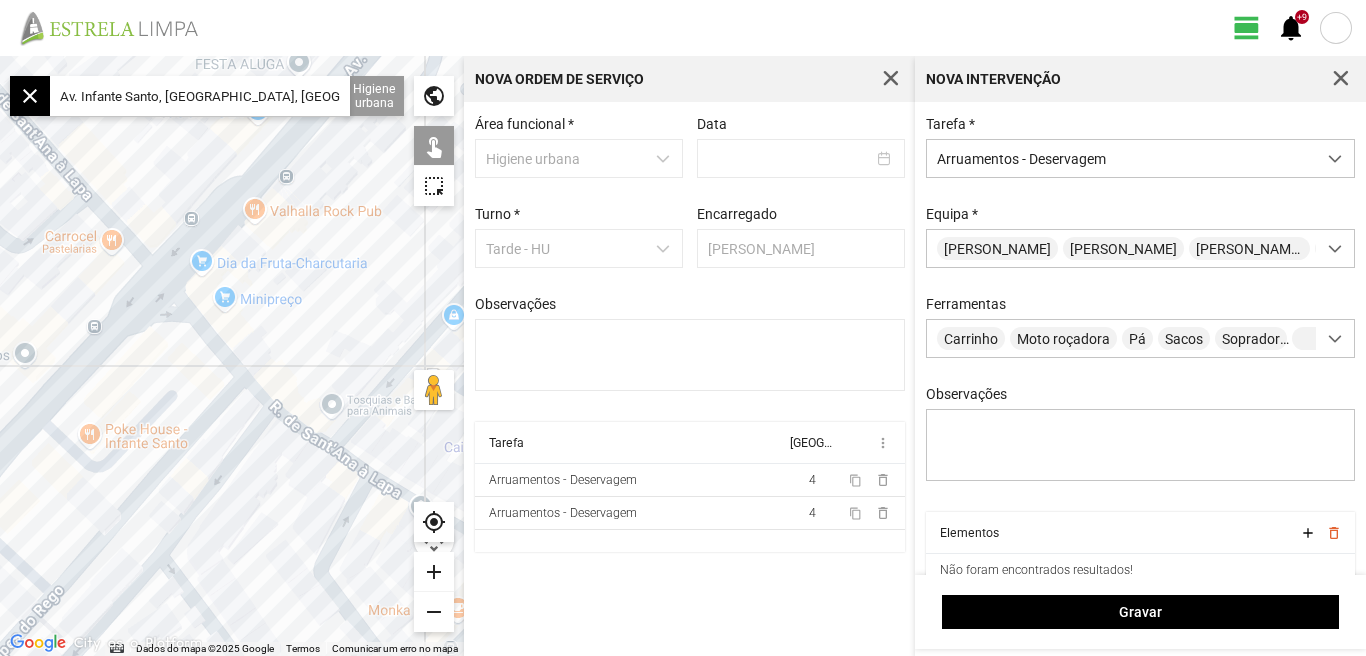 drag, startPoint x: 259, startPoint y: 294, endPoint x: 148, endPoint y: 418, distance: 166.42416 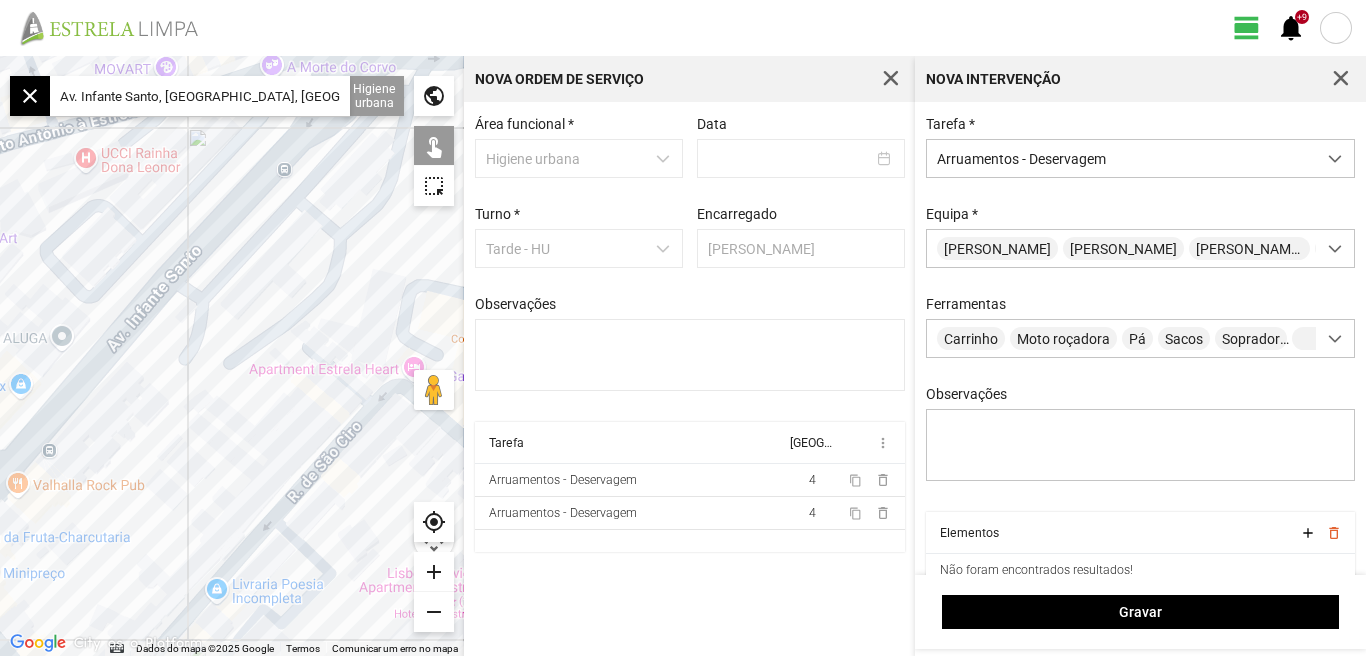 click 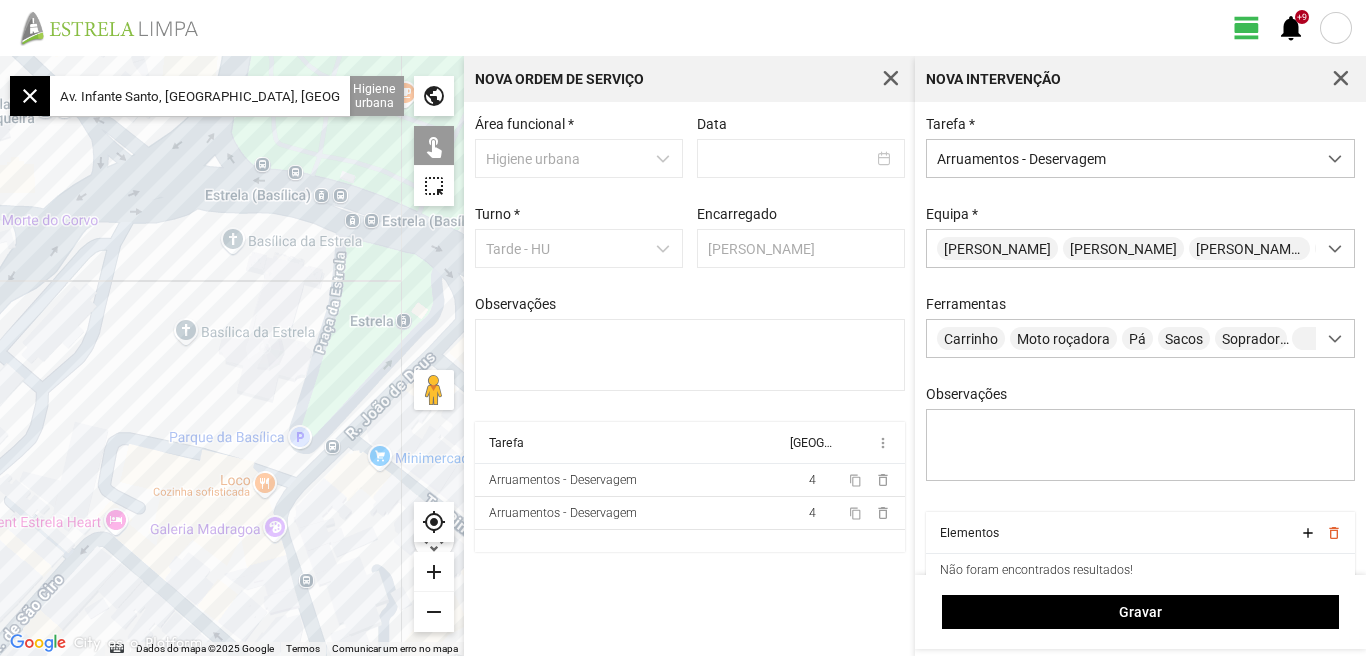 drag, startPoint x: 170, startPoint y: 368, endPoint x: 272, endPoint y: 240, distance: 163.6704 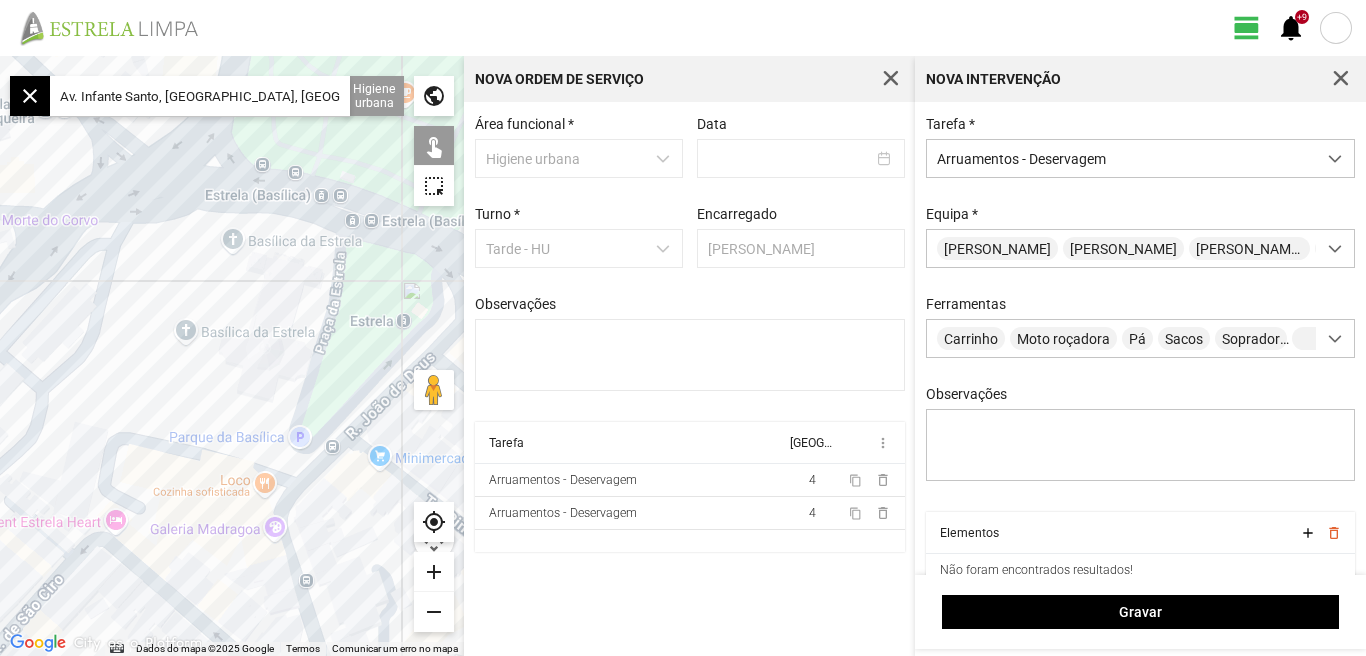 click 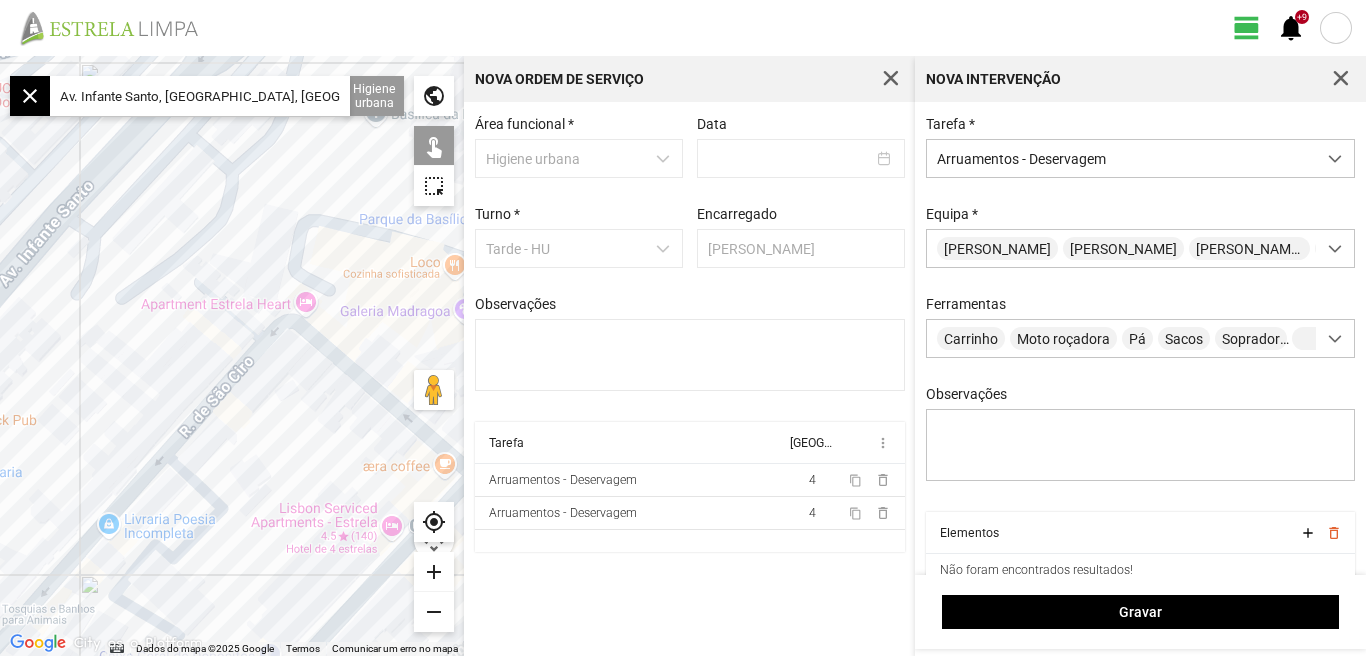 drag, startPoint x: 208, startPoint y: 304, endPoint x: 312, endPoint y: 208, distance: 141.53445 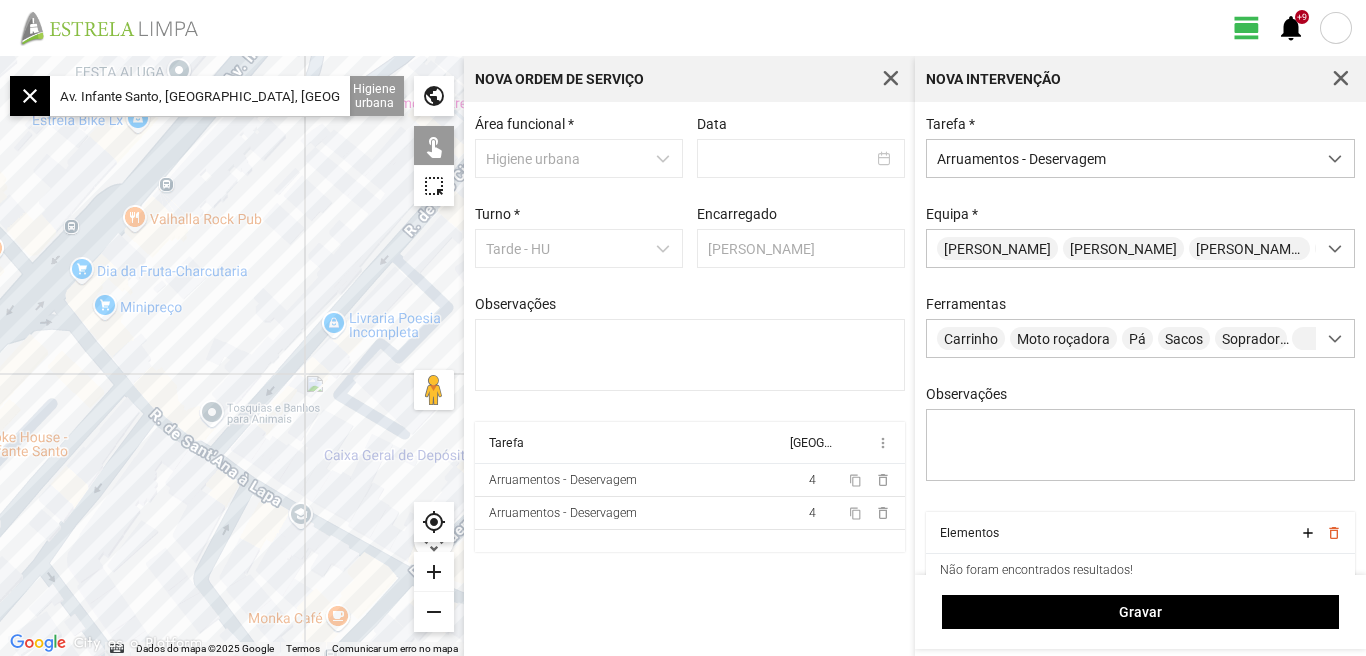 drag, startPoint x: 276, startPoint y: 214, endPoint x: 336, endPoint y: 165, distance: 77.46612 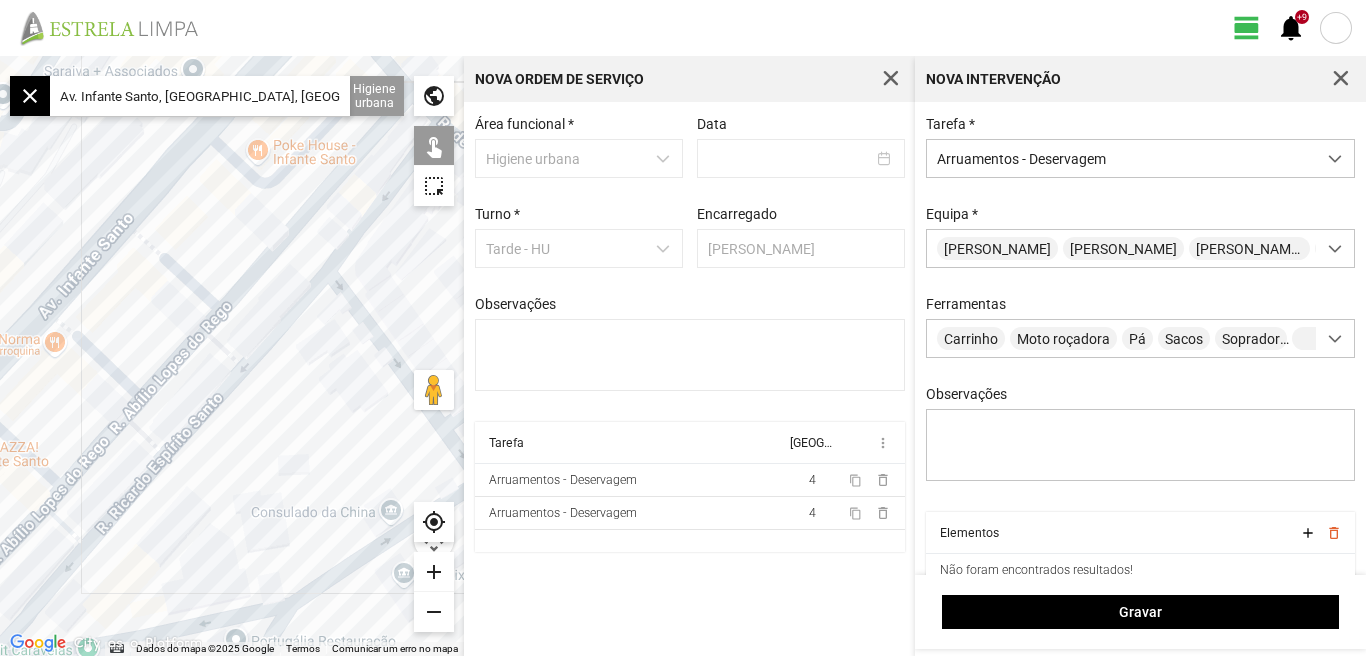 drag, startPoint x: 161, startPoint y: 285, endPoint x: 290, endPoint y: 208, distance: 150.23315 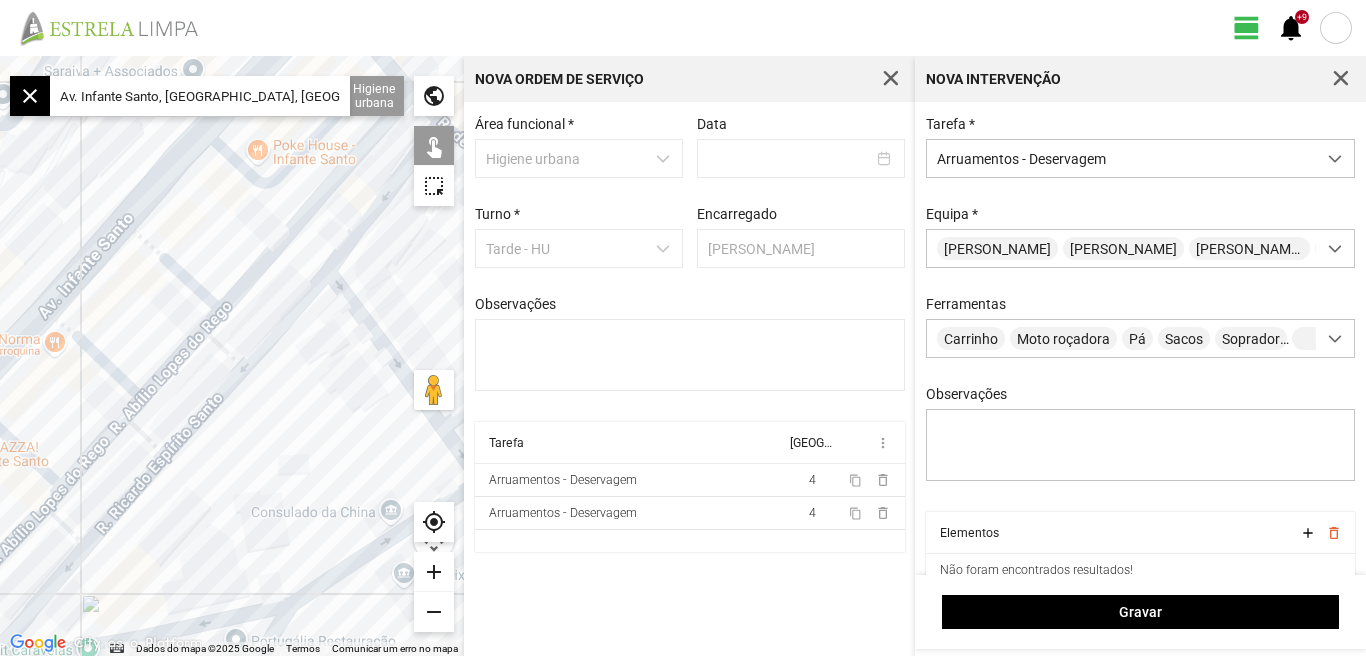 click 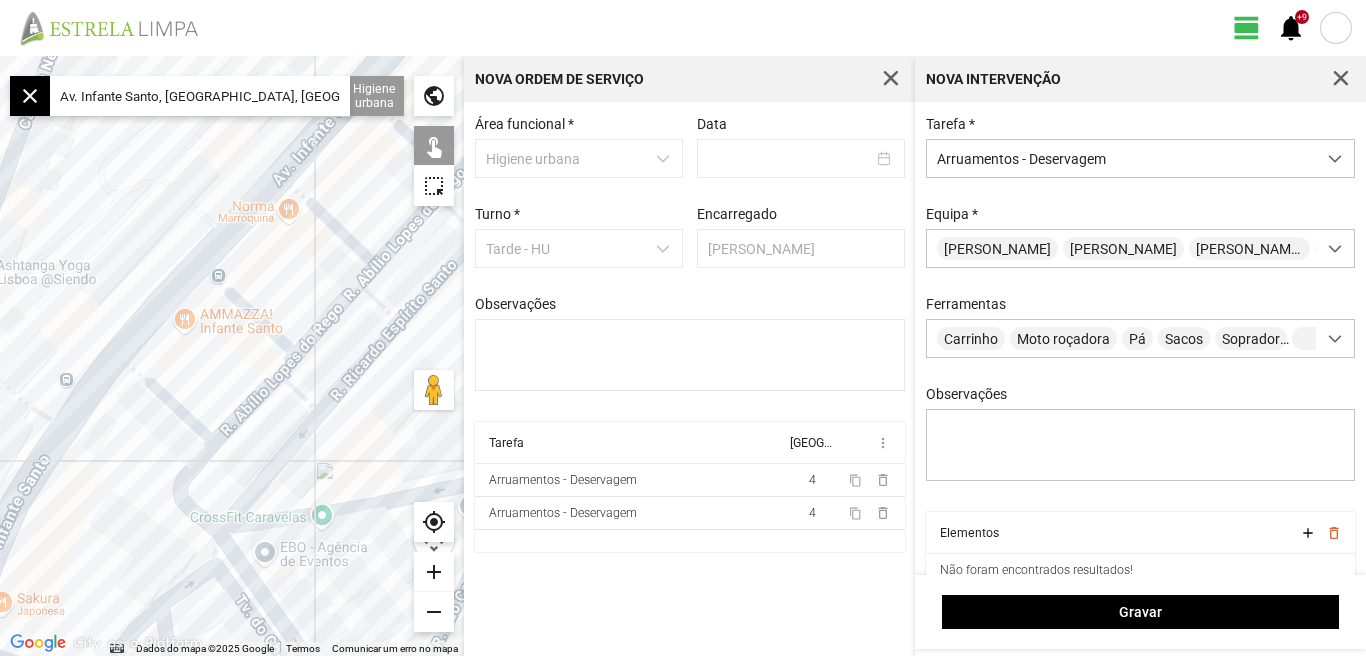 drag, startPoint x: 161, startPoint y: 369, endPoint x: 257, endPoint y: 233, distance: 166.46922 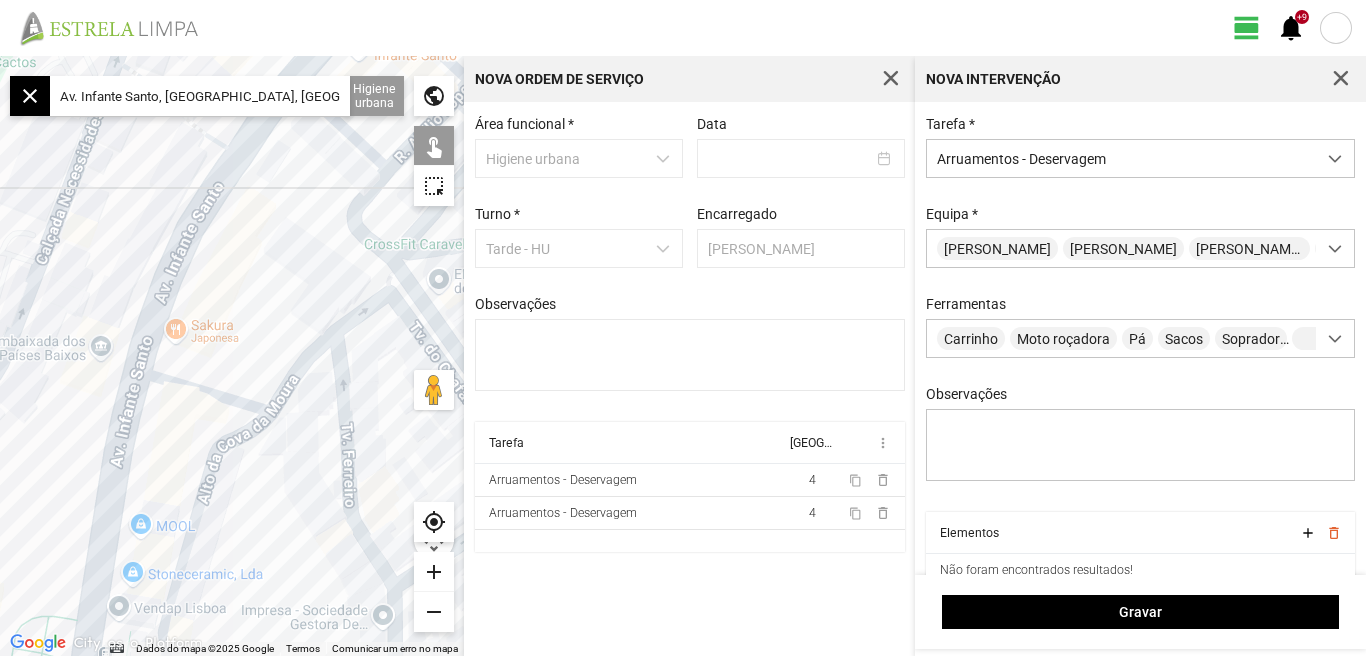 drag, startPoint x: 205, startPoint y: 330, endPoint x: 223, endPoint y: 227, distance: 104.56099 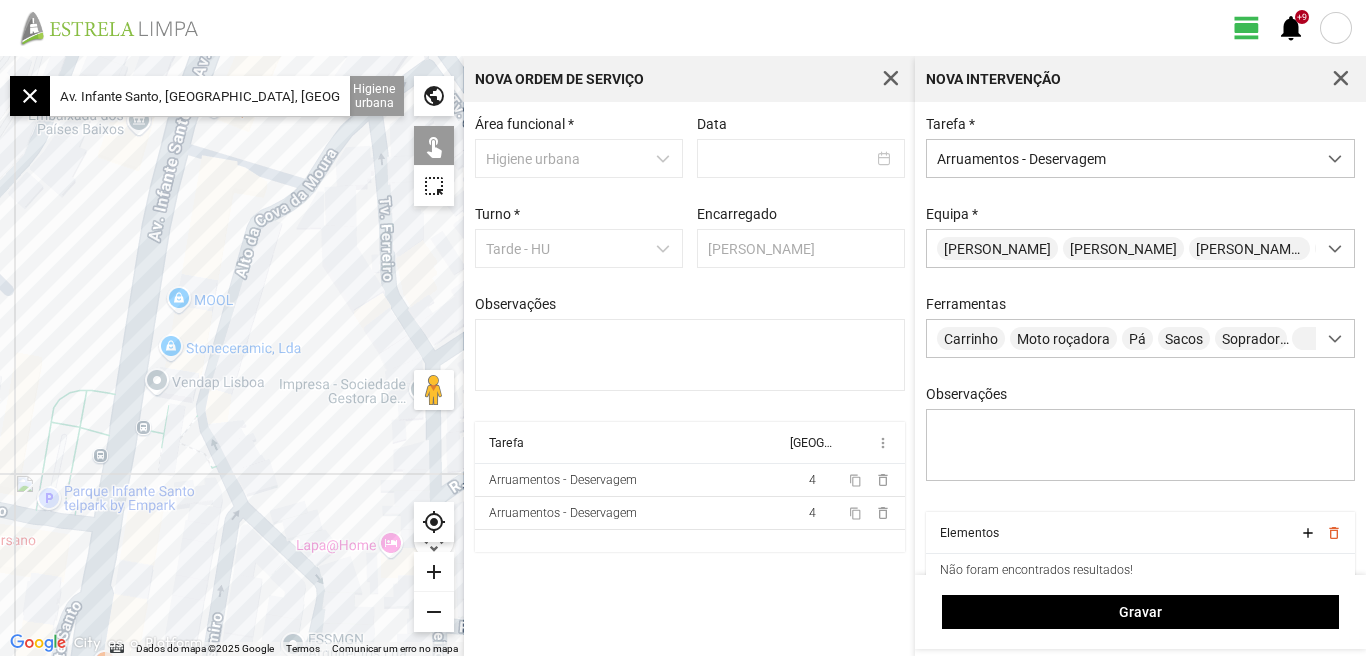 drag, startPoint x: 262, startPoint y: 350, endPoint x: 258, endPoint y: 292, distance: 58.137768 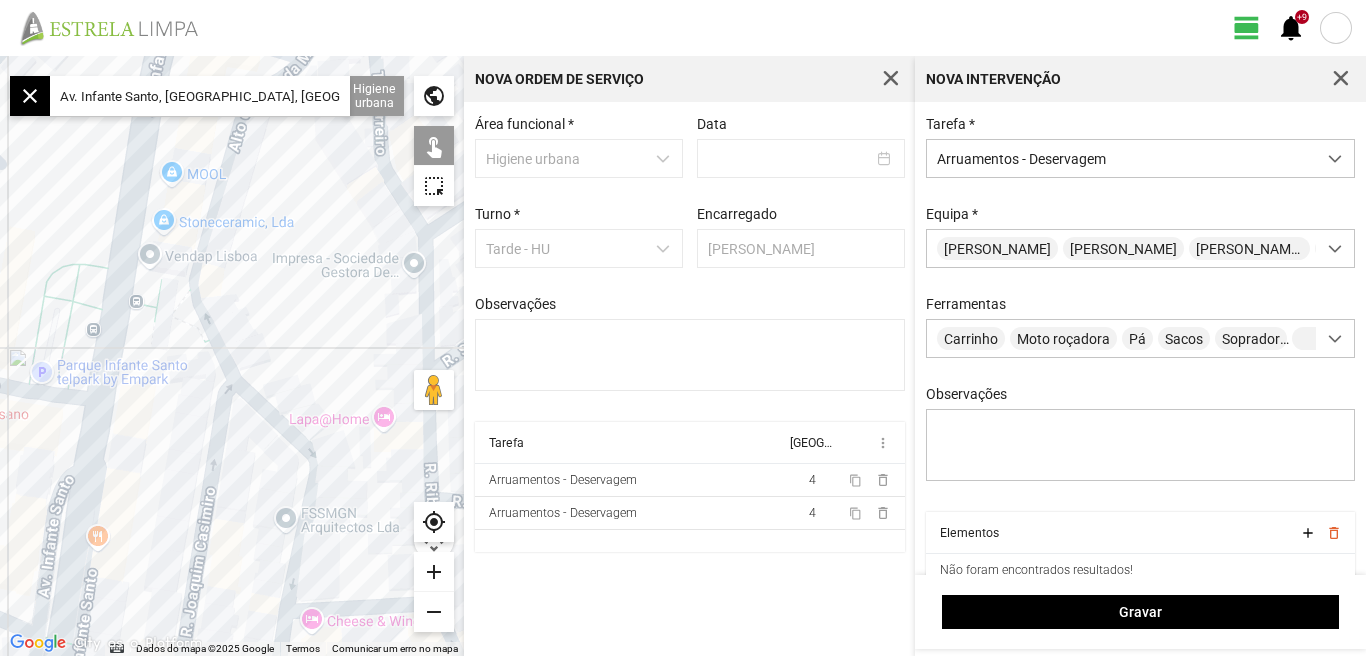 drag, startPoint x: 286, startPoint y: 349, endPoint x: 223, endPoint y: 462, distance: 129.37543 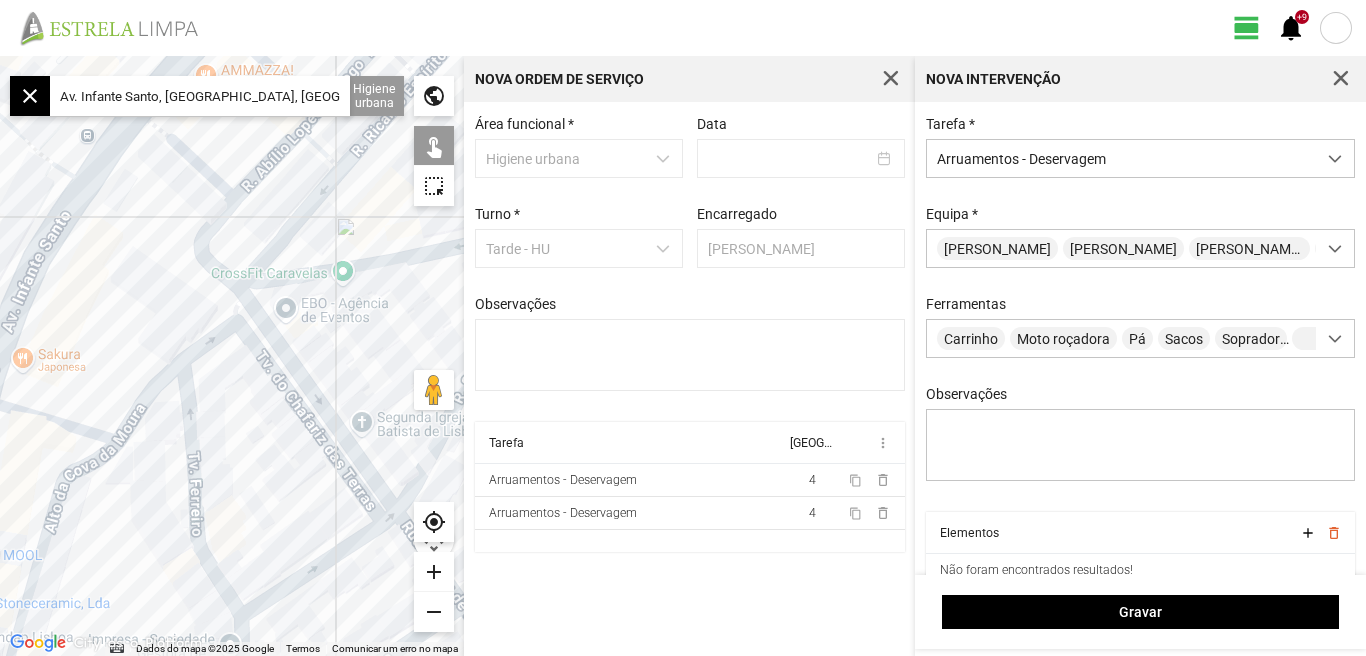 drag, startPoint x: 255, startPoint y: 364, endPoint x: 232, endPoint y: 448, distance: 87.0919 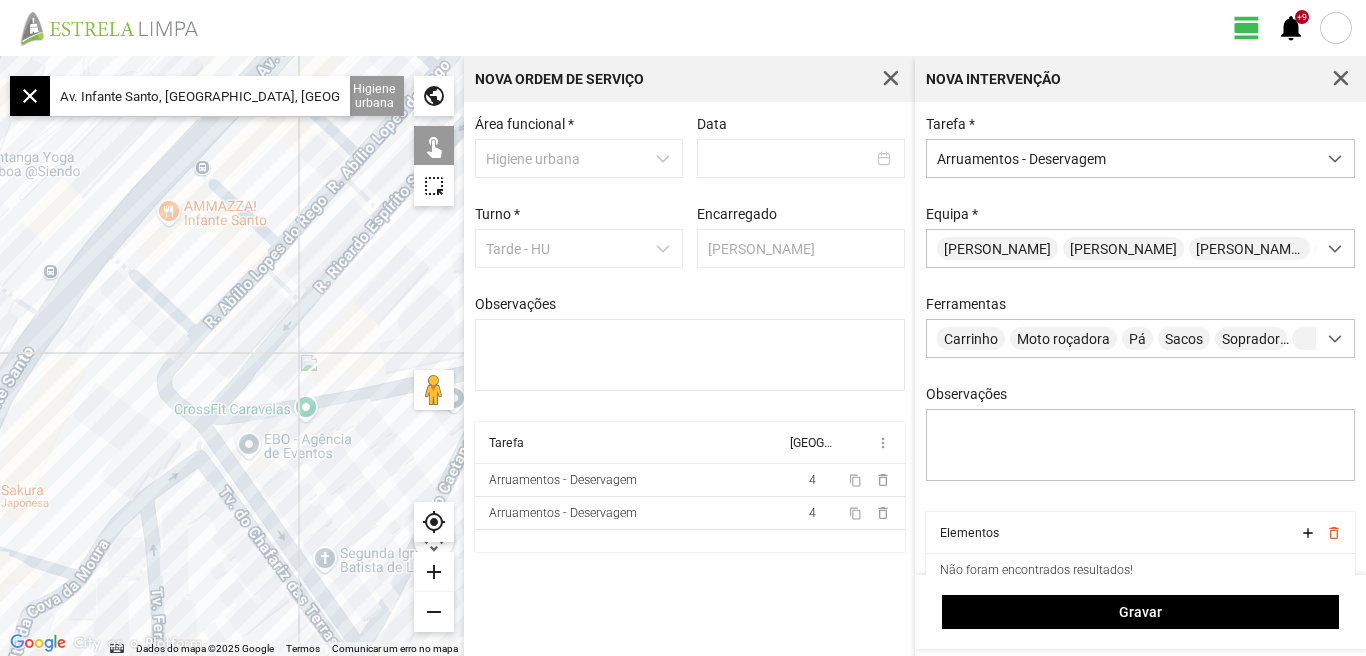 drag, startPoint x: 125, startPoint y: 346, endPoint x: 38, endPoint y: 429, distance: 120.241425 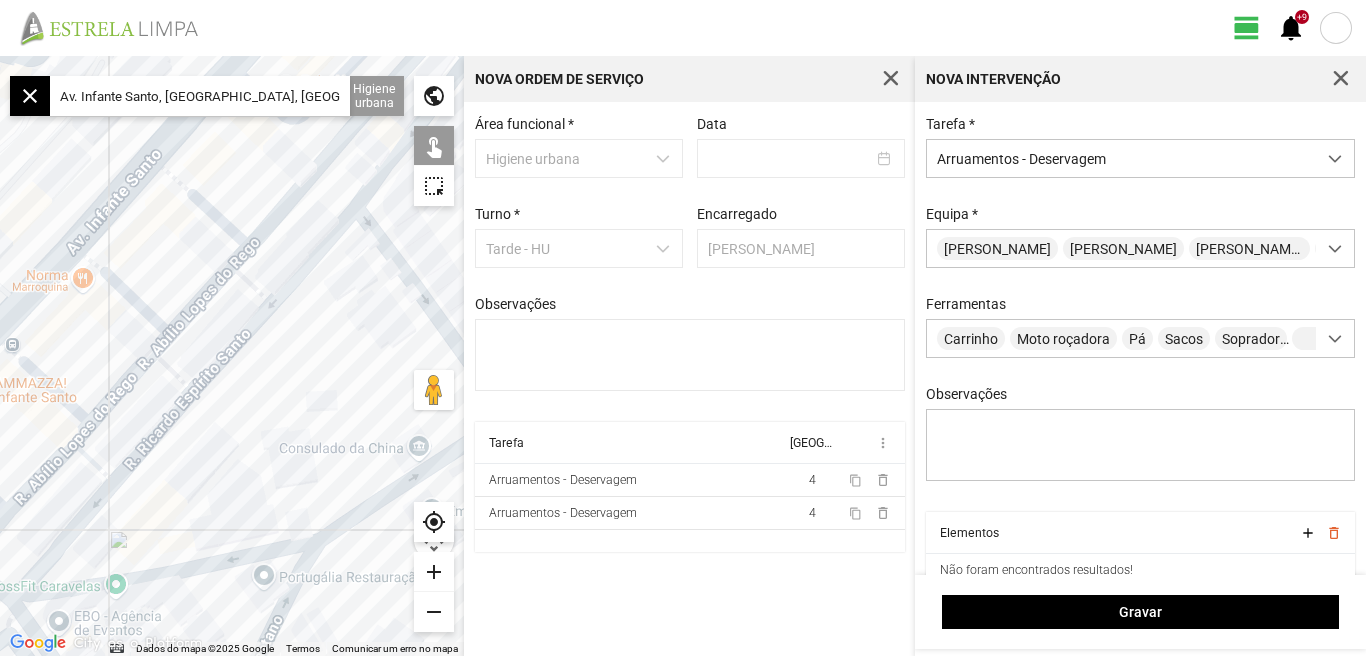 drag, startPoint x: 135, startPoint y: 299, endPoint x: 75, endPoint y: 377, distance: 98.40732 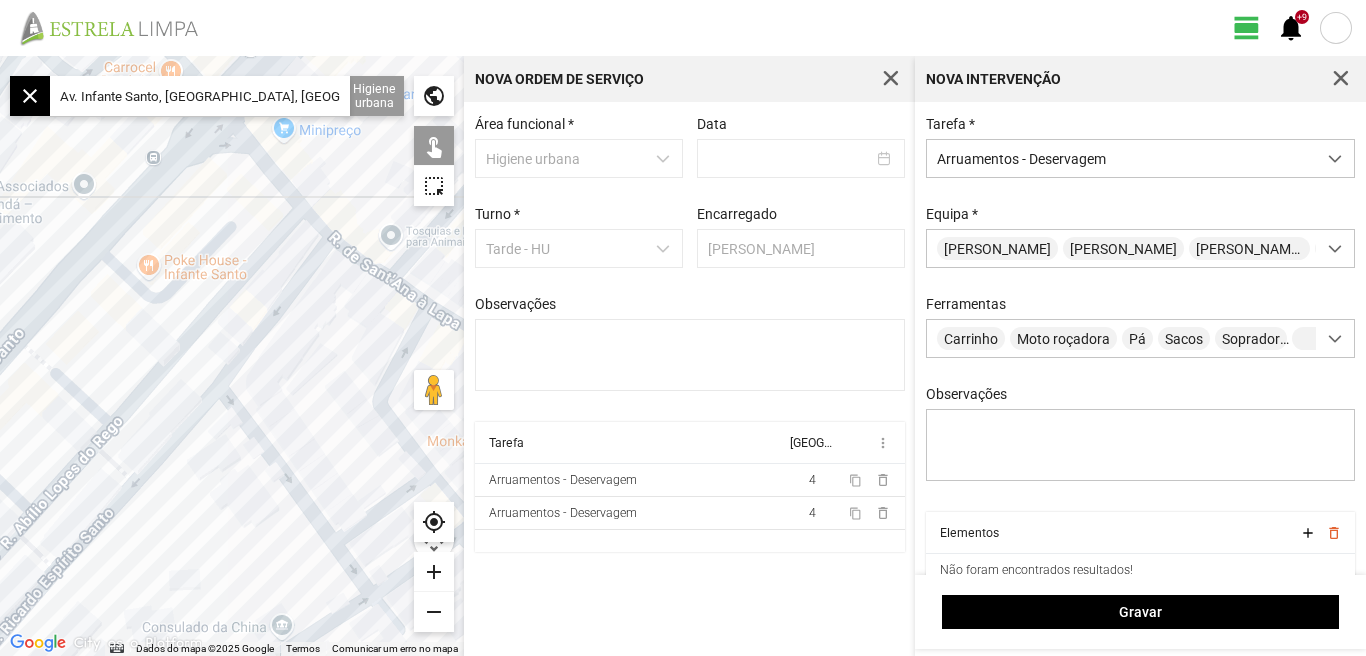 scroll, scrollTop: 85, scrollLeft: 0, axis: vertical 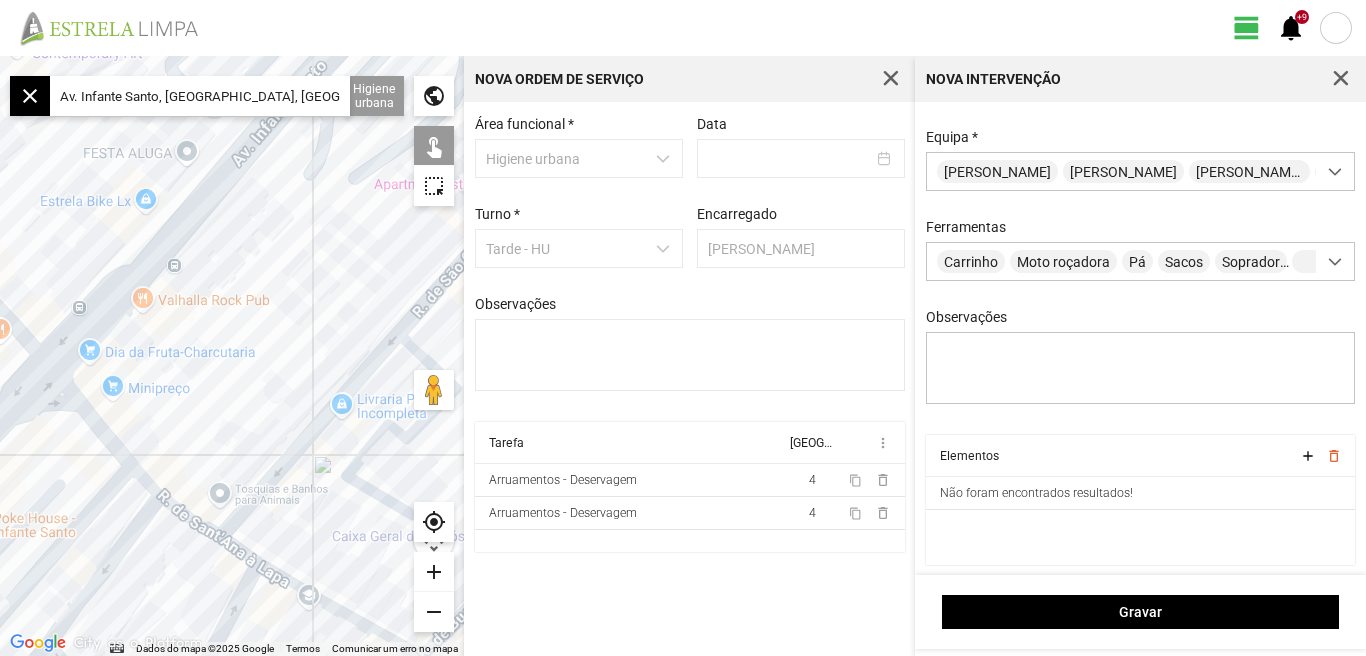 drag, startPoint x: 311, startPoint y: 350, endPoint x: 190, endPoint y: 514, distance: 203.80627 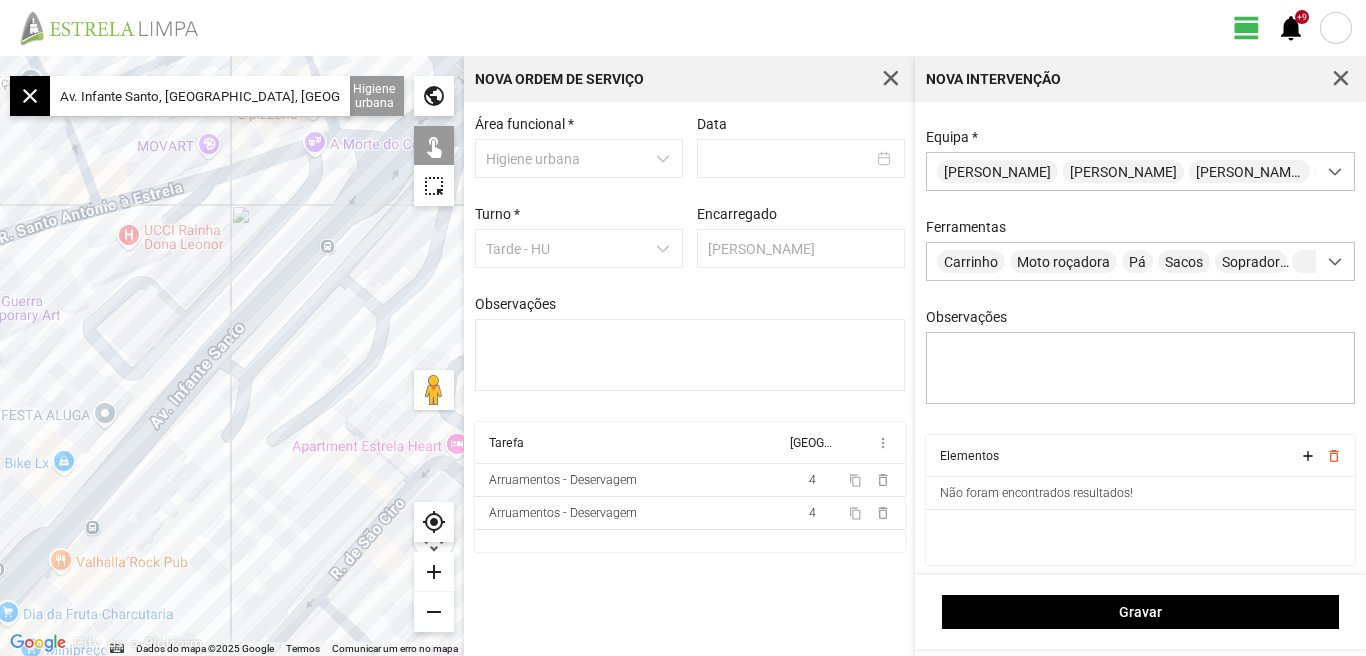 drag, startPoint x: 316, startPoint y: 328, endPoint x: 256, endPoint y: 509, distance: 190.68561 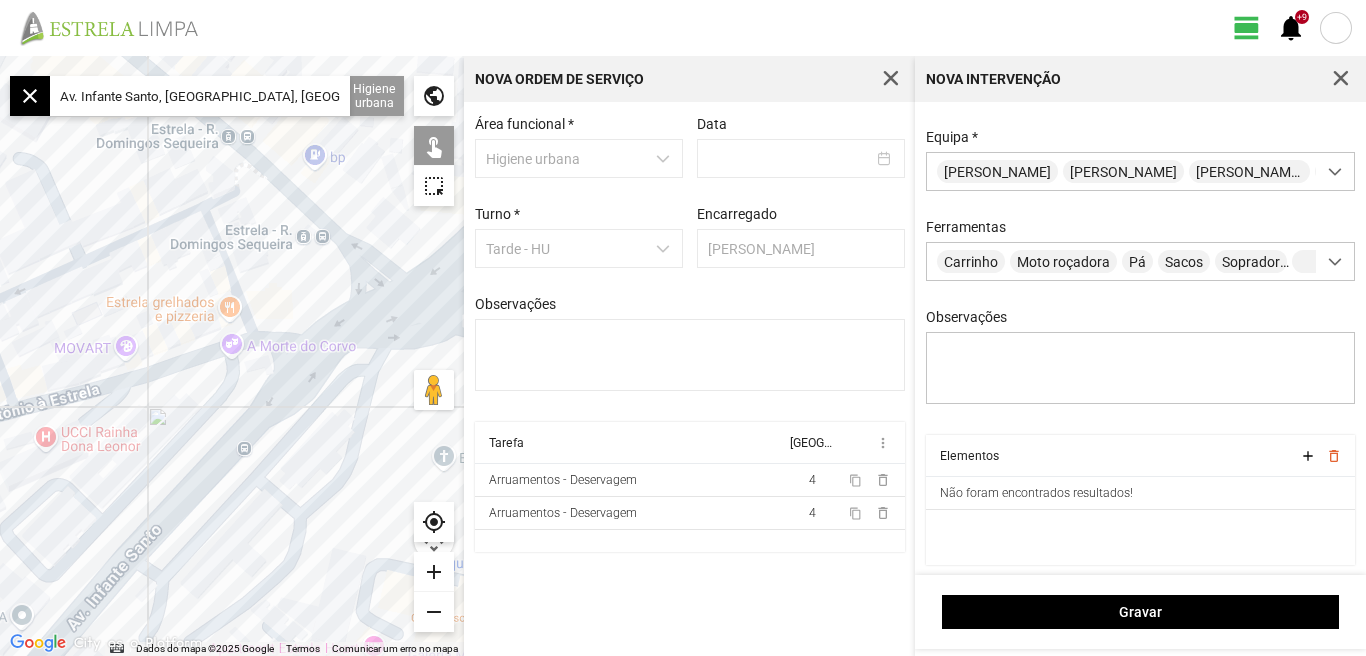 drag, startPoint x: 247, startPoint y: 486, endPoint x: 215, endPoint y: 570, distance: 89.88882 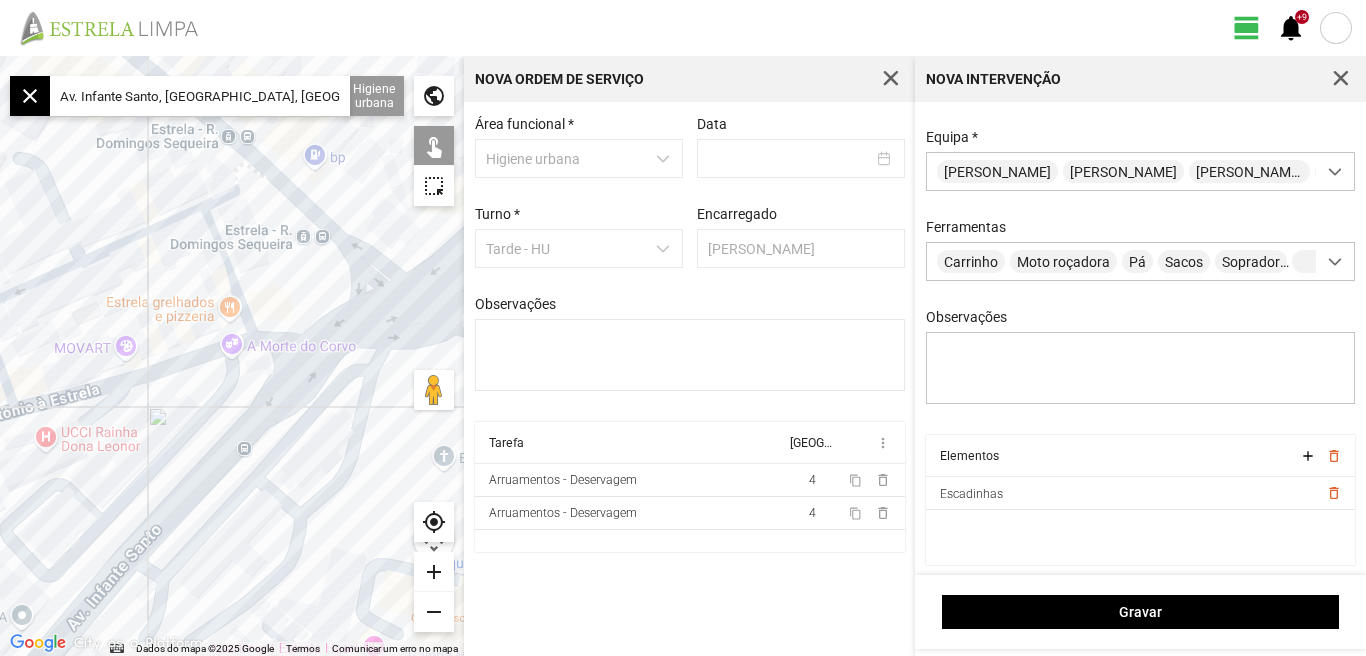 click on "add" 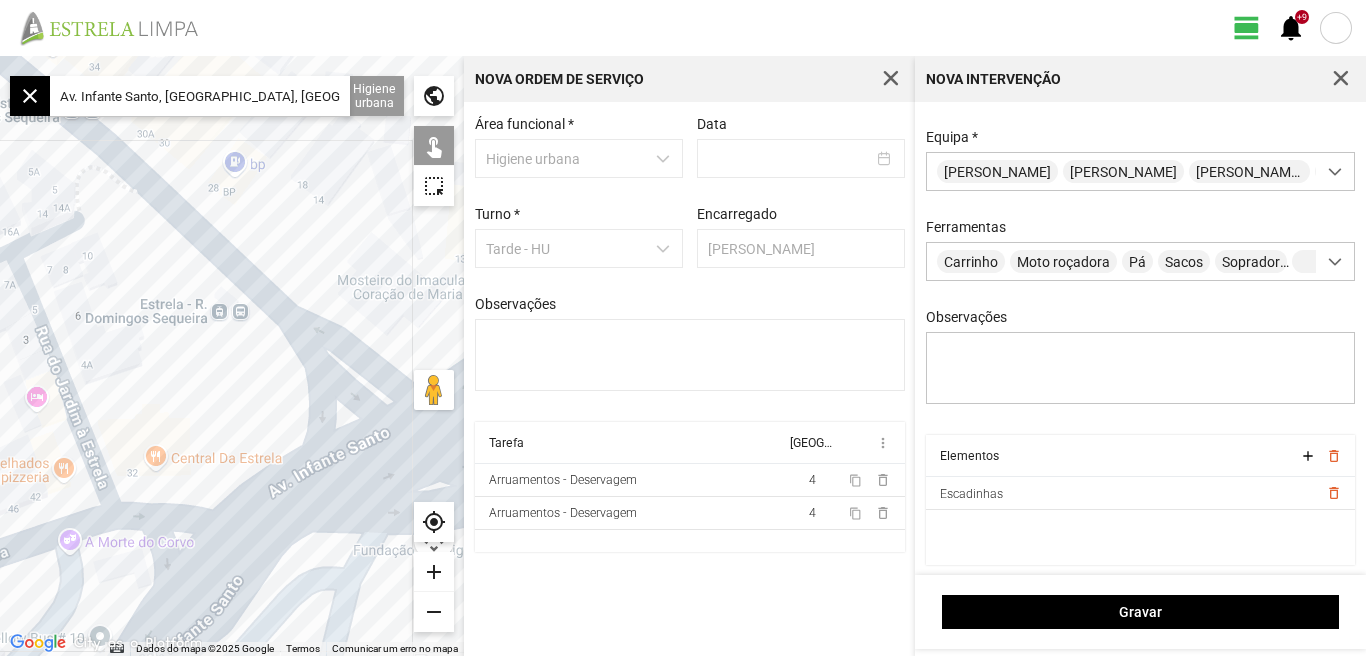 drag, startPoint x: 315, startPoint y: 248, endPoint x: 154, endPoint y: 445, distance: 254.42091 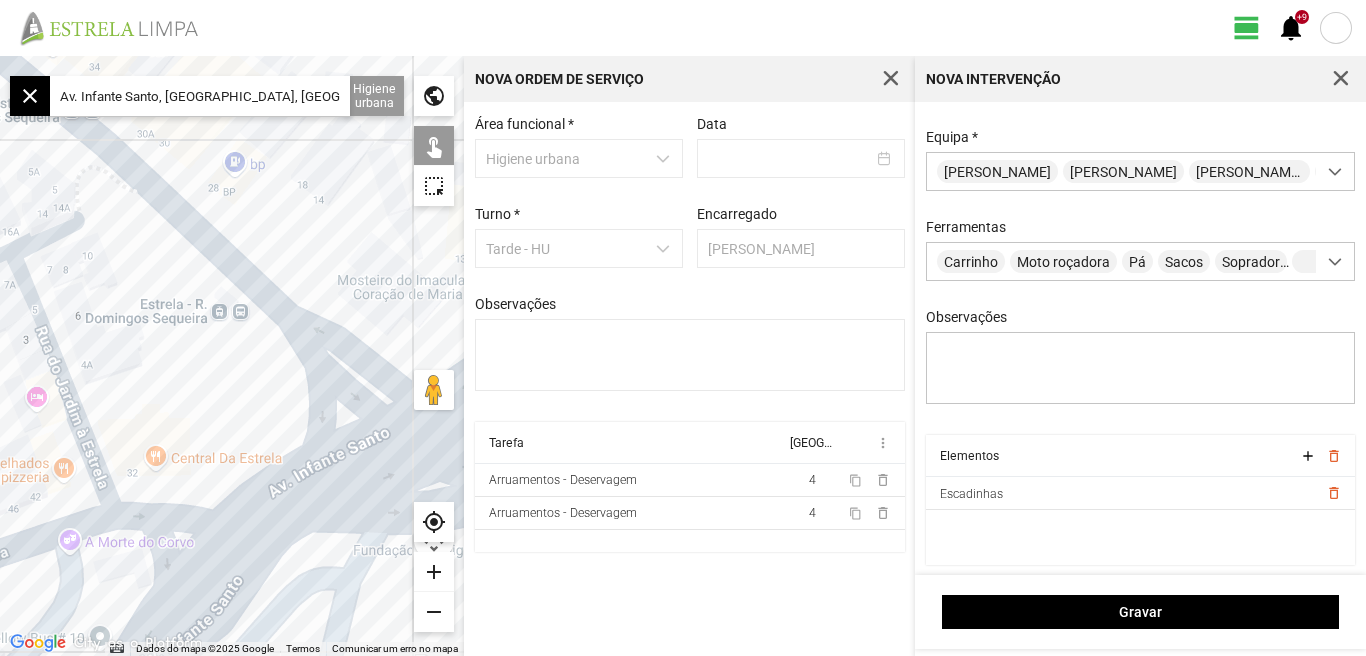 click 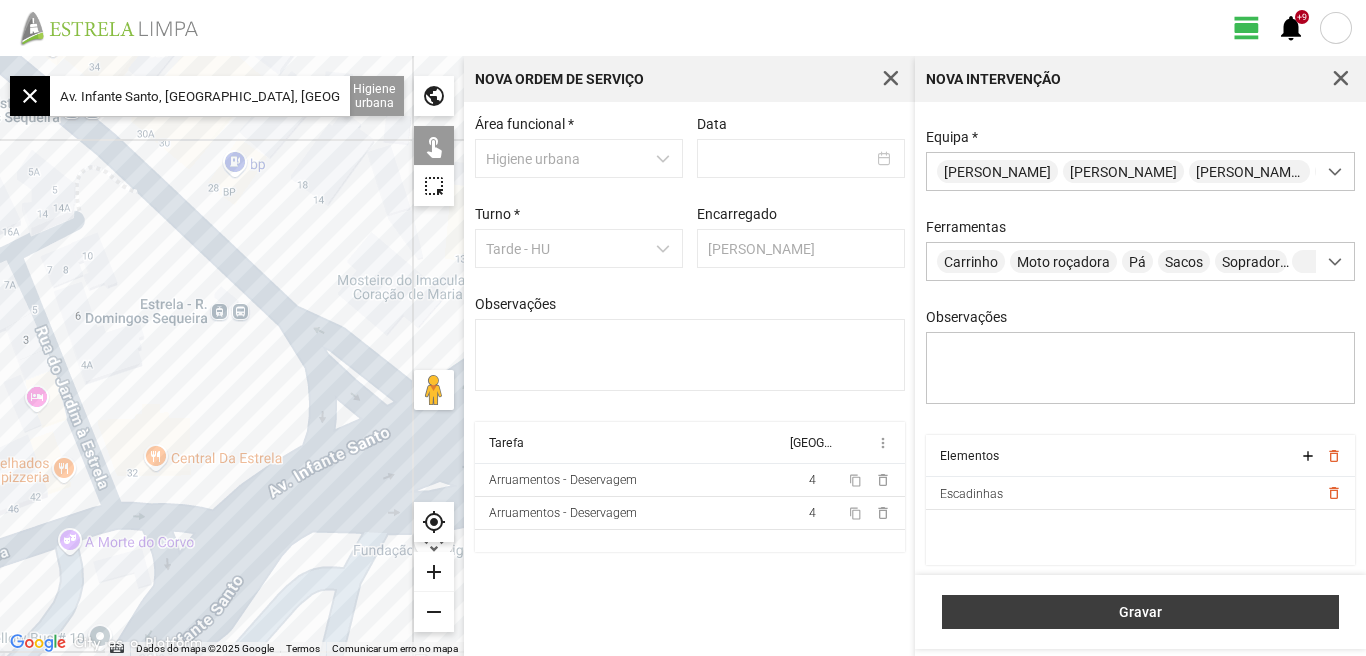 click on "Gravar" at bounding box center [1141, 612] 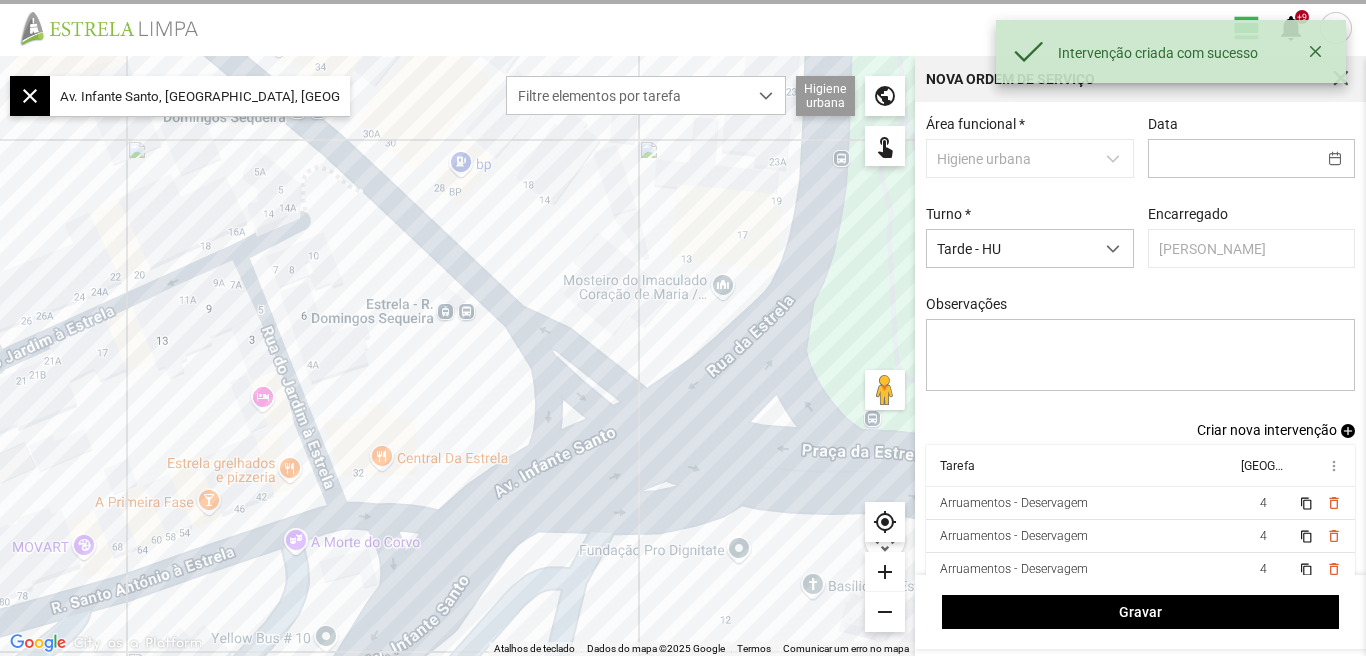 scroll, scrollTop: 17, scrollLeft: 0, axis: vertical 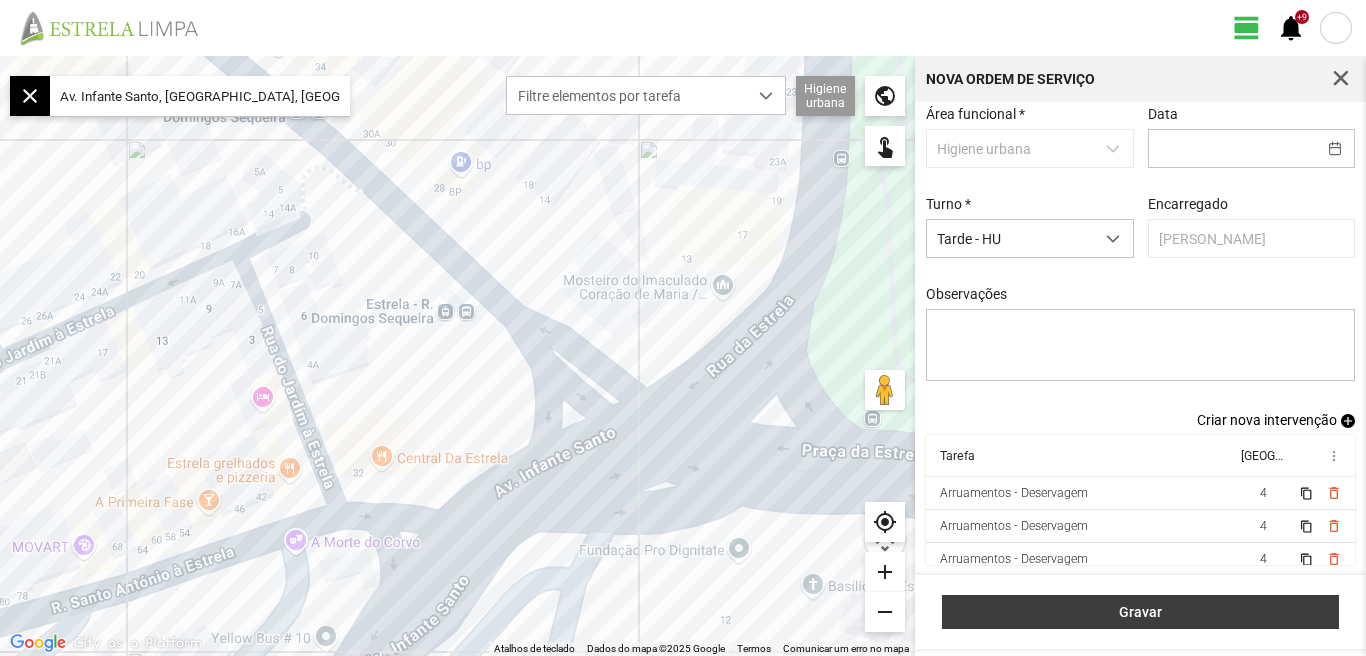 click on "Gravar" at bounding box center [1141, 612] 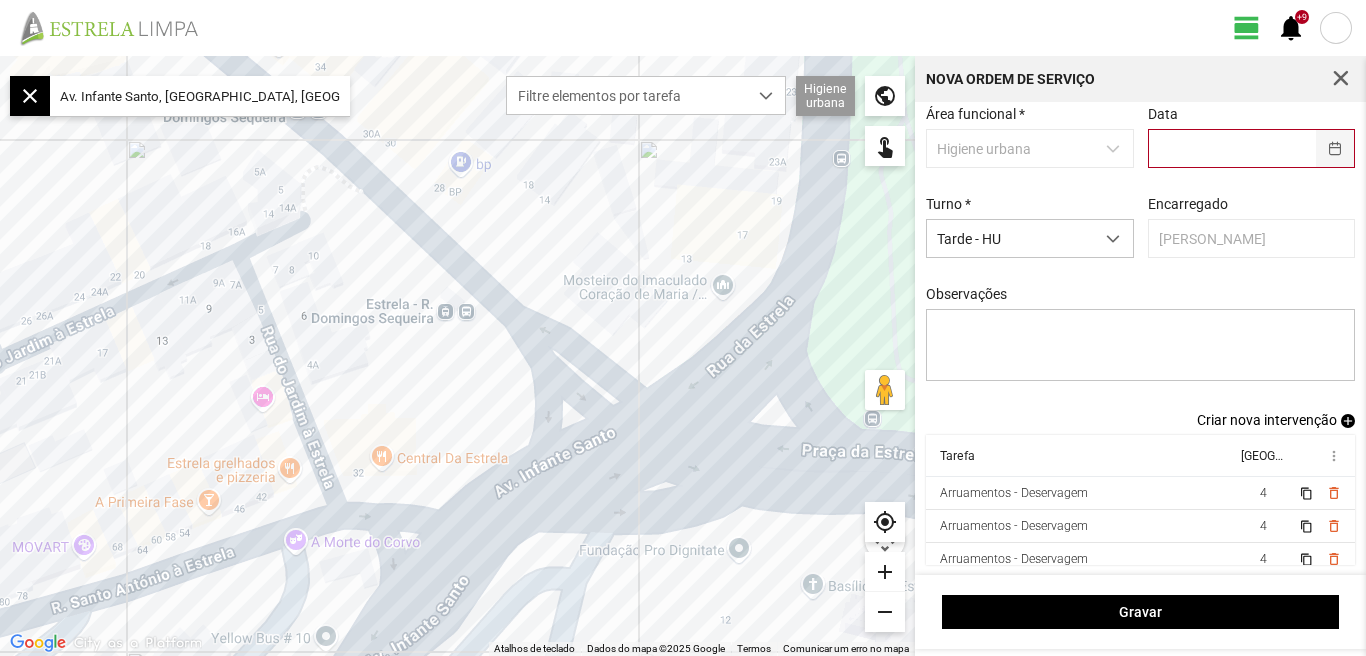 click at bounding box center [1335, 148] 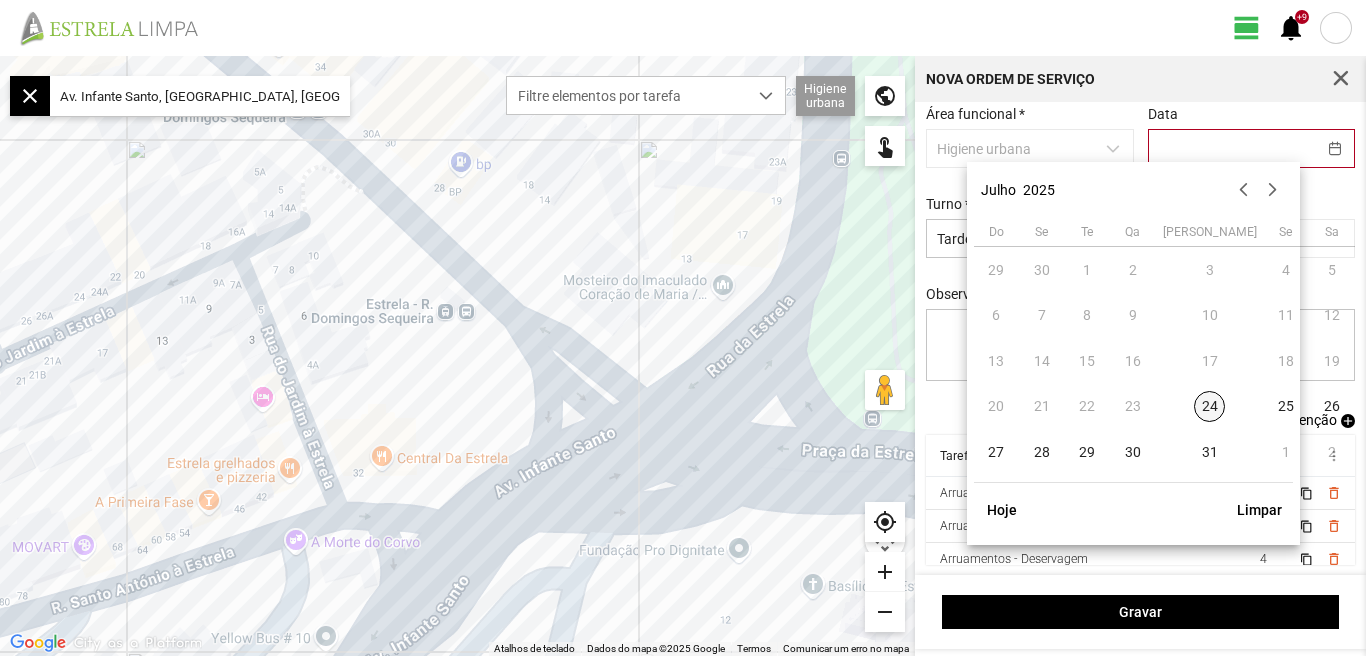click on "24" at bounding box center [1210, 407] 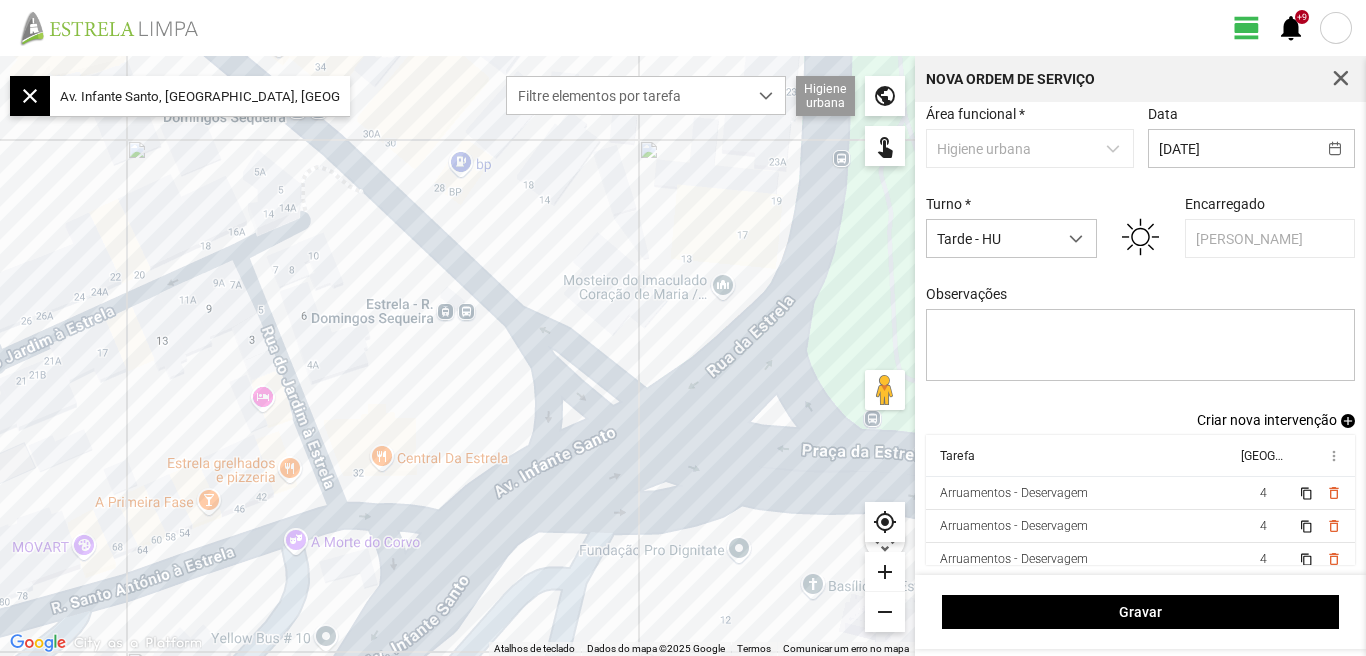 click on "Criar nova intervenção" at bounding box center [1267, 420] 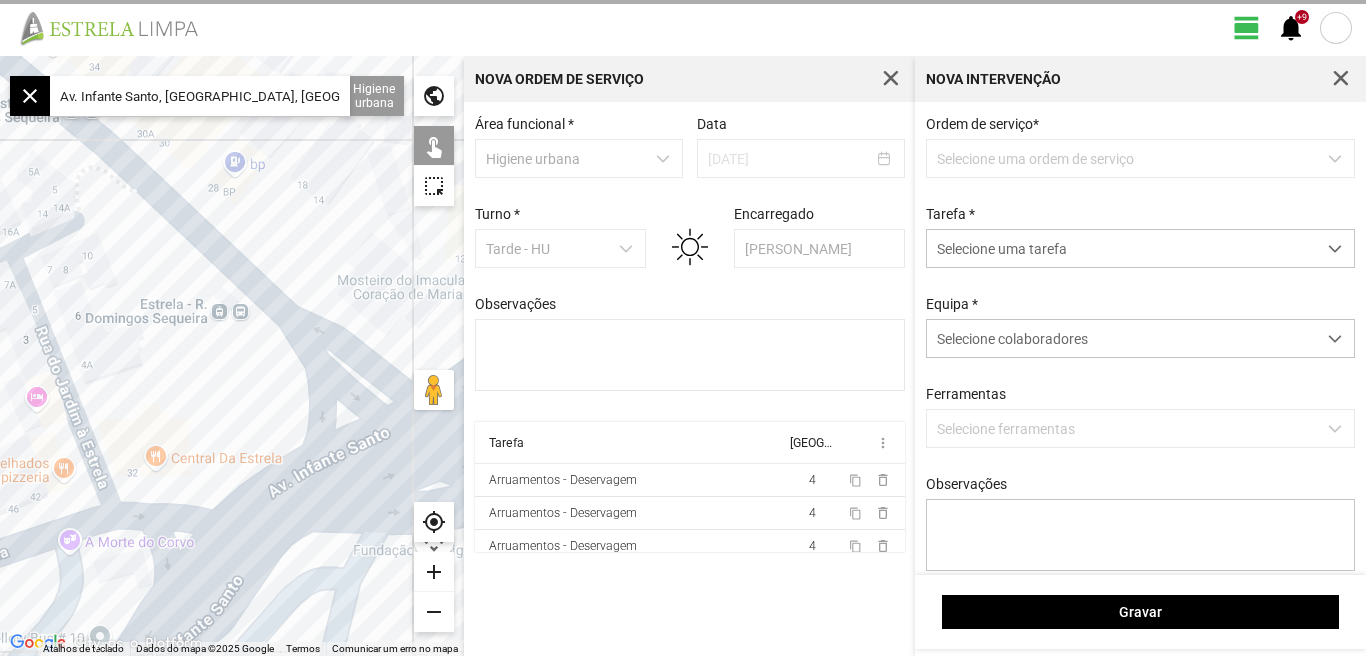 scroll, scrollTop: 0, scrollLeft: 0, axis: both 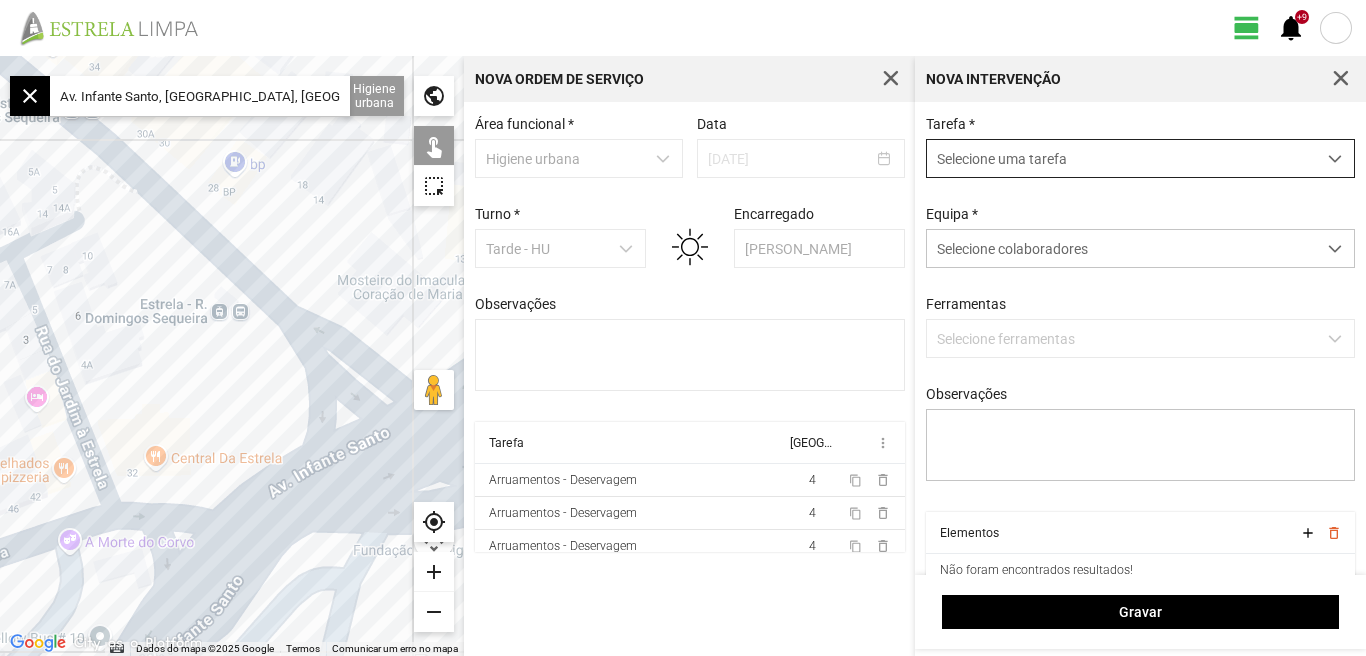 click at bounding box center (1335, 159) 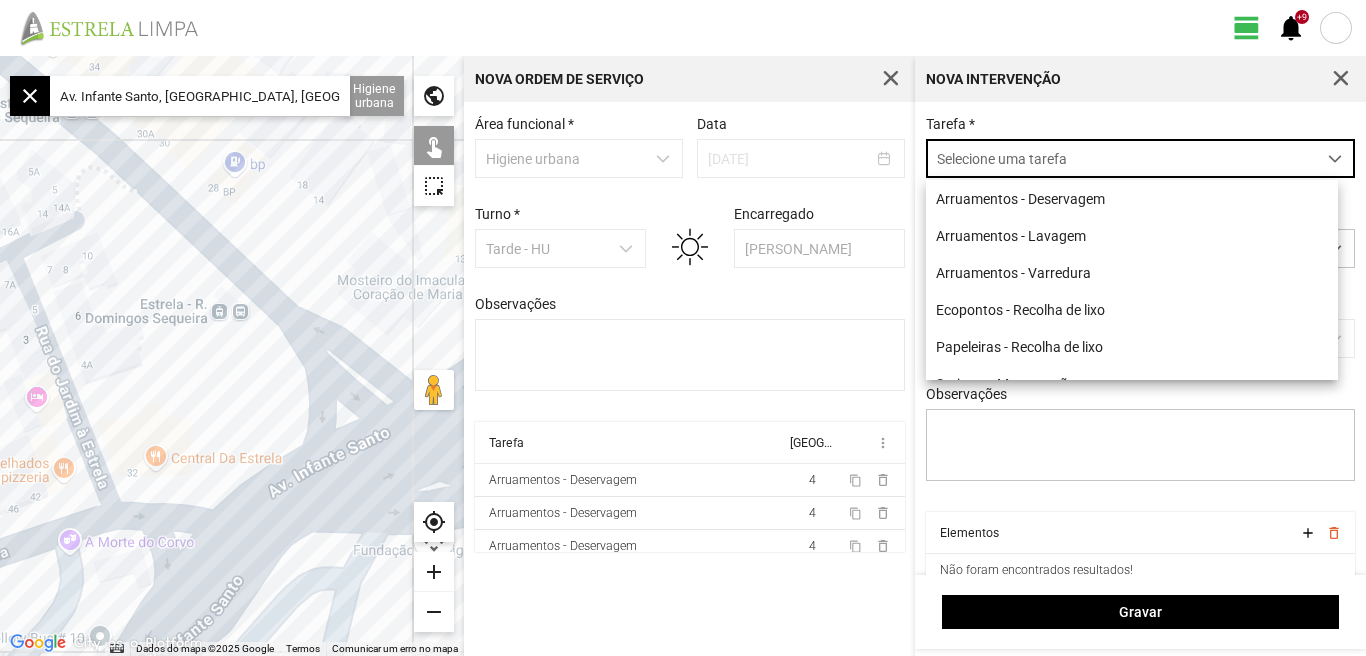 scroll, scrollTop: 11, scrollLeft: 89, axis: both 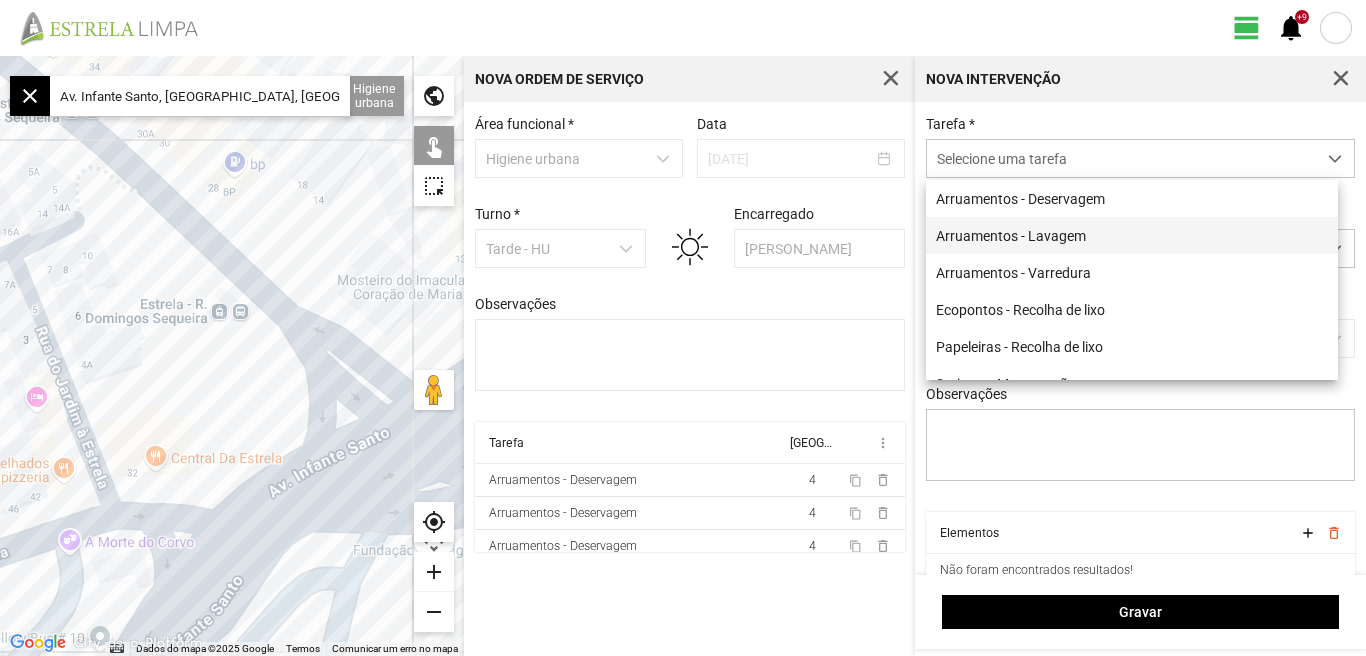 click on "Arruamentos - Lavagem" at bounding box center [1132, 235] 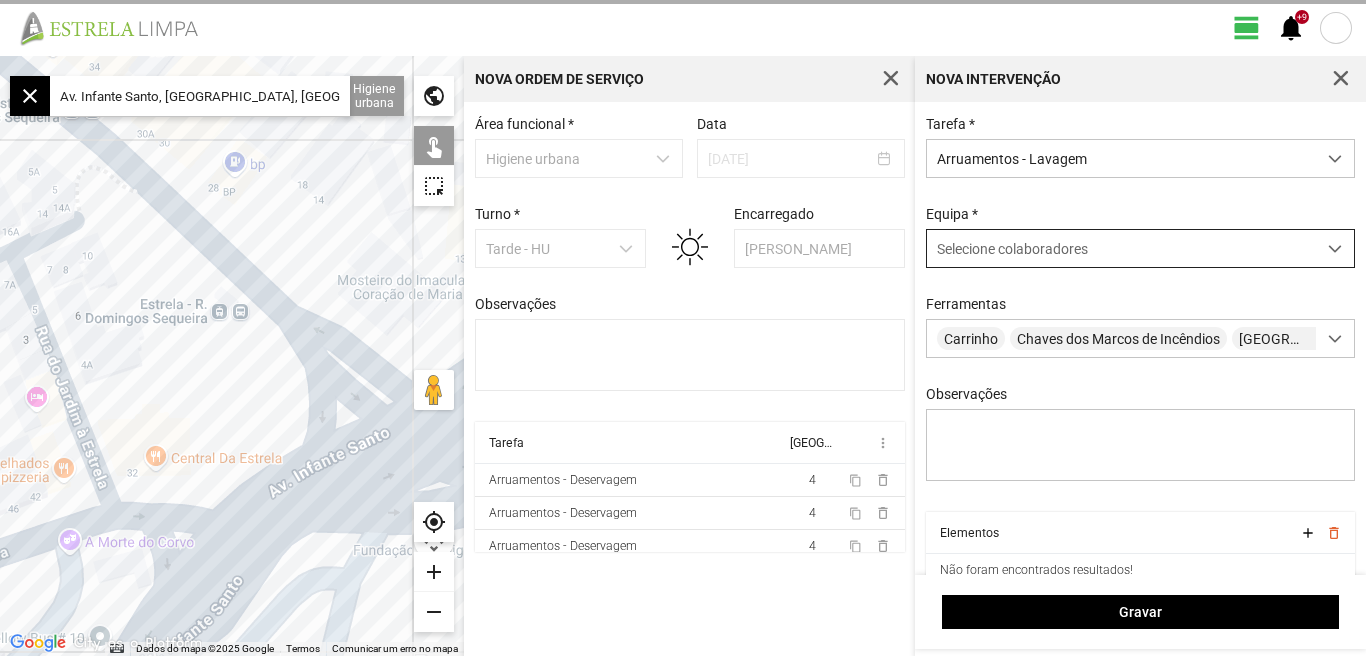 click at bounding box center (1335, 249) 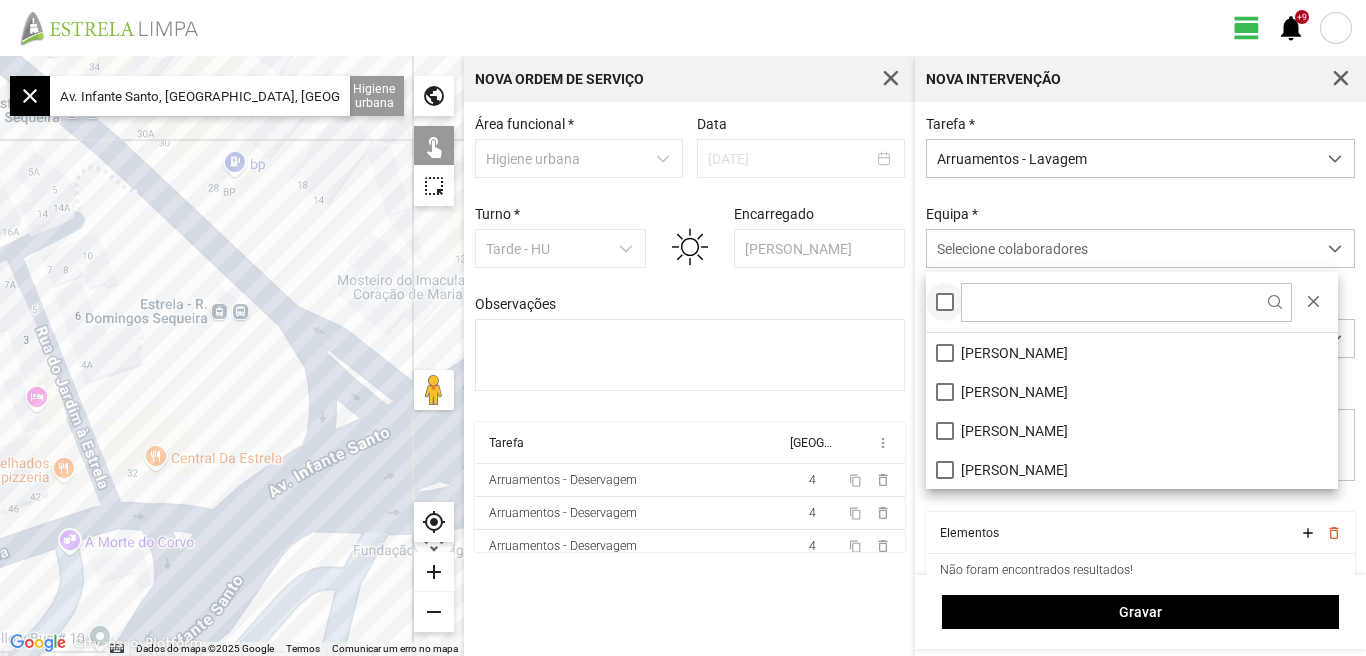 click at bounding box center [945, 302] 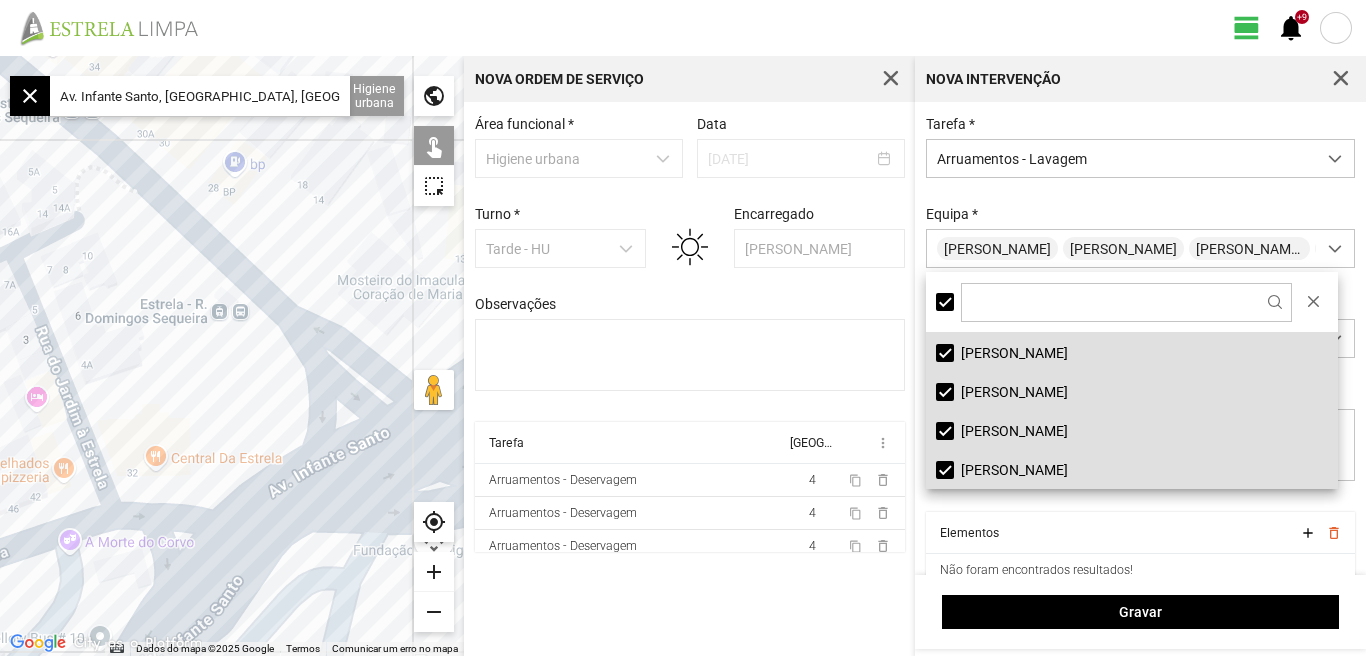 click on "Av. Infante Santo, [GEOGRAPHIC_DATA], [GEOGRAPHIC_DATA]" 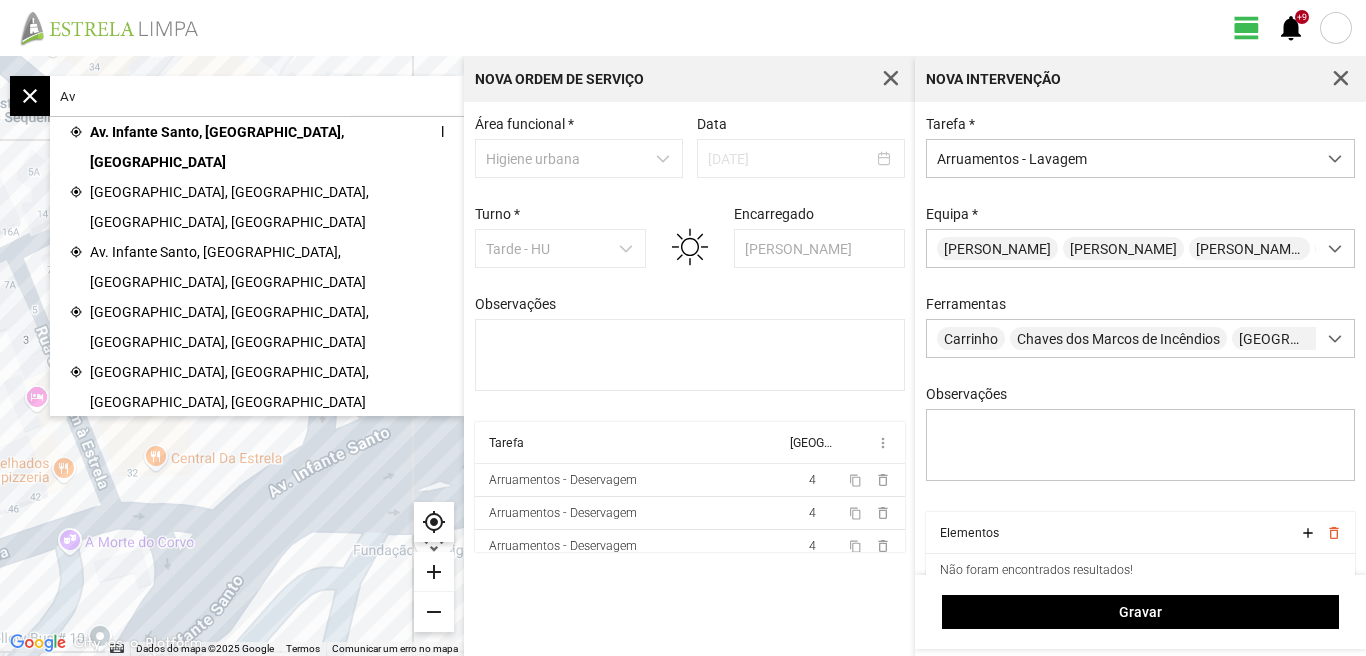 type on "A" 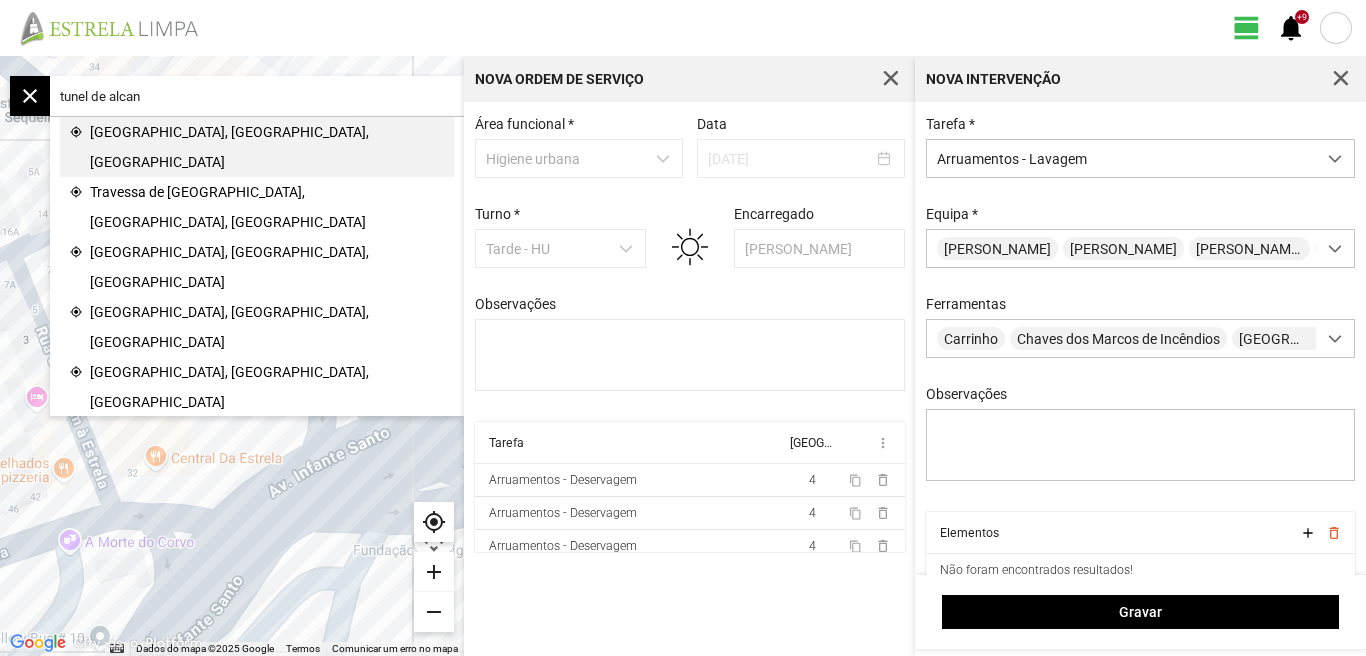 click on "[GEOGRAPHIC_DATA], [GEOGRAPHIC_DATA], [GEOGRAPHIC_DATA]" 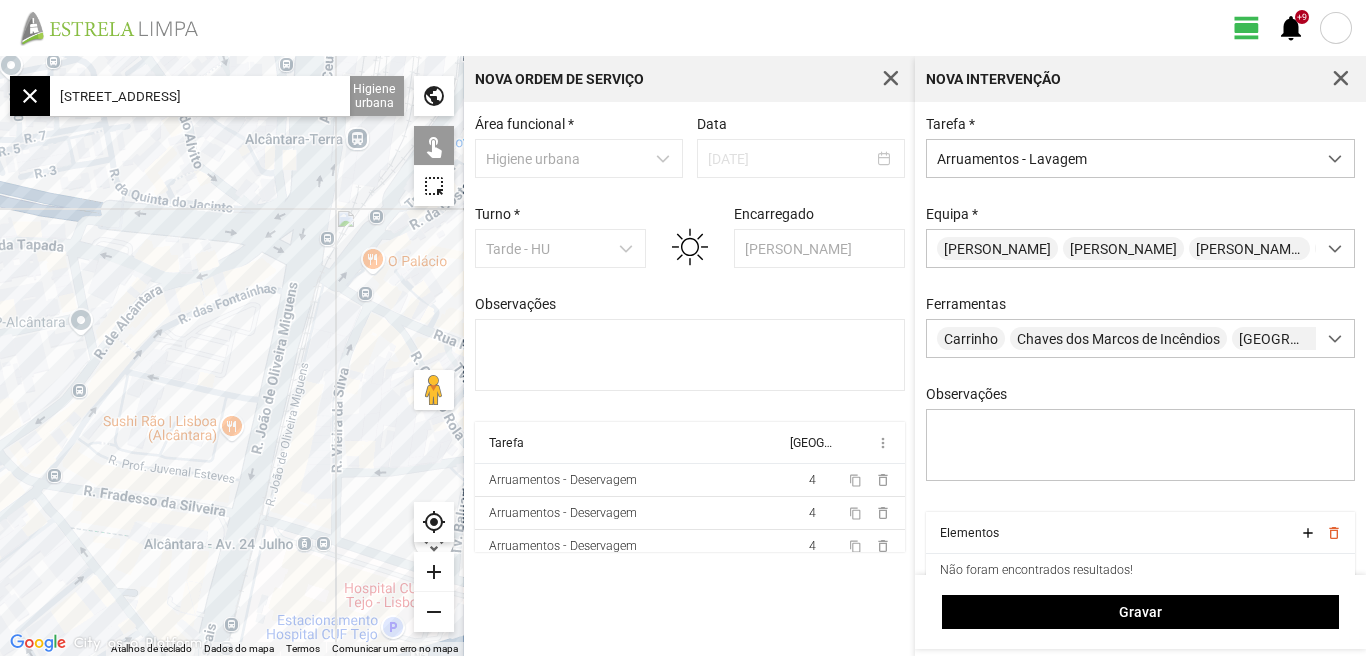 drag, startPoint x: 323, startPoint y: 483, endPoint x: 162, endPoint y: 452, distance: 163.9573 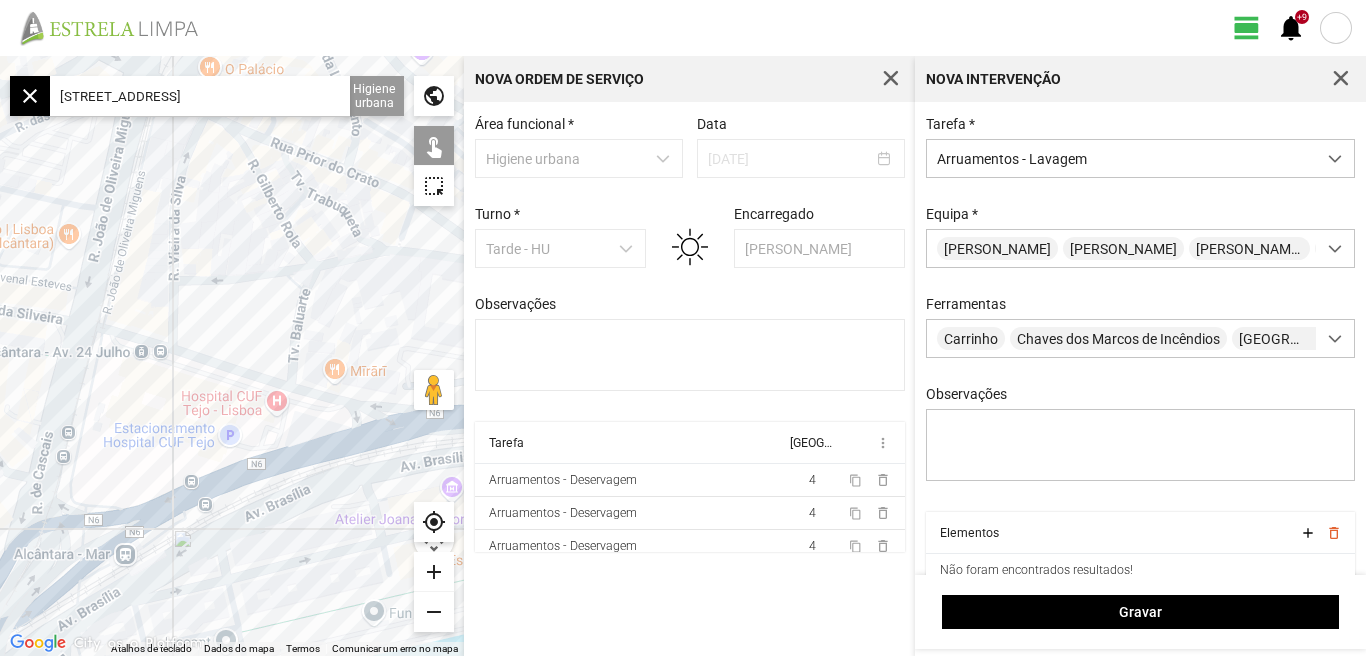 drag, startPoint x: 143, startPoint y: 395, endPoint x: 148, endPoint y: 281, distance: 114.1096 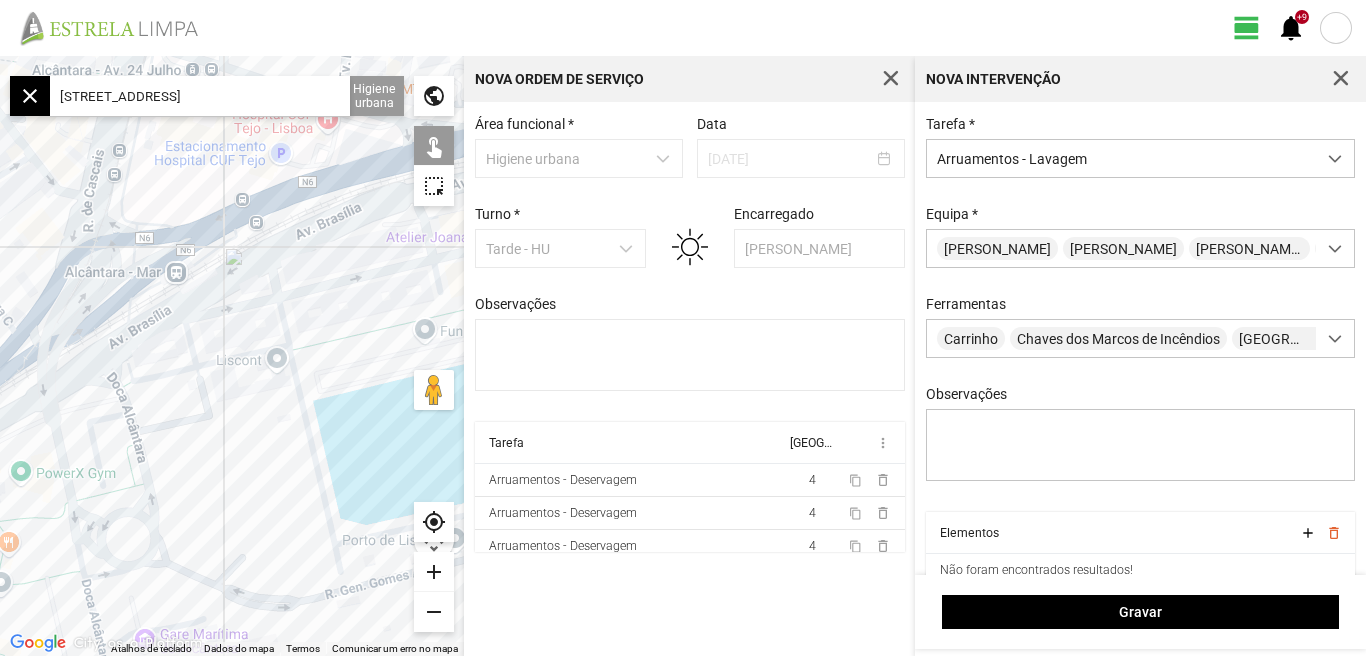 drag, startPoint x: 144, startPoint y: 421, endPoint x: 175, endPoint y: 187, distance: 236.0445 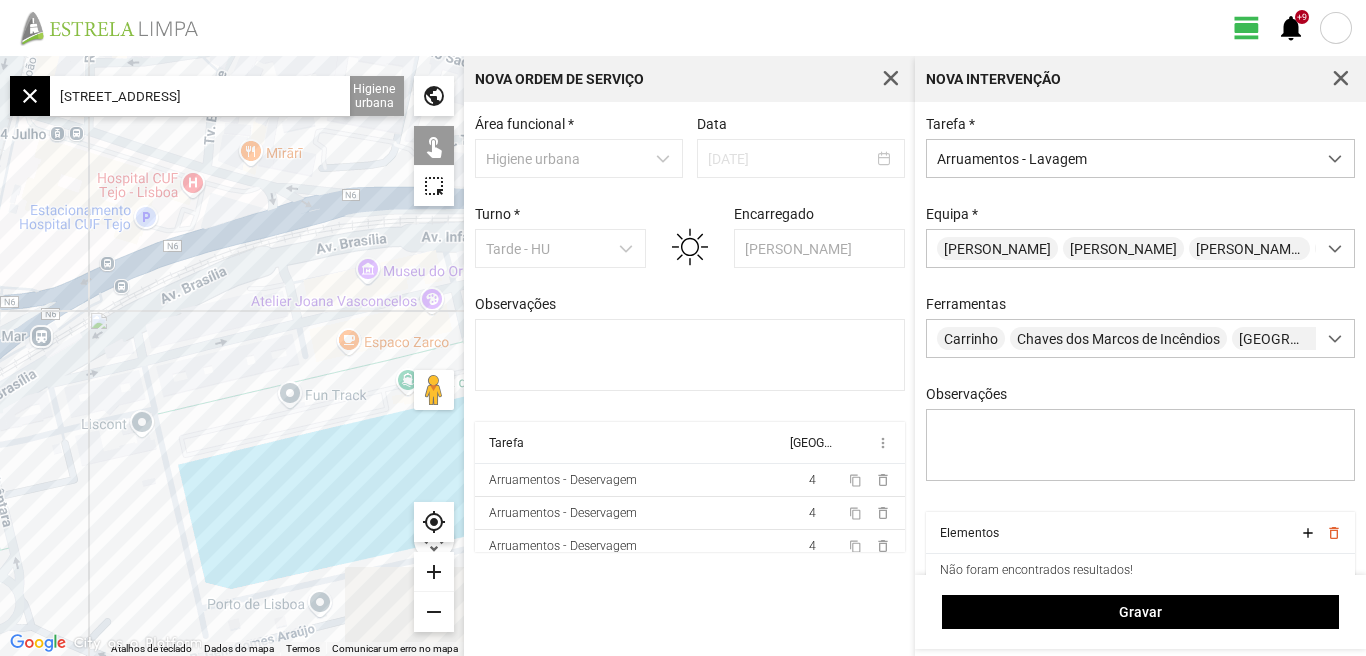drag, startPoint x: 252, startPoint y: 387, endPoint x: 72, endPoint y: 470, distance: 198.21452 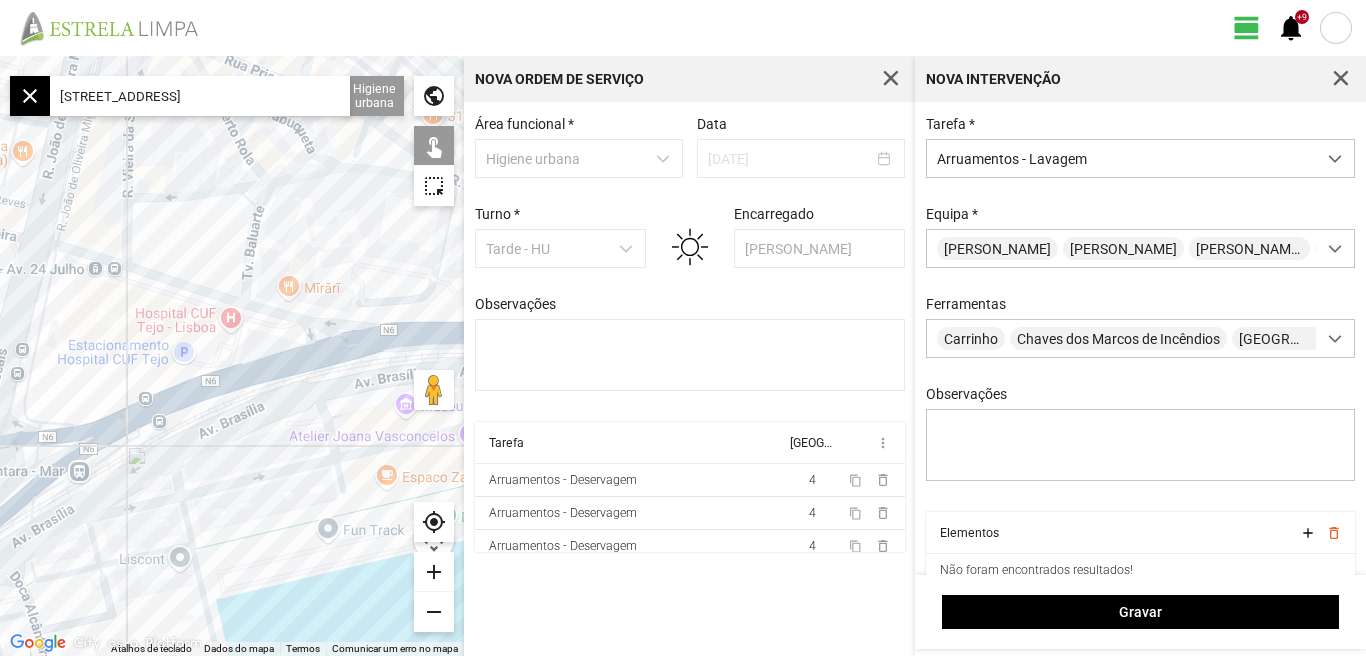 drag, startPoint x: 156, startPoint y: 352, endPoint x: 236, endPoint y: 476, distance: 147.56694 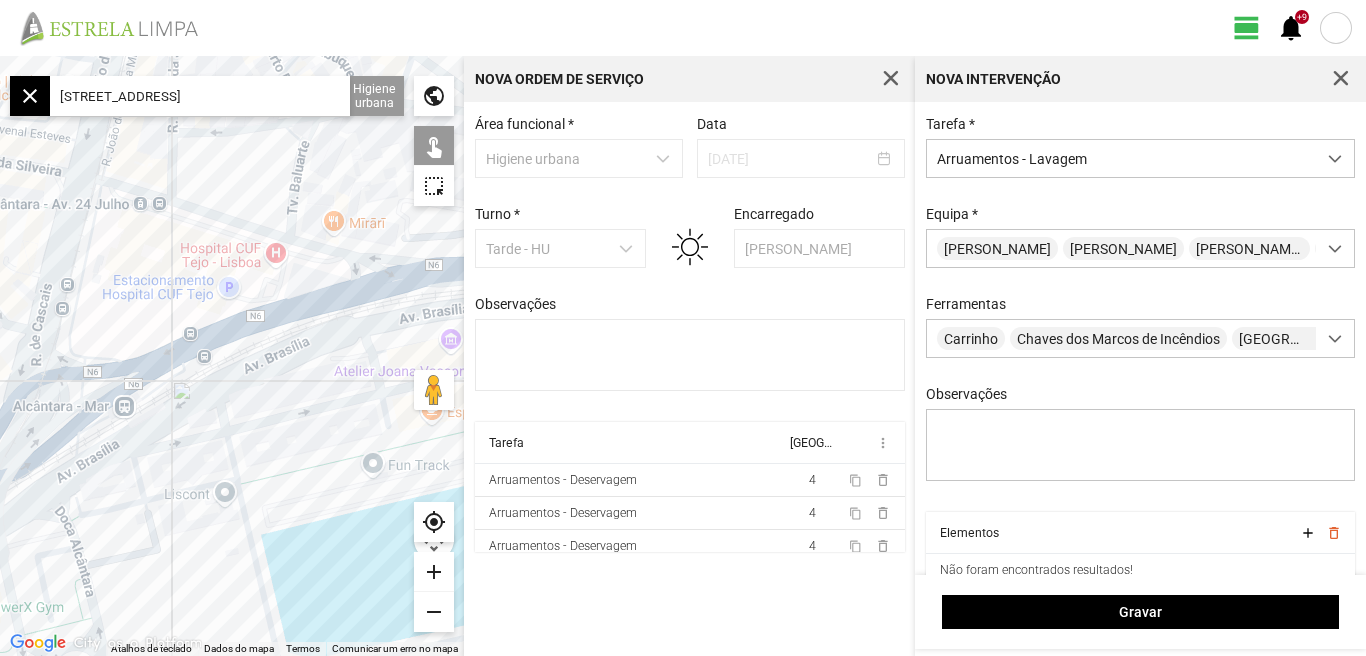 drag, startPoint x: 200, startPoint y: 434, endPoint x: 248, endPoint y: 362, distance: 86.53323 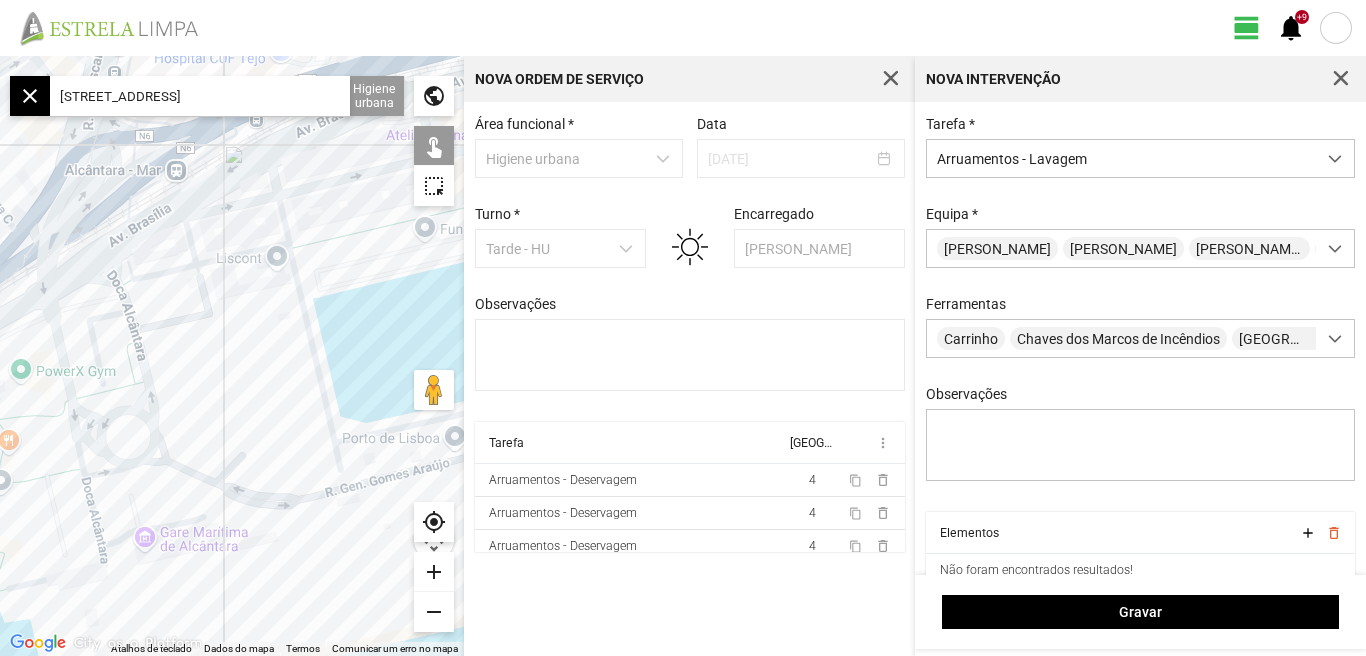 drag, startPoint x: 251, startPoint y: 472, endPoint x: 219, endPoint y: 352, distance: 124.1934 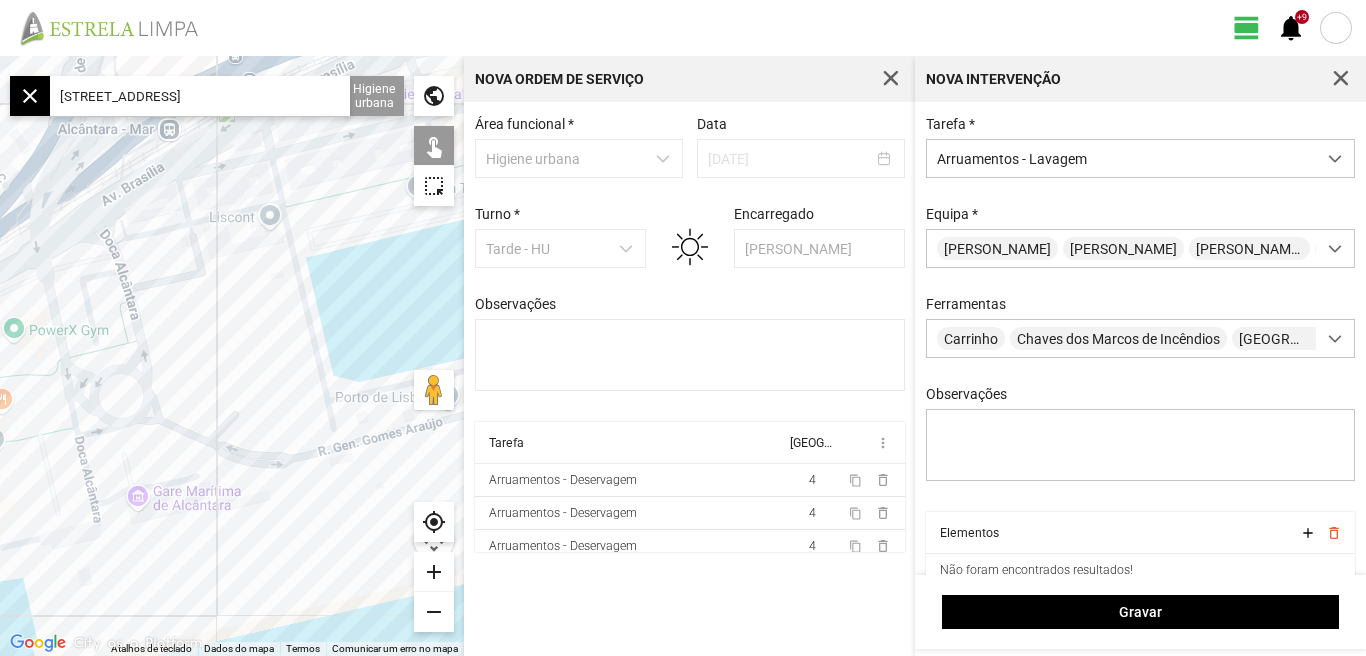 drag, startPoint x: 216, startPoint y: 377, endPoint x: 214, endPoint y: 305, distance: 72.02777 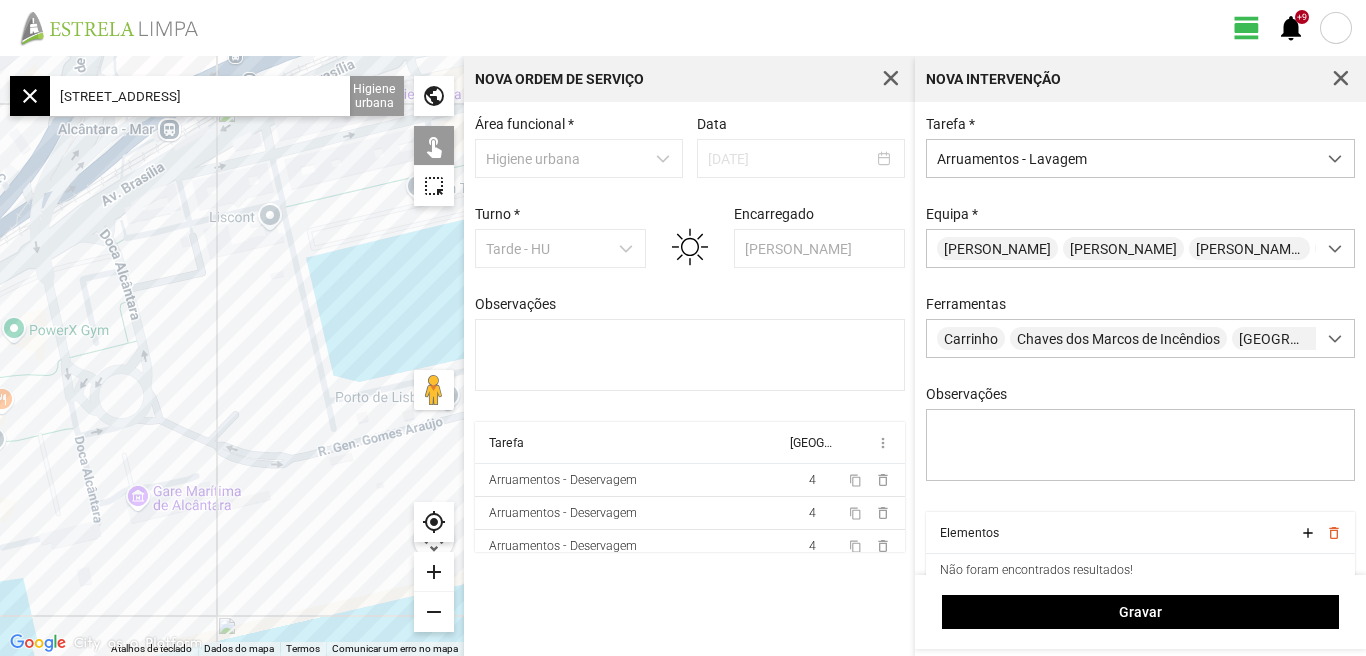 click 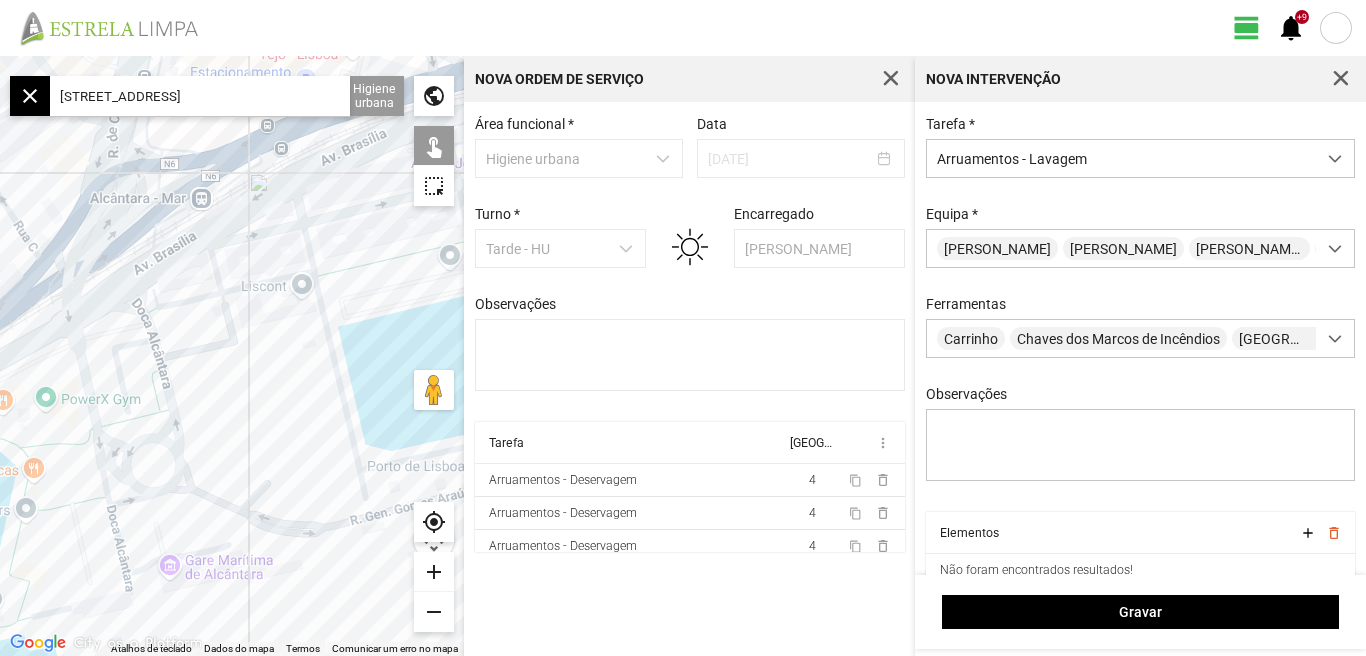 drag, startPoint x: 200, startPoint y: 242, endPoint x: 244, endPoint y: 490, distance: 251.87299 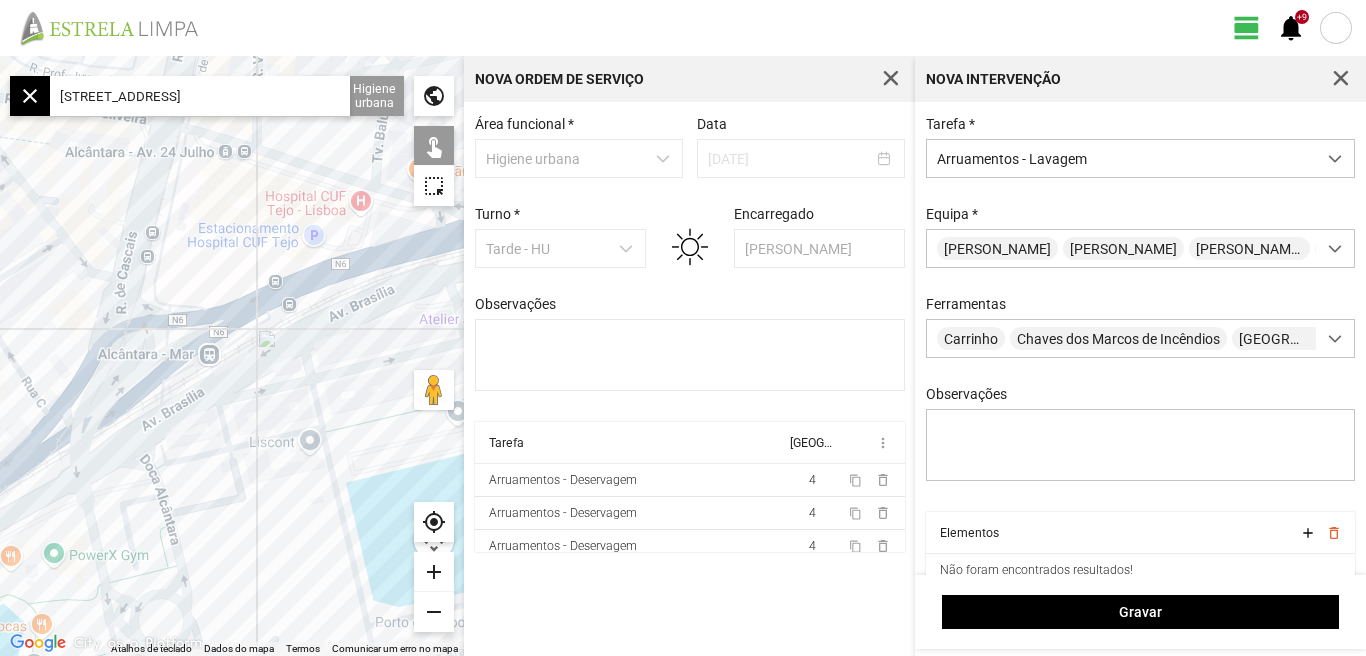 drag, startPoint x: 236, startPoint y: 376, endPoint x: 236, endPoint y: 533, distance: 157 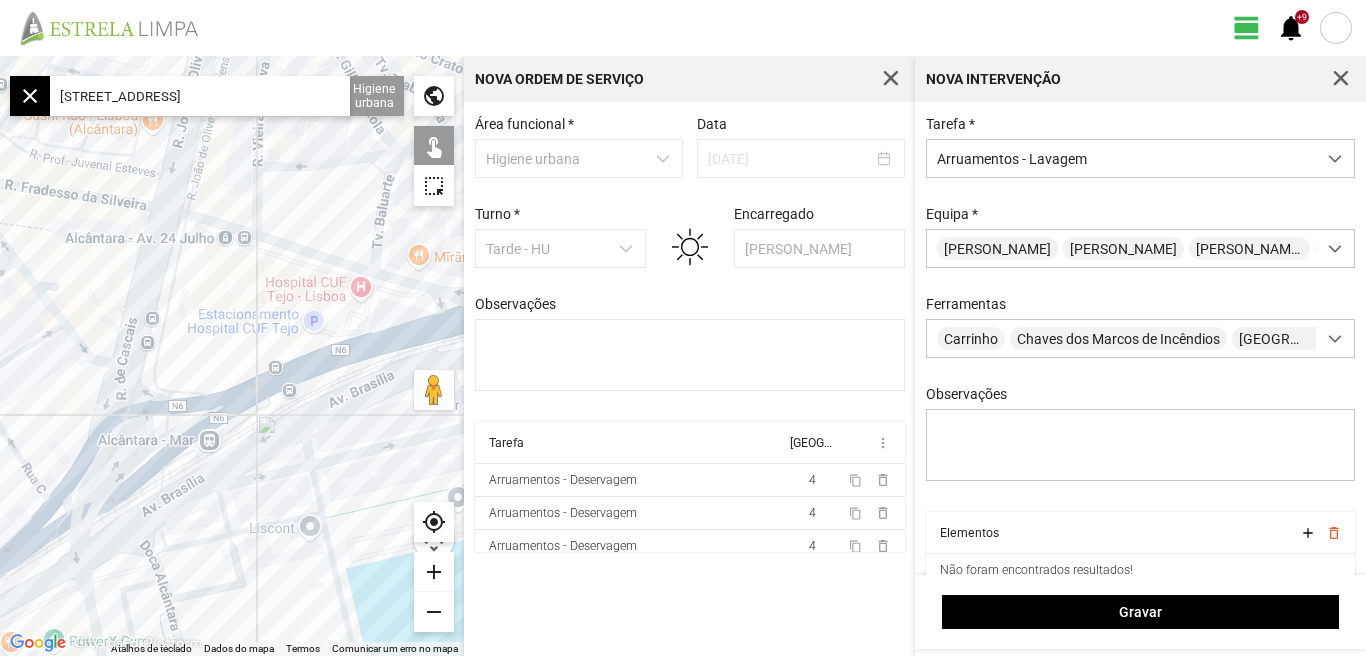 click on "R. de Alcântara, 1300 Lisboa, Portugal" 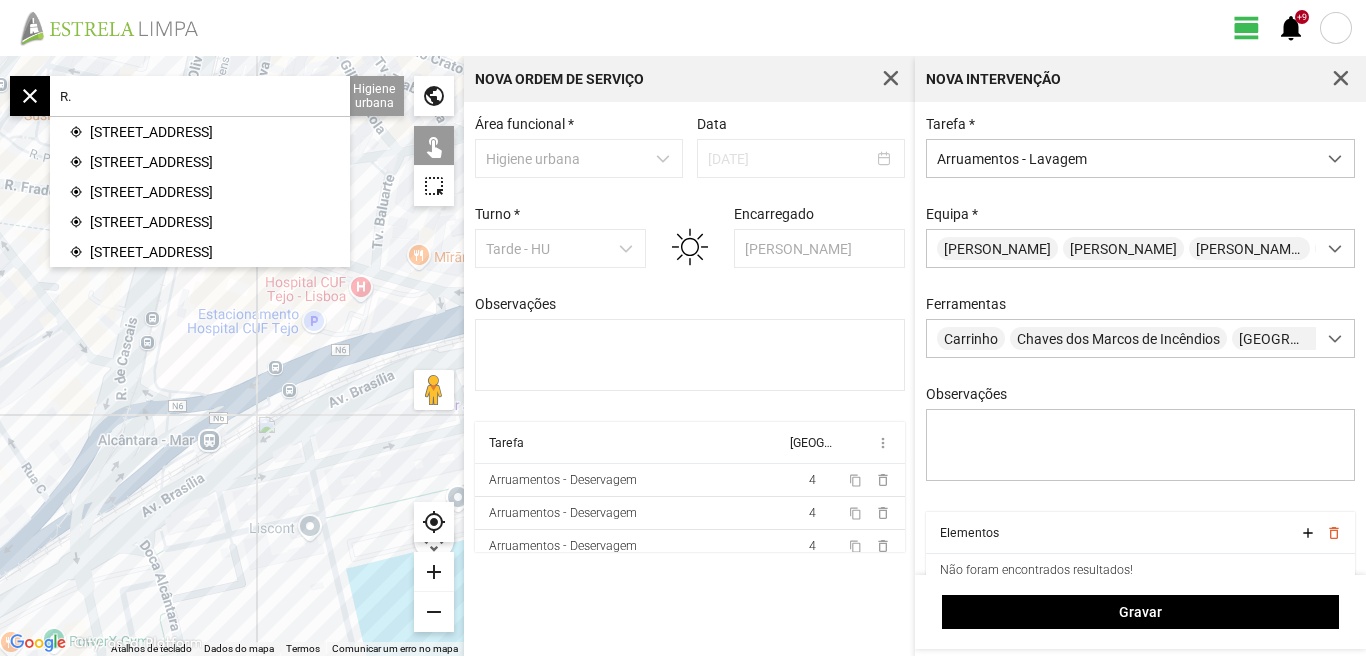 type on "R" 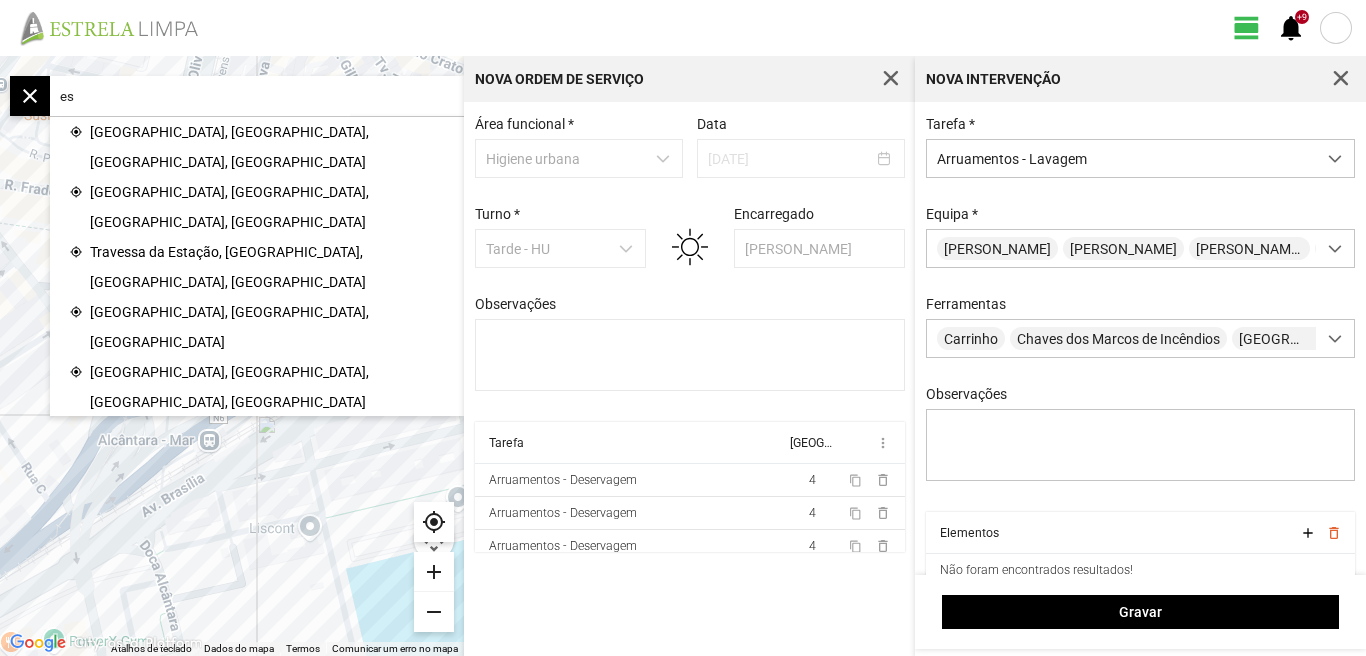 type on "e" 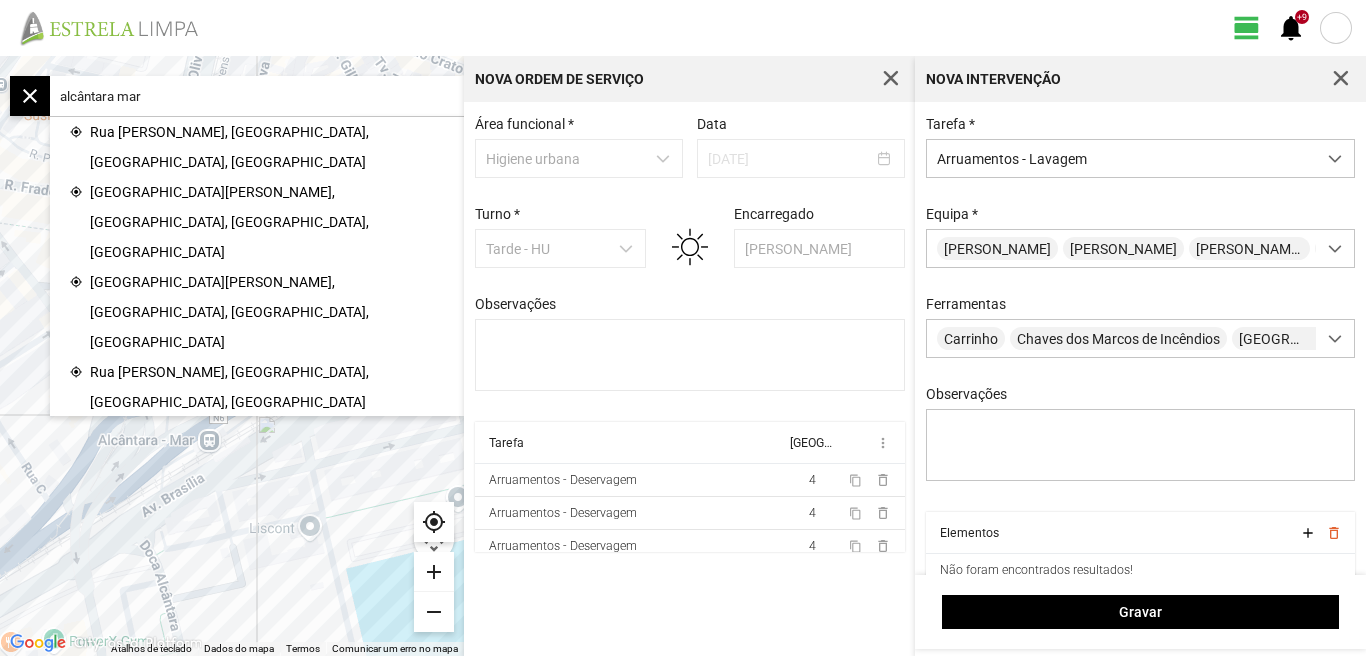 click on "alcântara mar" 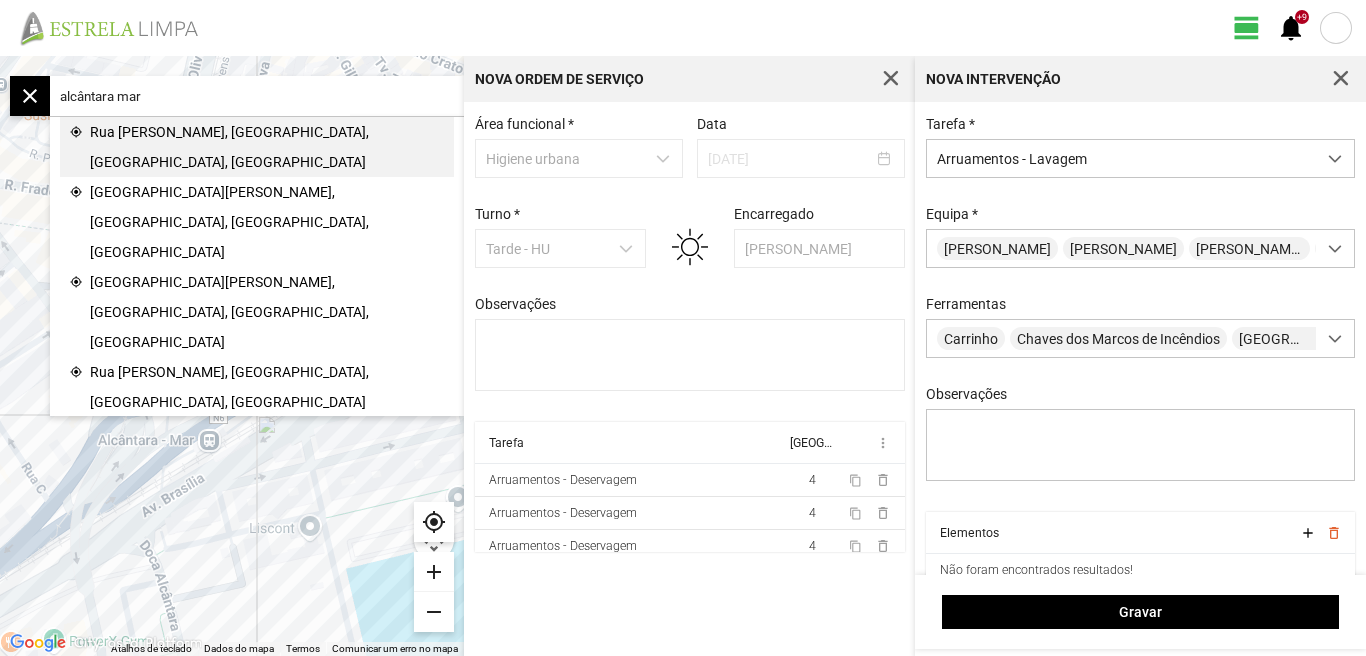 click on "Rua Maria Luísa Holstein, Lisboa, Alcântara, Portugal" 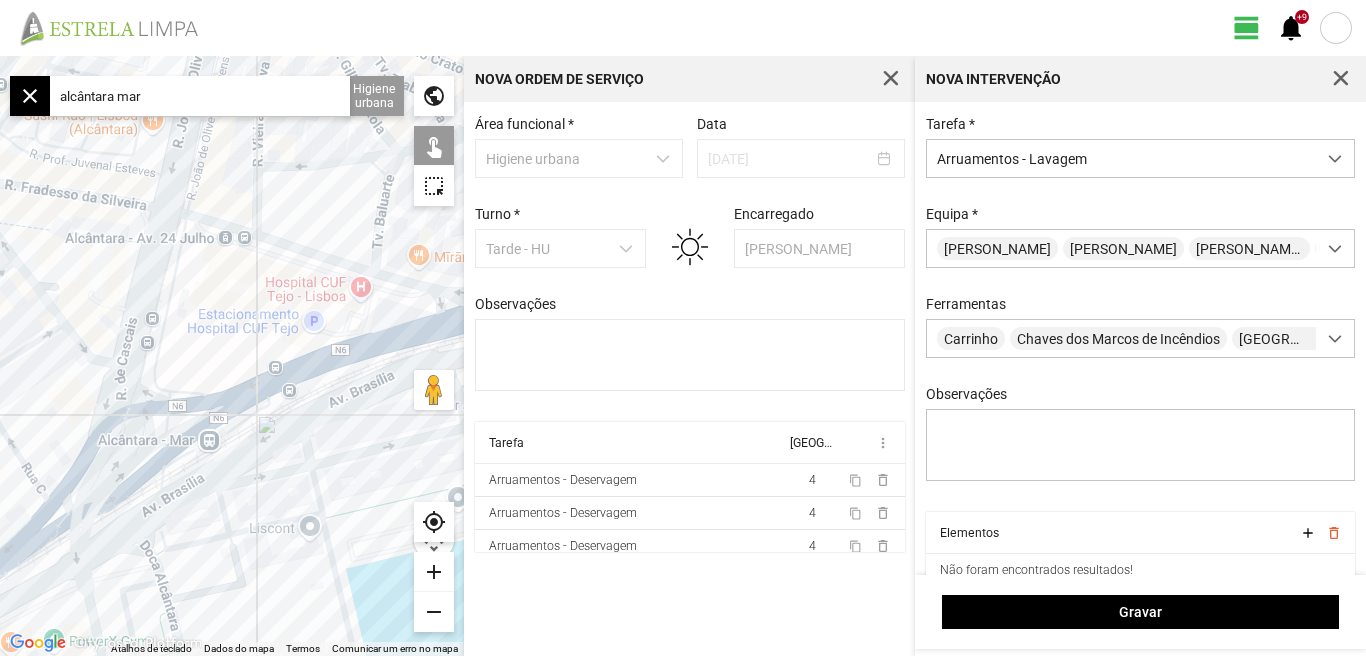 type on "R. Maria Luísa Holstein, 1300-388 Lisboa, Portugal" 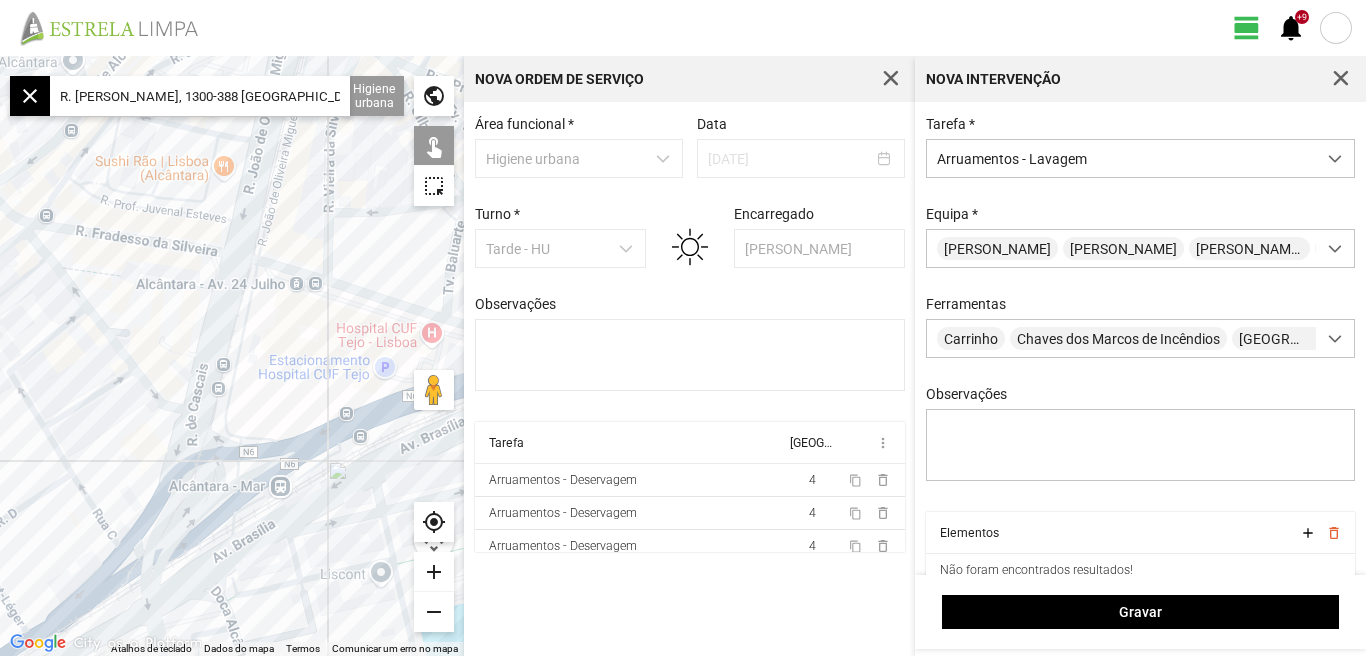 drag, startPoint x: 306, startPoint y: 358, endPoint x: 131, endPoint y: 305, distance: 182.84967 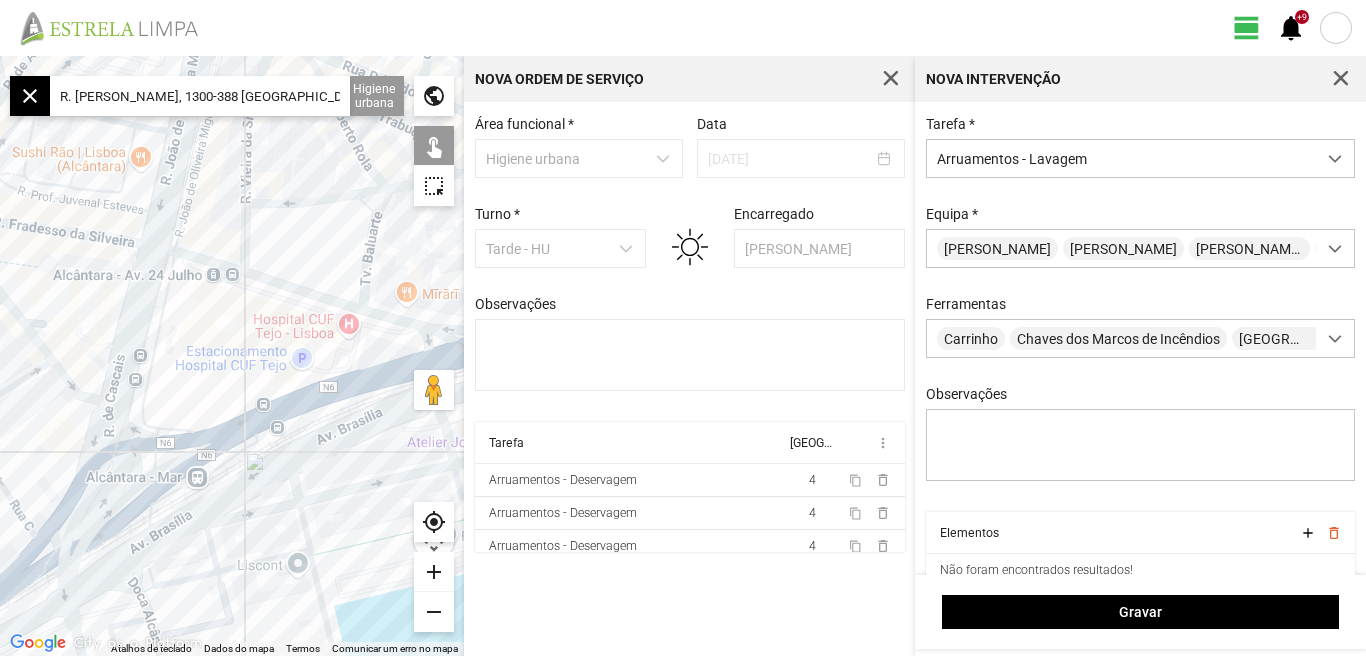 drag, startPoint x: 270, startPoint y: 345, endPoint x: 114, endPoint y: 330, distance: 156.7195 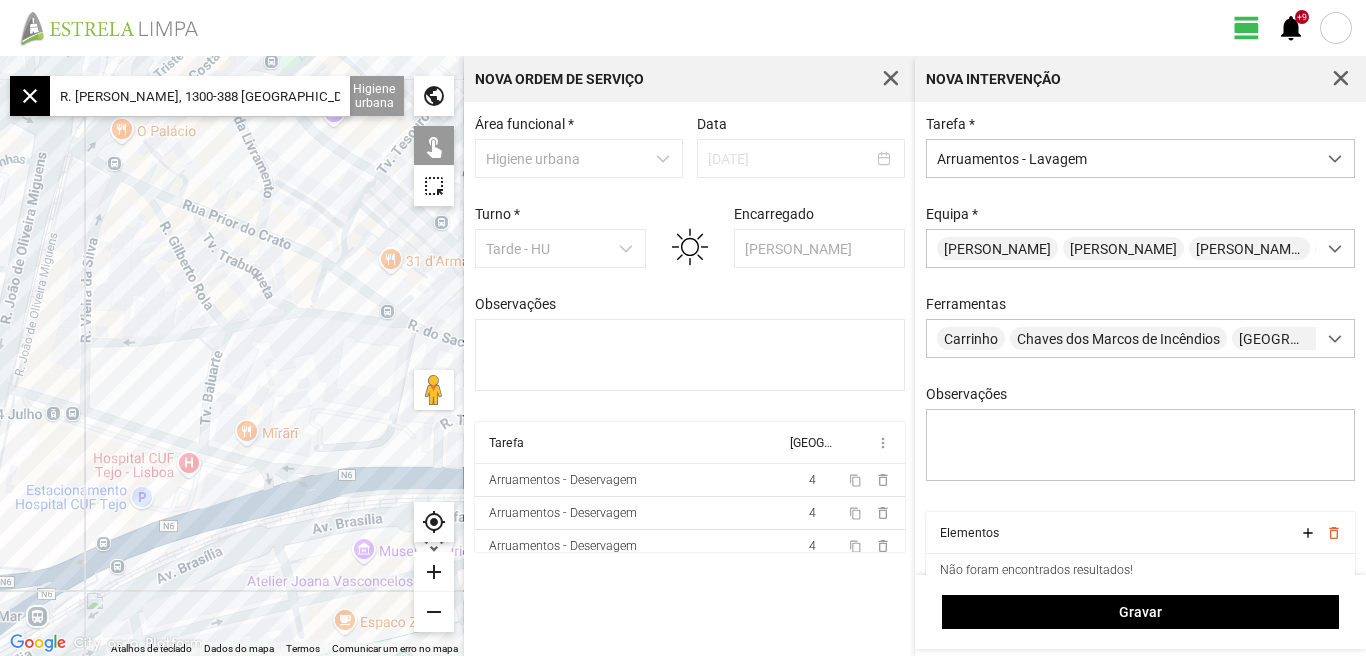 drag, startPoint x: 355, startPoint y: 234, endPoint x: 298, endPoint y: 385, distance: 161.40013 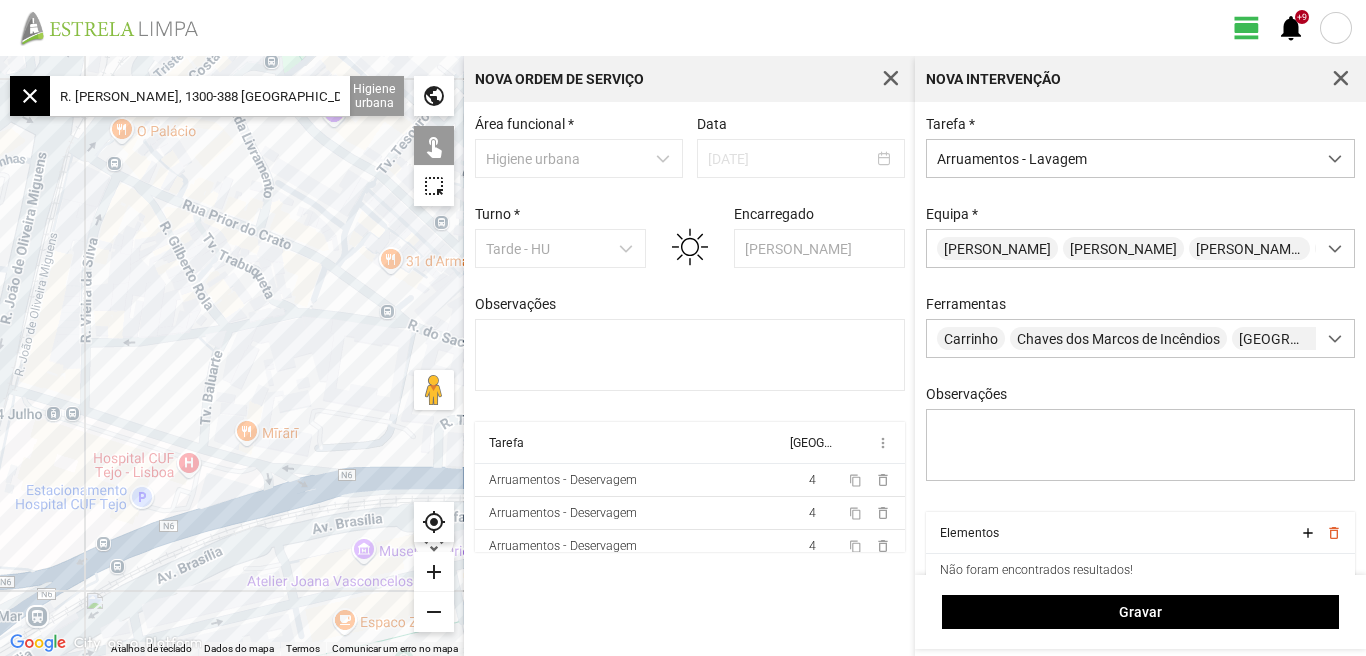 click 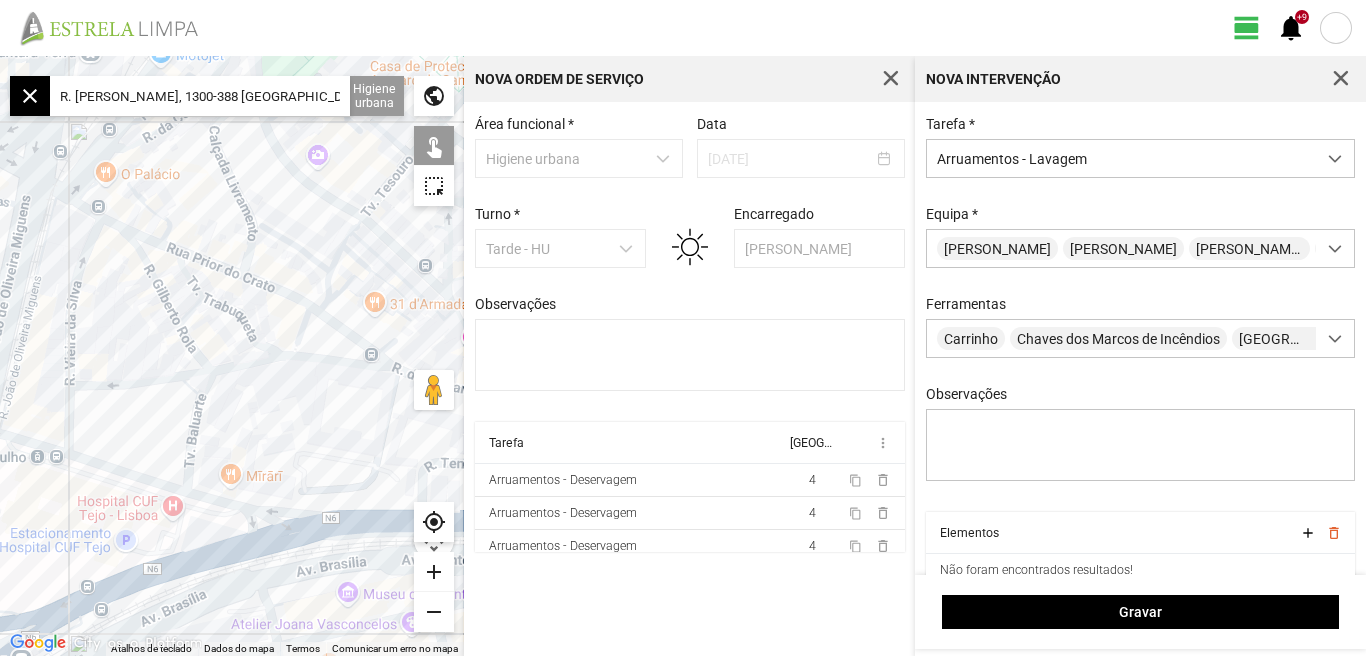 drag, startPoint x: 291, startPoint y: 351, endPoint x: 269, endPoint y: 404, distance: 57.384666 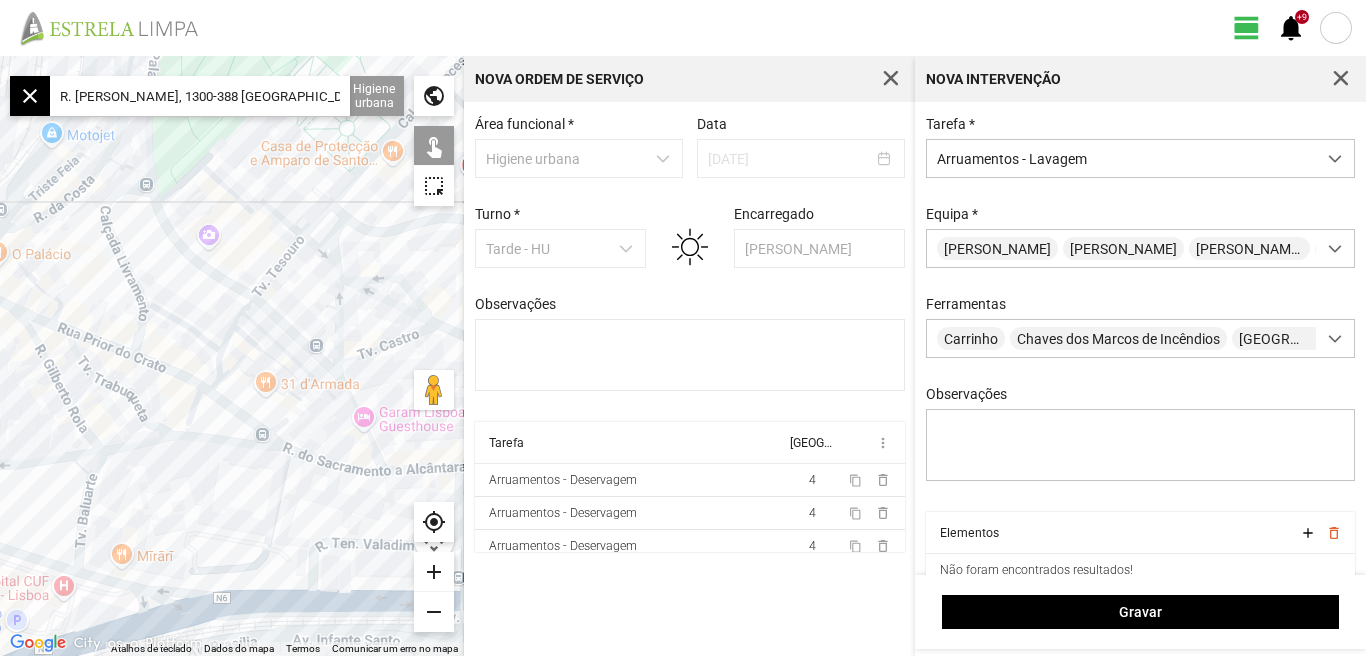 drag, startPoint x: 304, startPoint y: 398, endPoint x: 197, endPoint y: 475, distance: 131.82564 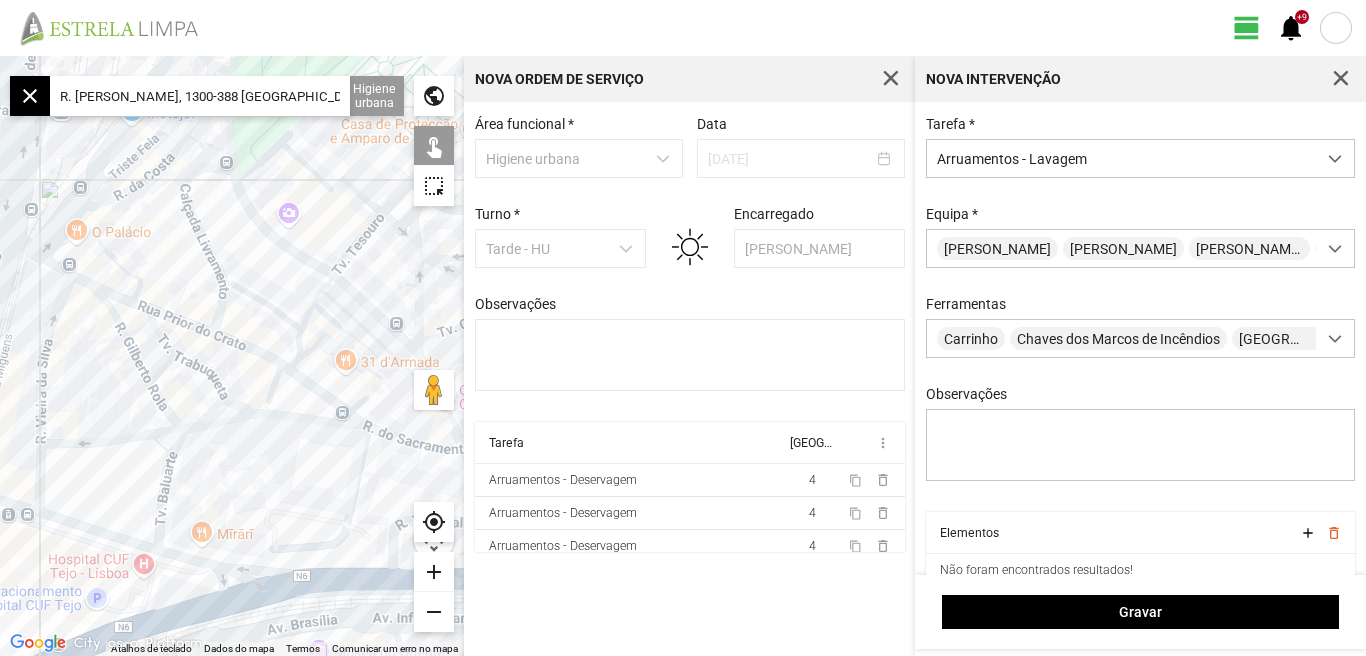 drag, startPoint x: 193, startPoint y: 478, endPoint x: 294, endPoint y: 449, distance: 105.080925 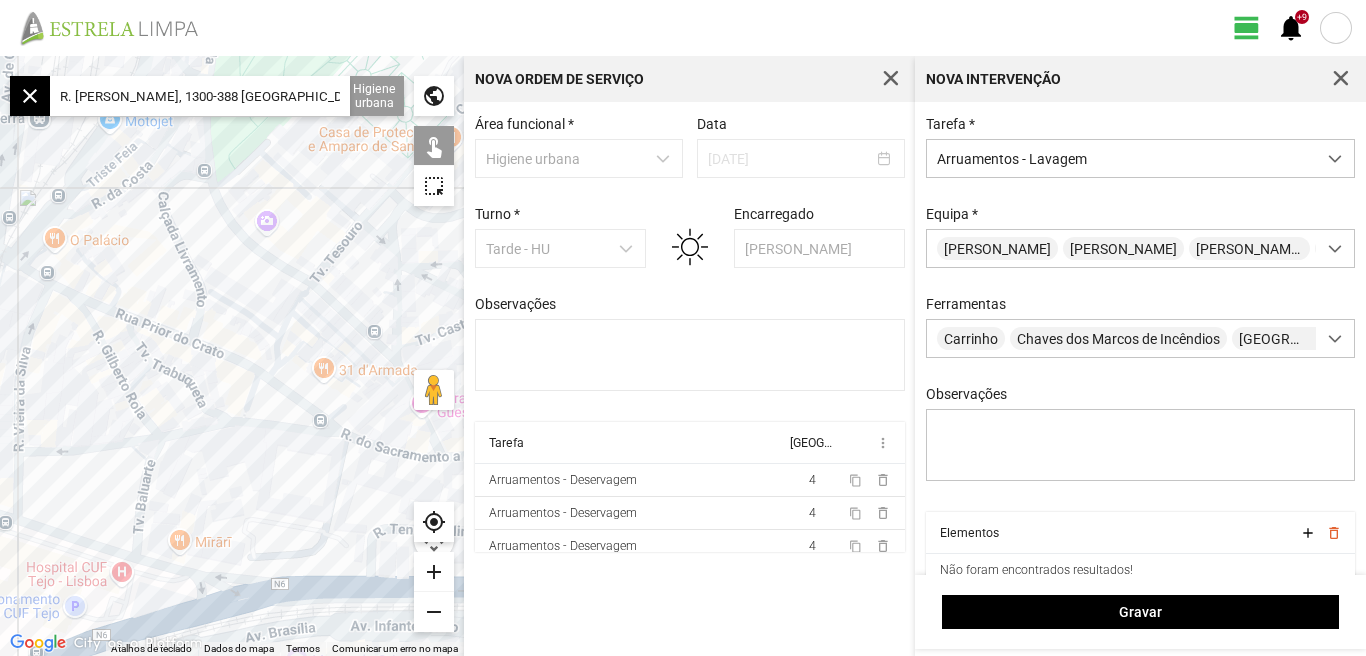 drag, startPoint x: 357, startPoint y: 458, endPoint x: 258, endPoint y: 490, distance: 104.04326 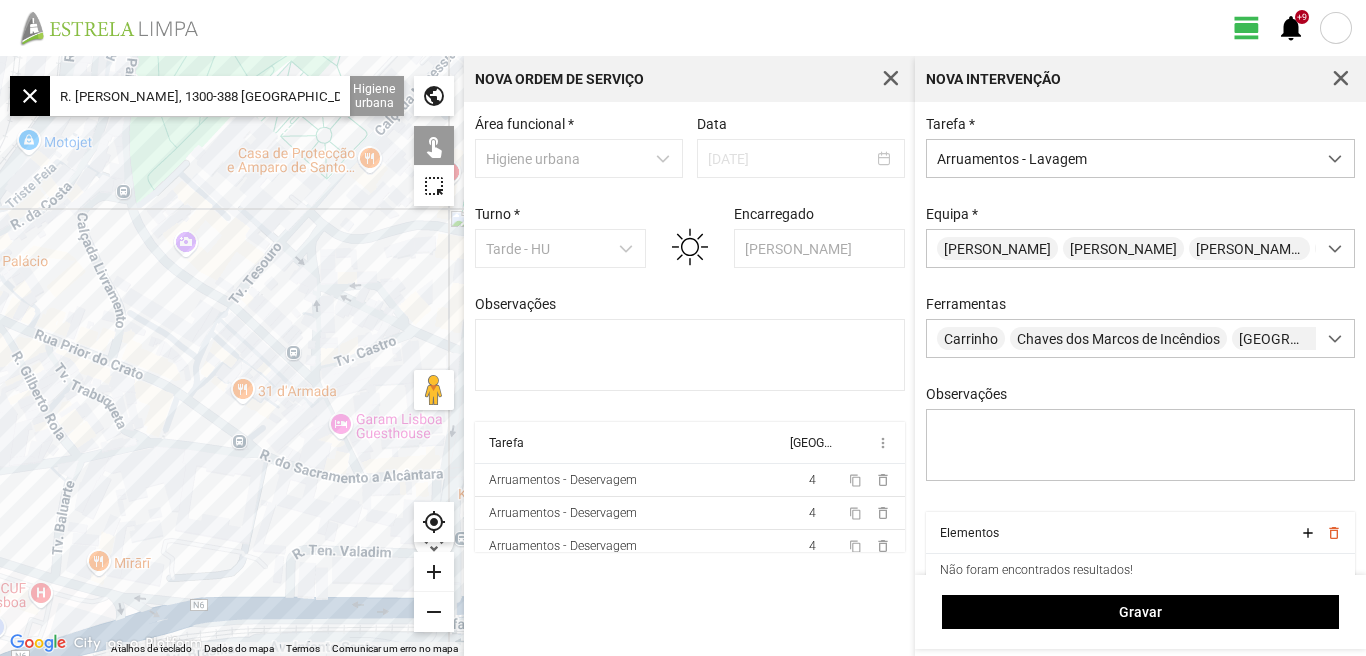 click on "add" 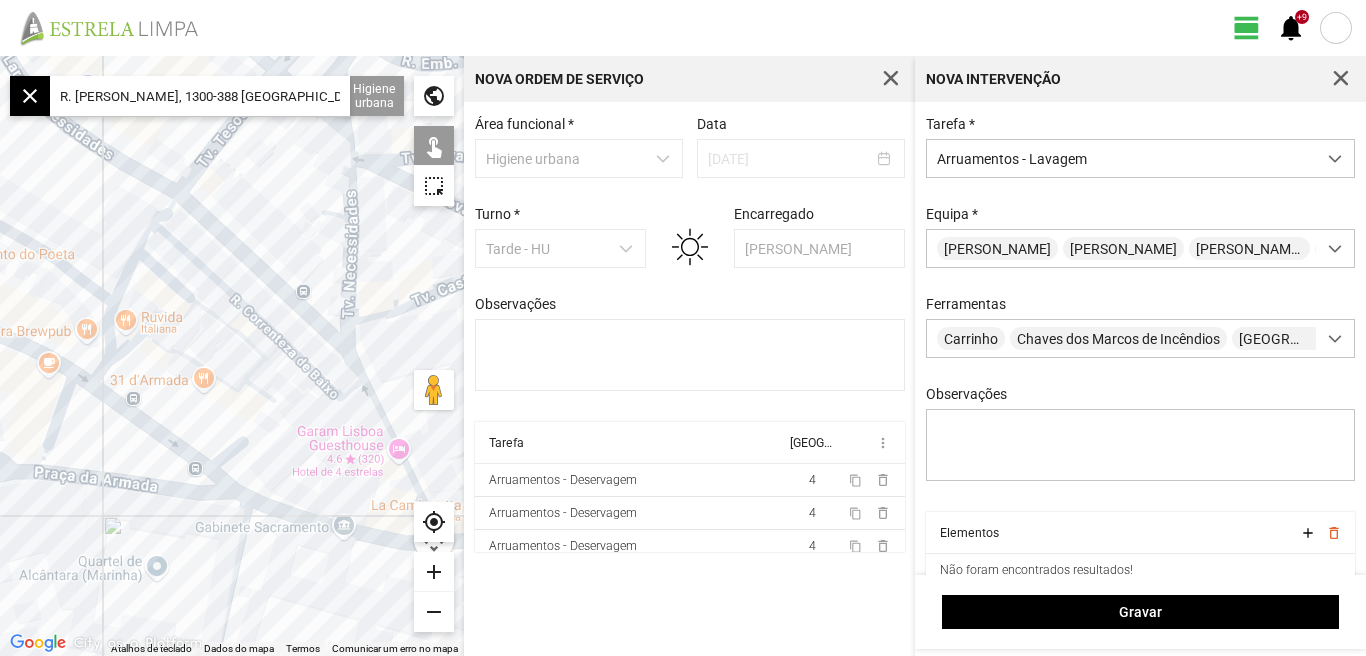 drag, startPoint x: 327, startPoint y: 467, endPoint x: 276, endPoint y: 403, distance: 81.8352 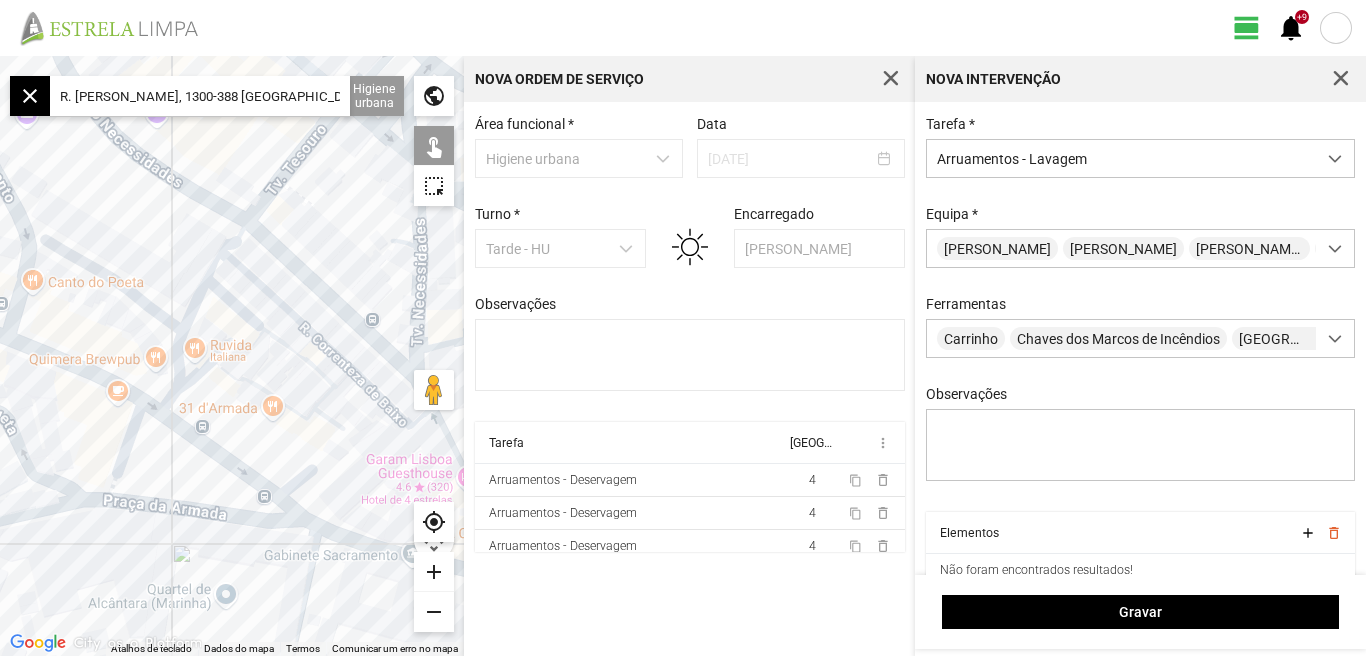 drag, startPoint x: 278, startPoint y: 439, endPoint x: 343, endPoint y: 465, distance: 70.00714 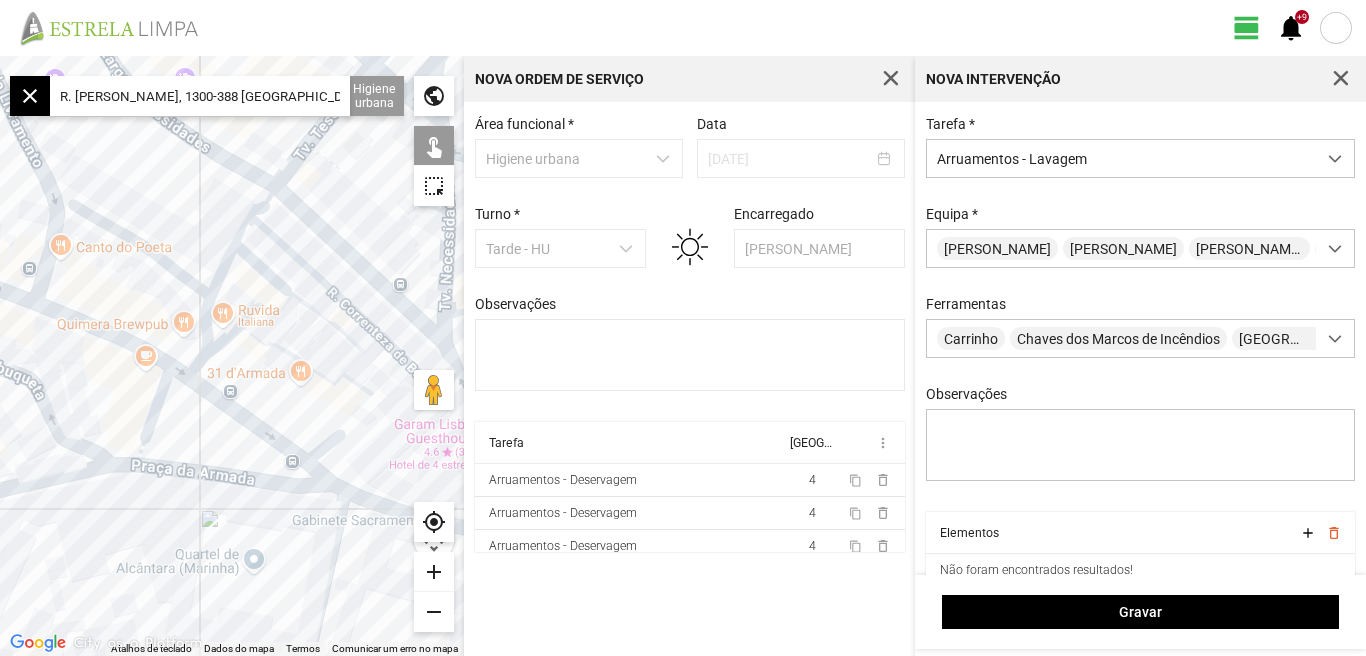 drag, startPoint x: 177, startPoint y: 251, endPoint x: 205, endPoint y: 198, distance: 59.94164 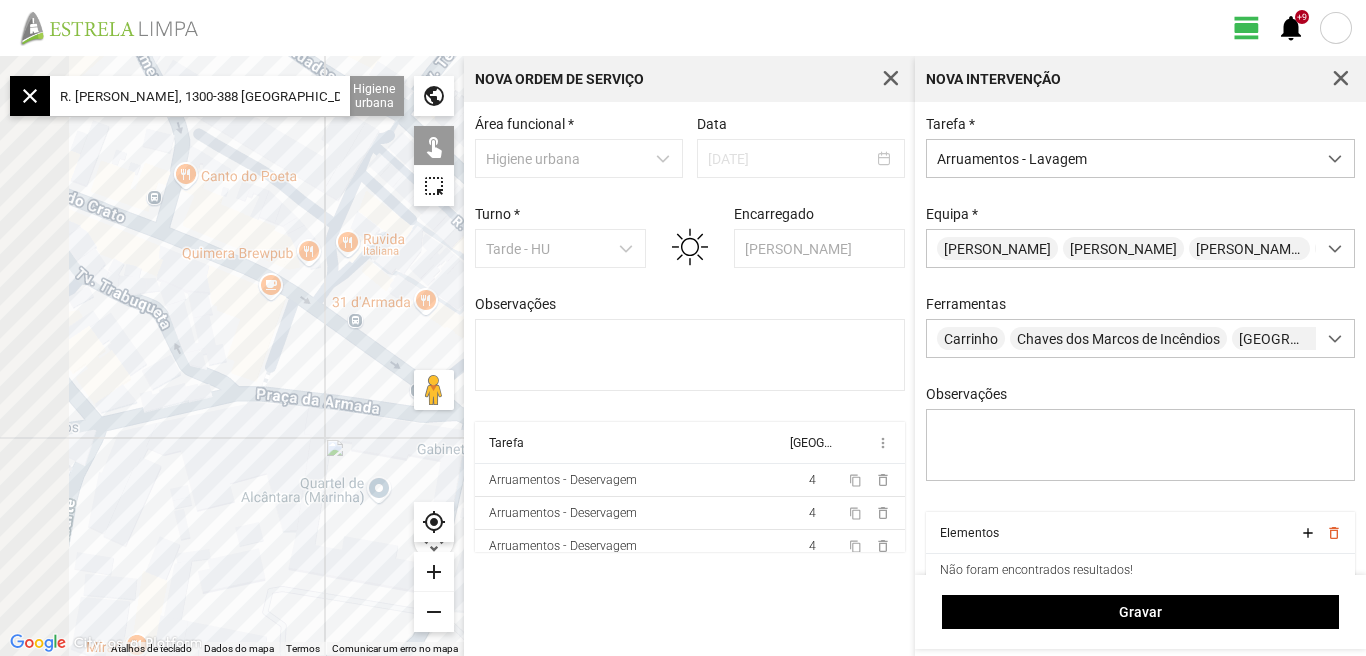 drag, startPoint x: 63, startPoint y: 526, endPoint x: 220, endPoint y: 431, distance: 183.50476 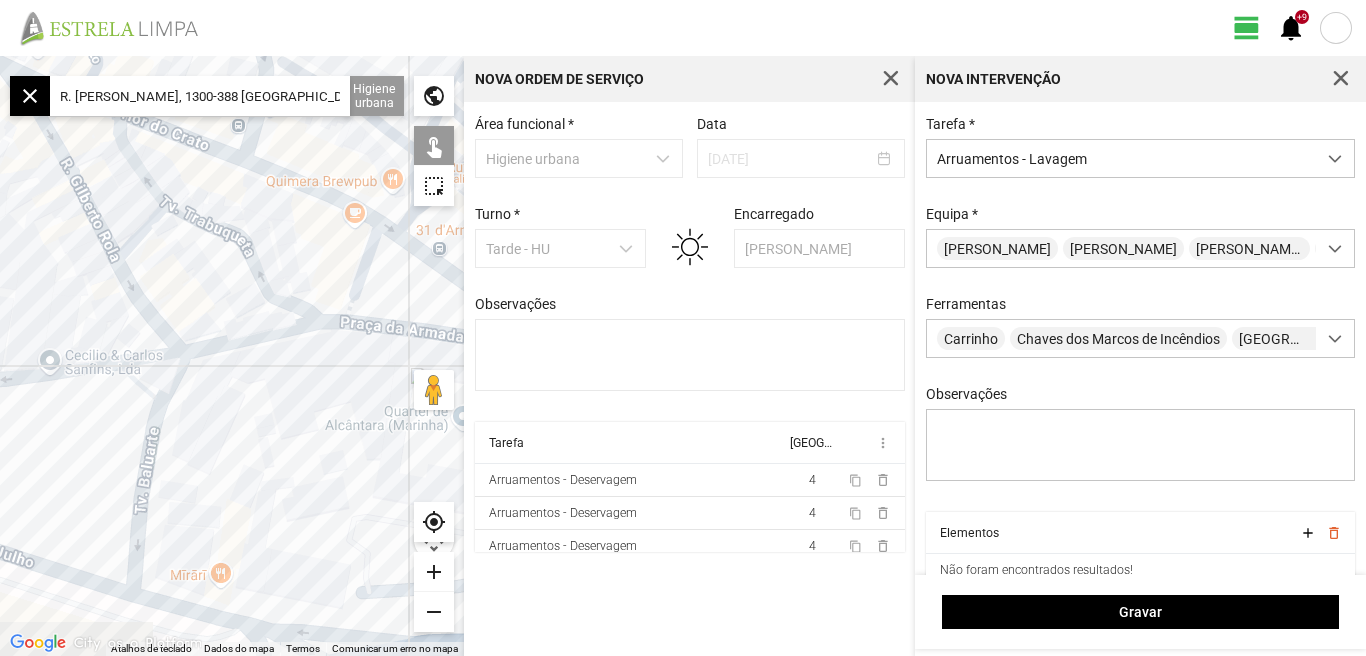 drag, startPoint x: 239, startPoint y: 456, endPoint x: 292, endPoint y: 414, distance: 67.62396 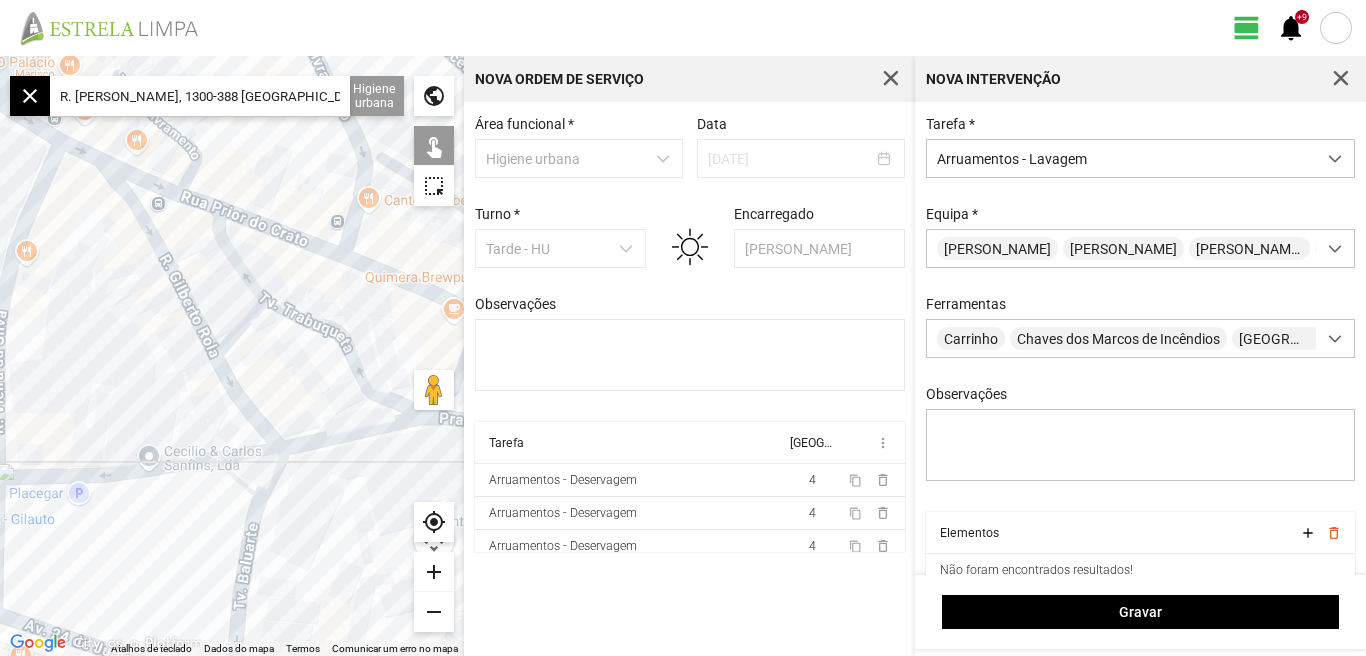 drag, startPoint x: 281, startPoint y: 443, endPoint x: 333, endPoint y: 575, distance: 141.87318 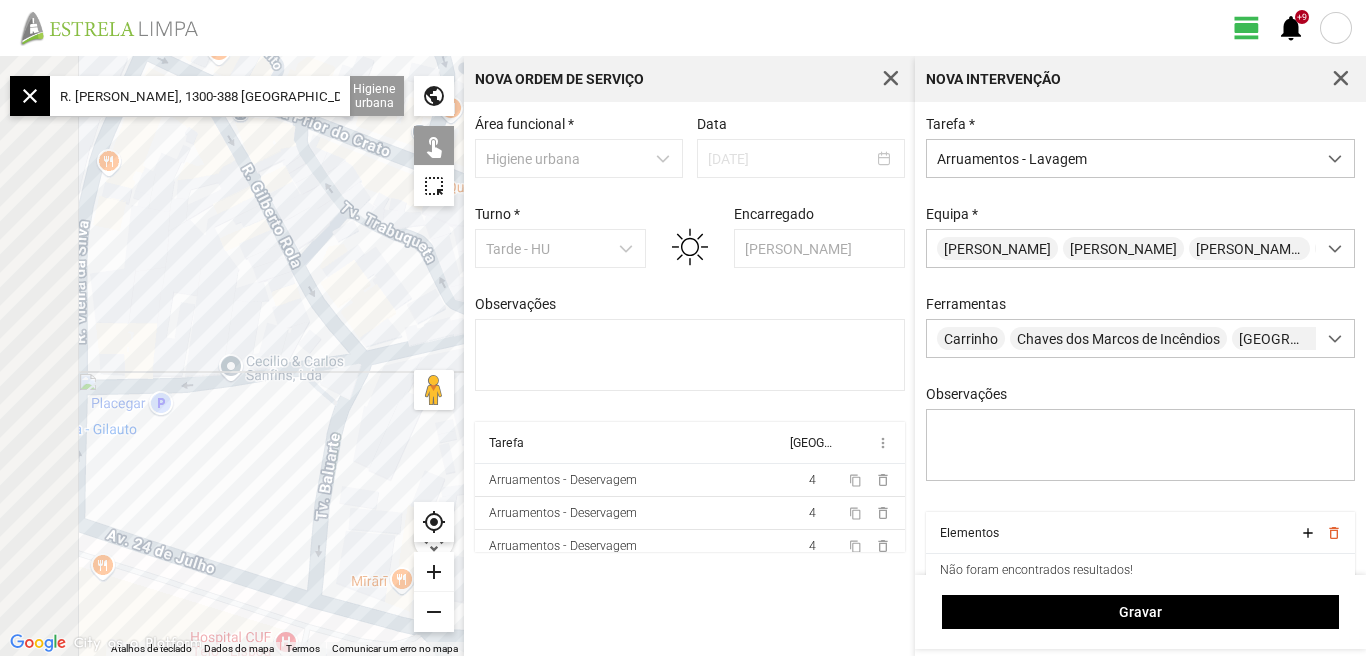 drag, startPoint x: 250, startPoint y: 472, endPoint x: 262, endPoint y: 457, distance: 19.209373 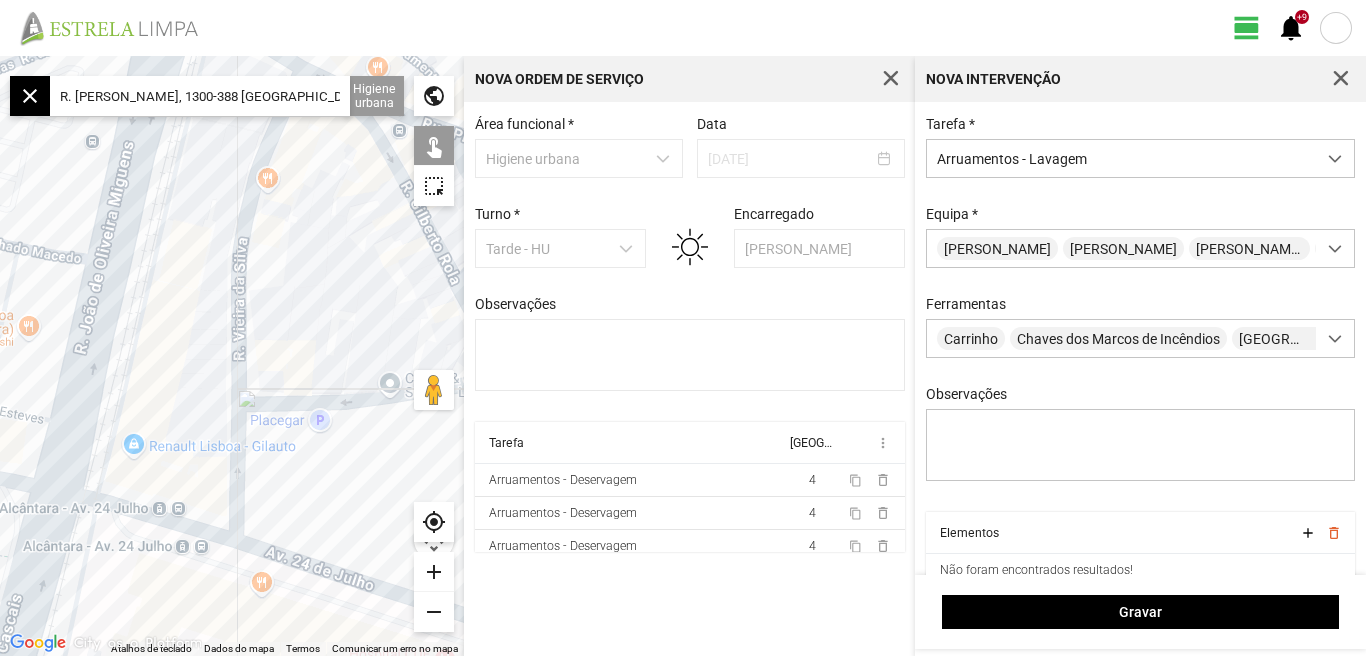 drag, startPoint x: 394, startPoint y: 496, endPoint x: 445, endPoint y: 515, distance: 54.42426 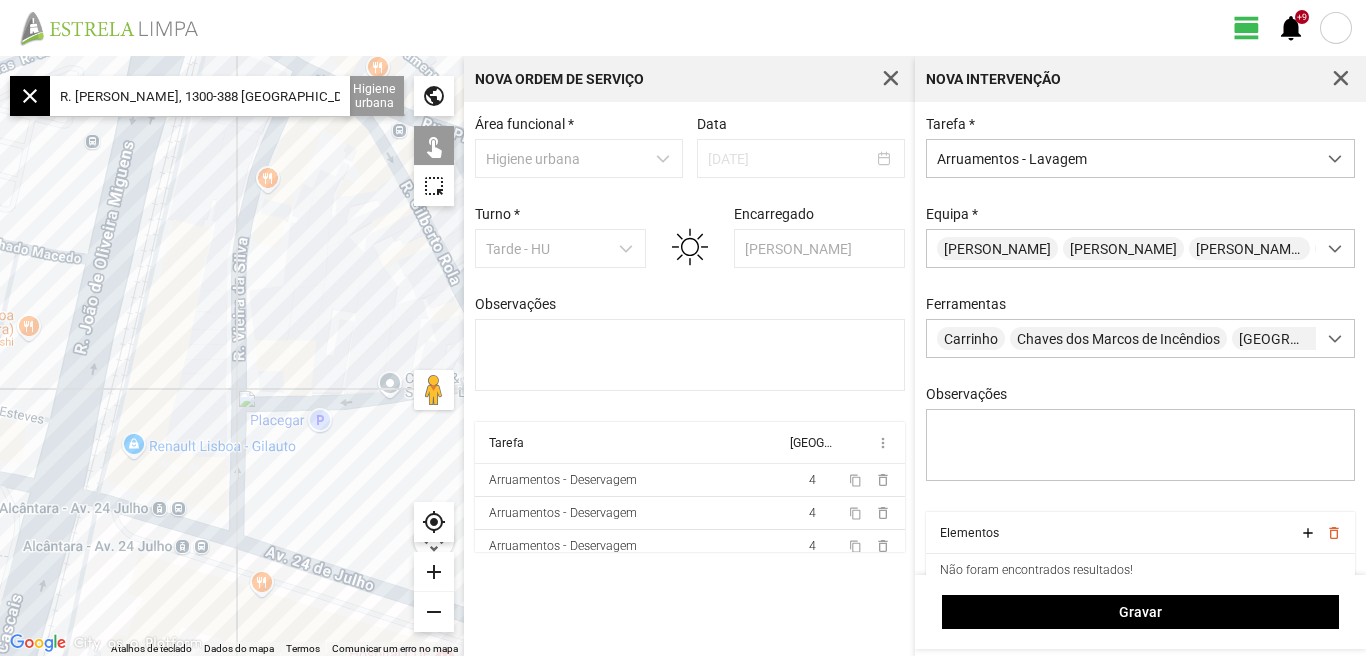 click on "← Mover para a esquerda → Mover para a direita ↑ Mover para cima ↓ Mover para baixo + Aumentar (zoom) - Diminuir (zoom) Casa Avançar 75% para a esquerda Fim Avançar 75% para a direita Página para cima Avançar 75% para cima Página para baixo Avançar 75% para baixo Atalhos de teclado Dados do mapa Dados do mapa ©2025 Inst. Geogr. Nacional Dados do mapa ©2025 Inst. Geogr. Nacional 20 m  Clique no botão para alternar entre as unidades métricas e imperiais Termos Comunicar um erro no mapa  close
R. Maria Luísa Holstein, 1300-388 Lisboa, Portugal Arruamentos - Lavagem  Higiene urbana  Sarjetas  Arruamentos  Ecopontos  Papeleiras  public  touch_app   highlight_alt  my_location add remove" 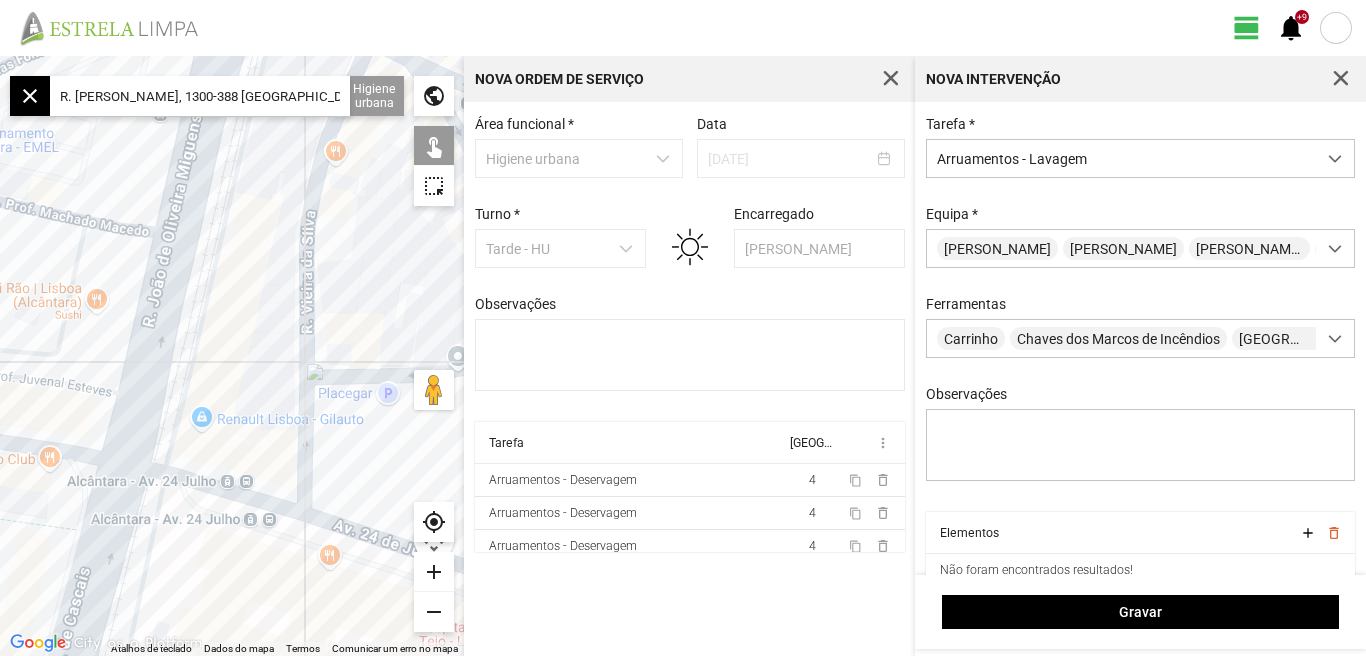 drag, startPoint x: 230, startPoint y: 382, endPoint x: 248, endPoint y: 331, distance: 54.08327 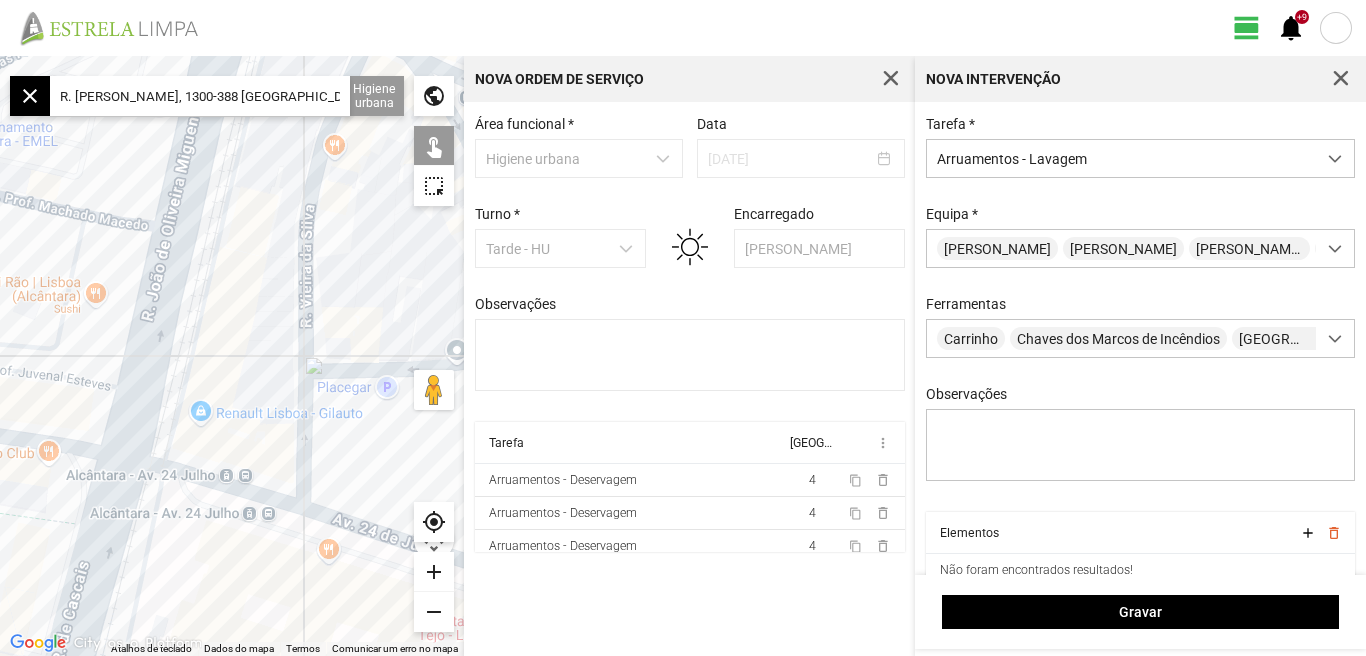click 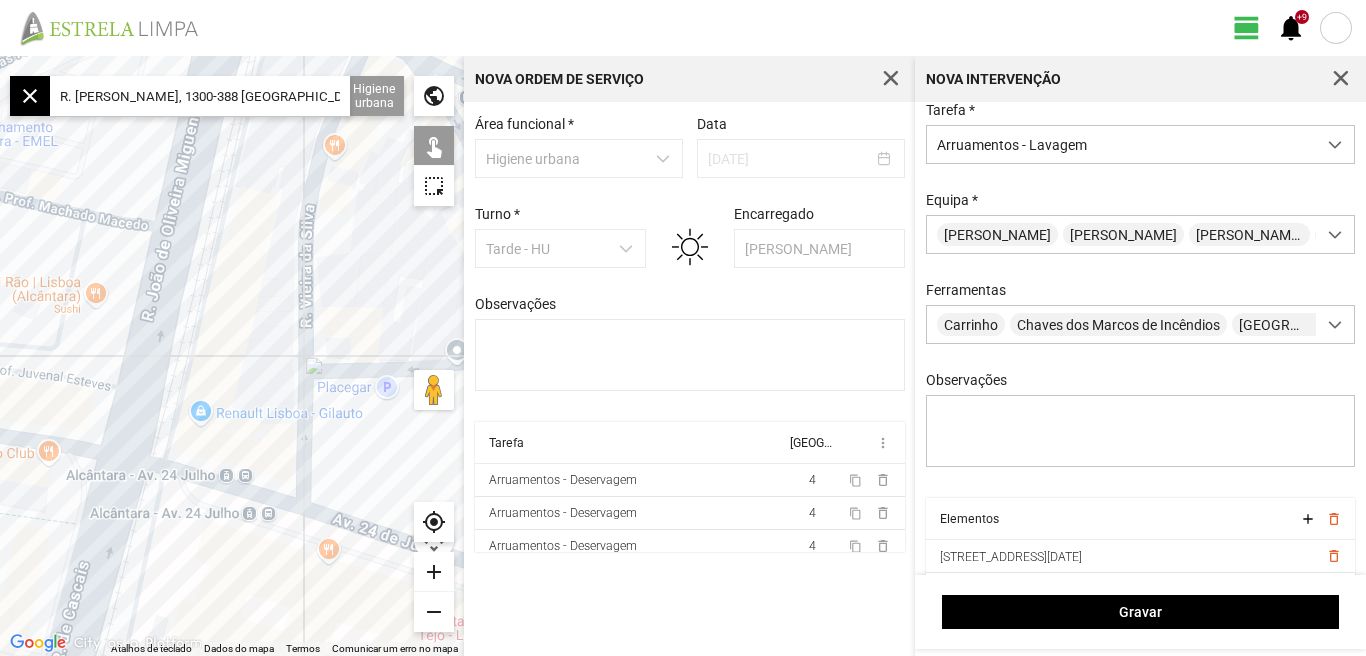 scroll, scrollTop: 85, scrollLeft: 0, axis: vertical 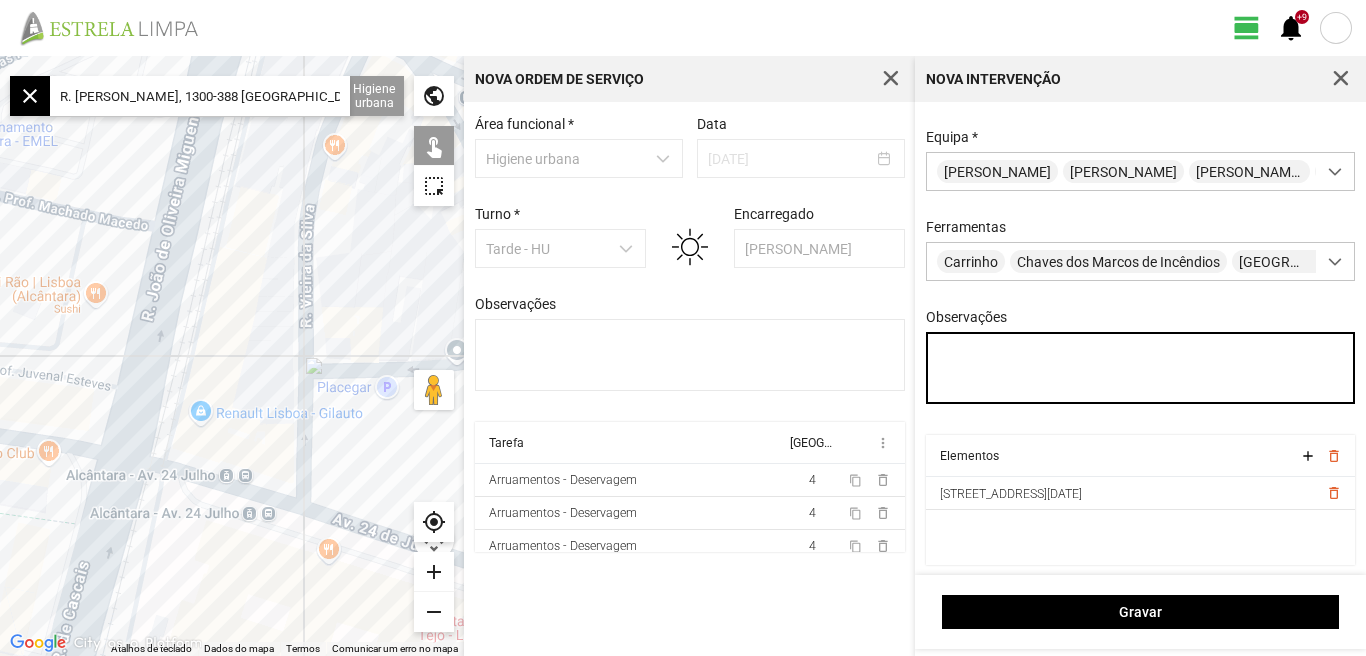 click on "Observações" at bounding box center (1141, 368) 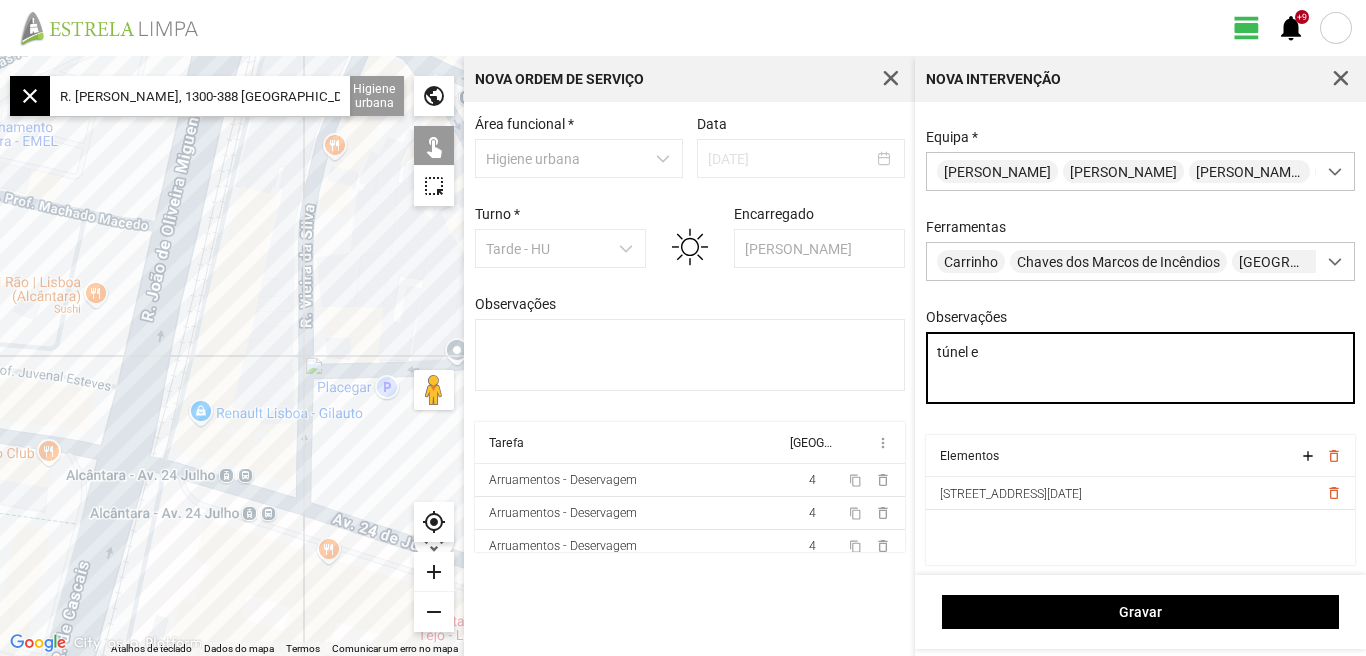 click on "túnel e" at bounding box center [1141, 368] 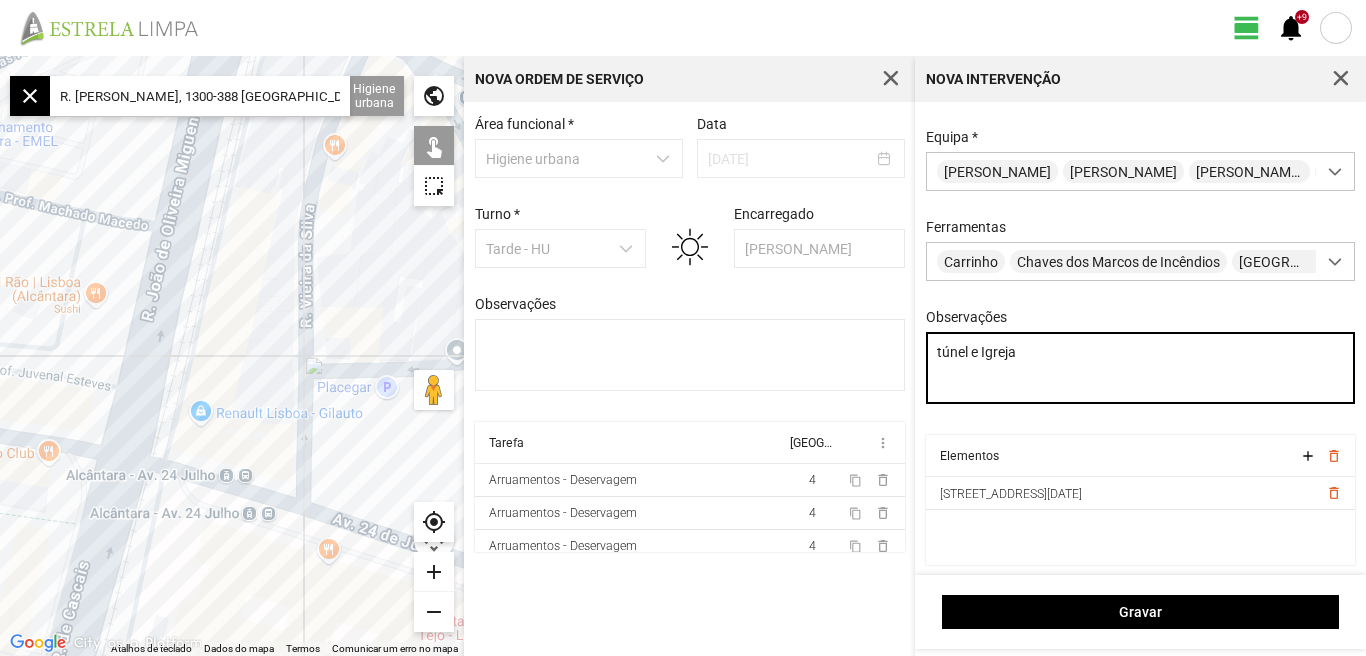 click on "túnel e Igreja" at bounding box center [1141, 368] 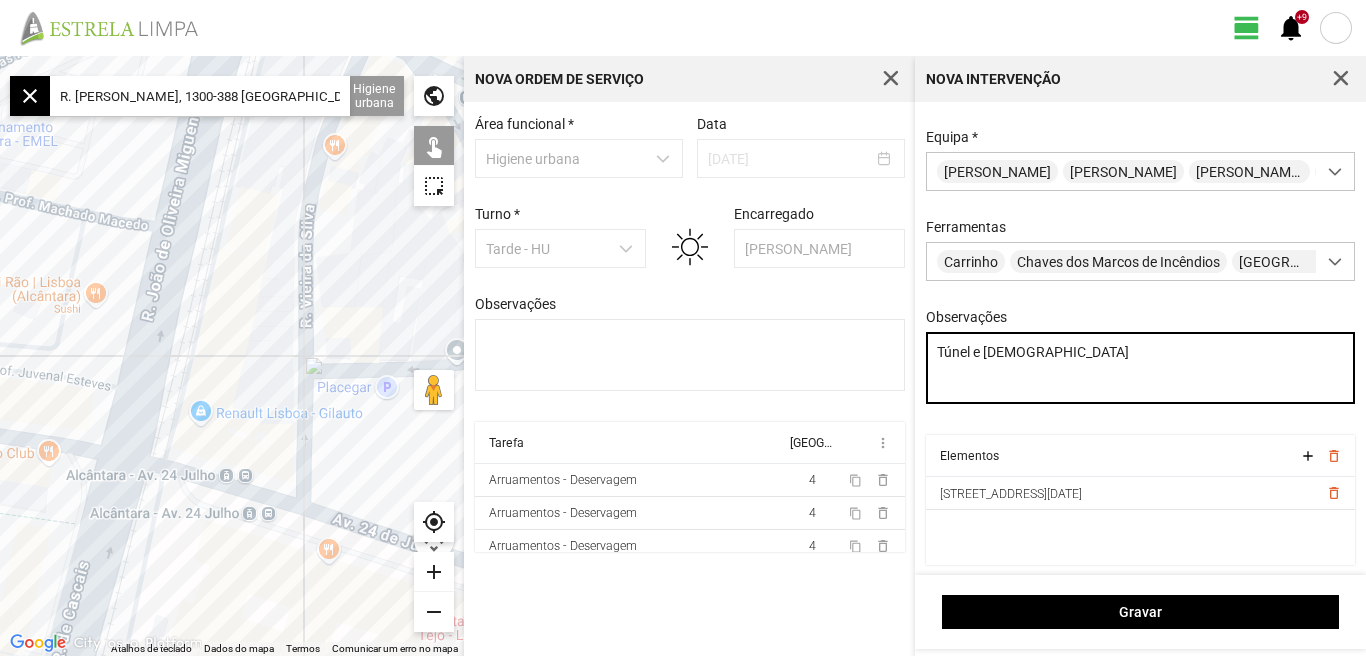 click on "Túnel e [DEMOGRAPHIC_DATA]" at bounding box center (1141, 368) 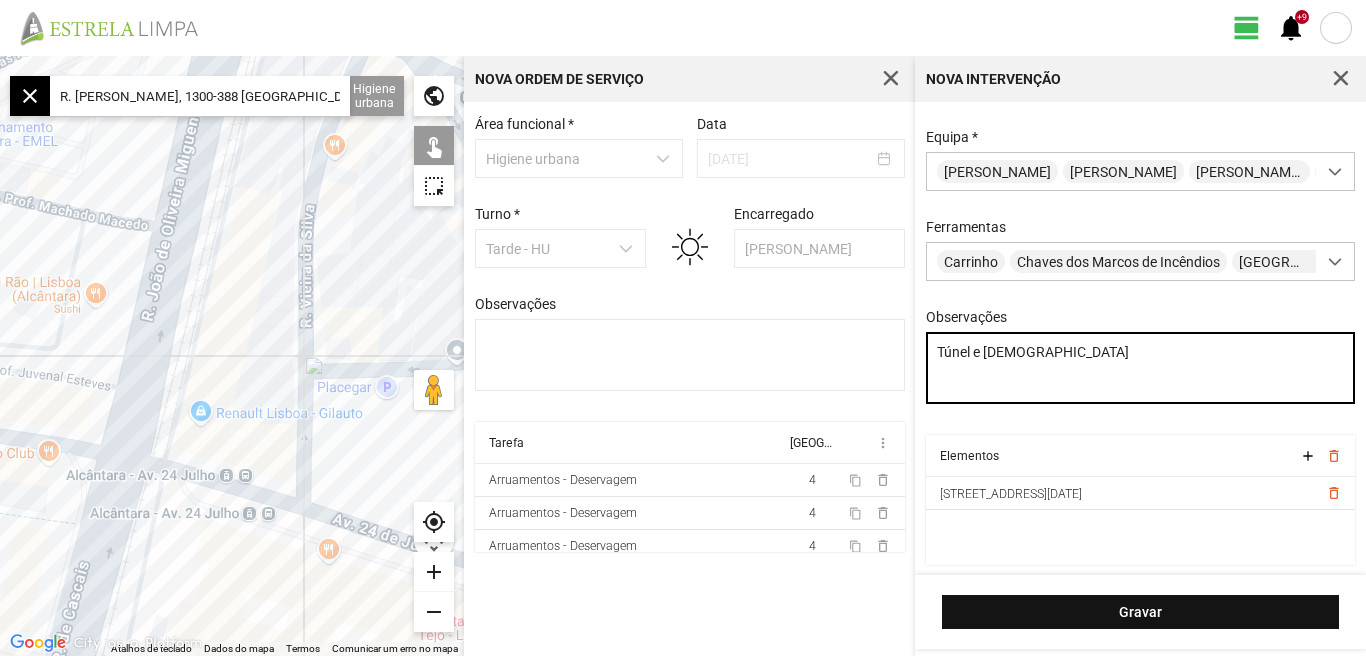 type on "Túnel e [DEMOGRAPHIC_DATA]" 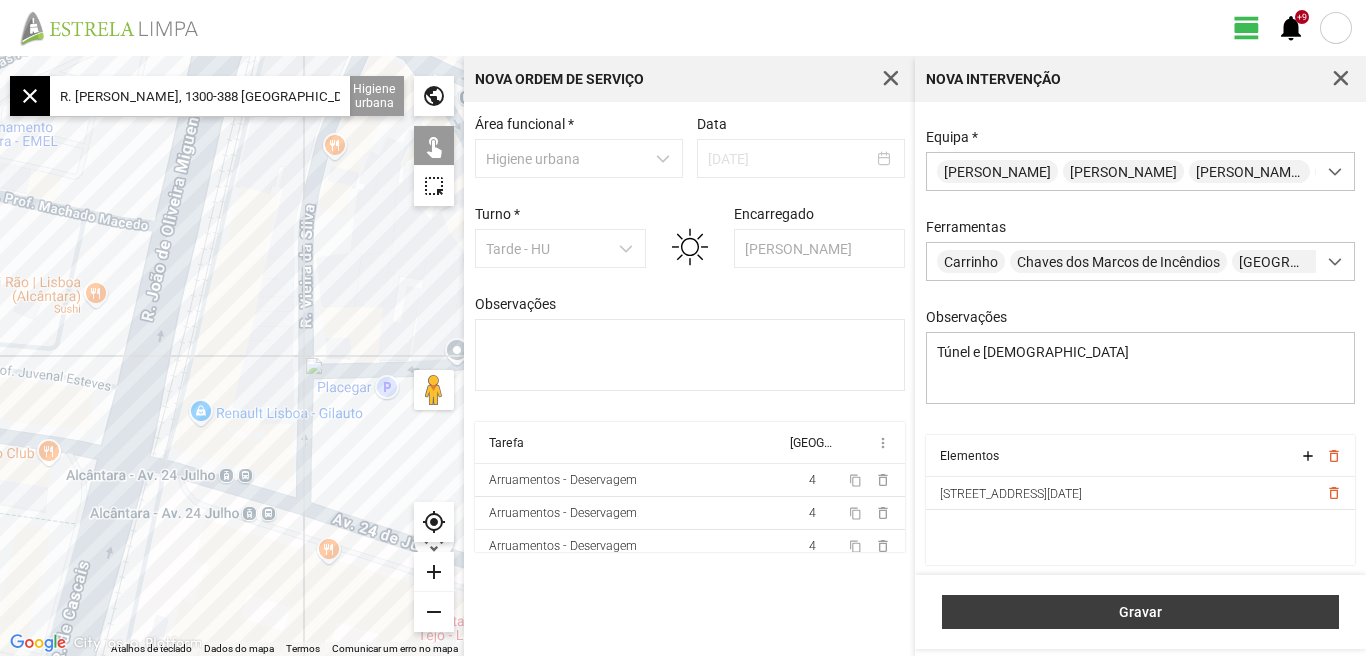 click on "Gravar" at bounding box center (1141, 612) 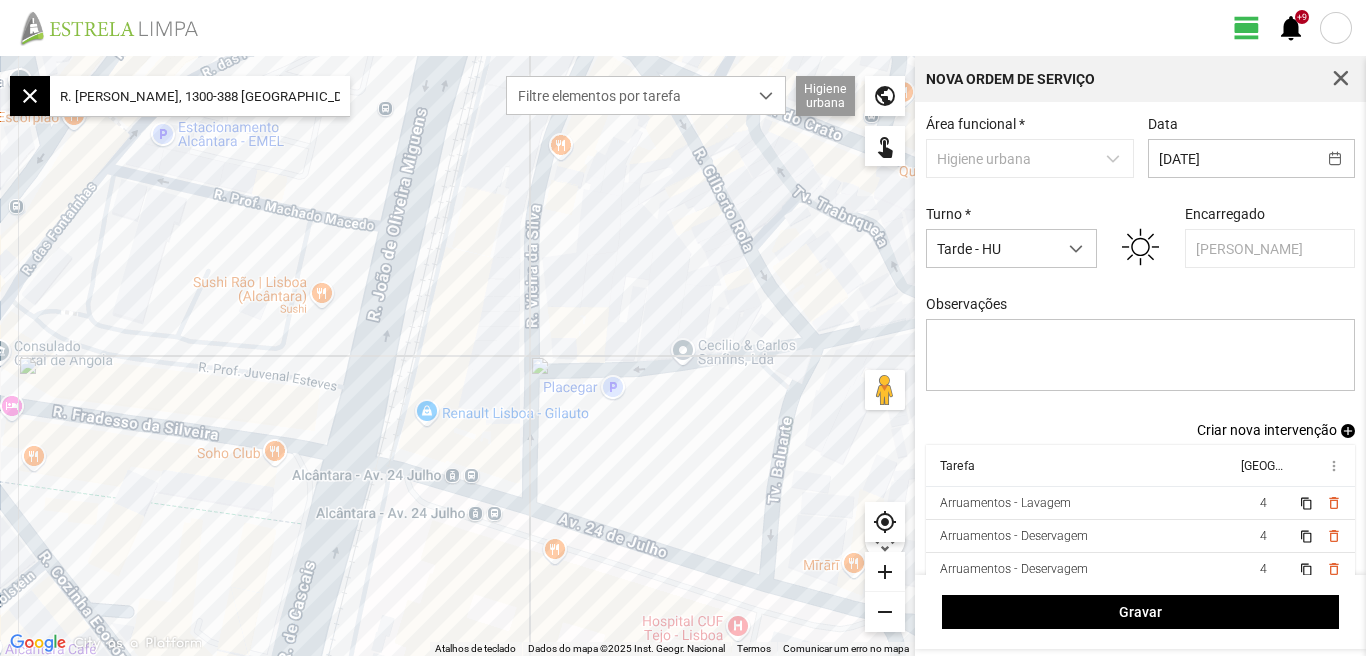 scroll, scrollTop: 17, scrollLeft: 0, axis: vertical 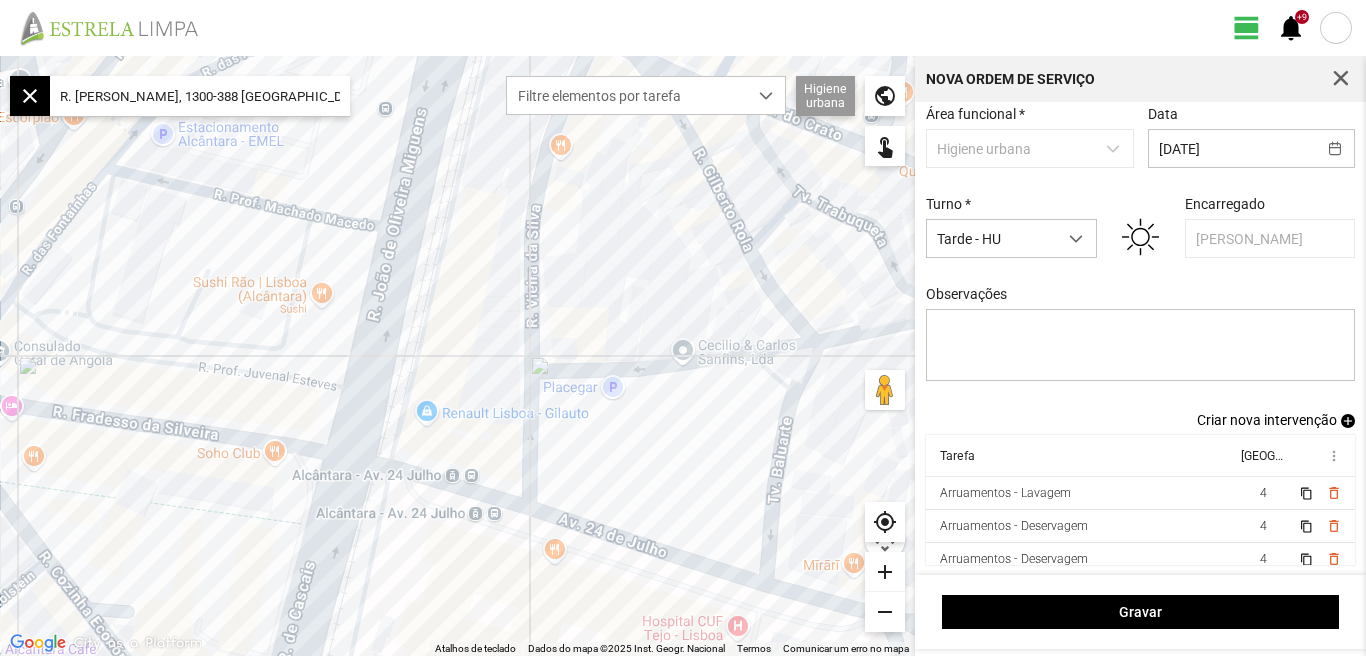 click on "Criar nova intervenção" at bounding box center (1267, 420) 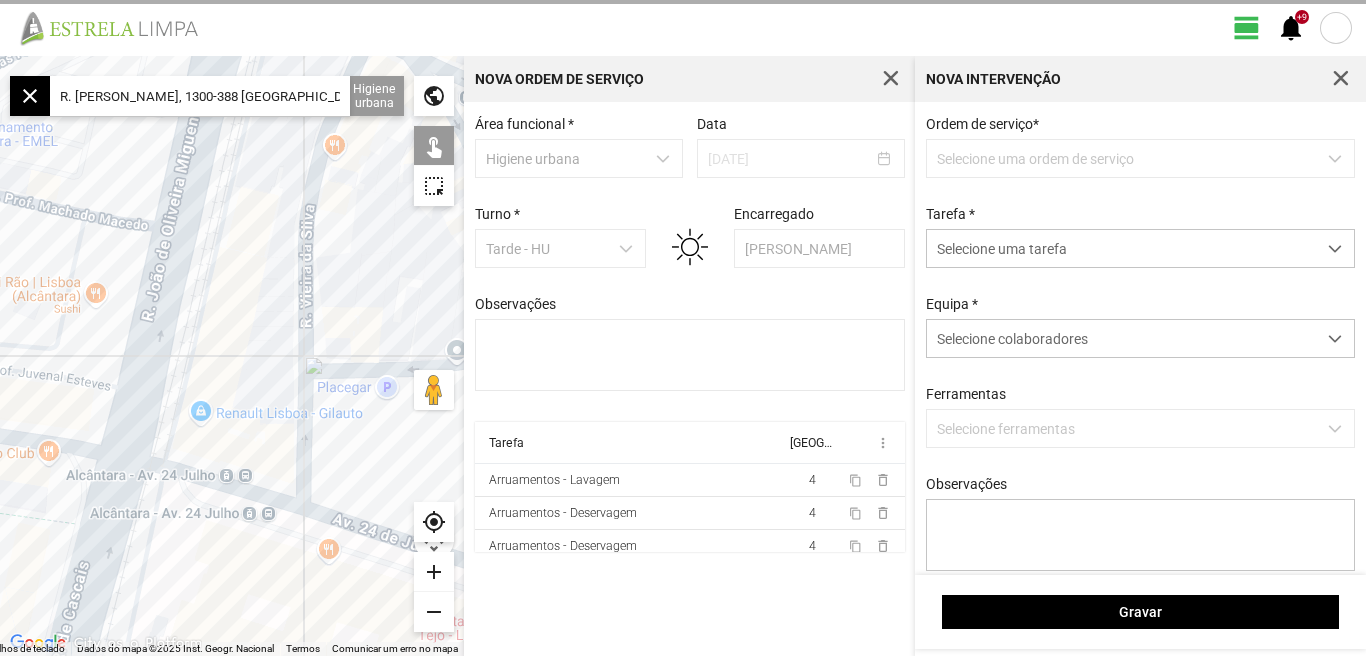 scroll, scrollTop: 0, scrollLeft: 0, axis: both 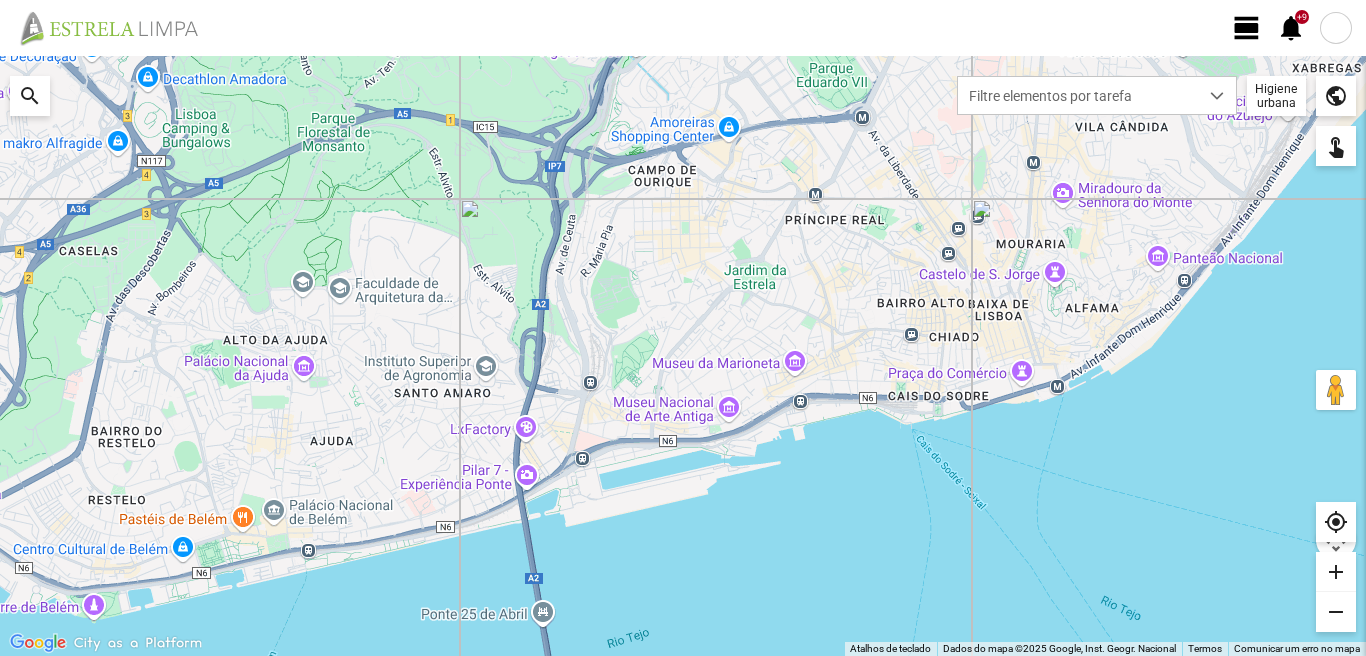 click on "view_day" 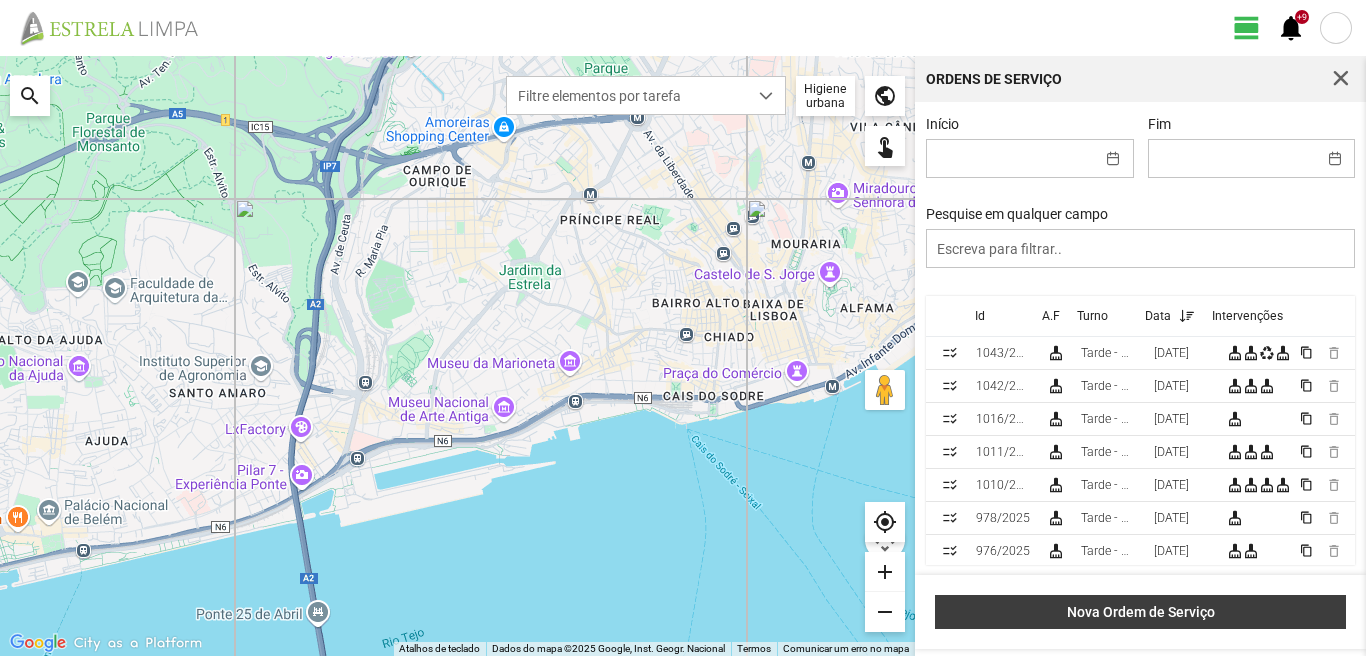 click on "Nova Ordem de Serviço" at bounding box center (1141, 612) 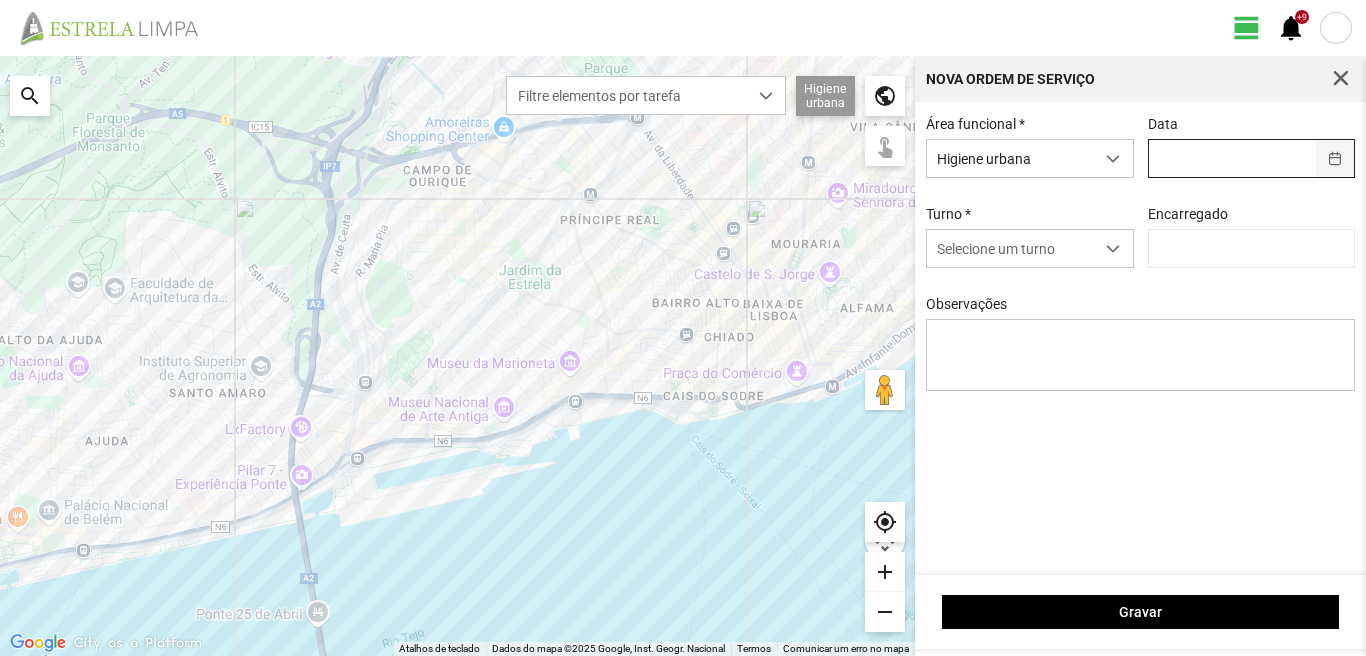 click at bounding box center (1335, 158) 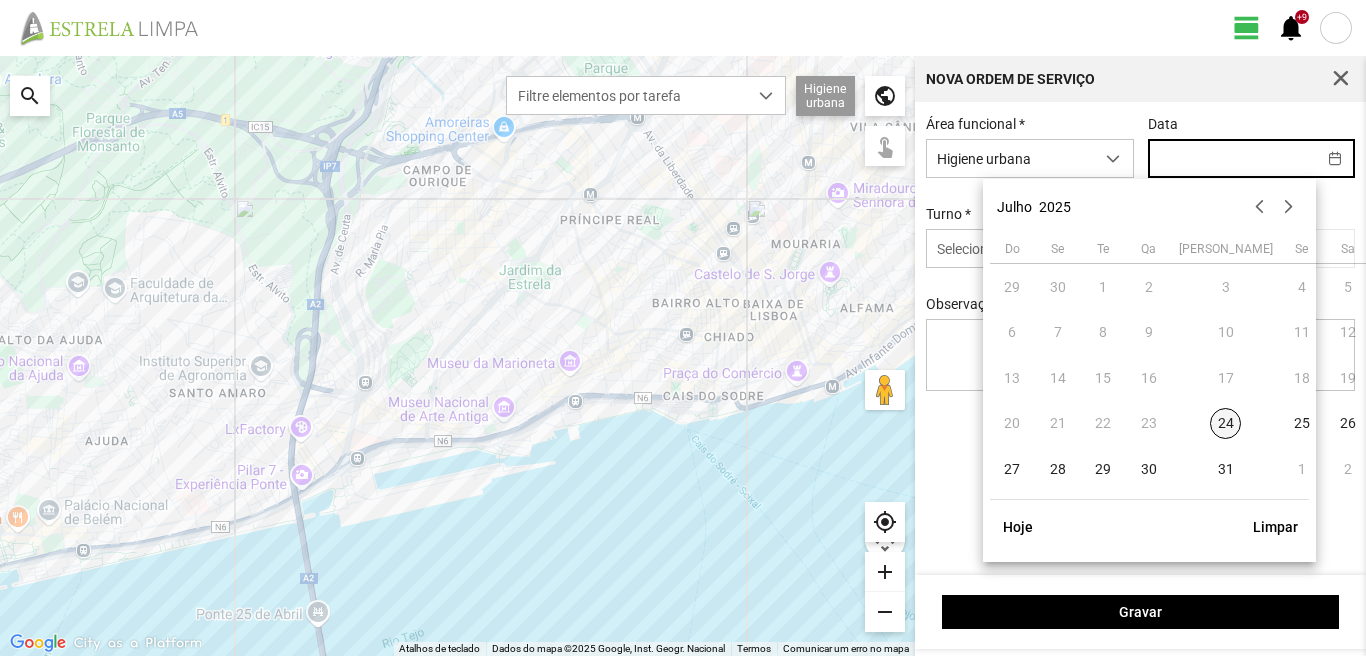 click on "24" at bounding box center [1226, 424] 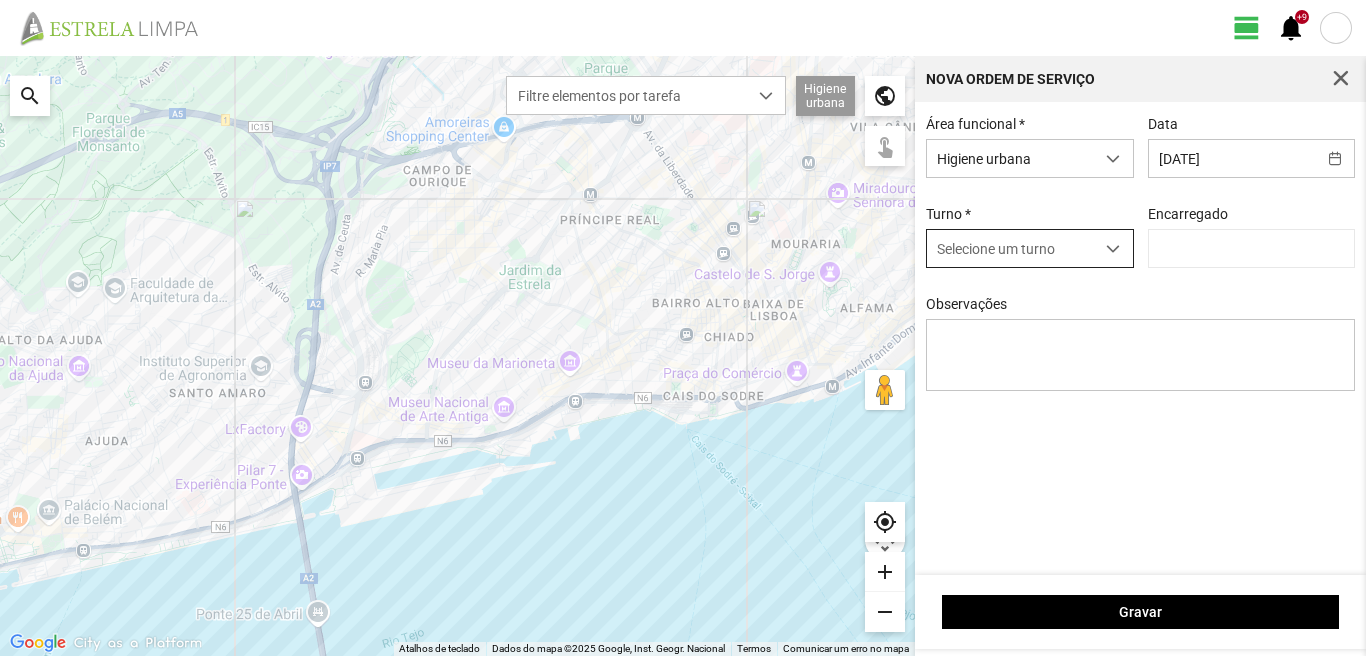 click at bounding box center (1113, 249) 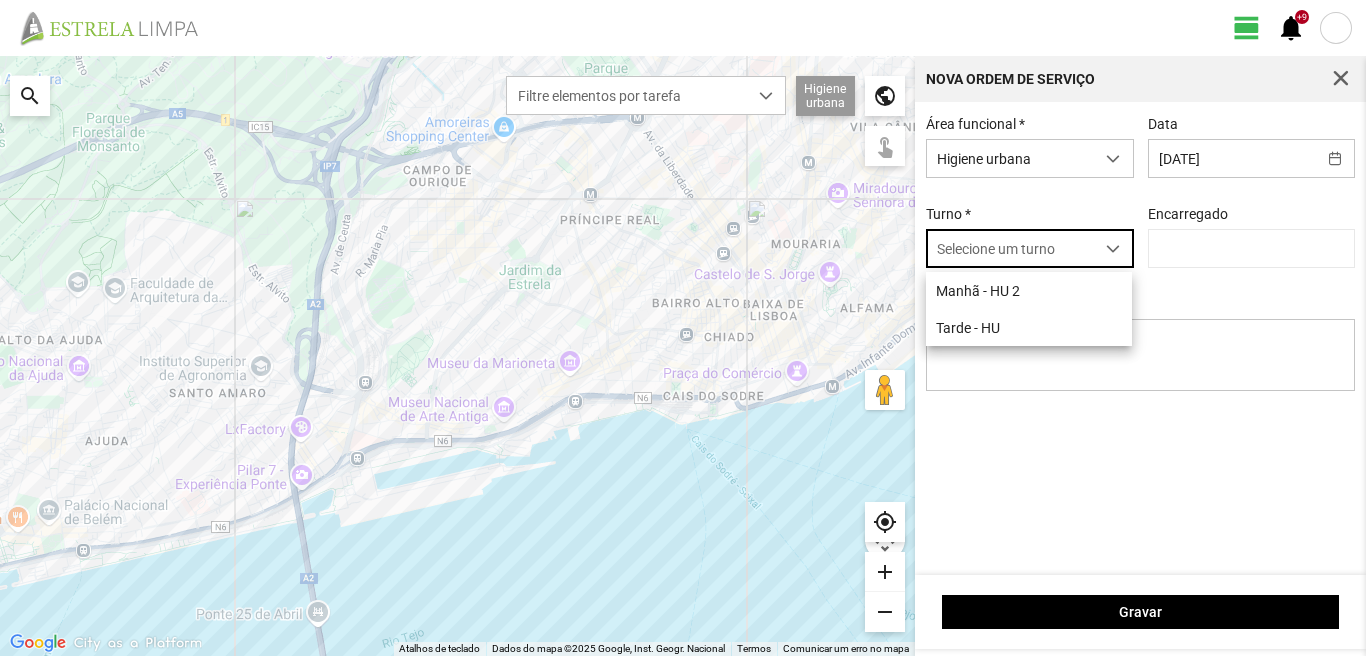 scroll, scrollTop: 11, scrollLeft: 89, axis: both 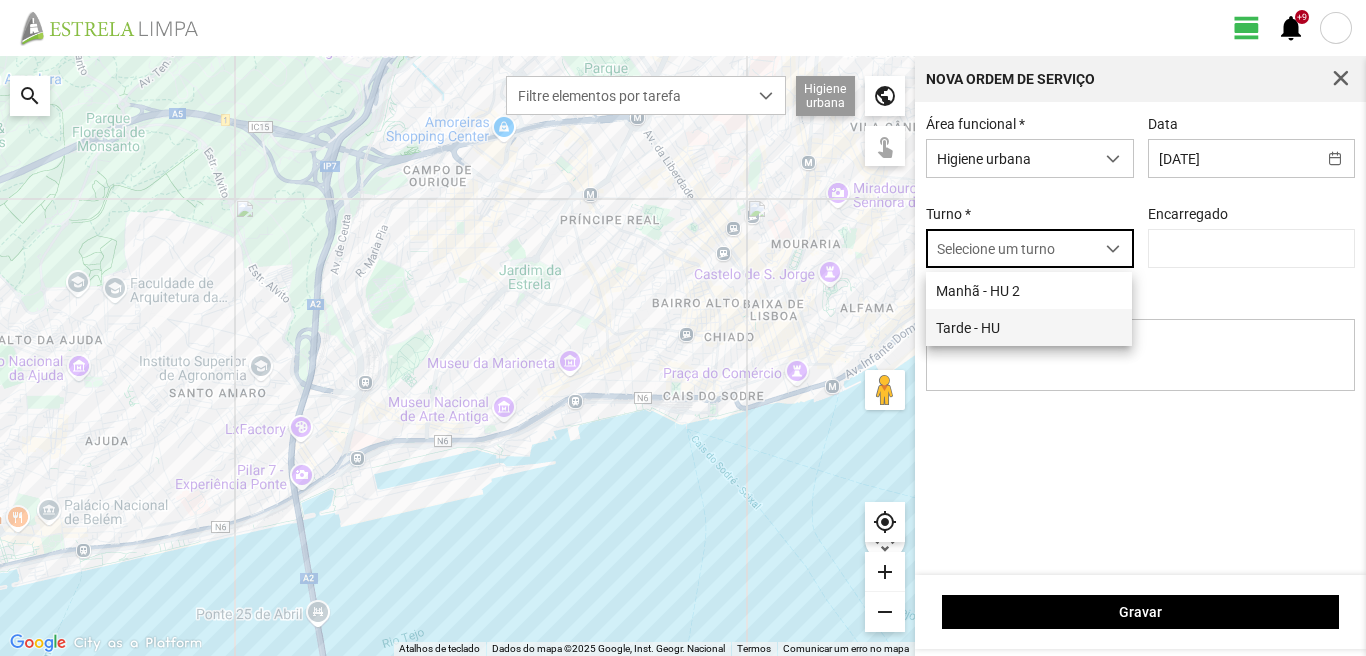 click on "Tarde - HU" at bounding box center [1029, 327] 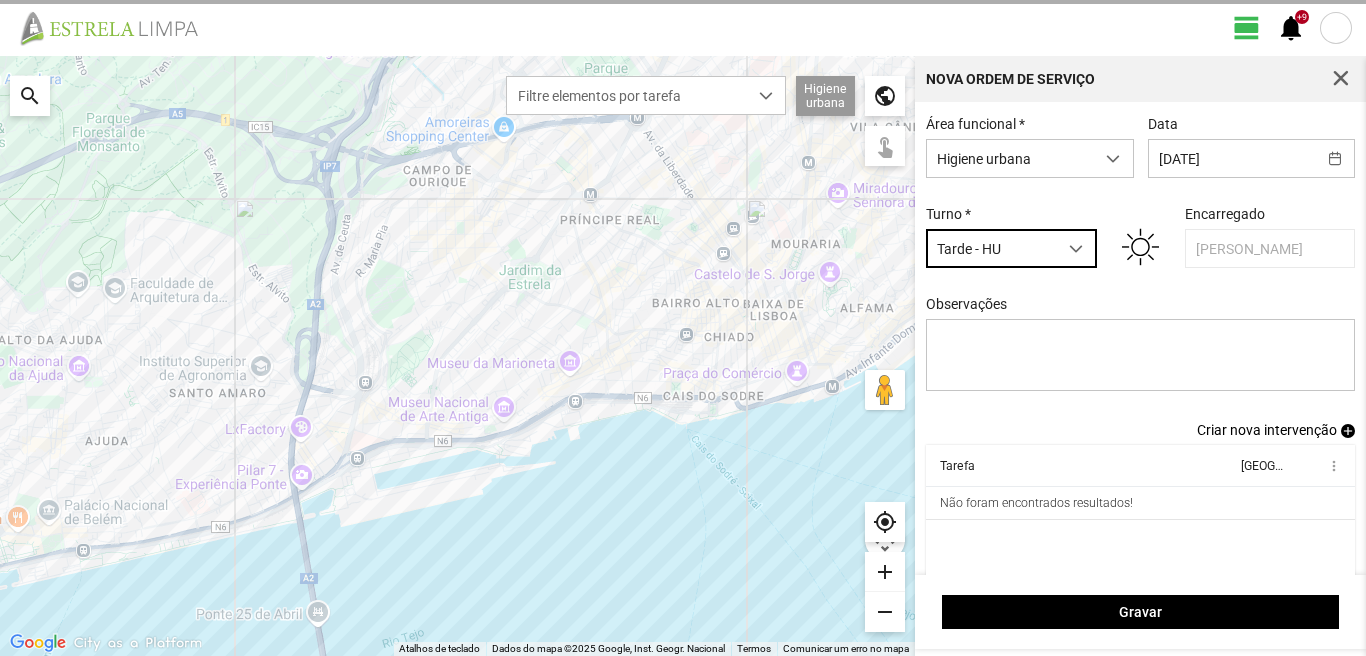 click on "Criar nova intervenção" at bounding box center [1267, 430] 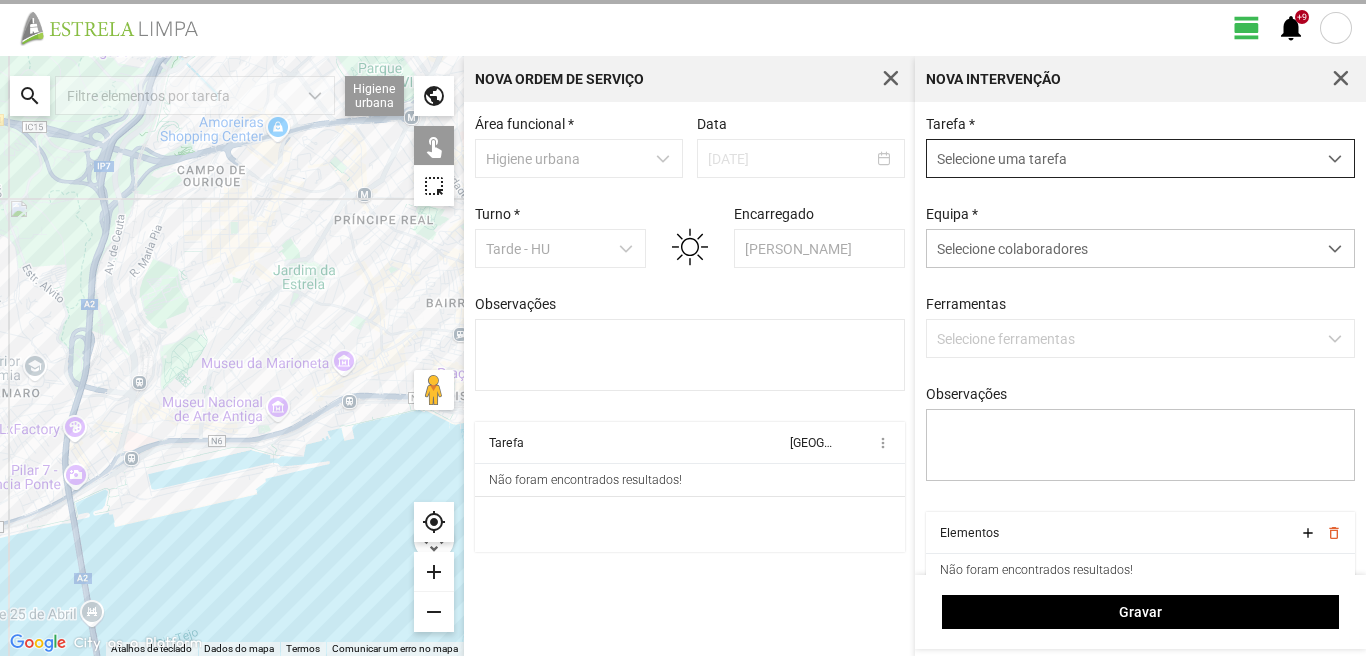 click at bounding box center [1335, 159] 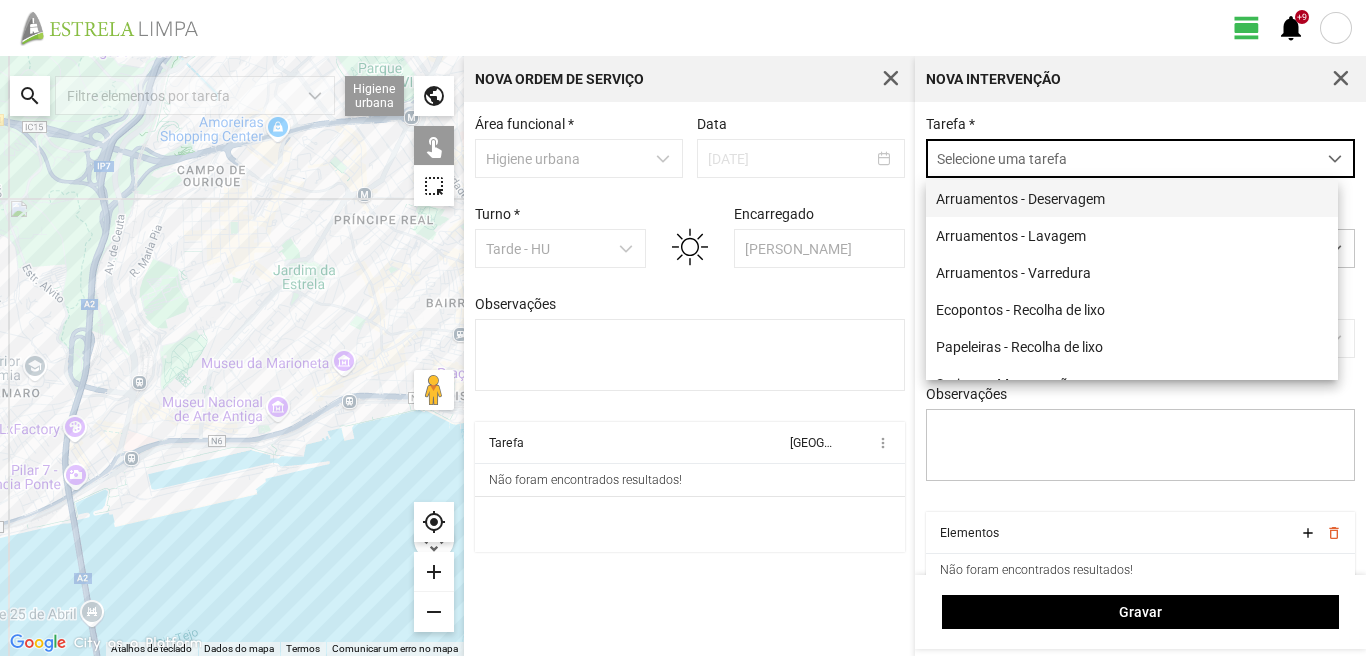 click on "Arruamentos - Deservagem" at bounding box center [1132, 198] 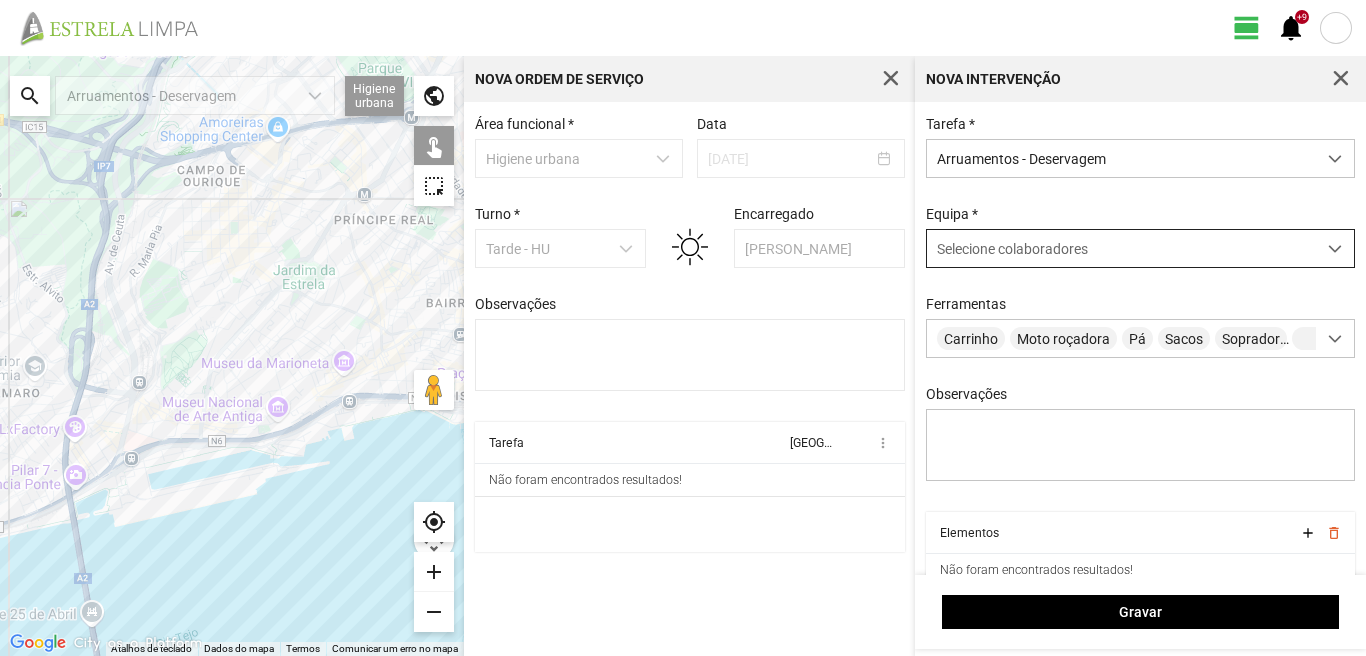 click at bounding box center (1335, 248) 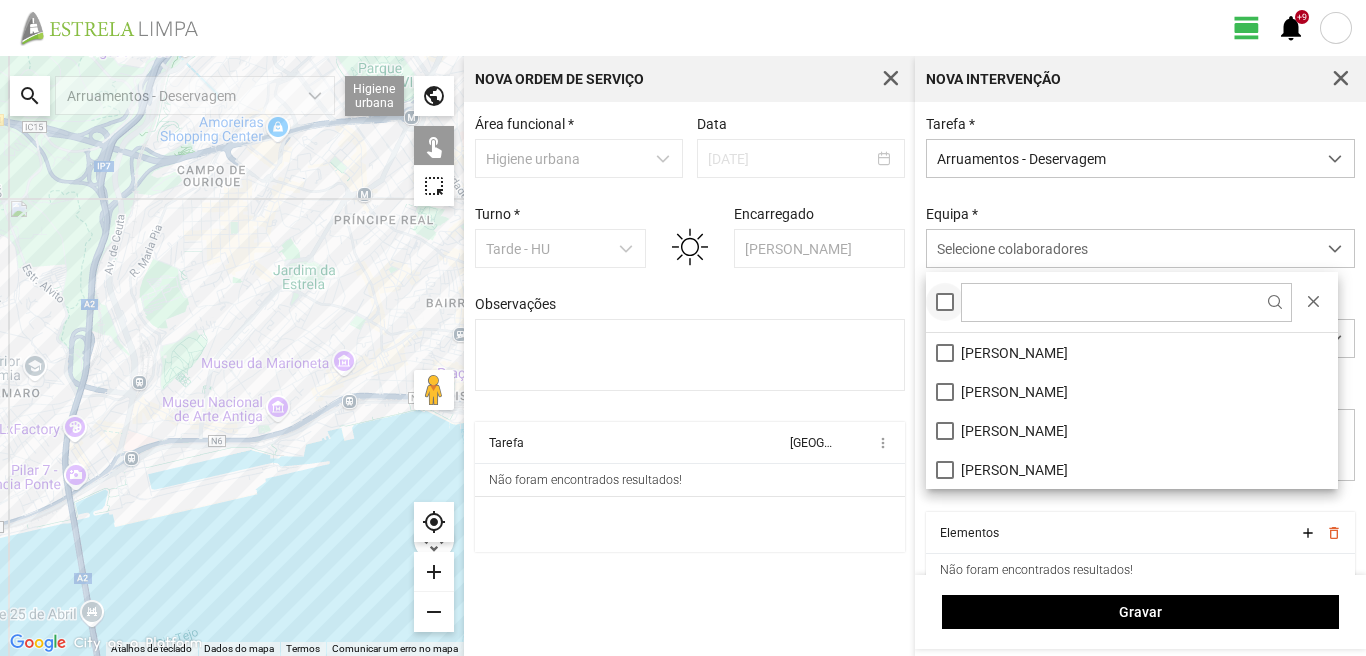click at bounding box center [945, 302] 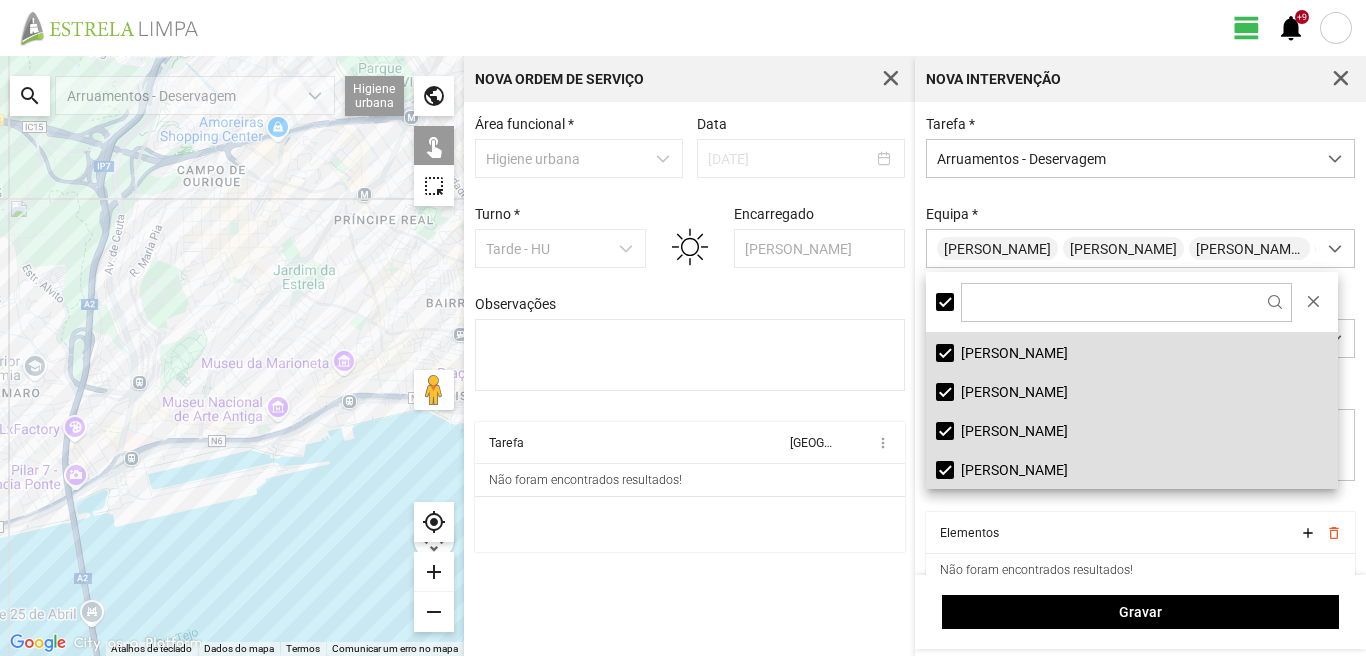 click on "search" 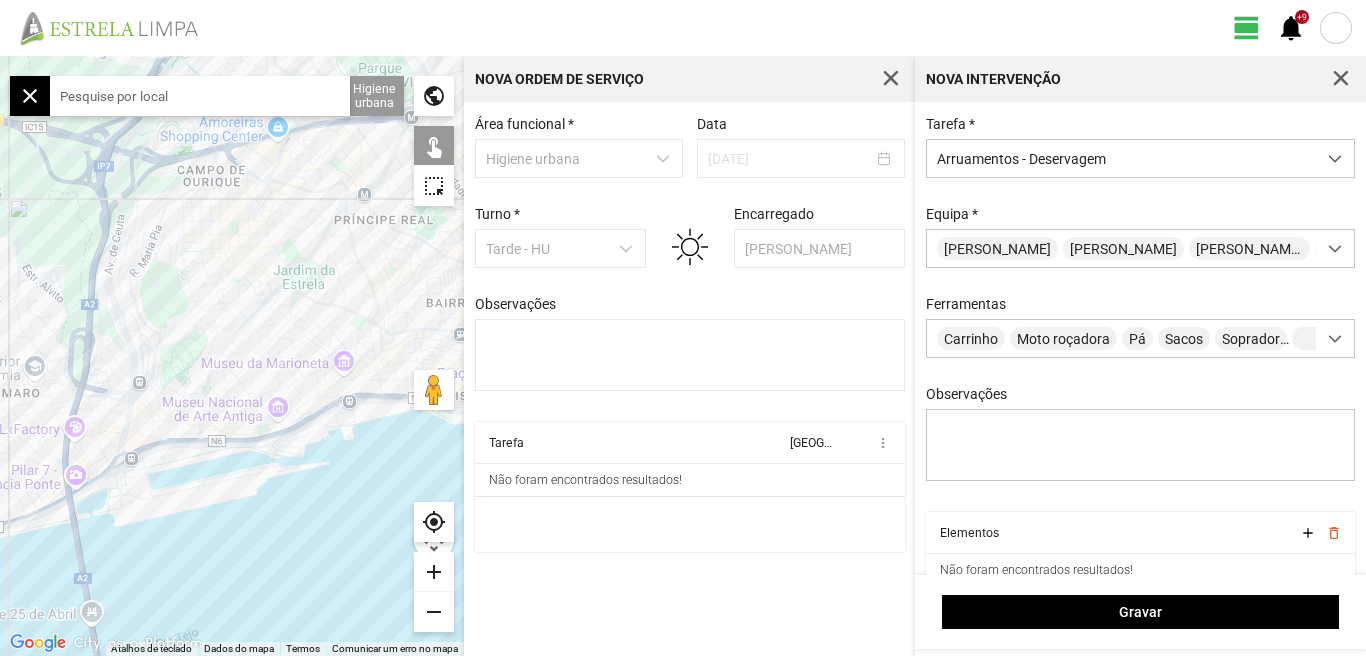 click 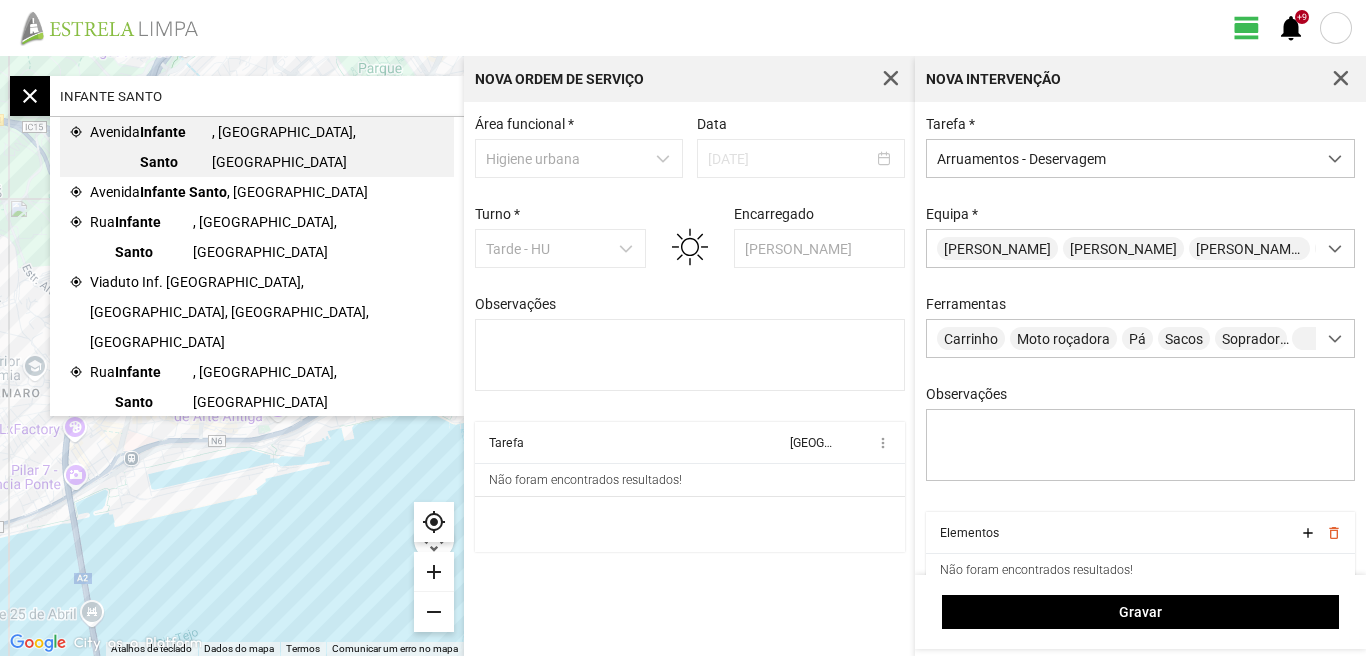 click on "Avenida" 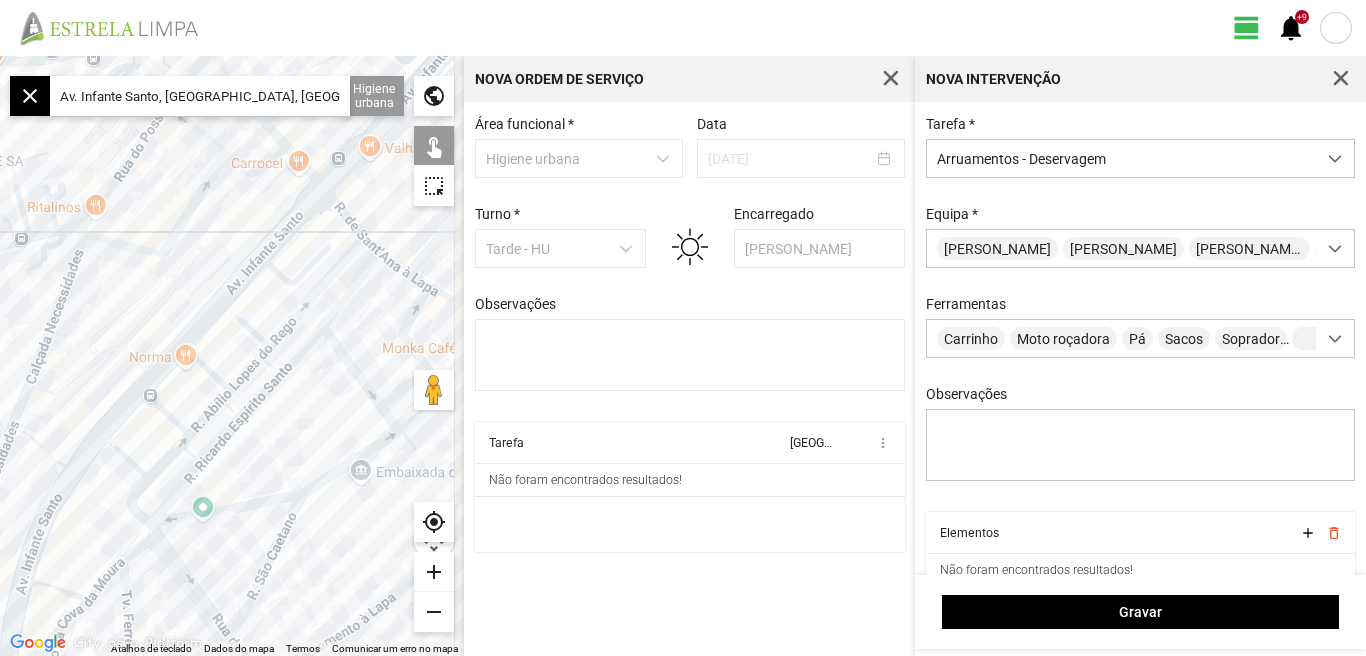 drag, startPoint x: 275, startPoint y: 204, endPoint x: 98, endPoint y: 330, distance: 217.26712 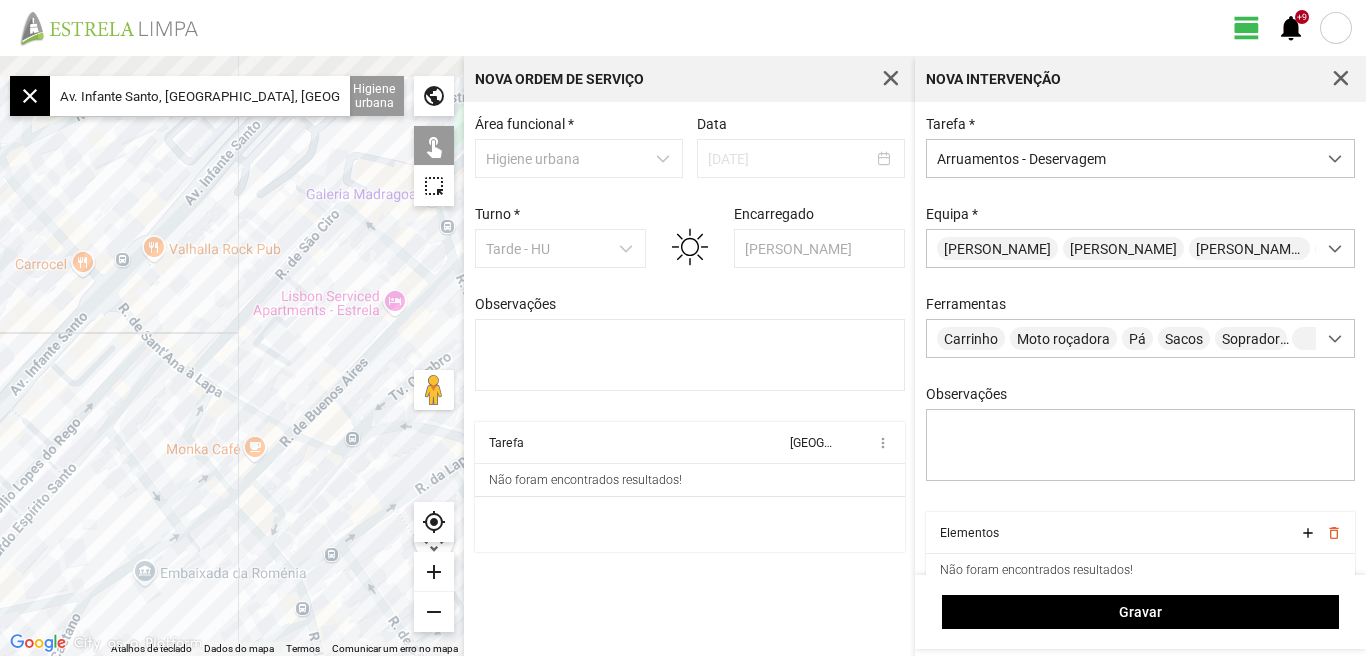 drag, startPoint x: 151, startPoint y: 254, endPoint x: 41, endPoint y: 321, distance: 128.7983 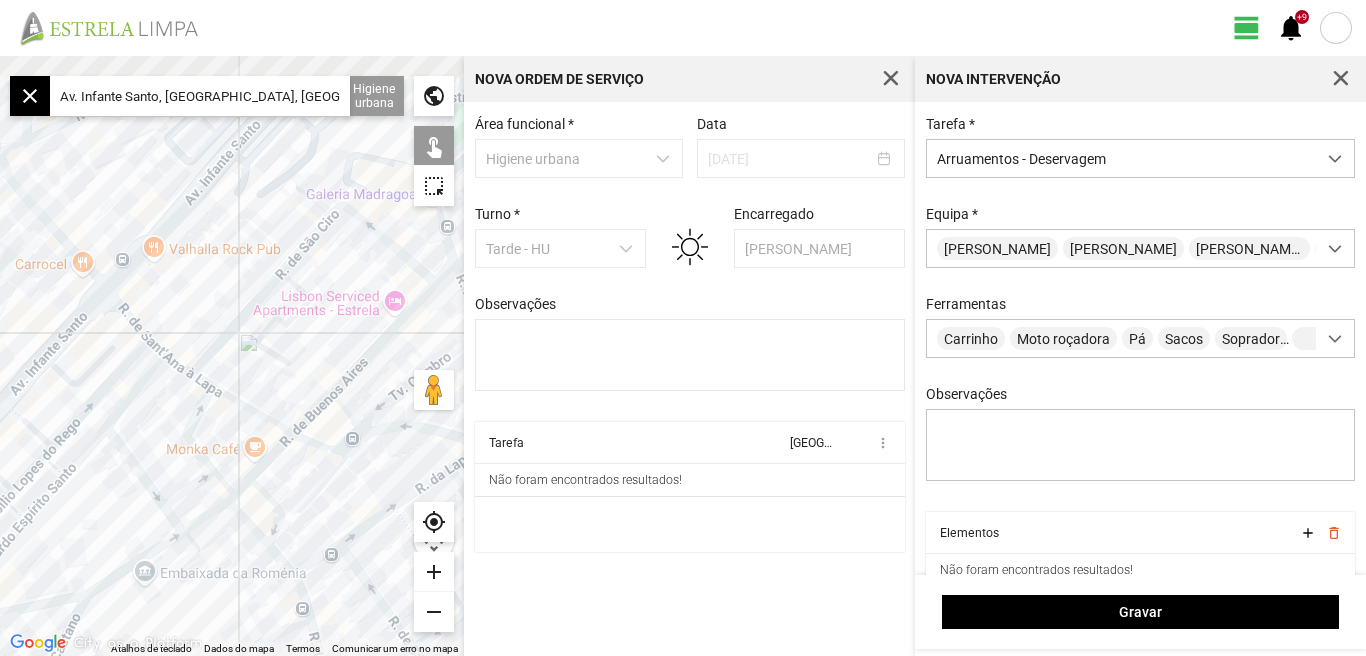 click 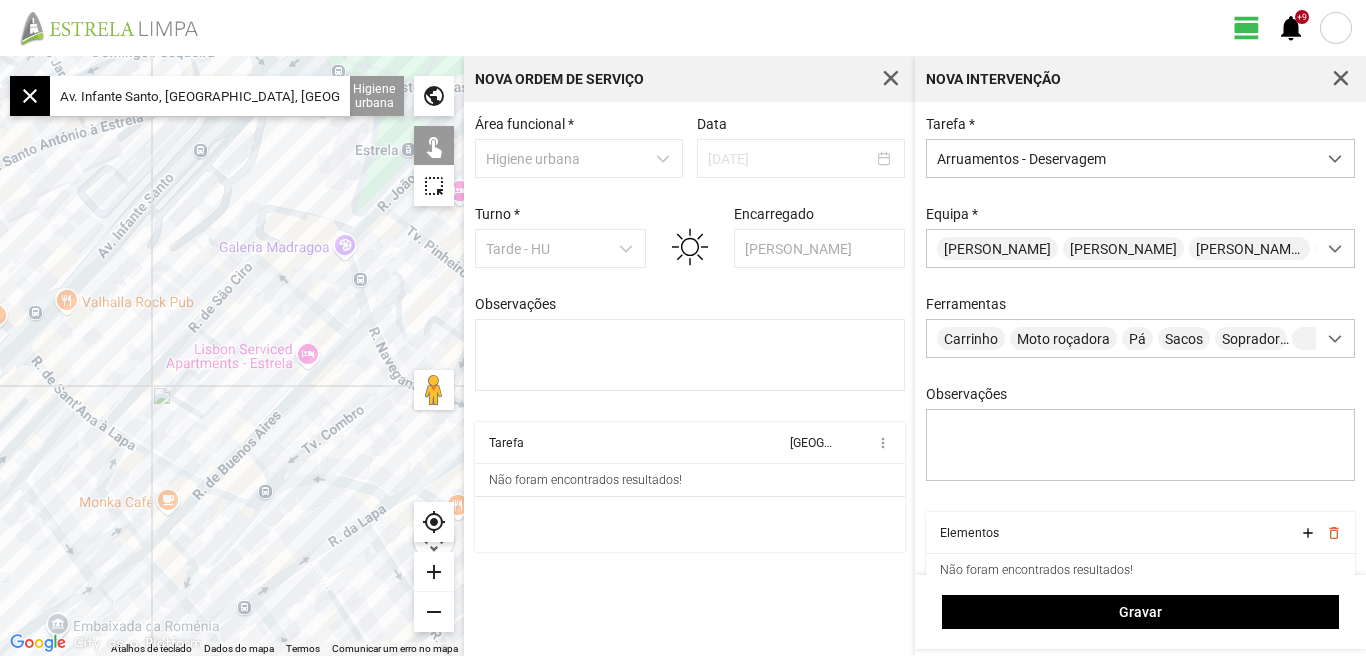 drag, startPoint x: 182, startPoint y: 226, endPoint x: 91, endPoint y: 294, distance: 113.600174 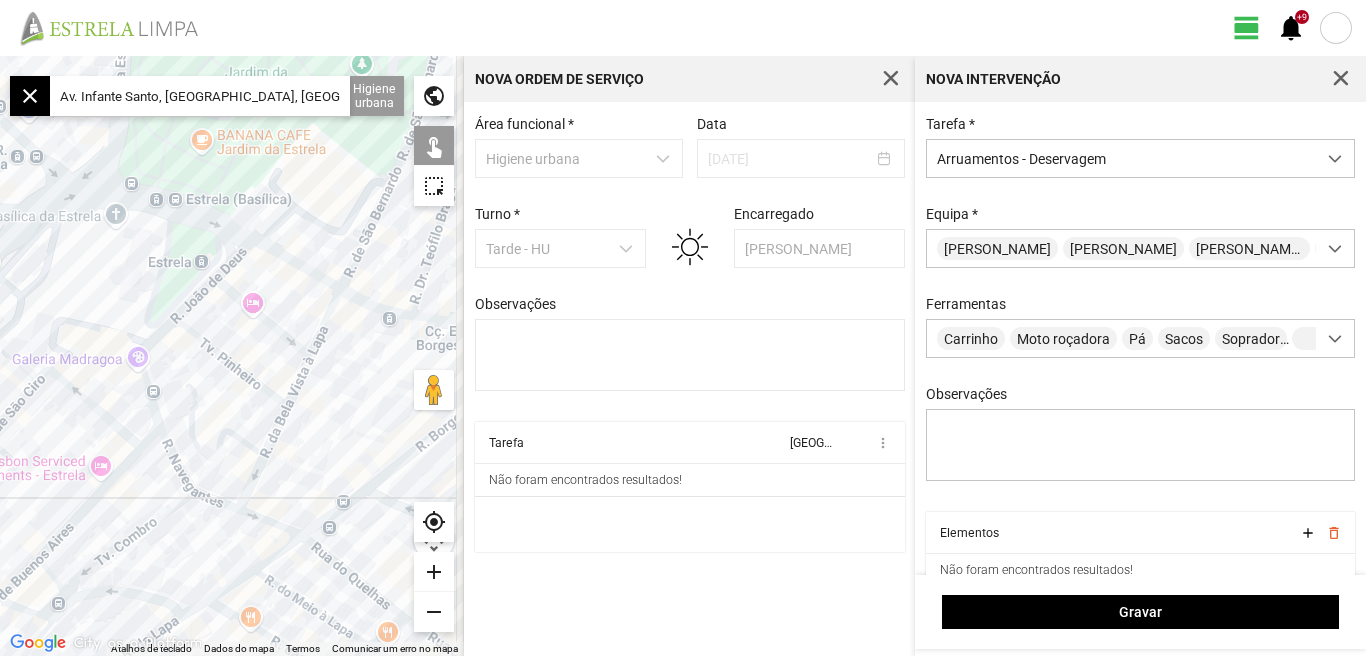 drag, startPoint x: 178, startPoint y: 252, endPoint x: 46, endPoint y: 279, distance: 134.73306 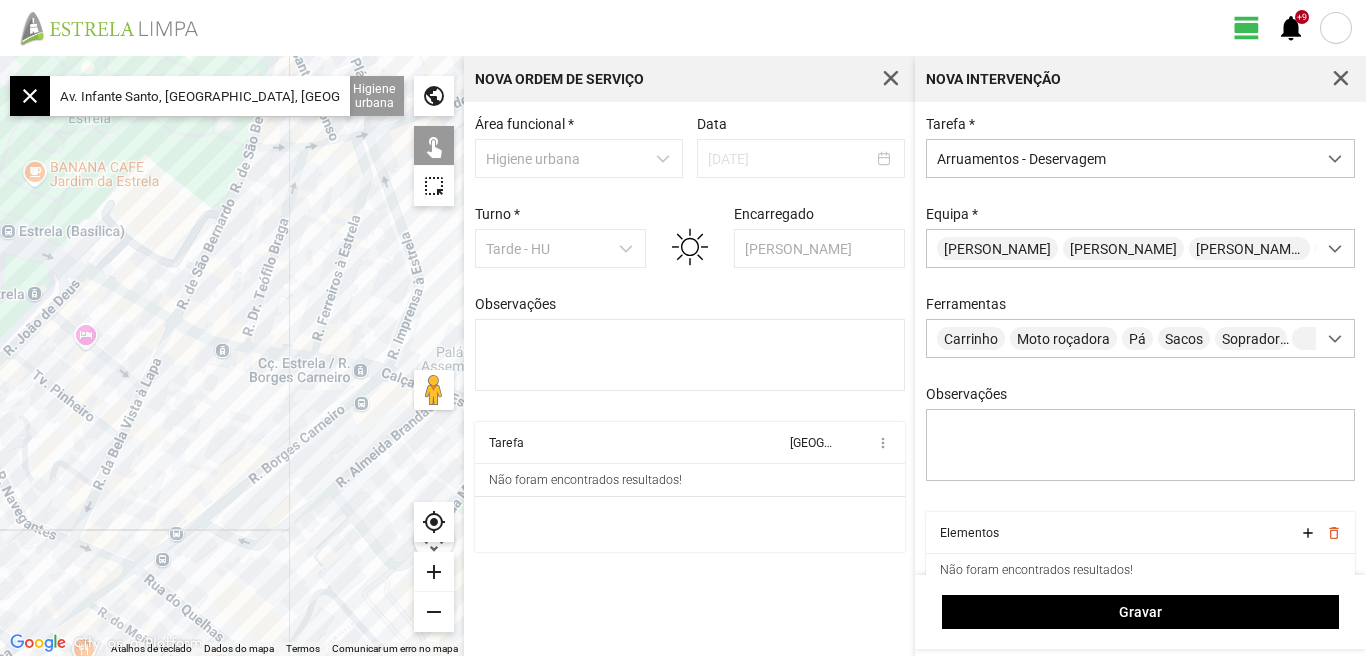 drag, startPoint x: 151, startPoint y: 192, endPoint x: 101, endPoint y: 210, distance: 53.14132 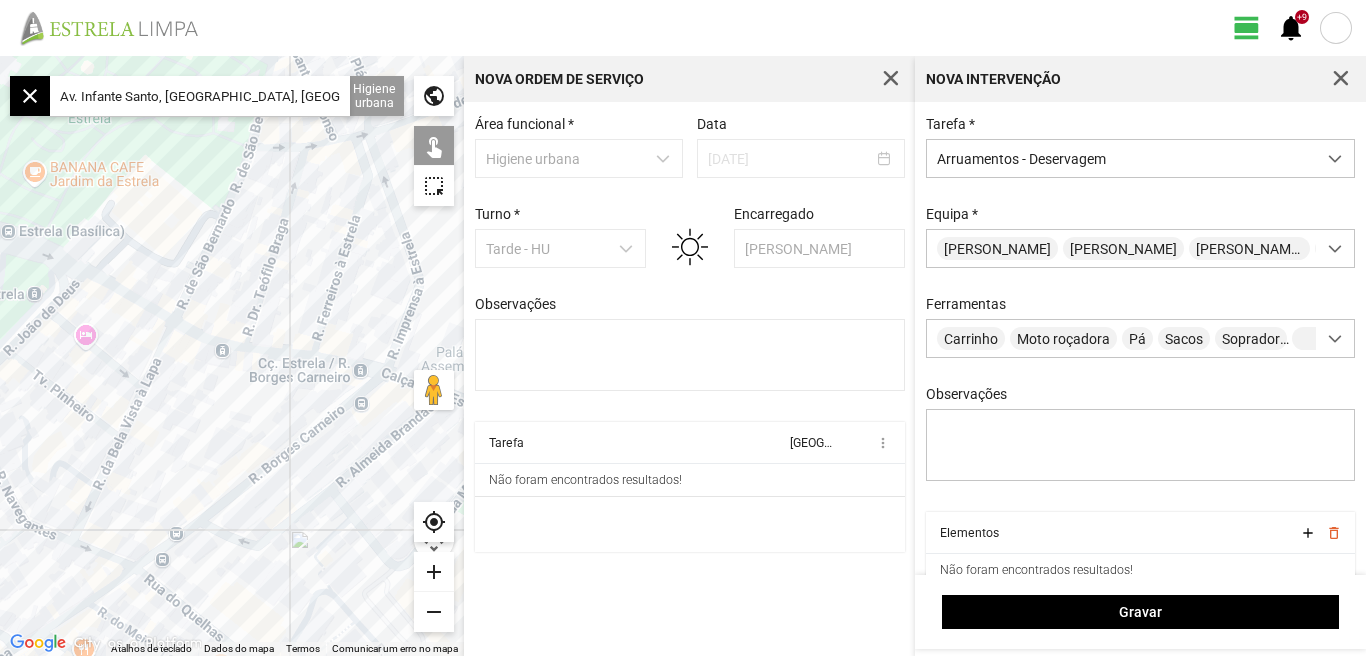 click 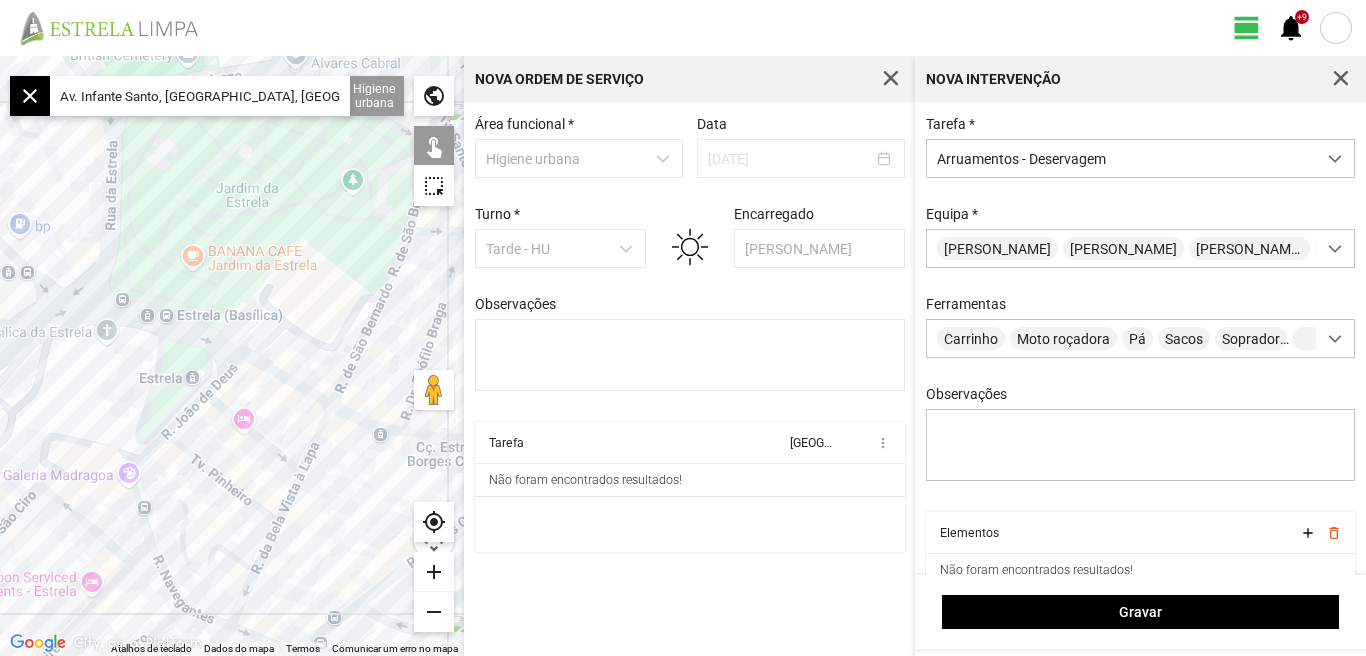 drag, startPoint x: 101, startPoint y: 212, endPoint x: 270, endPoint y: 303, distance: 191.9427 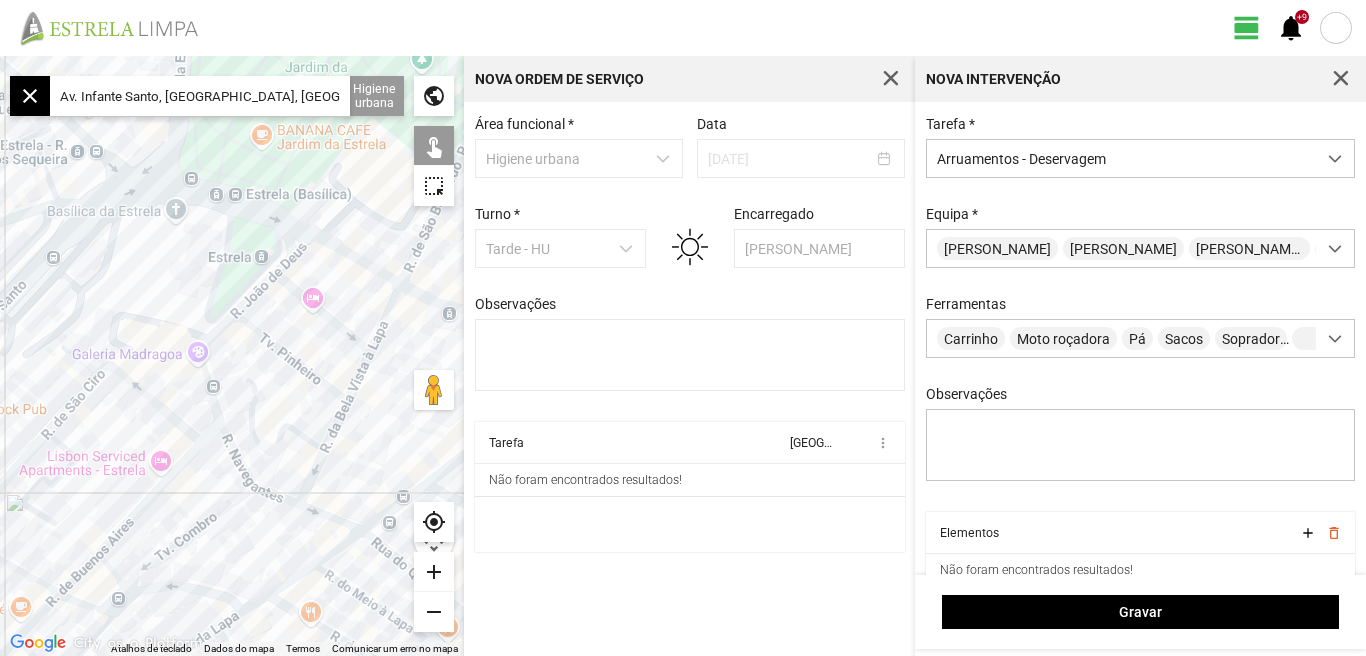 drag, startPoint x: 74, startPoint y: 384, endPoint x: 147, endPoint y: 260, distance: 143.89232 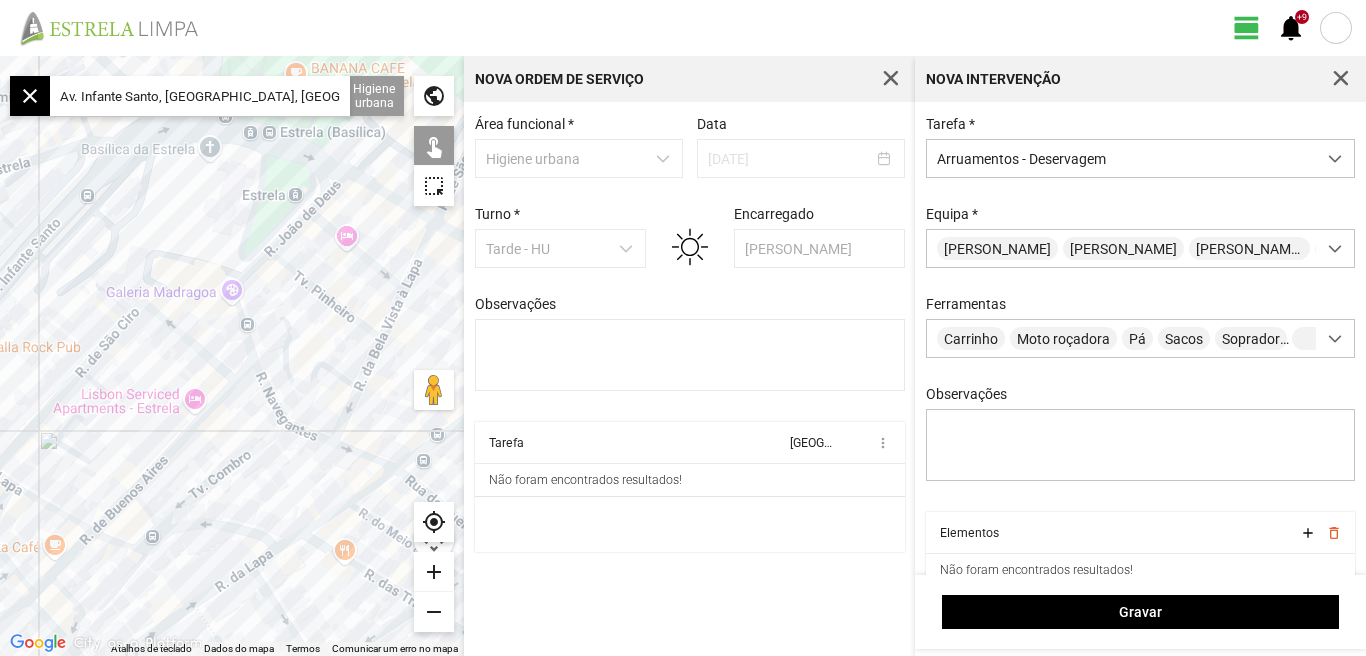 drag, startPoint x: 141, startPoint y: 266, endPoint x: 260, endPoint y: 192, distance: 140.13208 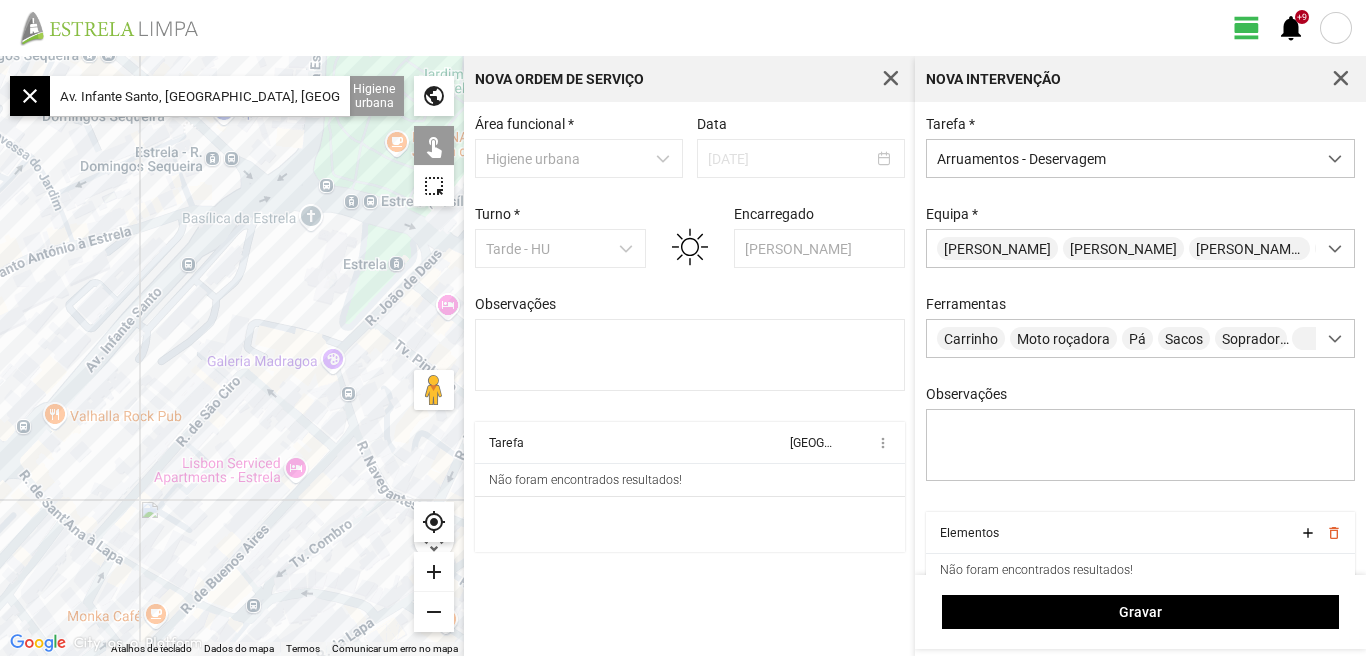 drag, startPoint x: 197, startPoint y: 312, endPoint x: 132, endPoint y: 411, distance: 118.43141 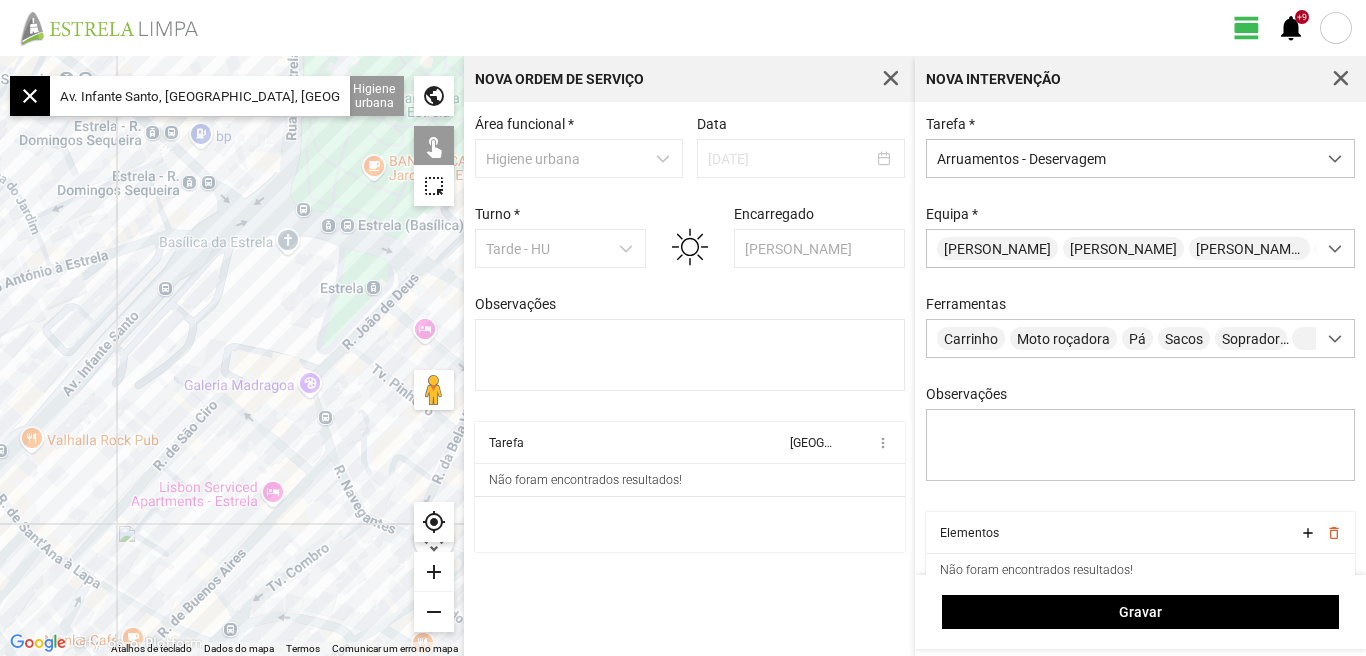 click 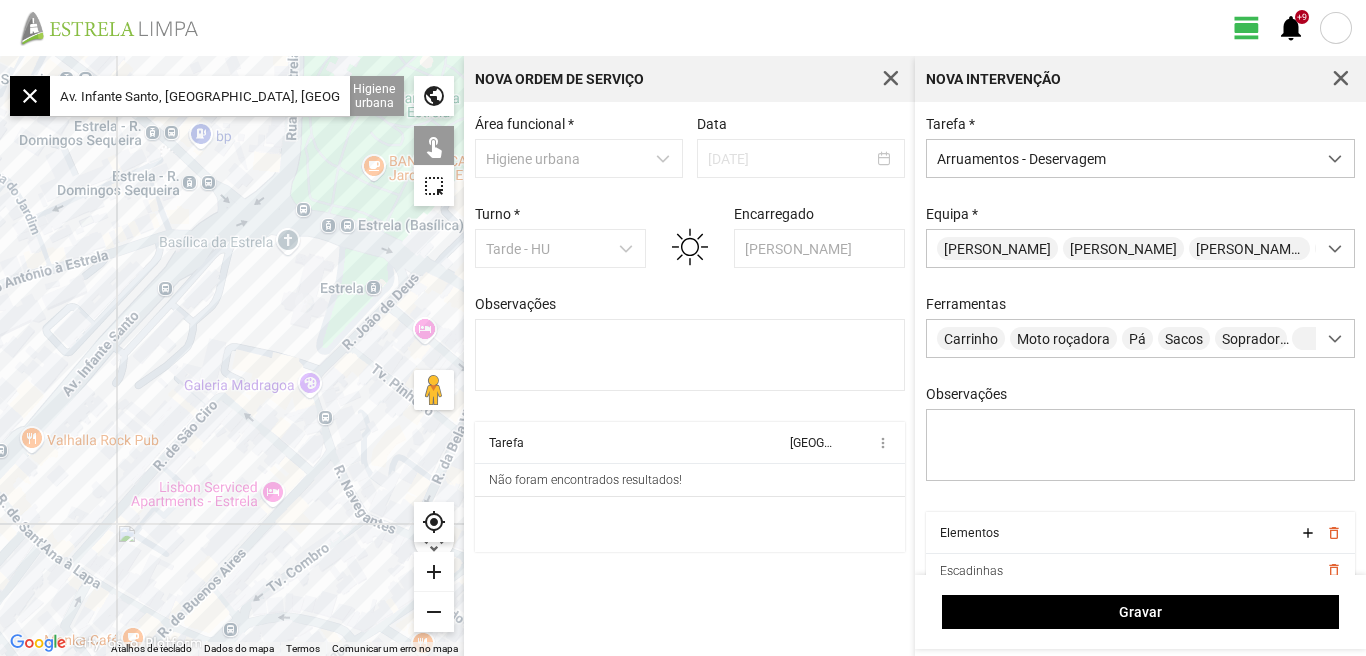 scroll, scrollTop: 85, scrollLeft: 0, axis: vertical 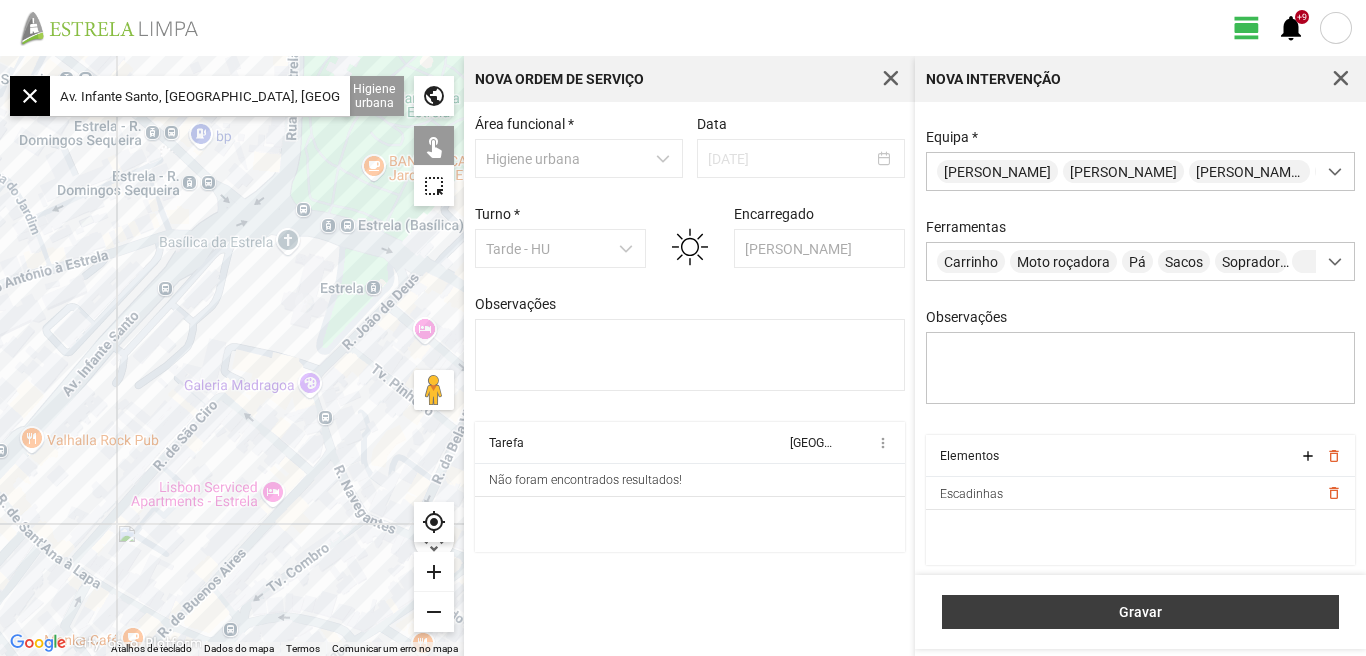 click on "Gravar" at bounding box center [1141, 612] 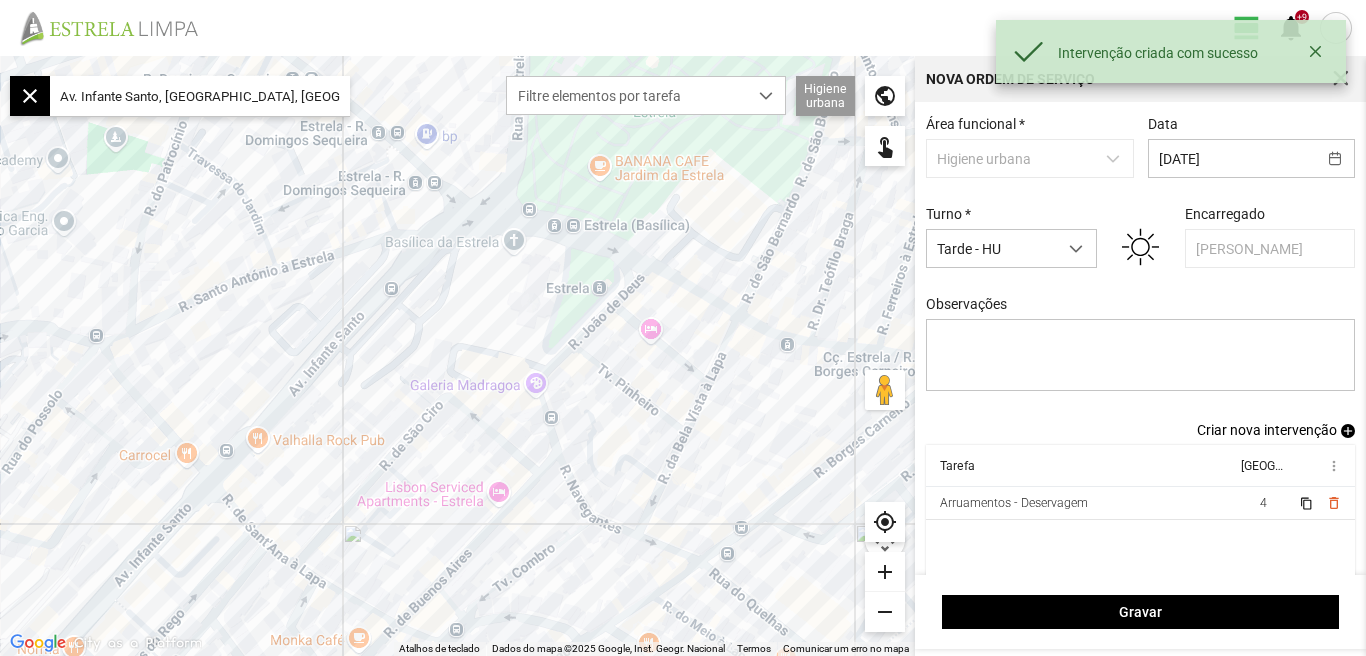 scroll, scrollTop: 17, scrollLeft: 0, axis: vertical 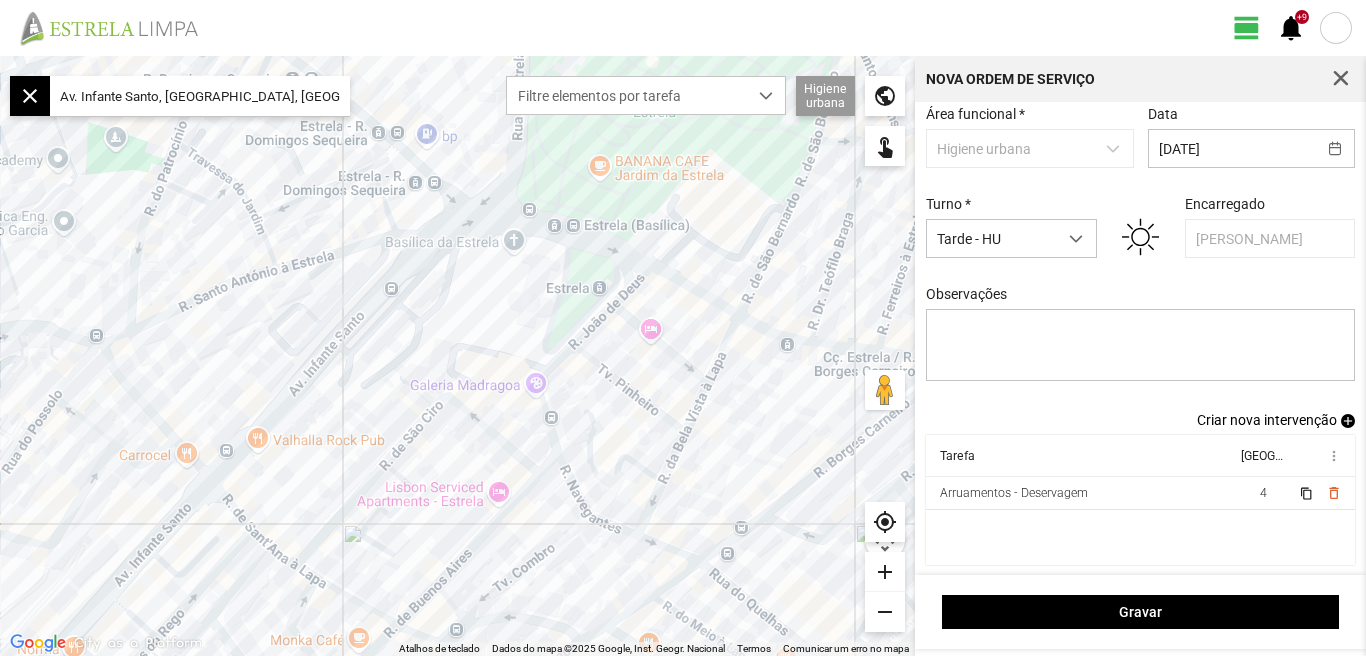 click on "Criar nova intervenção" at bounding box center [1267, 420] 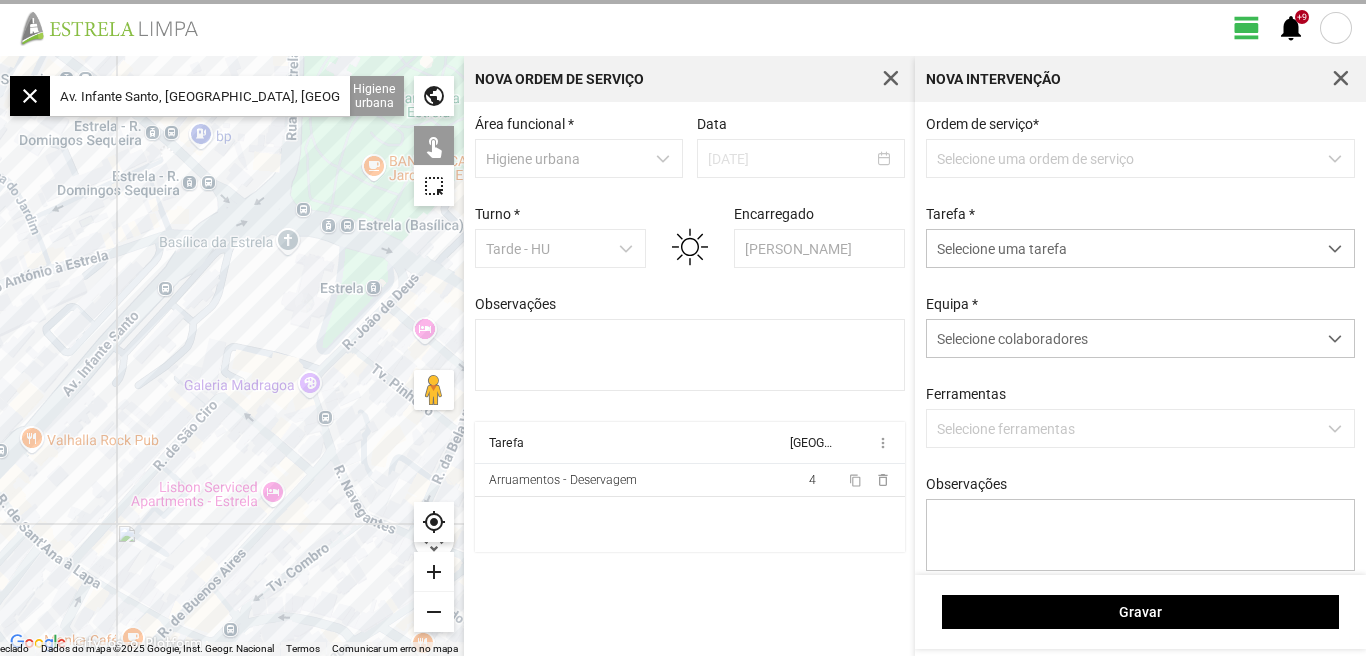 scroll, scrollTop: 0, scrollLeft: 0, axis: both 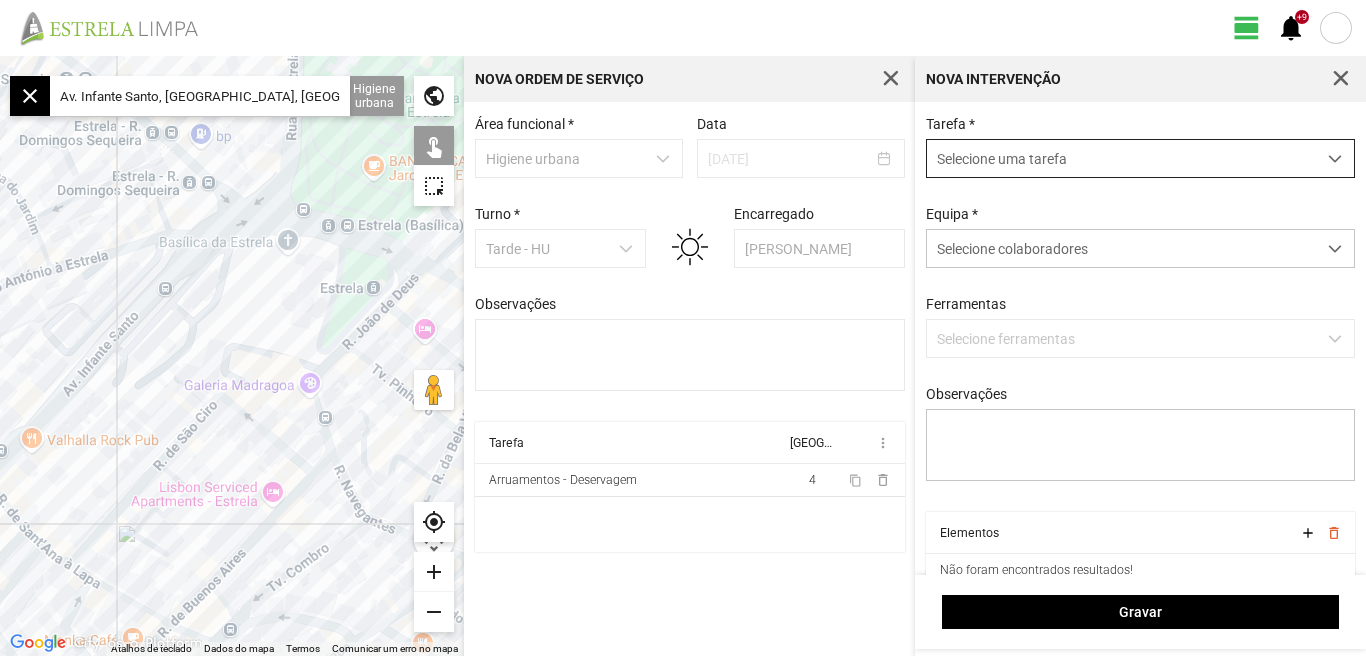 click at bounding box center [1335, 159] 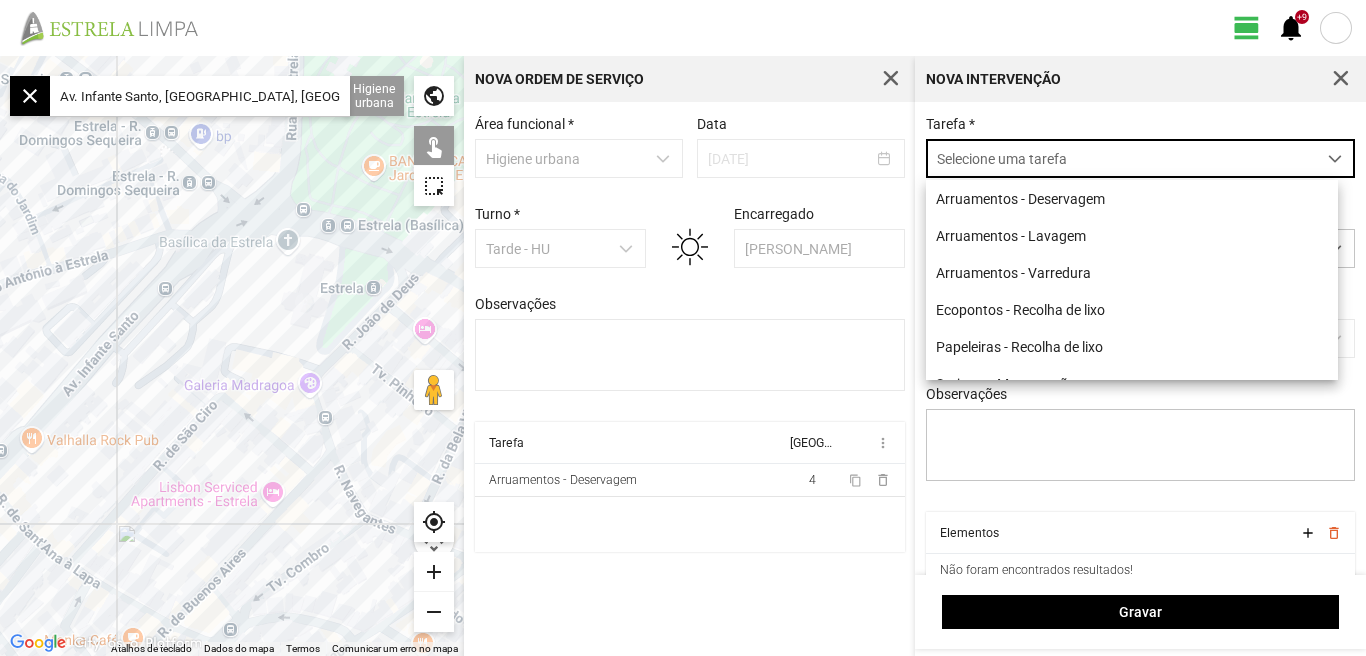 scroll, scrollTop: 11, scrollLeft: 89, axis: both 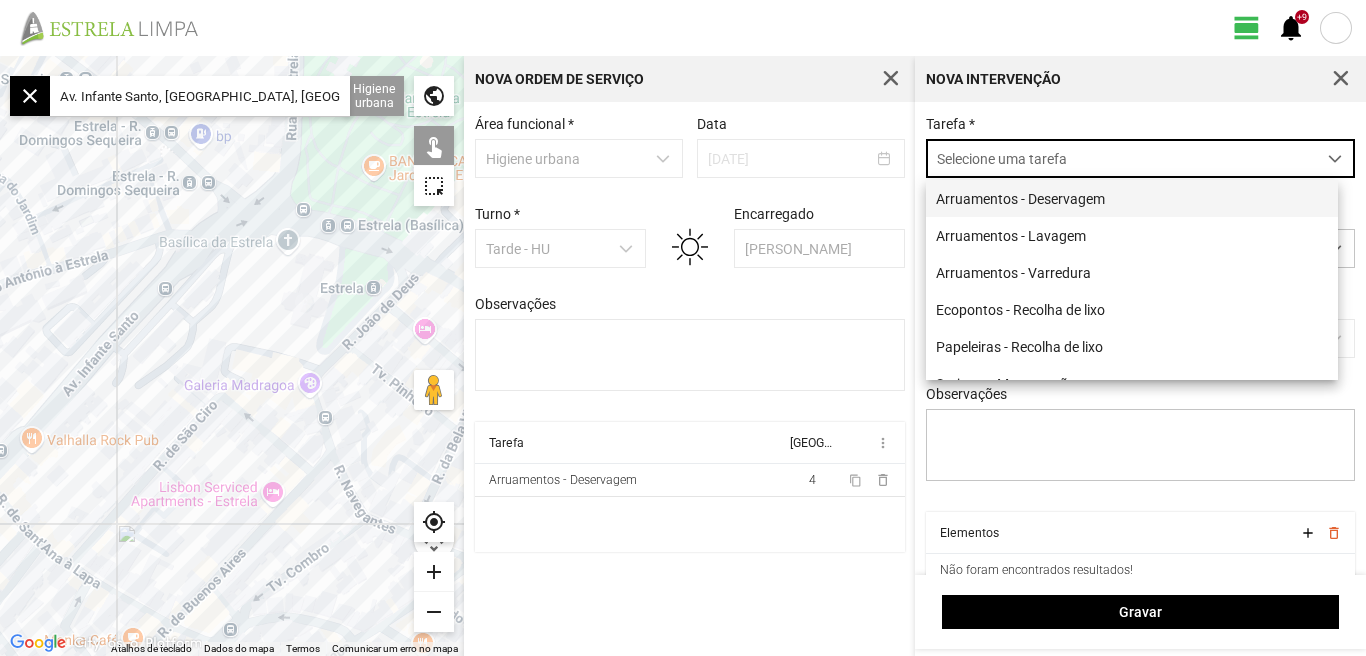 click on "Arruamentos - Deservagem" at bounding box center (1132, 198) 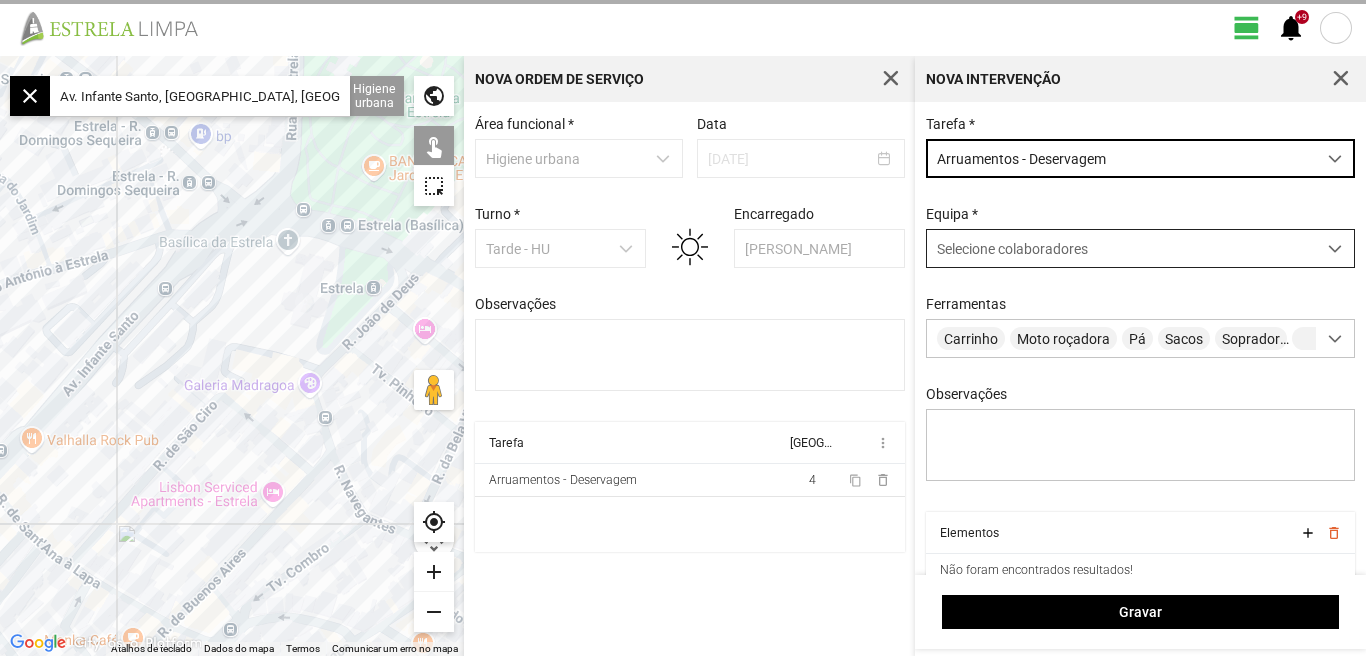click at bounding box center (1335, 248) 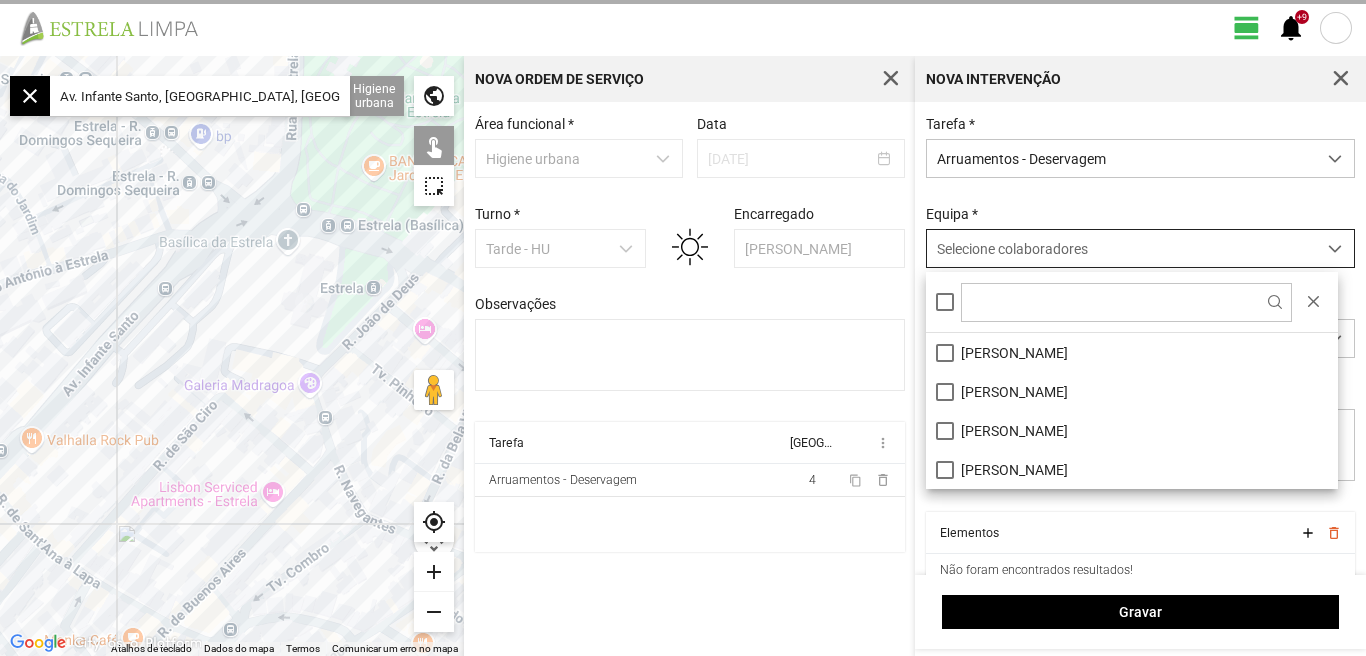scroll, scrollTop: 11, scrollLeft: 89, axis: both 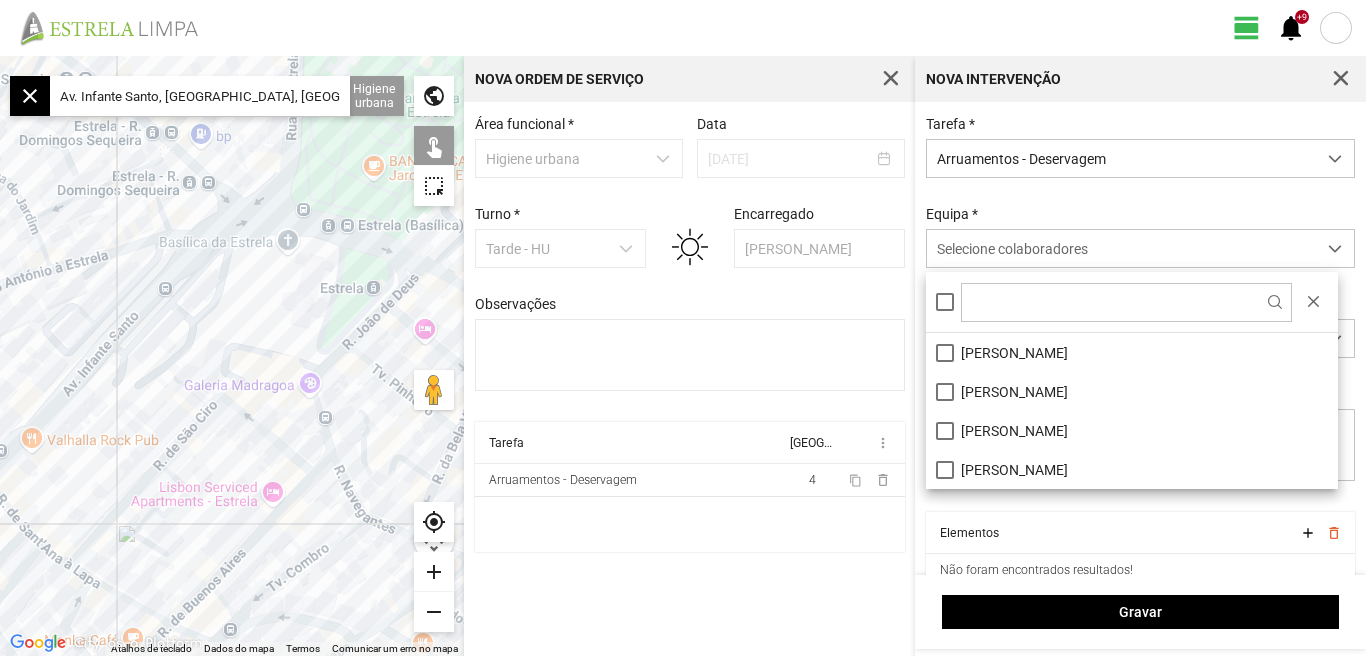 click at bounding box center (1132, 302) 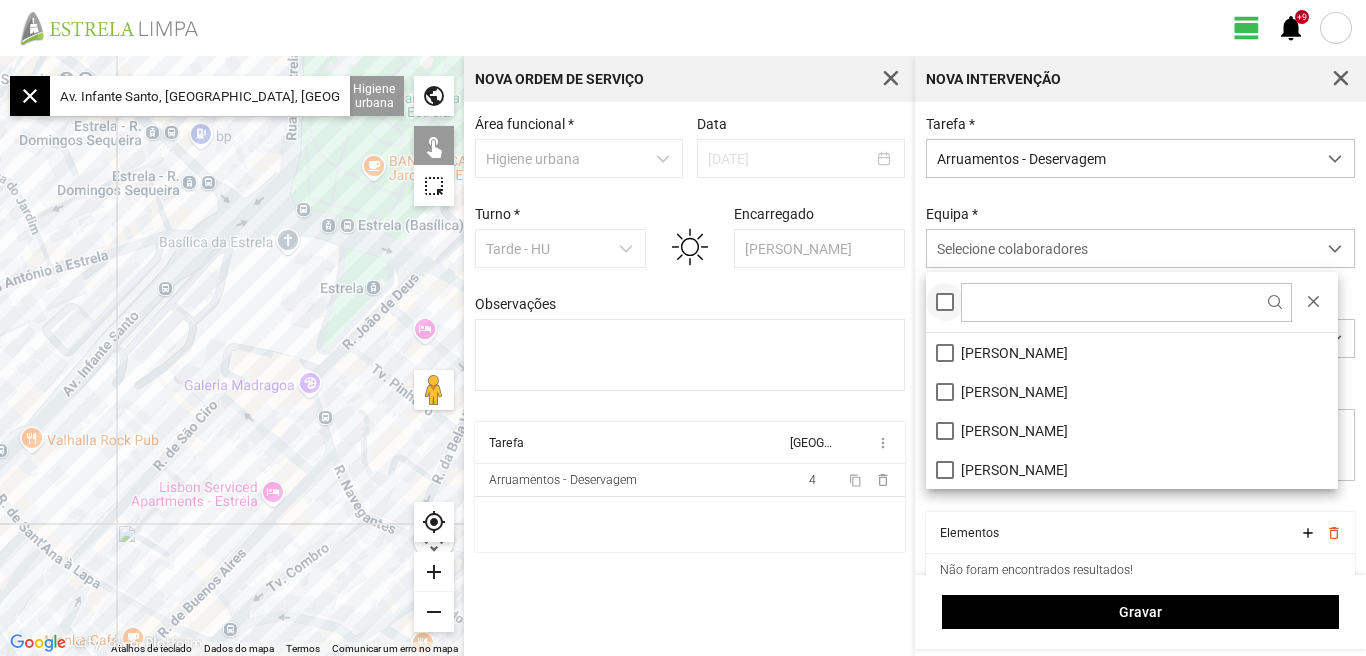 click at bounding box center [945, 302] 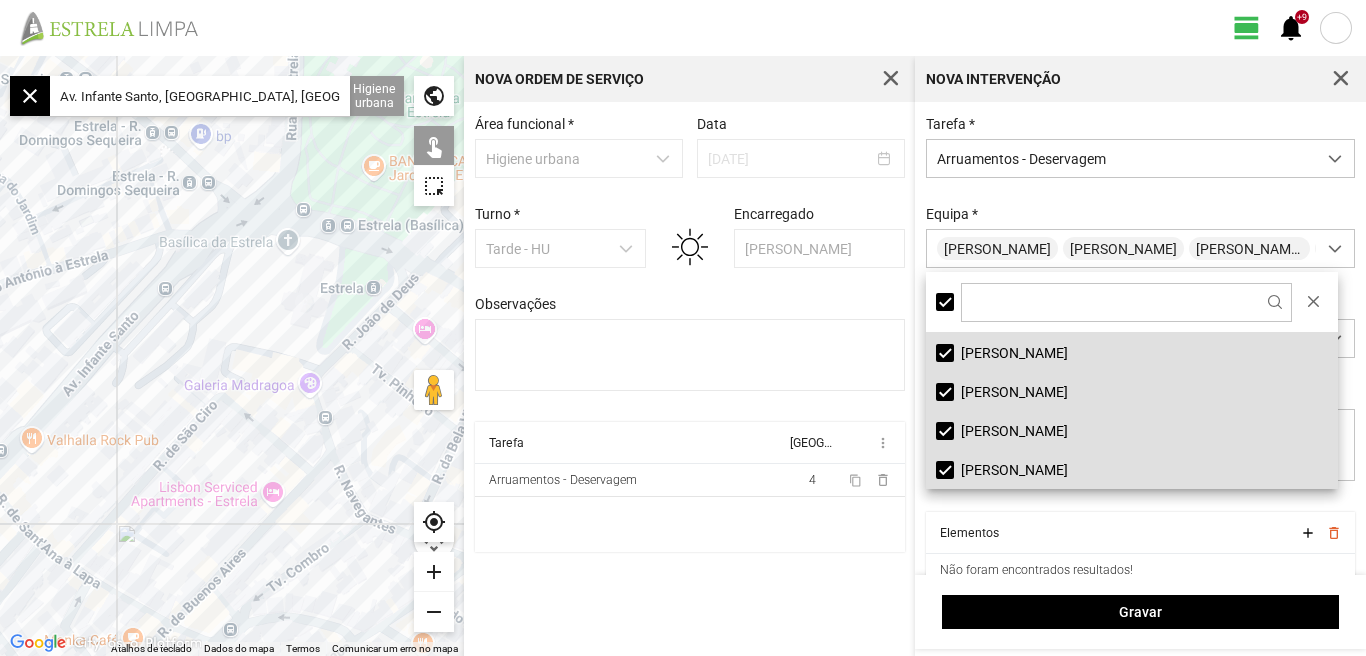 click on "Av. Infante Santo, [GEOGRAPHIC_DATA], [GEOGRAPHIC_DATA]" 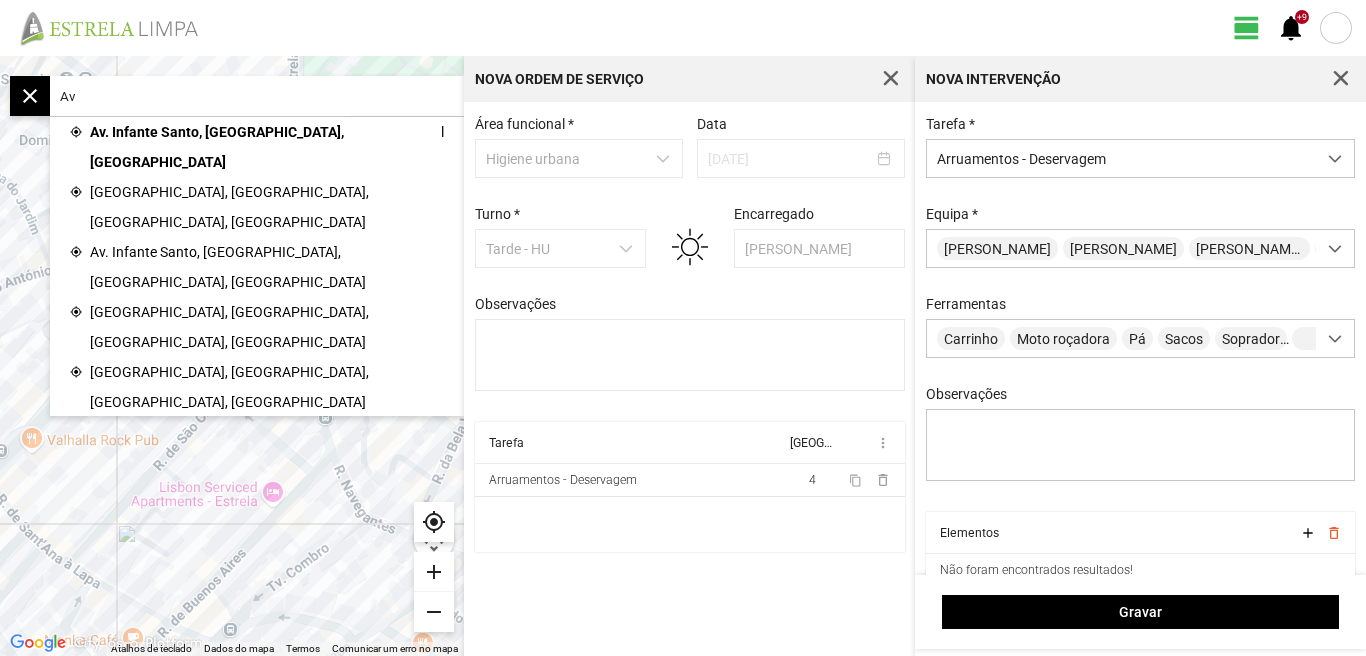 type on "A" 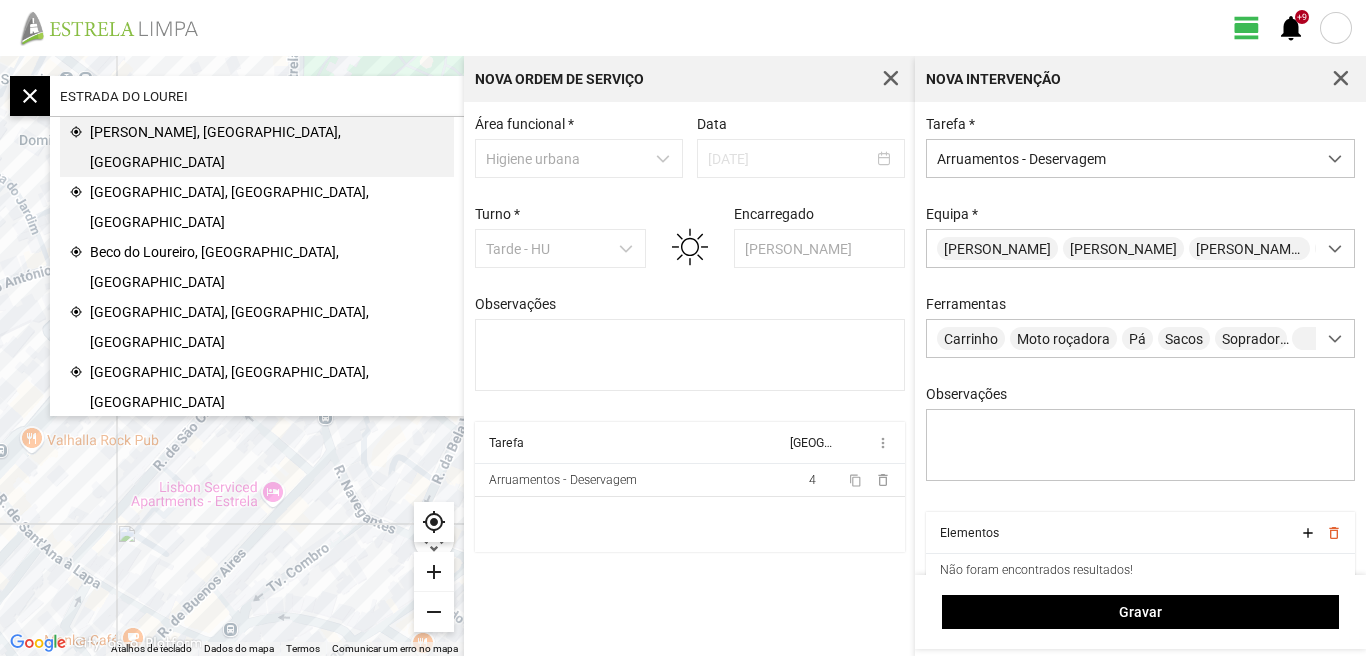 click on "[PERSON_NAME], [GEOGRAPHIC_DATA], [GEOGRAPHIC_DATA]" 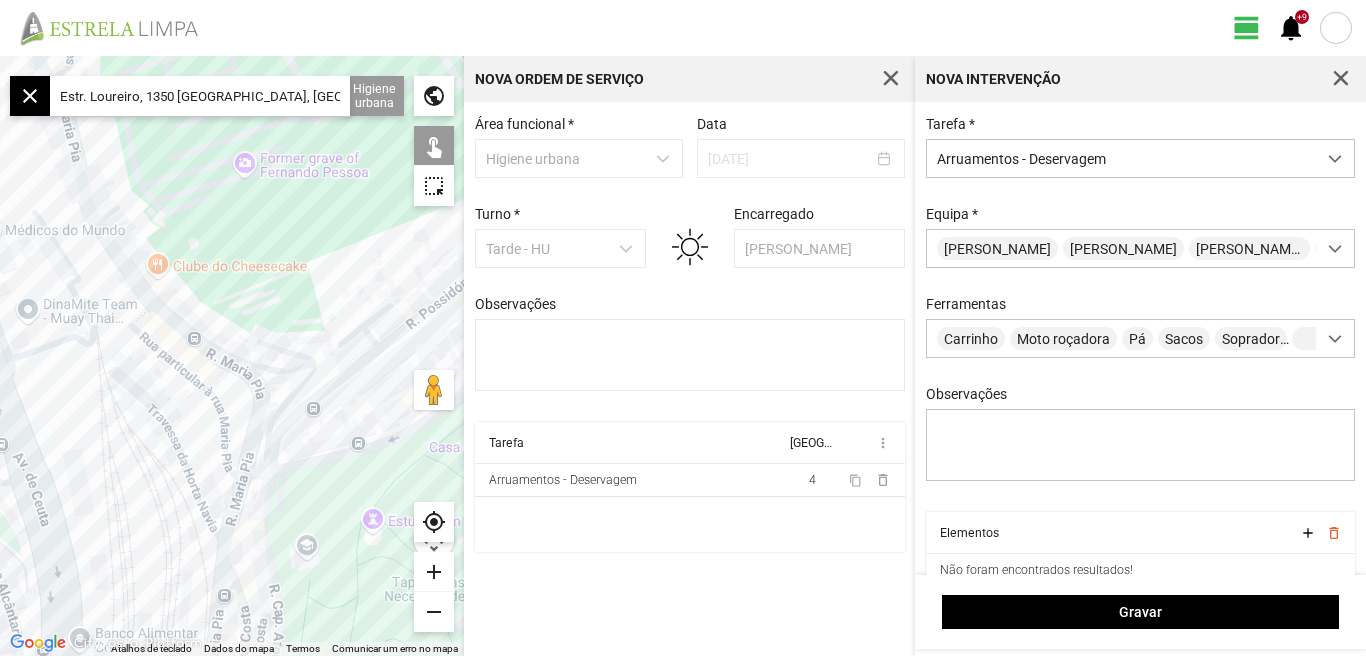 click 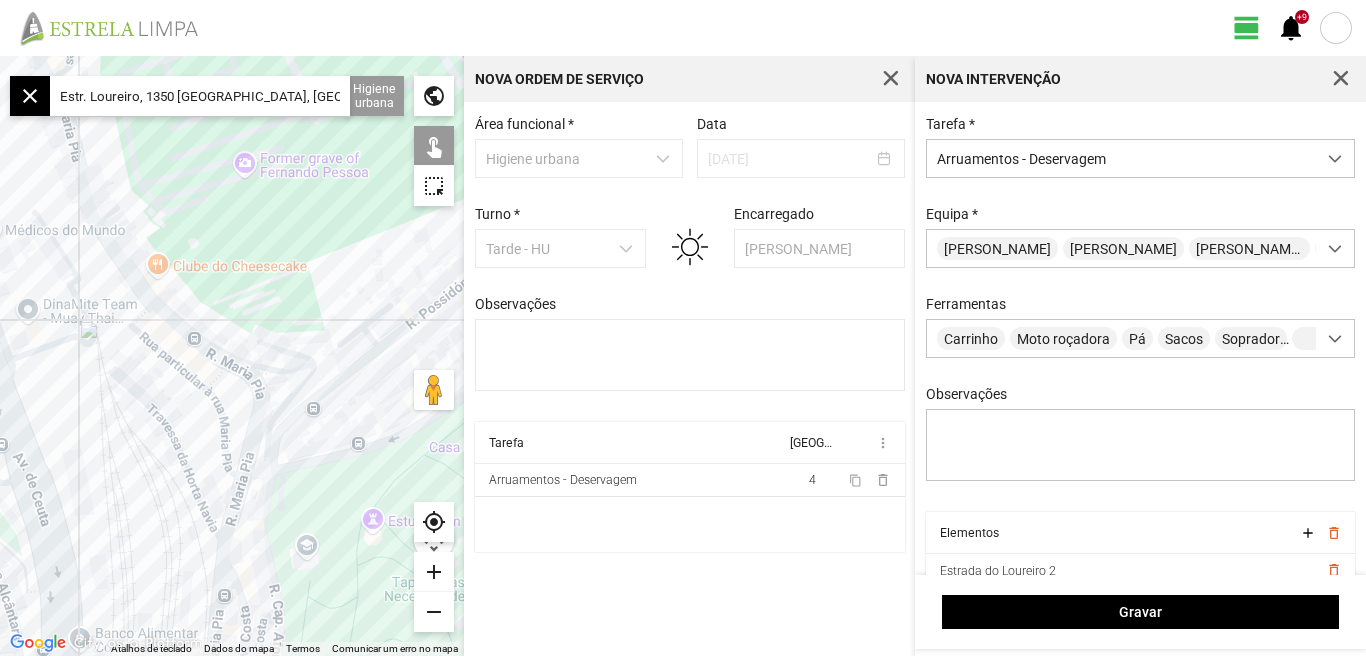 click 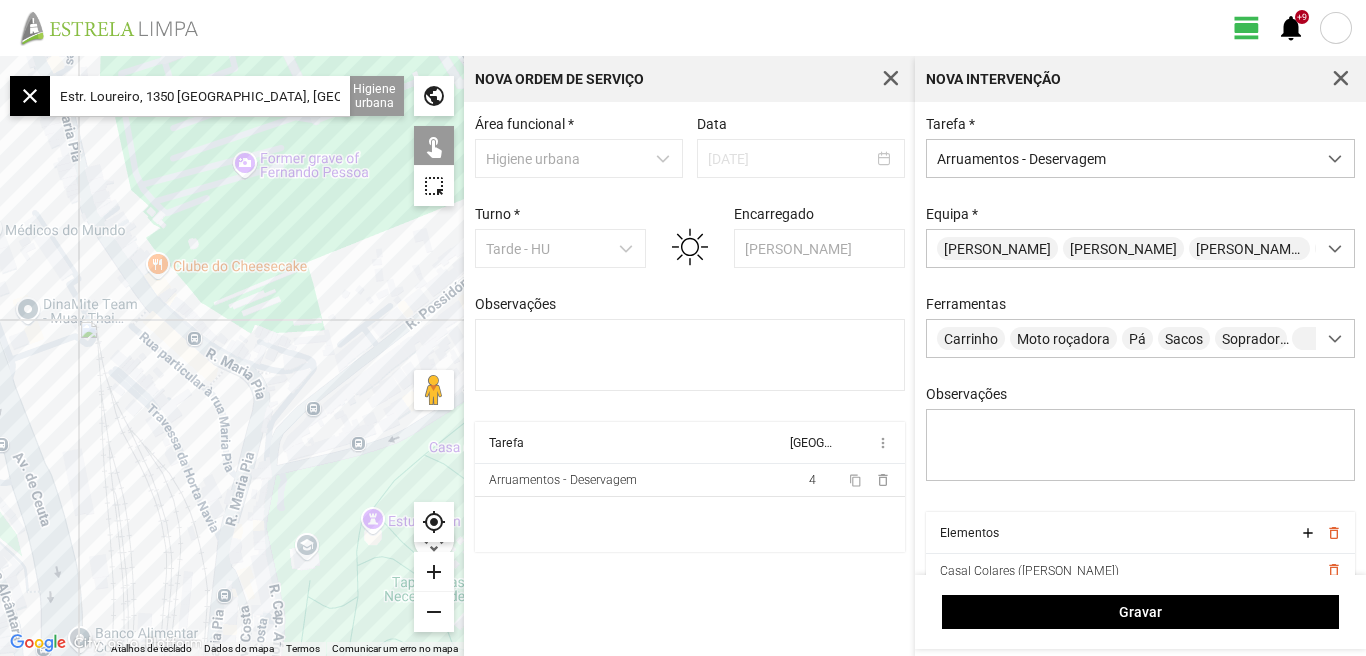 click 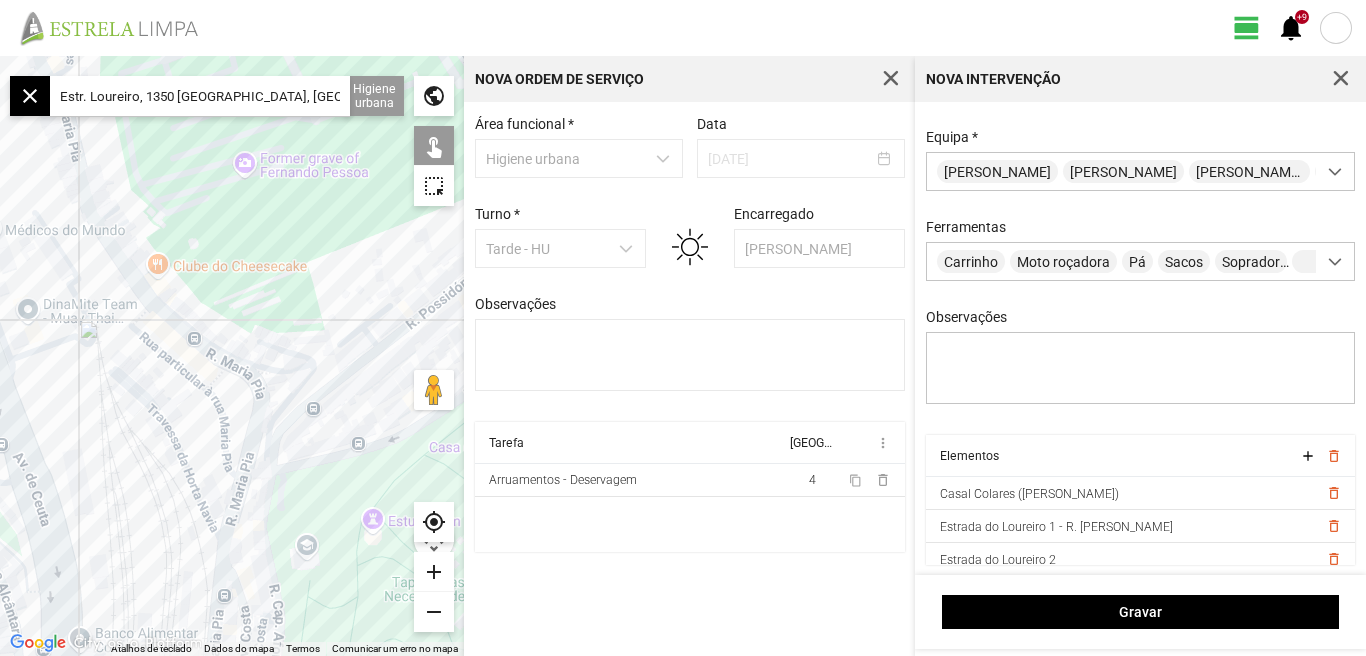 scroll, scrollTop: 85, scrollLeft: 0, axis: vertical 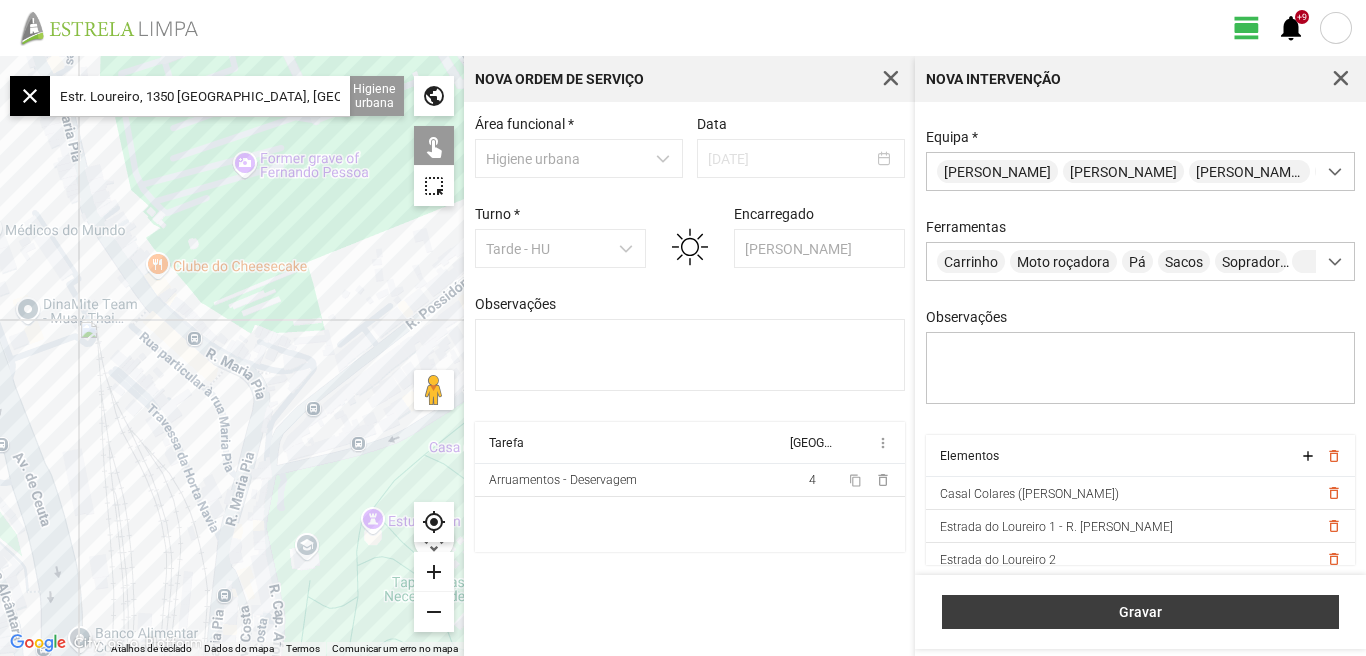 click on "Gravar" at bounding box center (1141, 612) 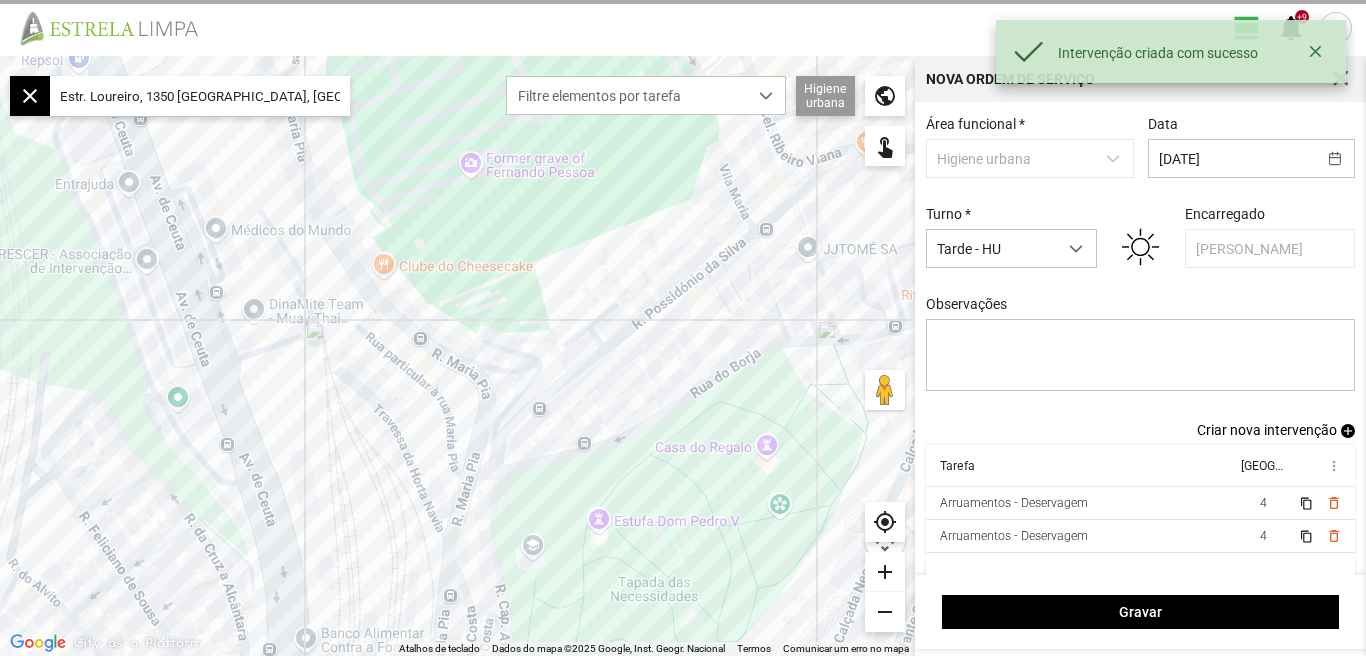 click on "Criar nova intervenção" at bounding box center [1267, 430] 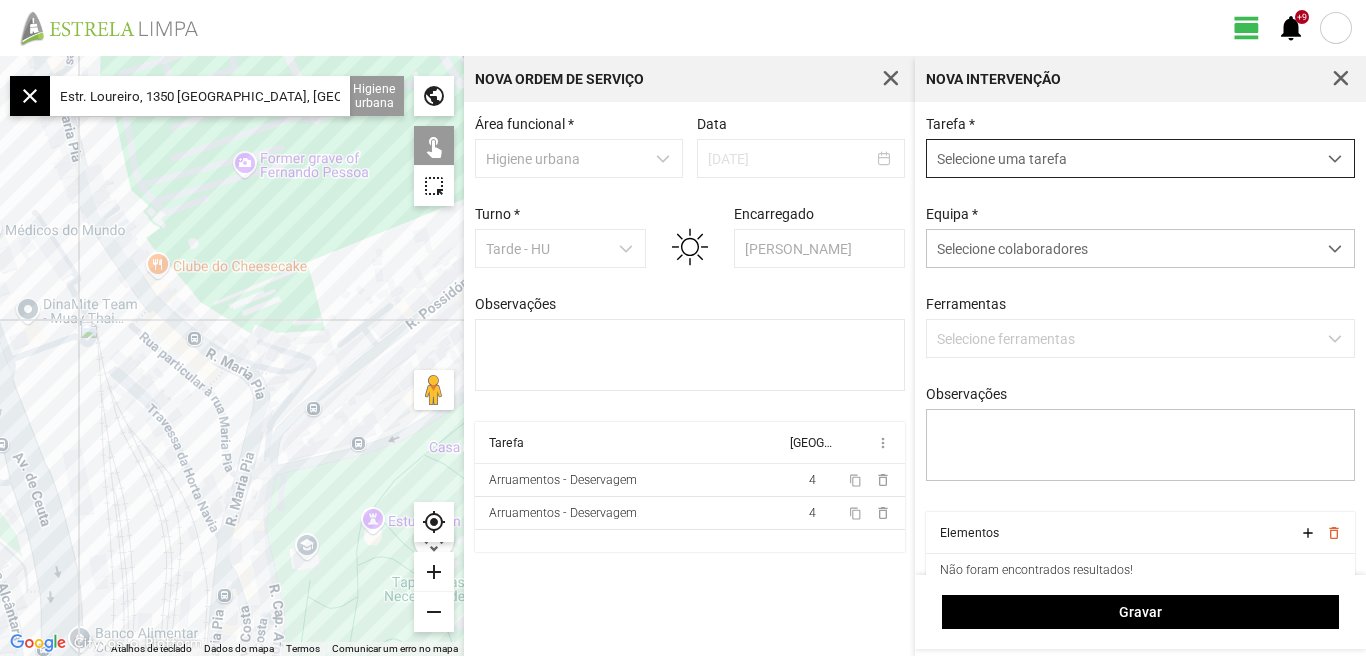 click at bounding box center (1335, 159) 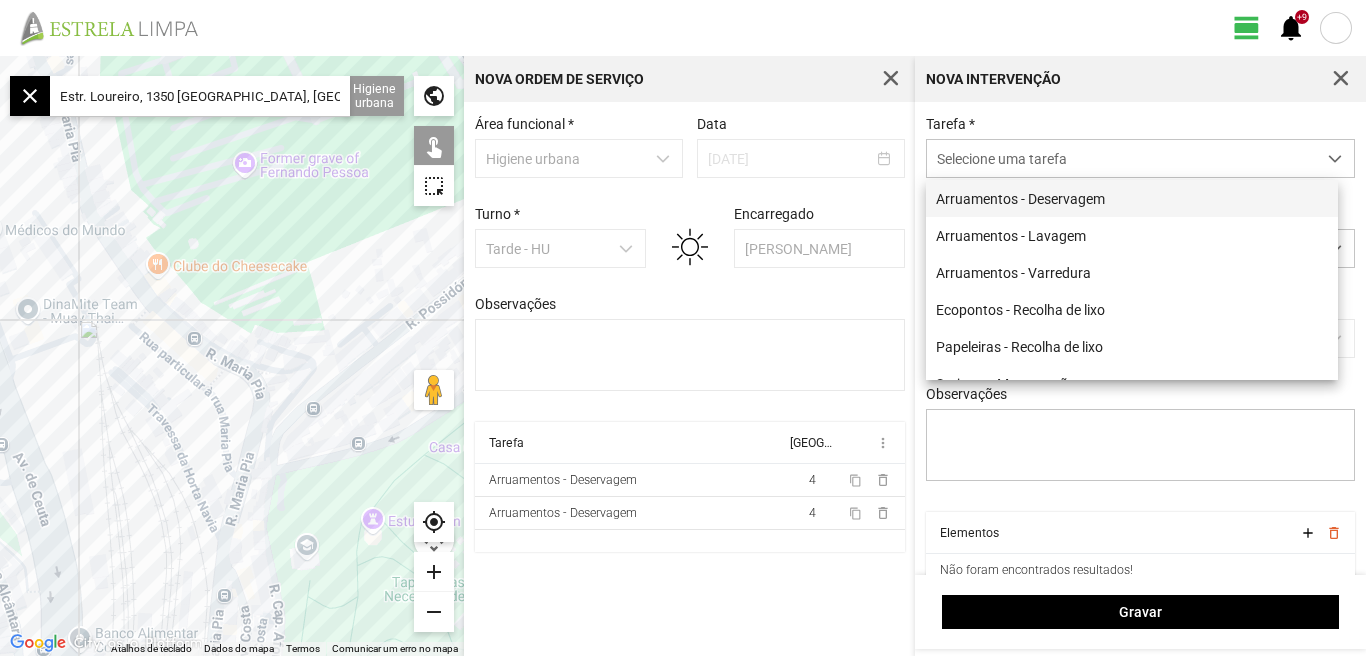 click on "Arruamentos - Deservagem" at bounding box center [1132, 198] 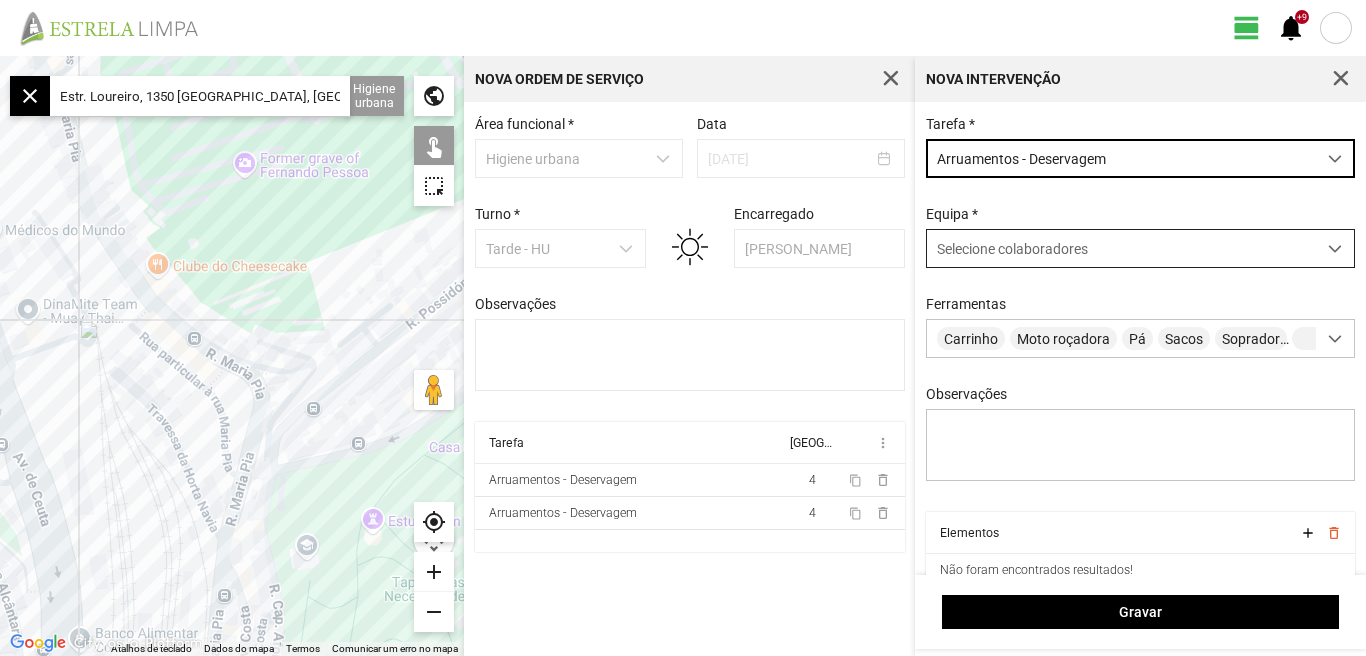 click at bounding box center [1335, 249] 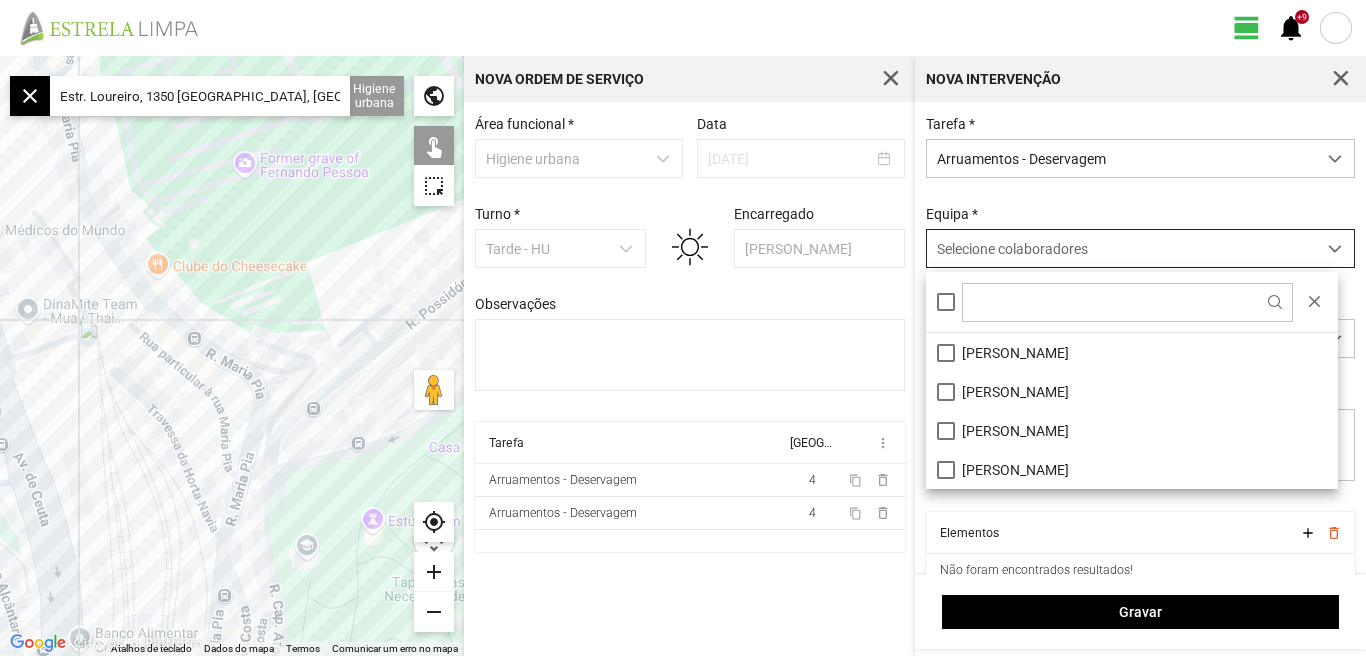 scroll, scrollTop: 11, scrollLeft: 89, axis: both 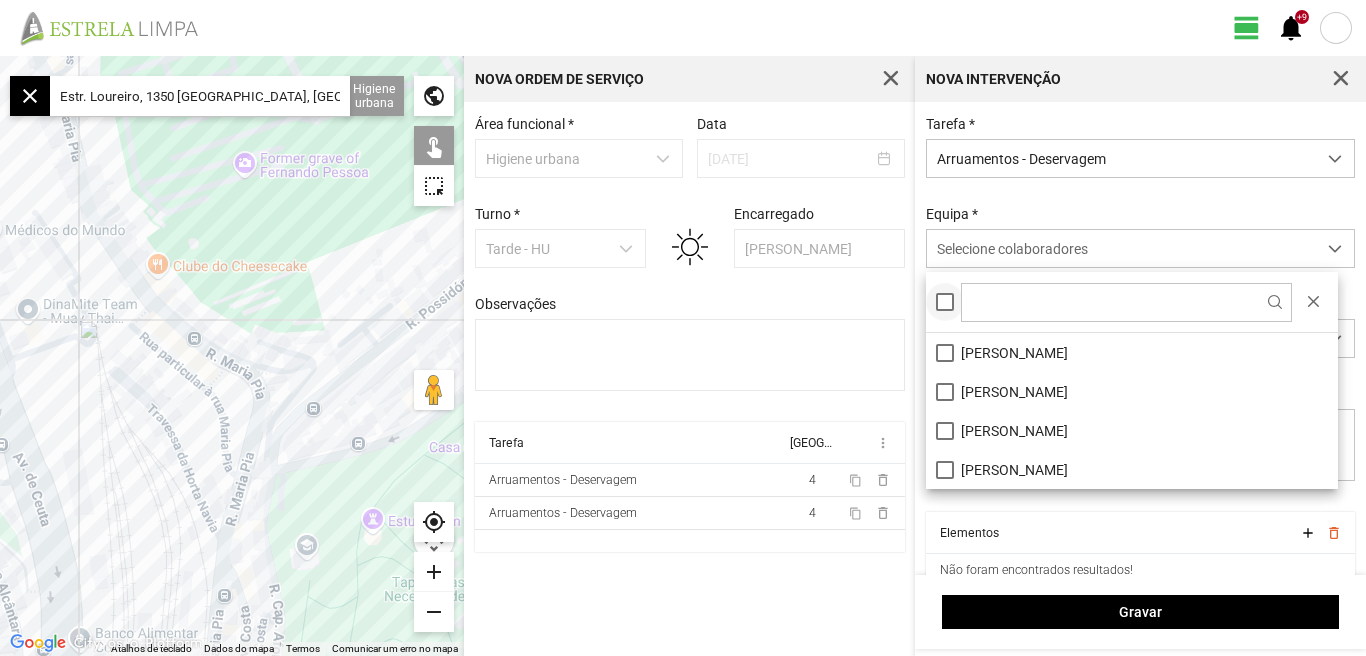 click at bounding box center (945, 302) 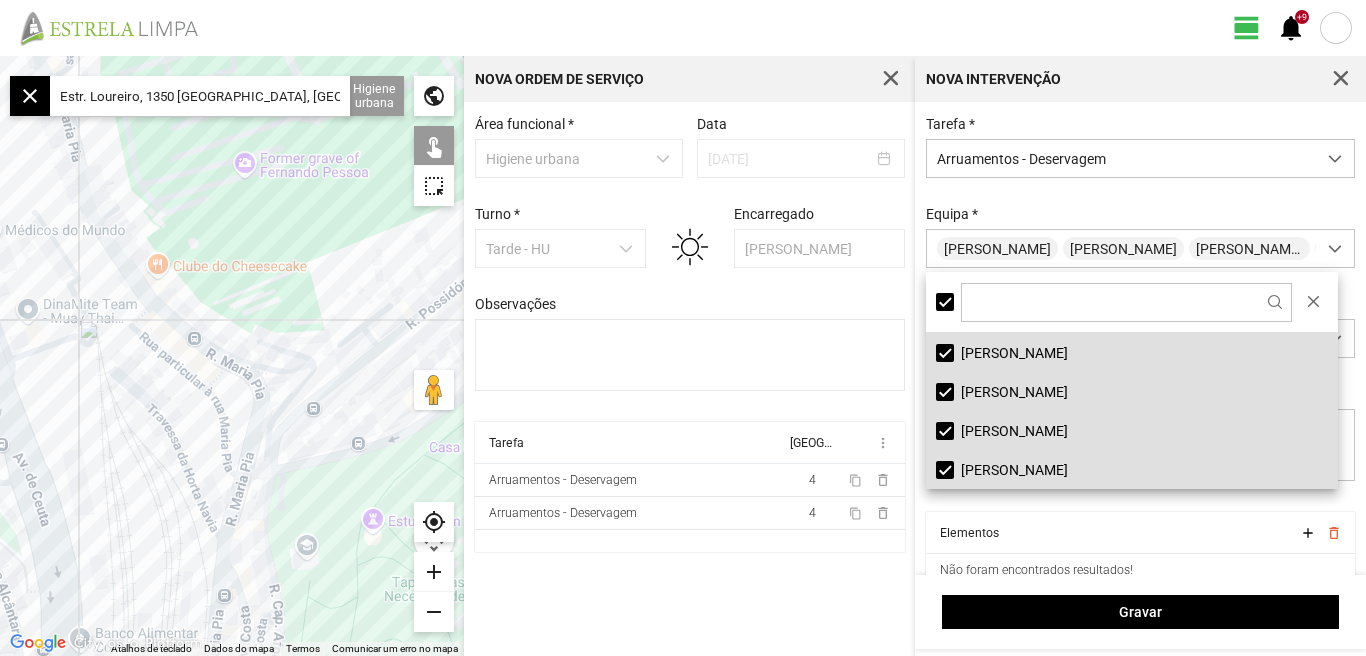 click on "Área funcional * Higiene urbana Data [DATE]   Turno * Tarde - HU Encarregado Graciete Brandão Observações Tarefa Equipa more_vert    Arruamentos - Deservagem  4 content_copy    delete_outline     Arruamentos - Deservagem  4 content_copy    delete_outline" at bounding box center (689, 379) 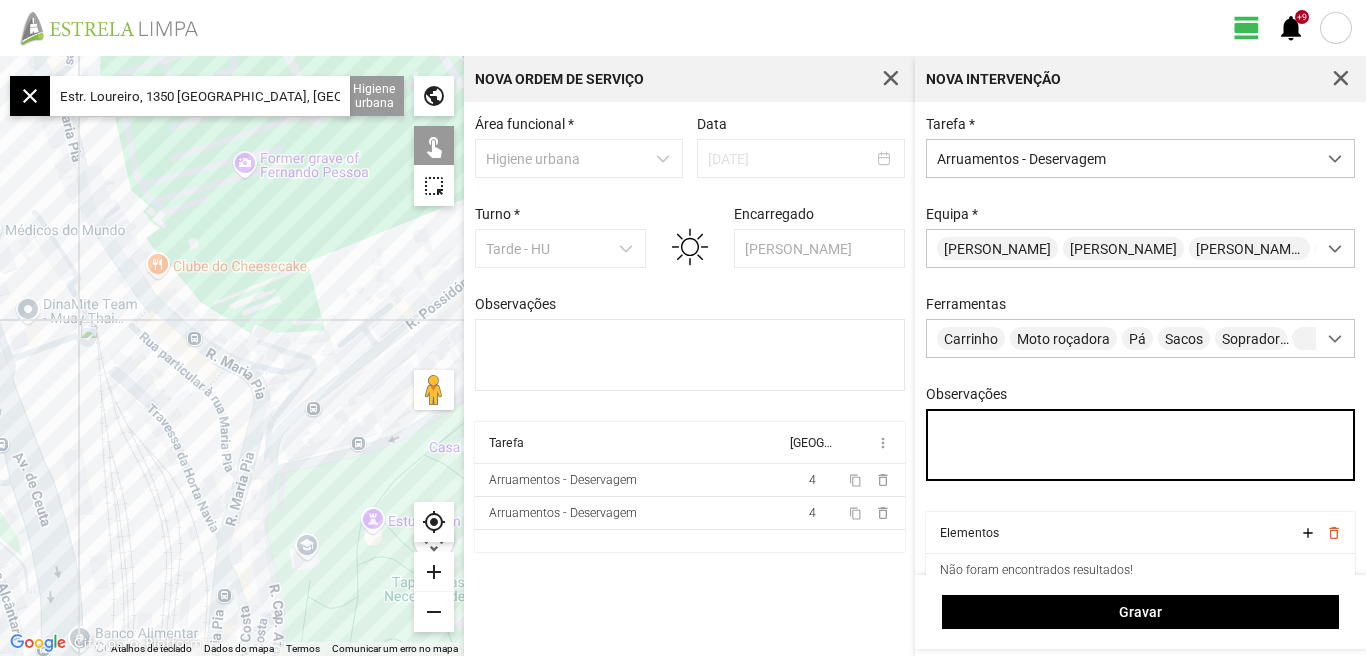 click on "Observações" at bounding box center (1141, 445) 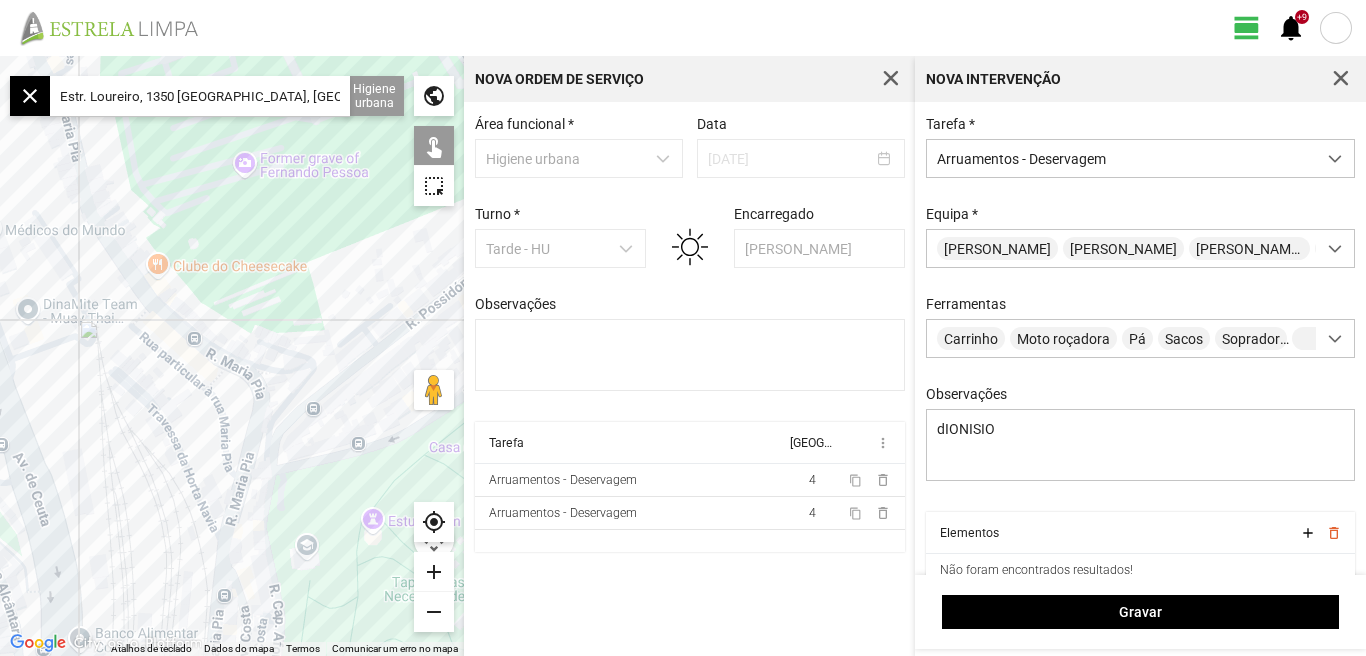 drag, startPoint x: 978, startPoint y: 445, endPoint x: 962, endPoint y: 186, distance: 259.49374 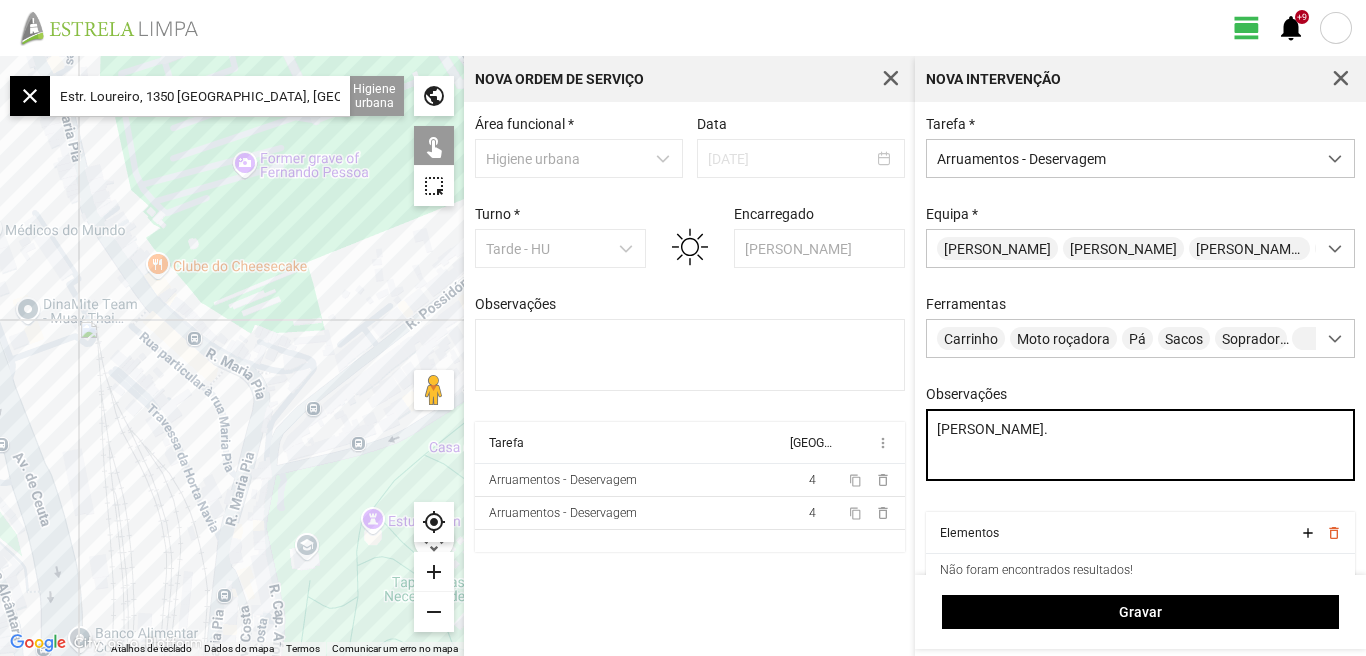 click on "[PERSON_NAME]." at bounding box center [1141, 445] 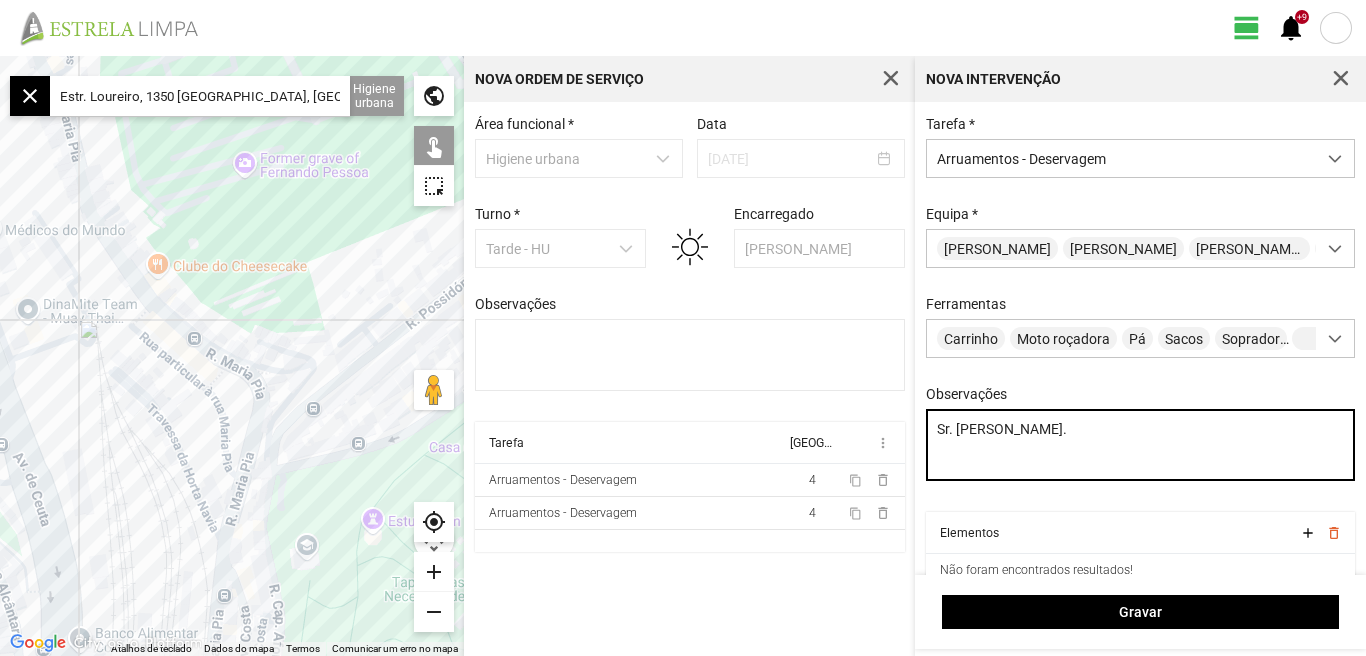 click on "Sr. [PERSON_NAME]." at bounding box center [1141, 445] 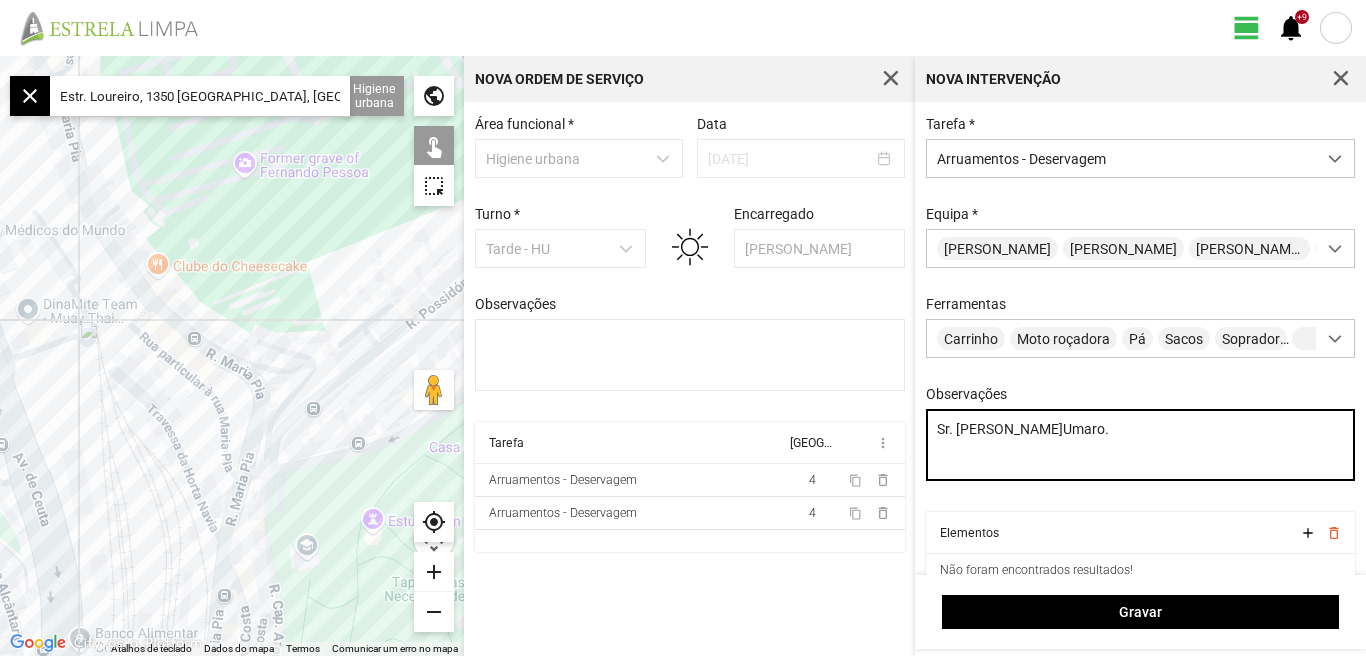 click on "Sr. [PERSON_NAME]Umaro." at bounding box center [1141, 445] 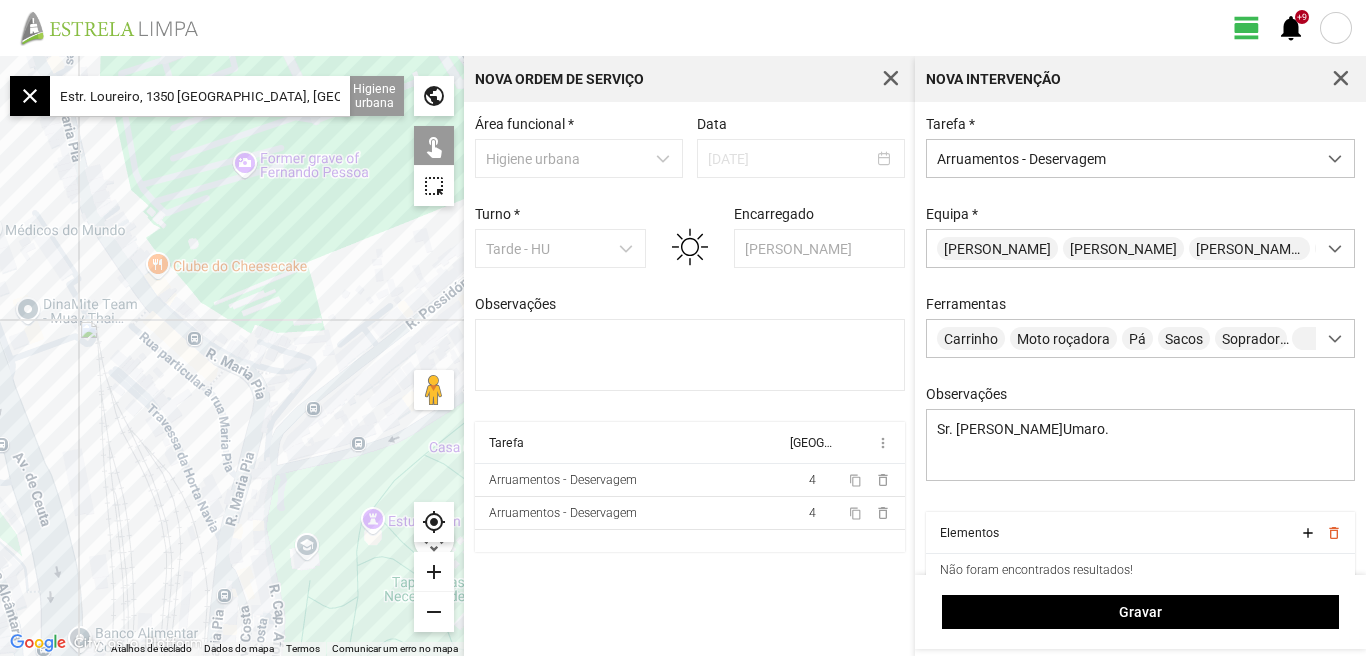 click on "Estr. Loureiro, 1350 [GEOGRAPHIC_DATA], [GEOGRAPHIC_DATA]" 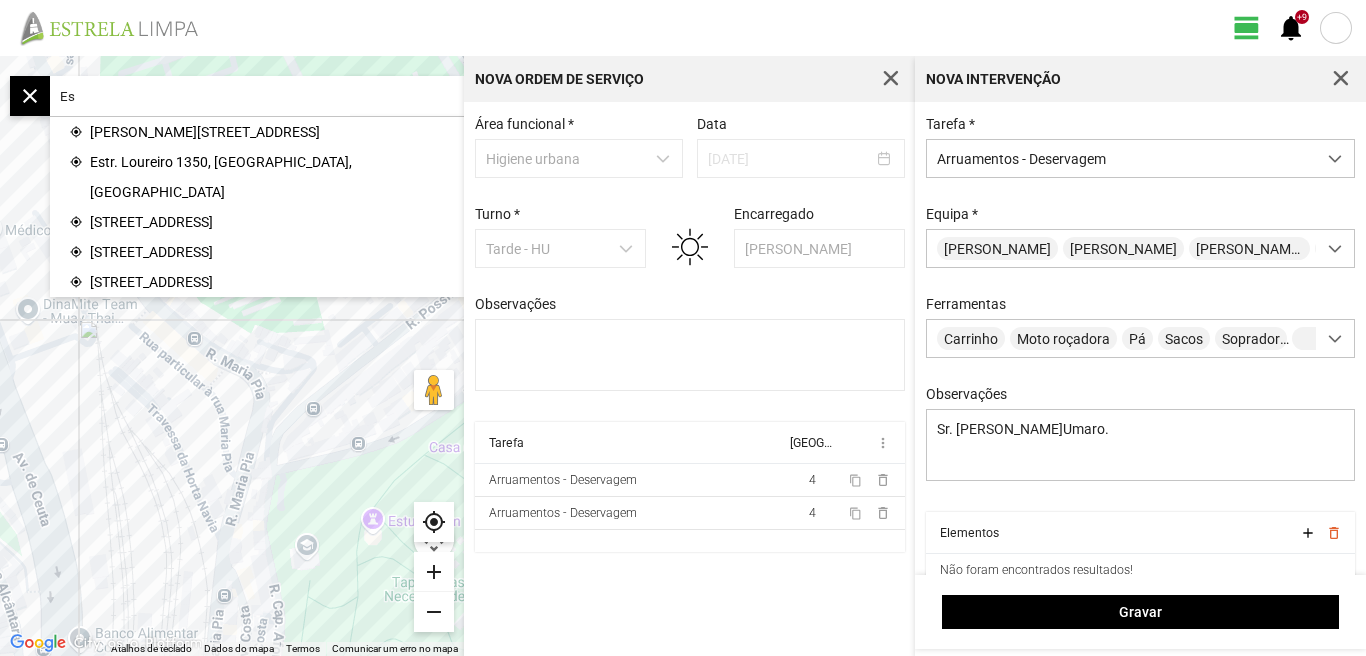 type on "E" 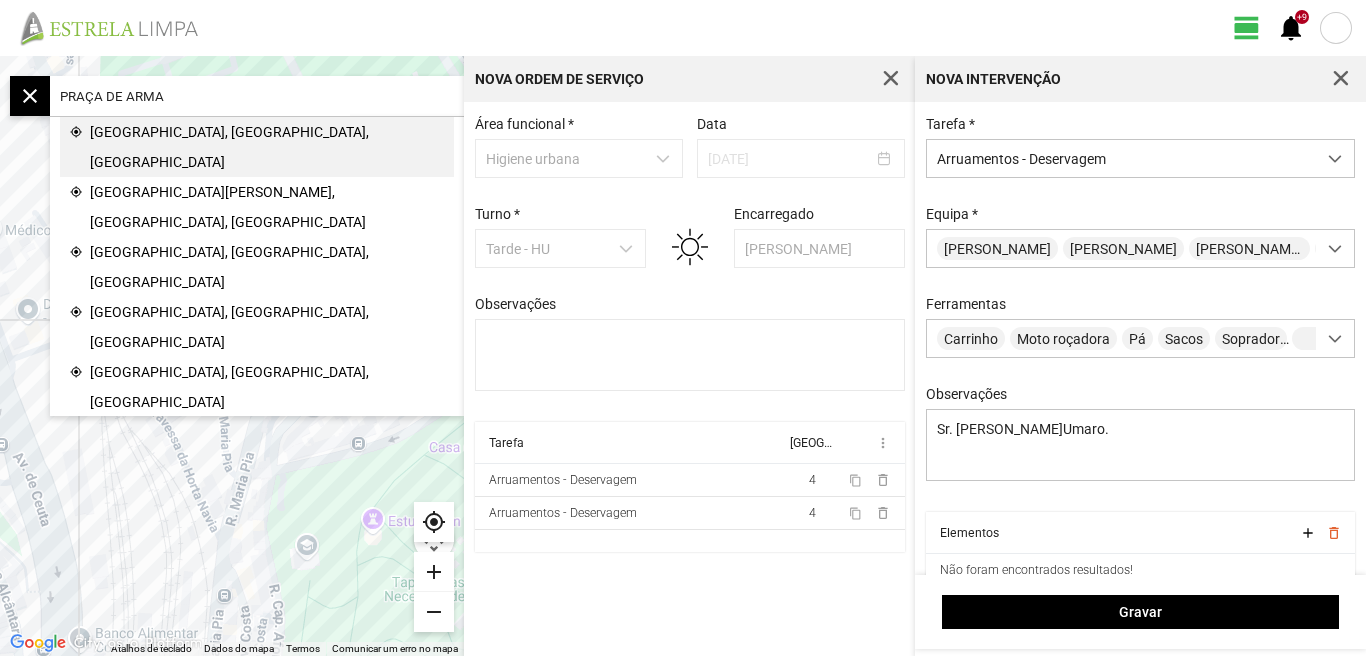 click on "[GEOGRAPHIC_DATA], [GEOGRAPHIC_DATA], [GEOGRAPHIC_DATA]" 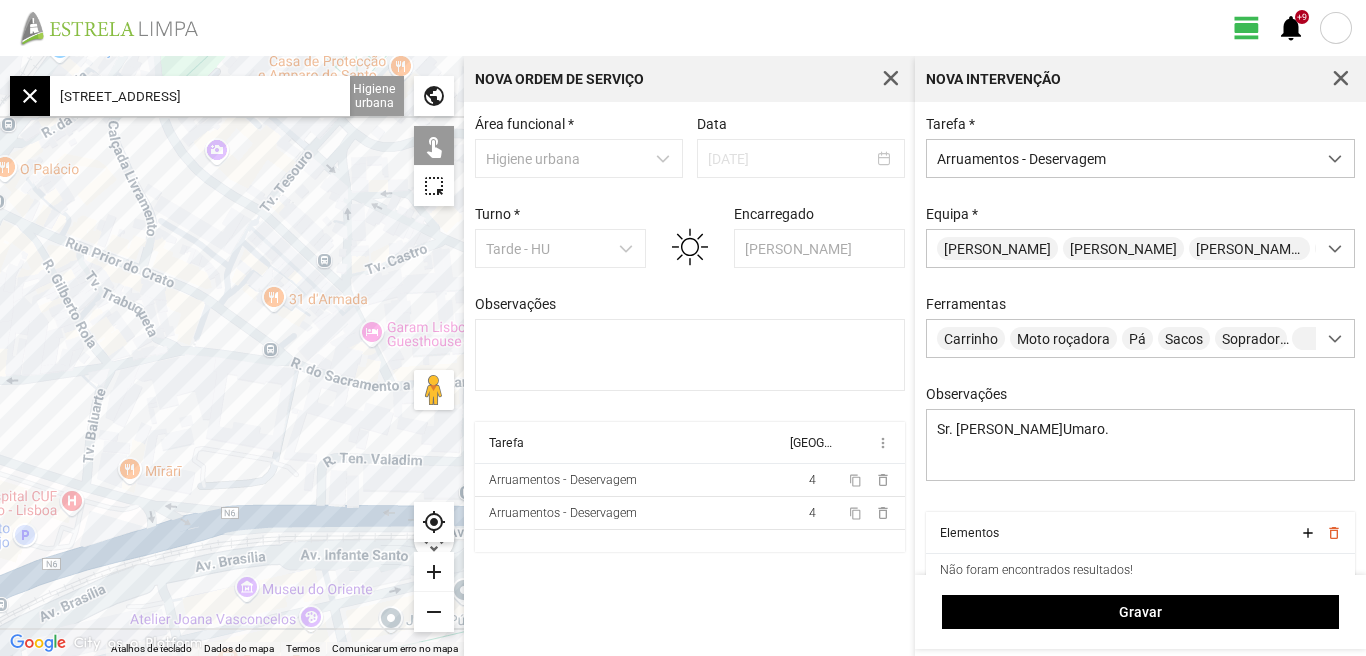 click on "add" 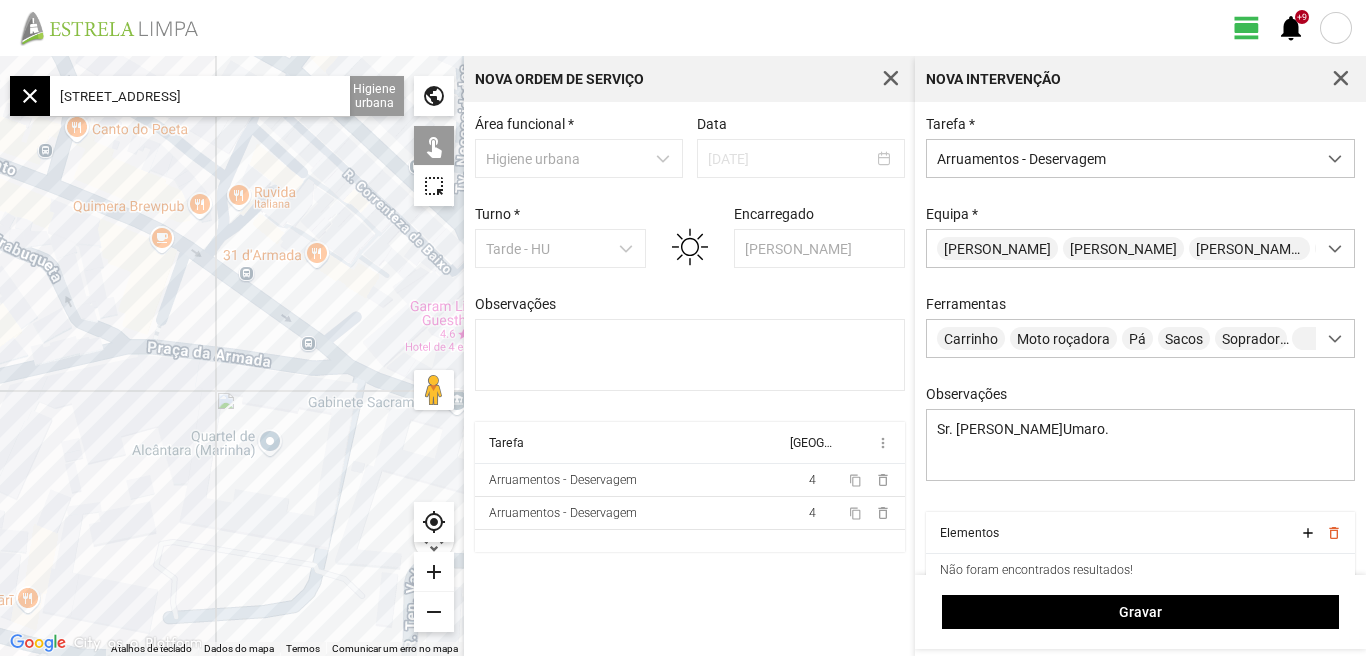 click 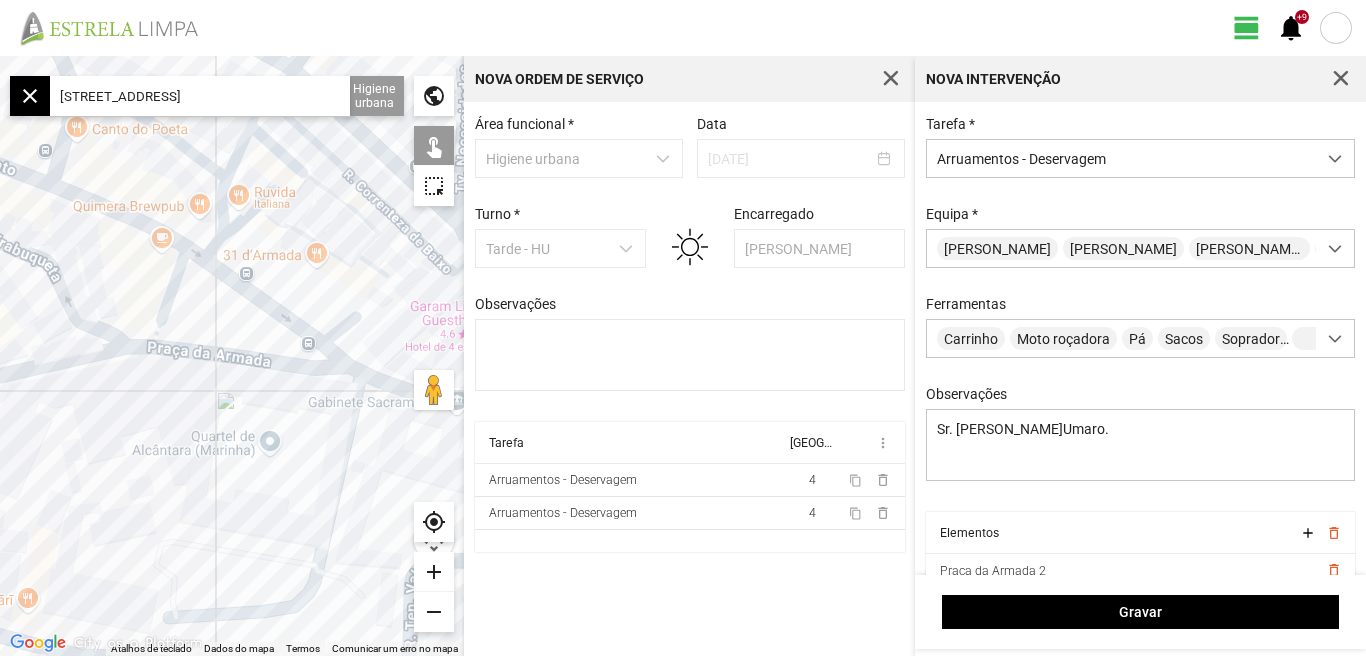 click 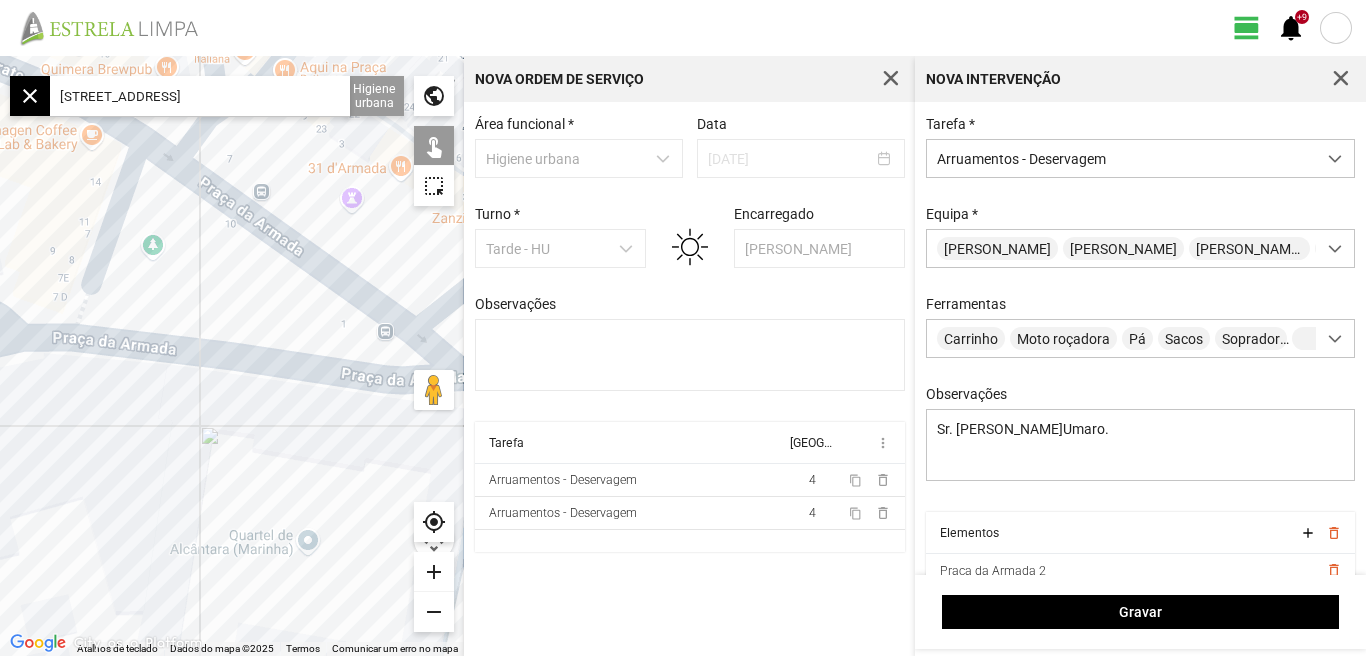 drag, startPoint x: 297, startPoint y: 432, endPoint x: 134, endPoint y: 484, distance: 171.09354 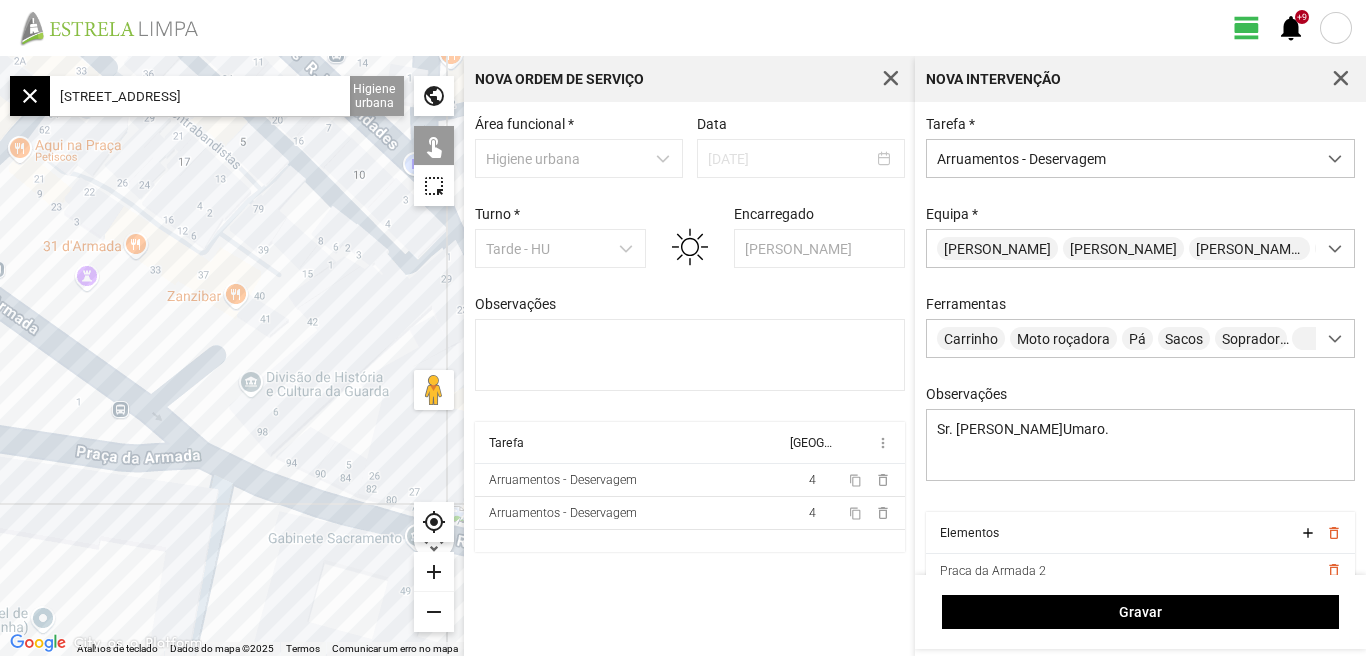 drag, startPoint x: 109, startPoint y: 314, endPoint x: 150, endPoint y: 363, distance: 63.89053 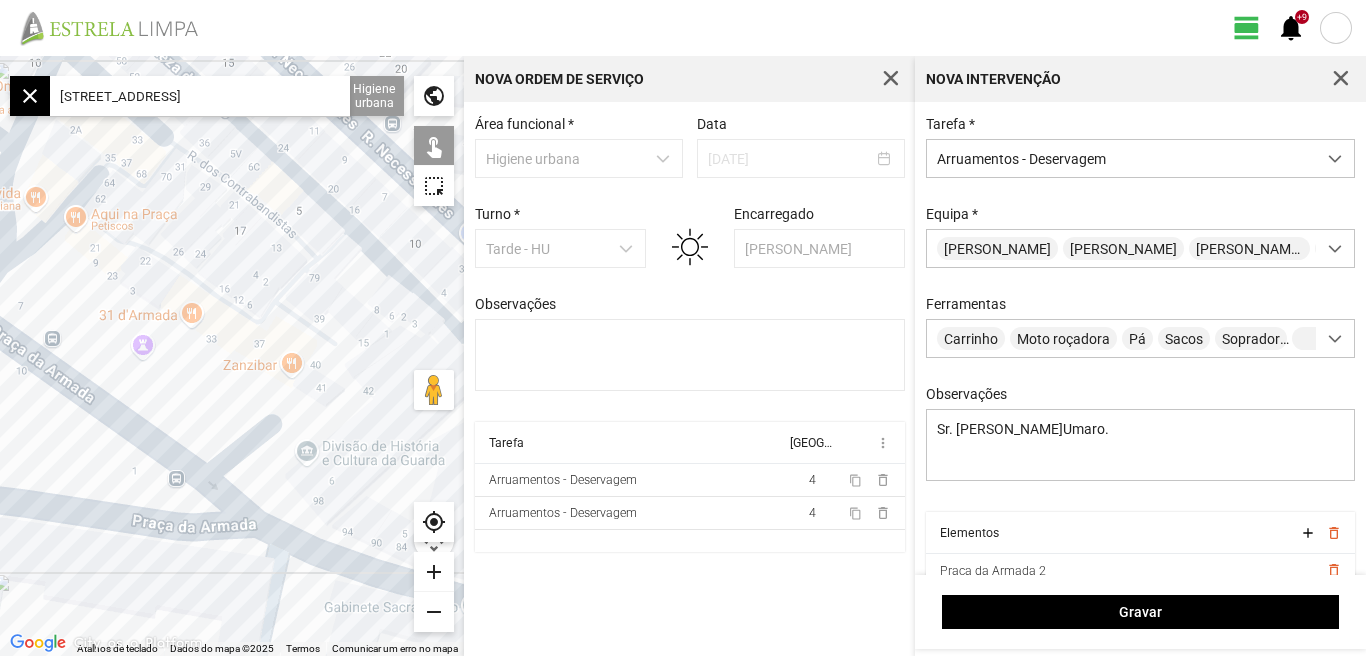 click 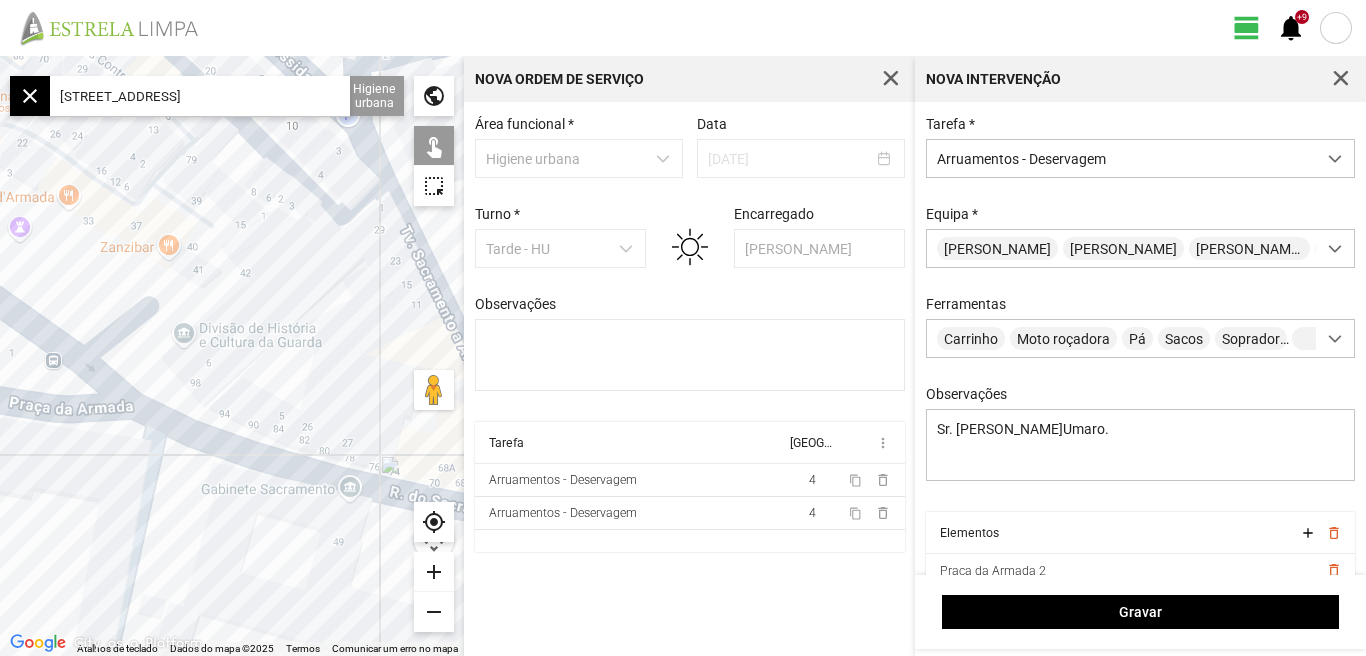 drag, startPoint x: 184, startPoint y: 604, endPoint x: 56, endPoint y: 476, distance: 181.01933 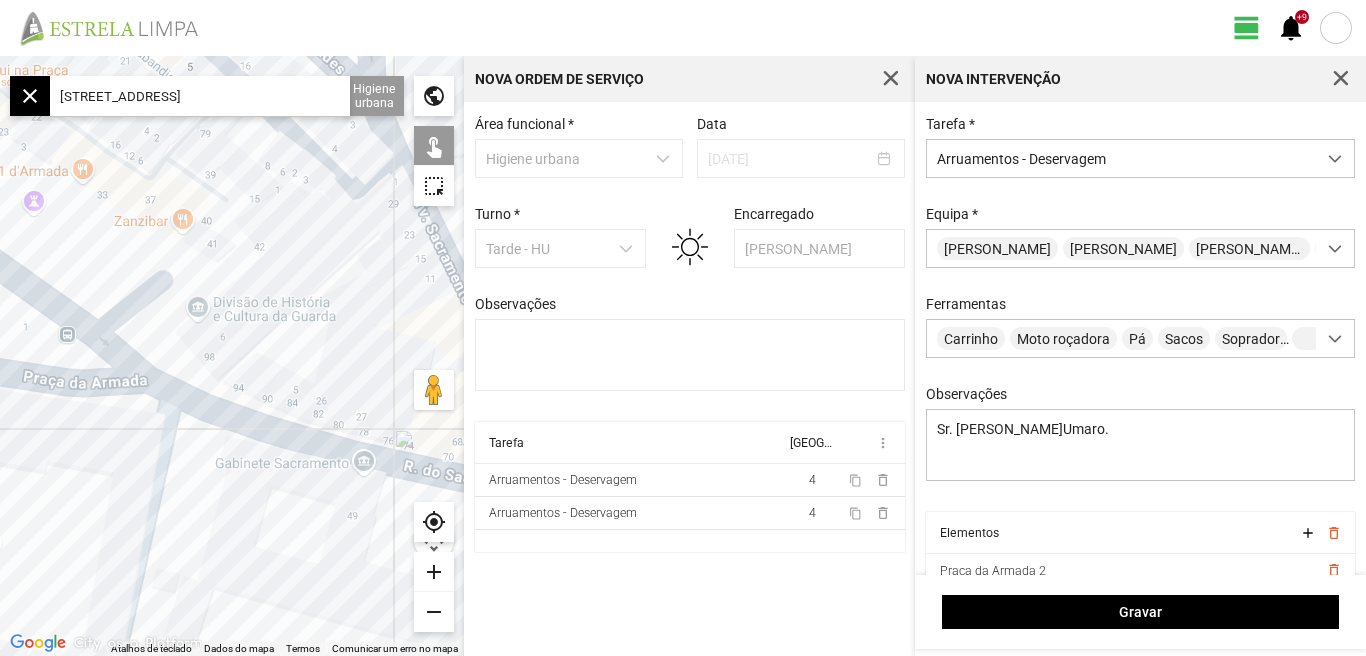 drag, startPoint x: 75, startPoint y: 486, endPoint x: 212, endPoint y: 532, distance: 144.51643 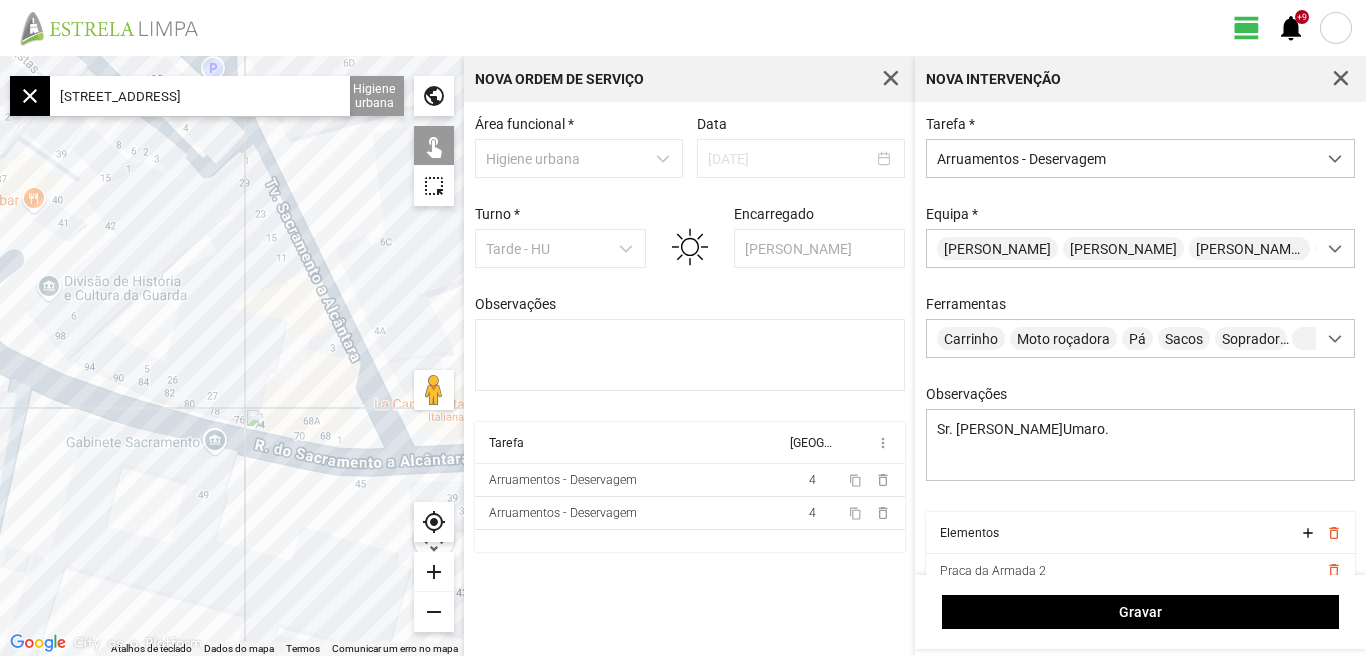 drag, startPoint x: 206, startPoint y: 533, endPoint x: 60, endPoint y: 512, distance: 147.50255 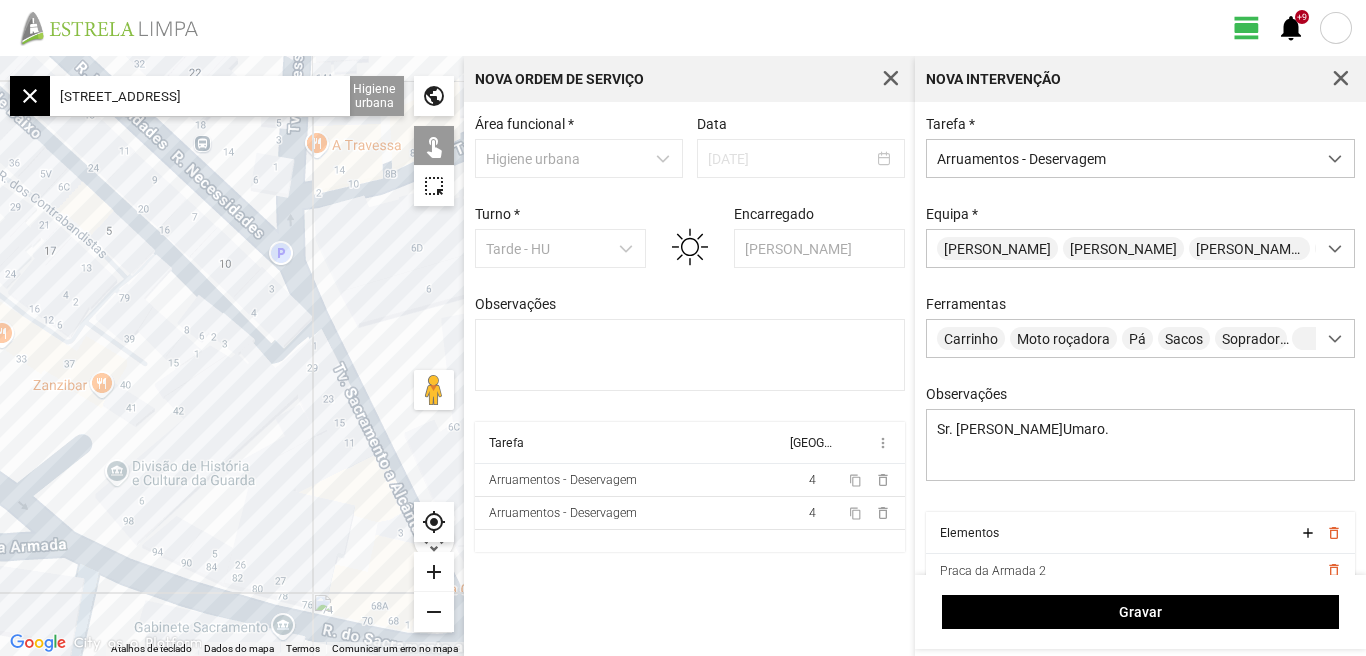 drag, startPoint x: 58, startPoint y: 510, endPoint x: 129, endPoint y: 695, distance: 198.15651 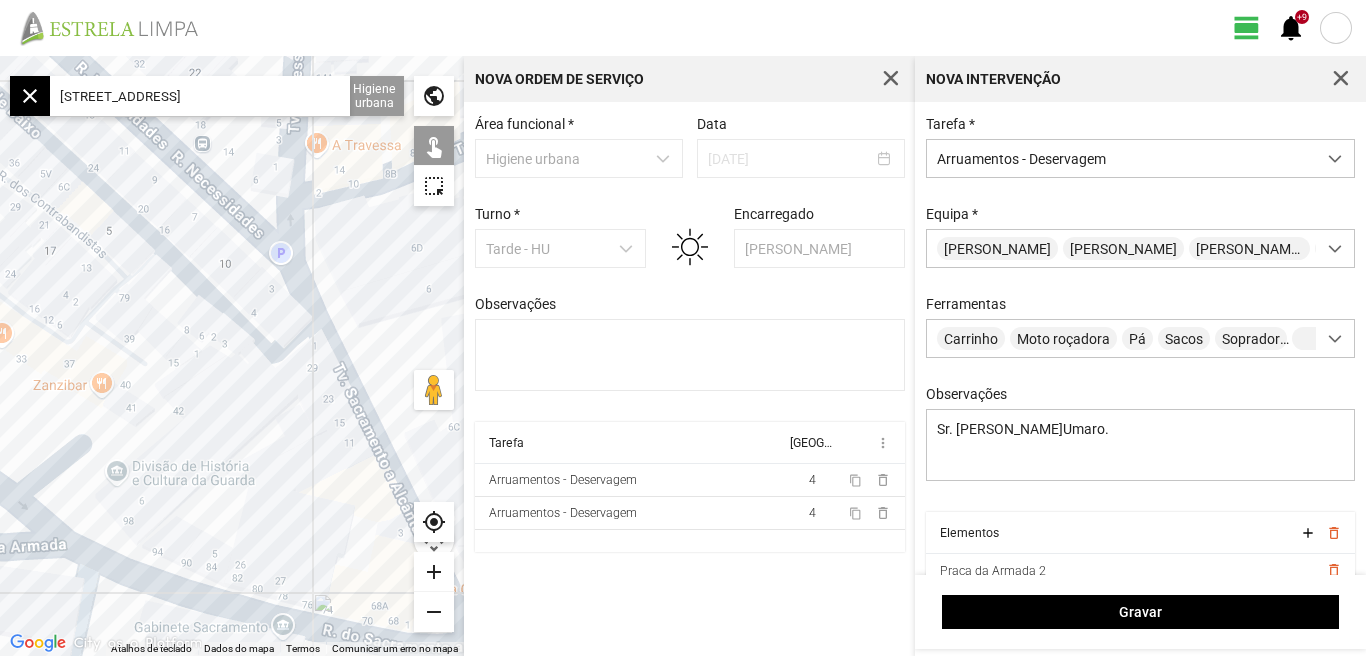 click on "view_day   +9   notifications
← Mover para a esquerda → Mover para a direita ↑ Mover para cima ↓ Mover para baixo + Aumentar (zoom) - Diminuir (zoom) Casa Avançar 75% para a esquerda Fim Avançar 75% para a direita Página para cima Avançar 75% para cima Página para baixo Avançar 75% para baixo Atalhos de teclado Dados do mapa Dados do mapa ©2025 Inst. Geogr. Nacional Dados do mapa ©2025 Inst. Geogr. Nacional 10 m  Clique no botão para alternar entre as unidades métricas e imperiais Termos Comunicar um erro no mapa  close
[GEOGRAPHIC_DATA], 1350-352 [GEOGRAPHIC_DATA], [GEOGRAPHIC_DATA] Arruamentos - Deservagem  Higiene urbana  Sarjetas  Arruamentos  Ecopontos  Papeleiras  public  touch_app   highlight_alt  my_location add remove Nova Ordem de Serviço Área funcional * Higiene urbana Data [DATE]   Turno * Tarde - HU Encarregado Graciete Brandão Observações Tarefa Equipa more_vert    Arruamentos - Deservagem  4 content_copy    delete_outline     Arruamentos - Deservagem  4 content_copy" at bounding box center [683, 328] 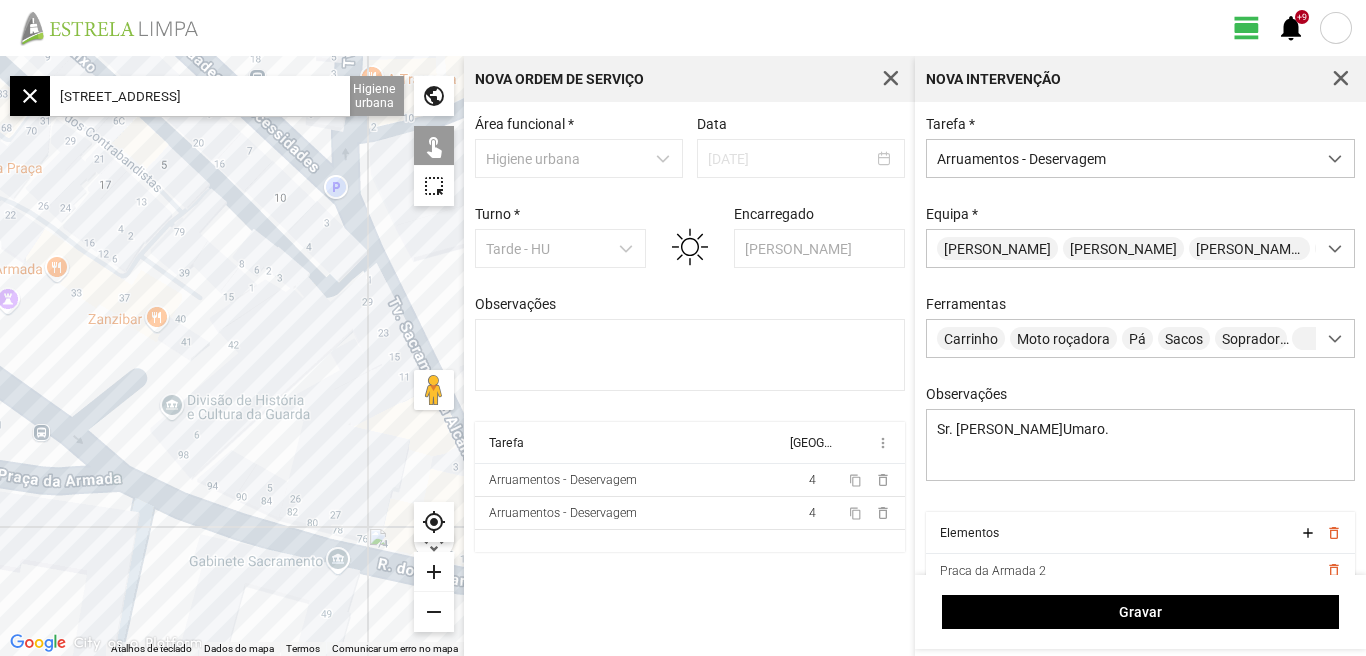 drag, startPoint x: 187, startPoint y: 485, endPoint x: 250, endPoint y: 407, distance: 100.26465 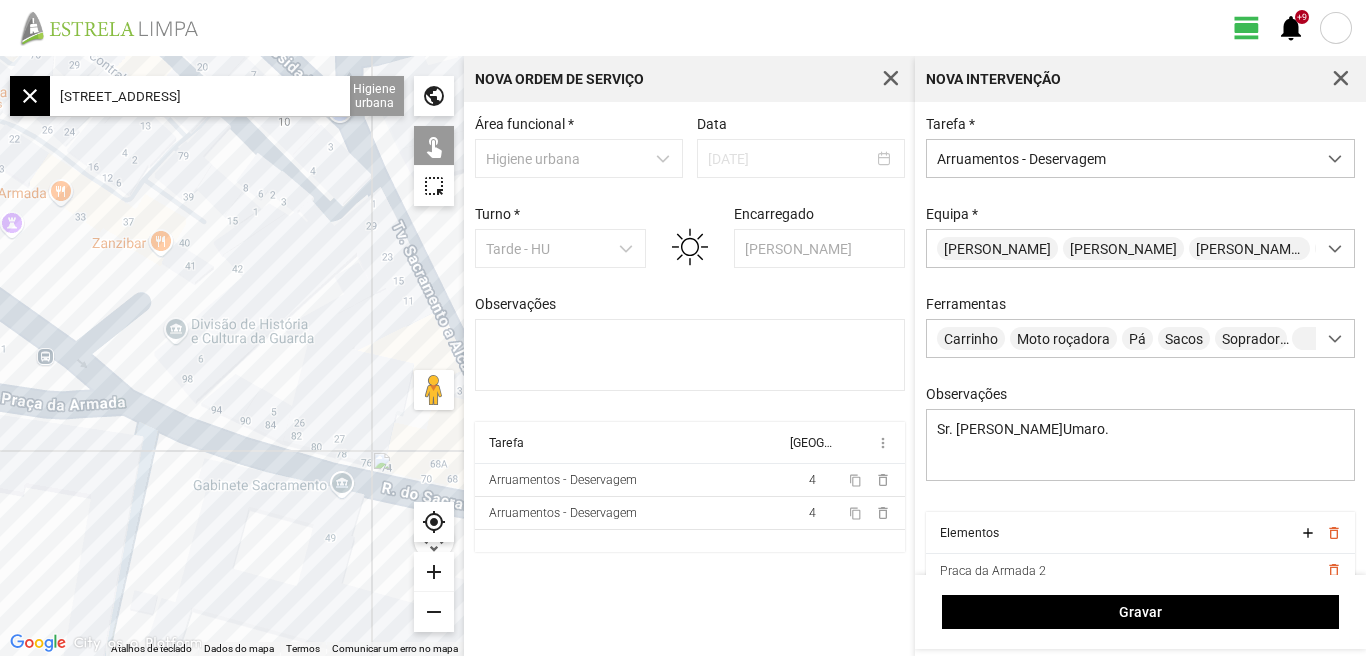 drag, startPoint x: 284, startPoint y: 345, endPoint x: 151, endPoint y: 308, distance: 138.05072 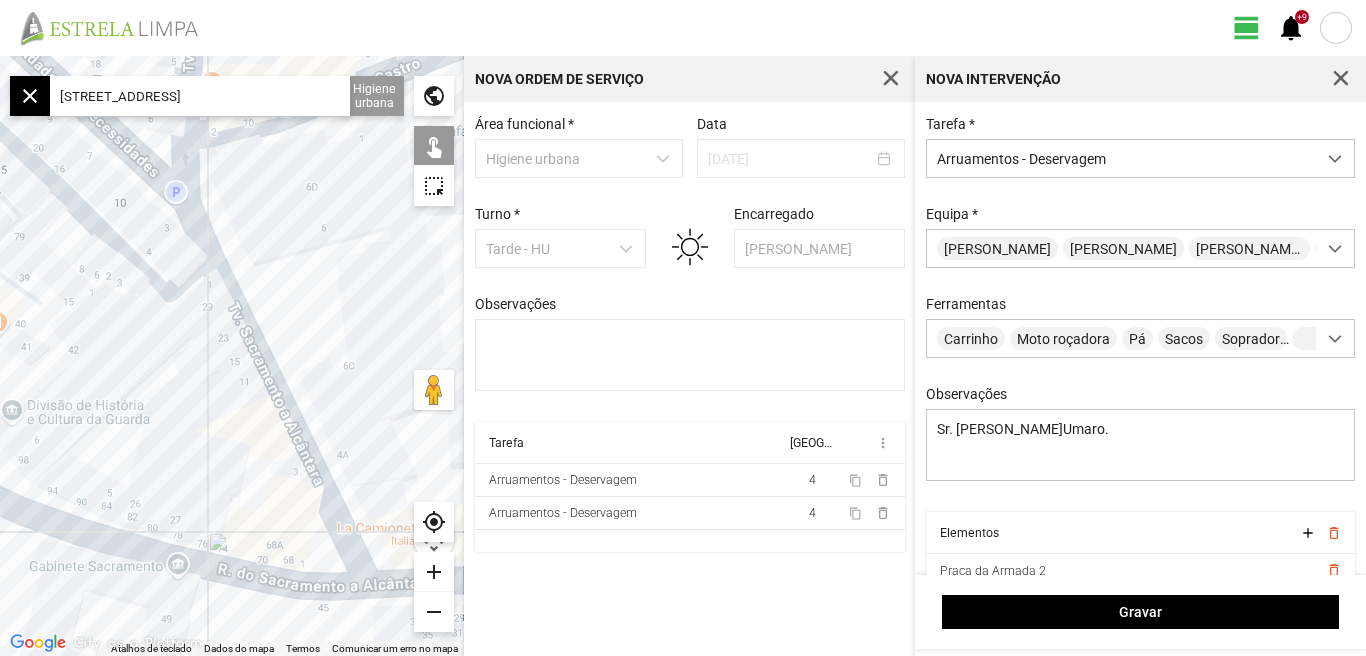 drag, startPoint x: 194, startPoint y: 444, endPoint x: 187, endPoint y: 516, distance: 72.33948 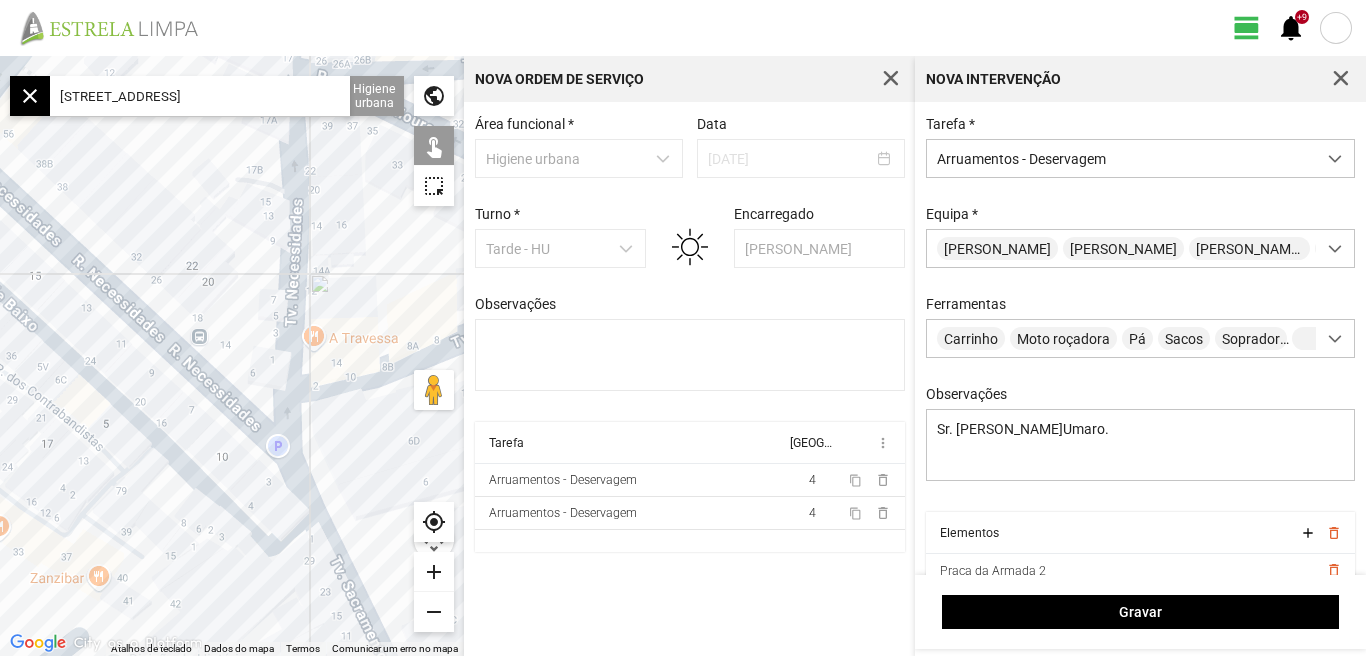 drag, startPoint x: 154, startPoint y: 407, endPoint x: 287, endPoint y: 622, distance: 252.81218 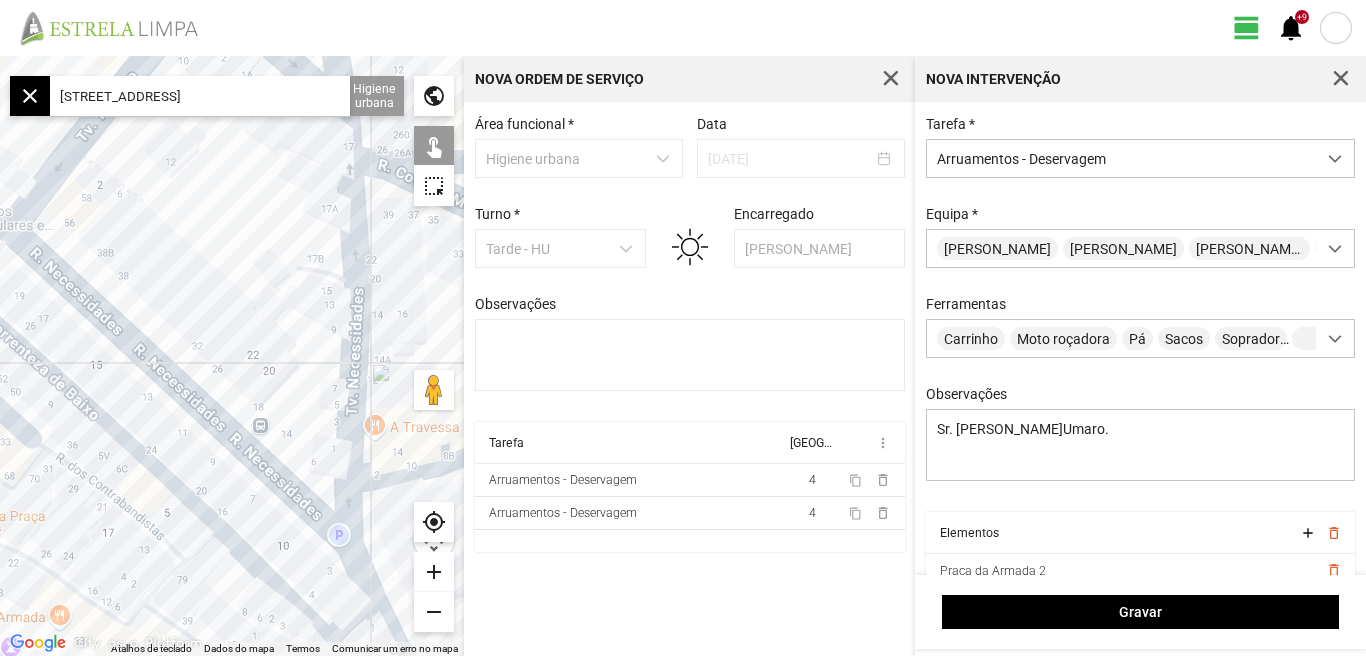 drag, startPoint x: 238, startPoint y: 609, endPoint x: 214, endPoint y: 492, distance: 119.43617 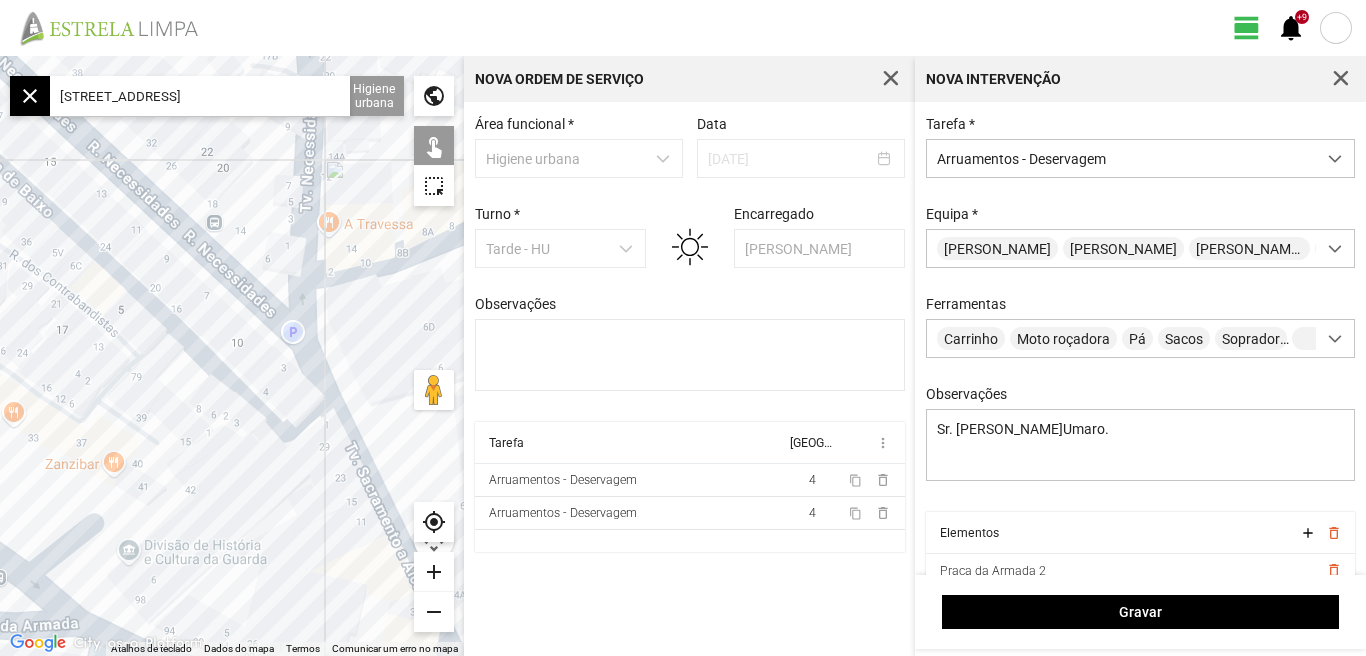 scroll, scrollTop: 85, scrollLeft: 0, axis: vertical 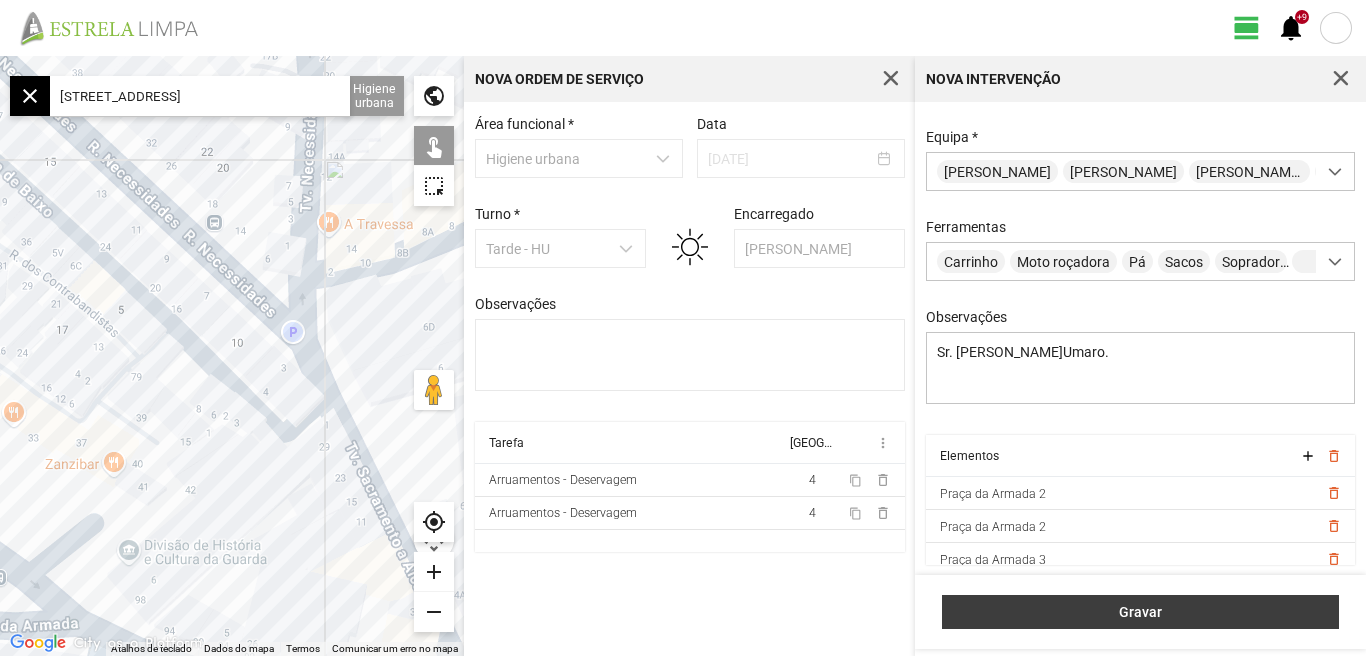 click on "Gravar" at bounding box center [1141, 612] 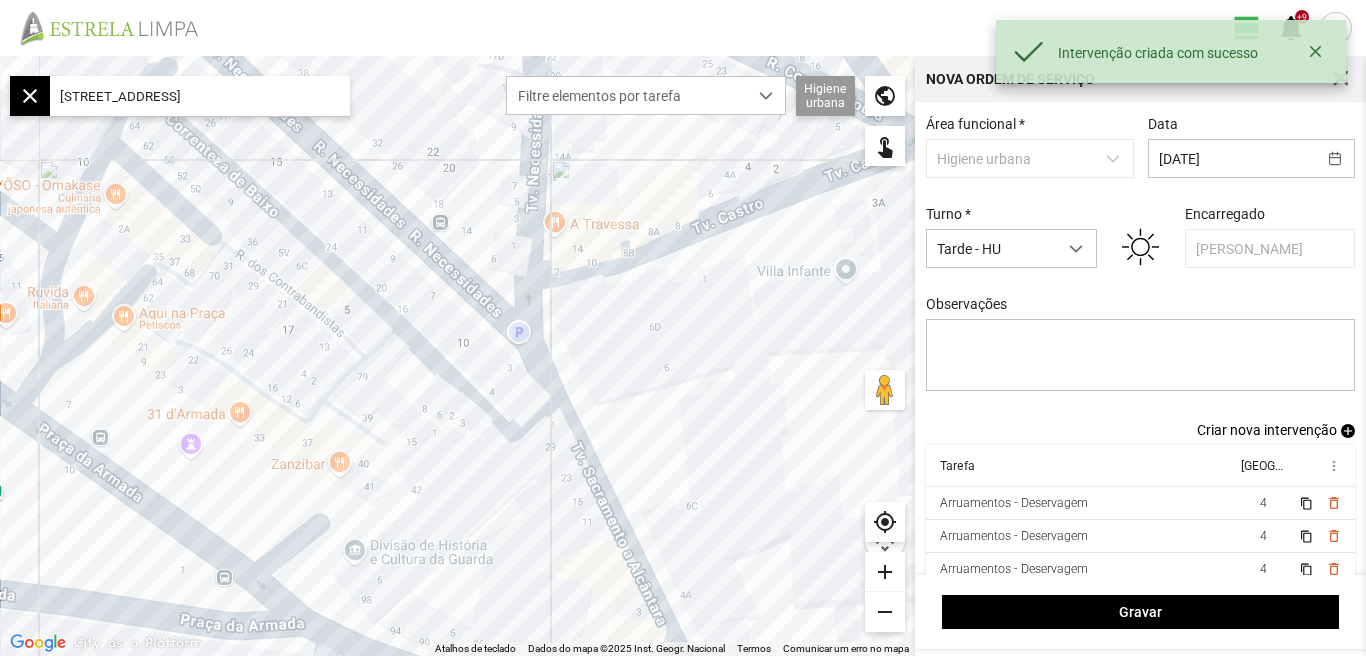 scroll, scrollTop: 17, scrollLeft: 0, axis: vertical 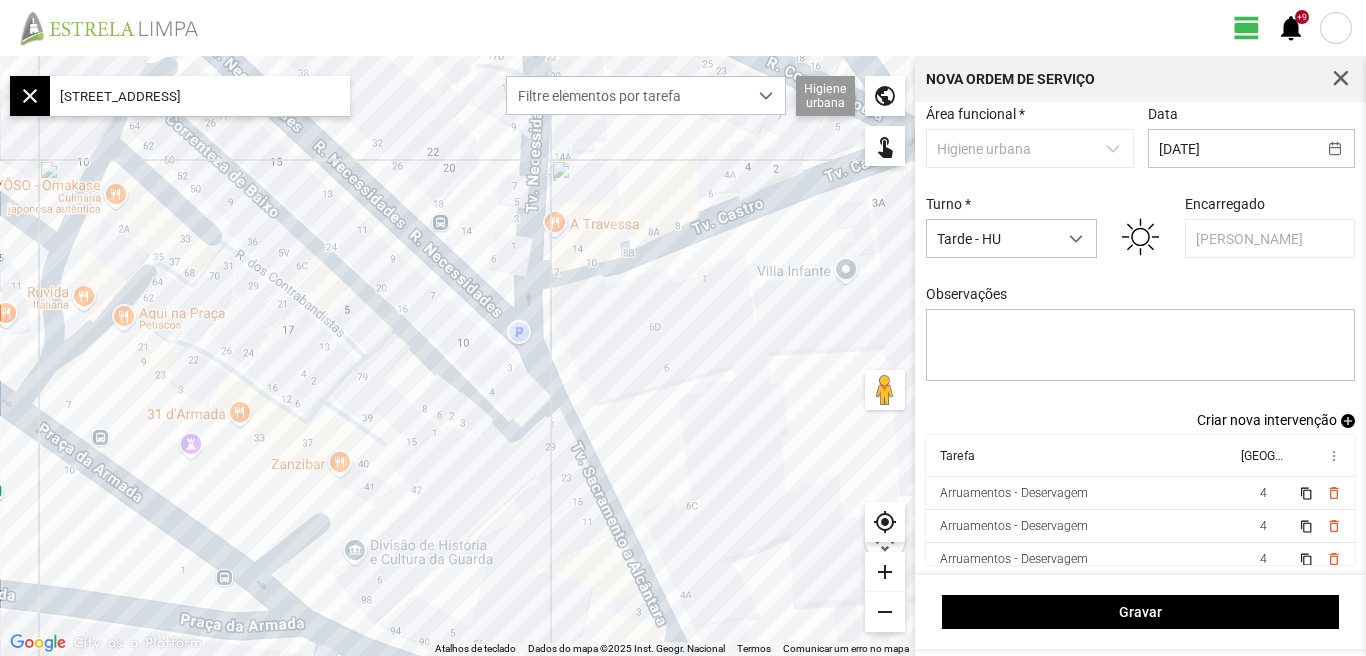 click on "Criar nova intervenção" at bounding box center [1267, 420] 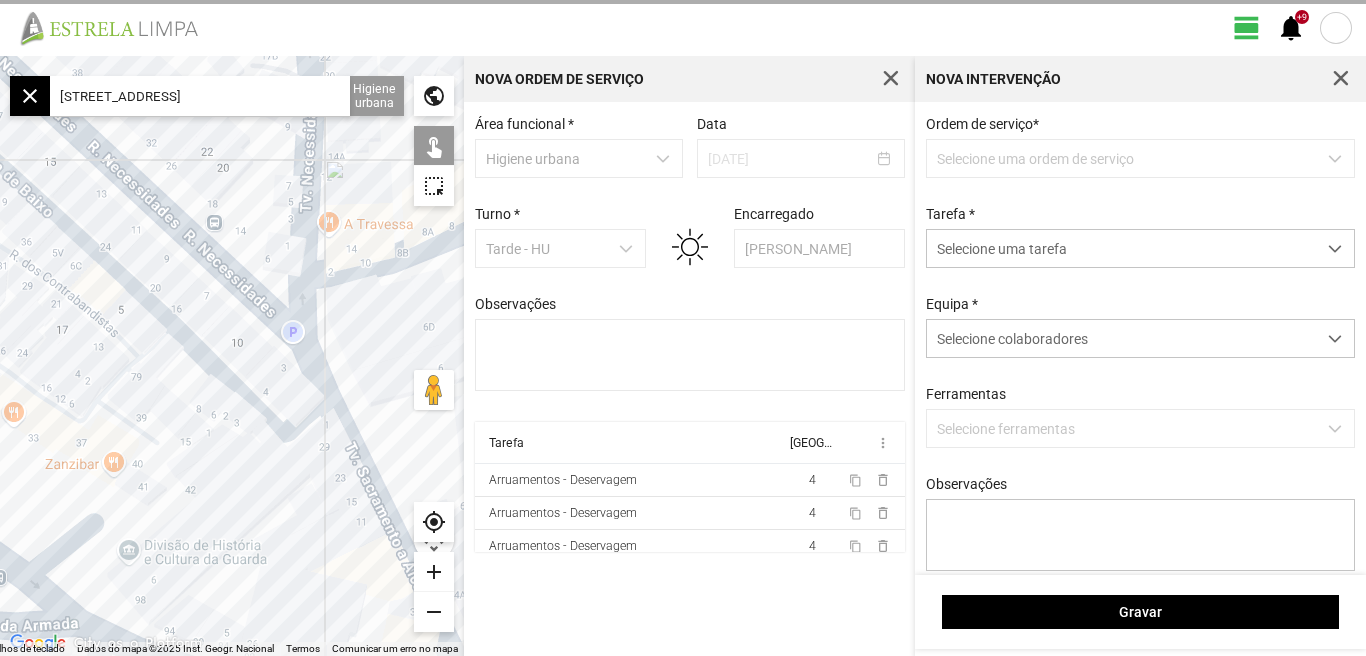 scroll, scrollTop: 0, scrollLeft: 0, axis: both 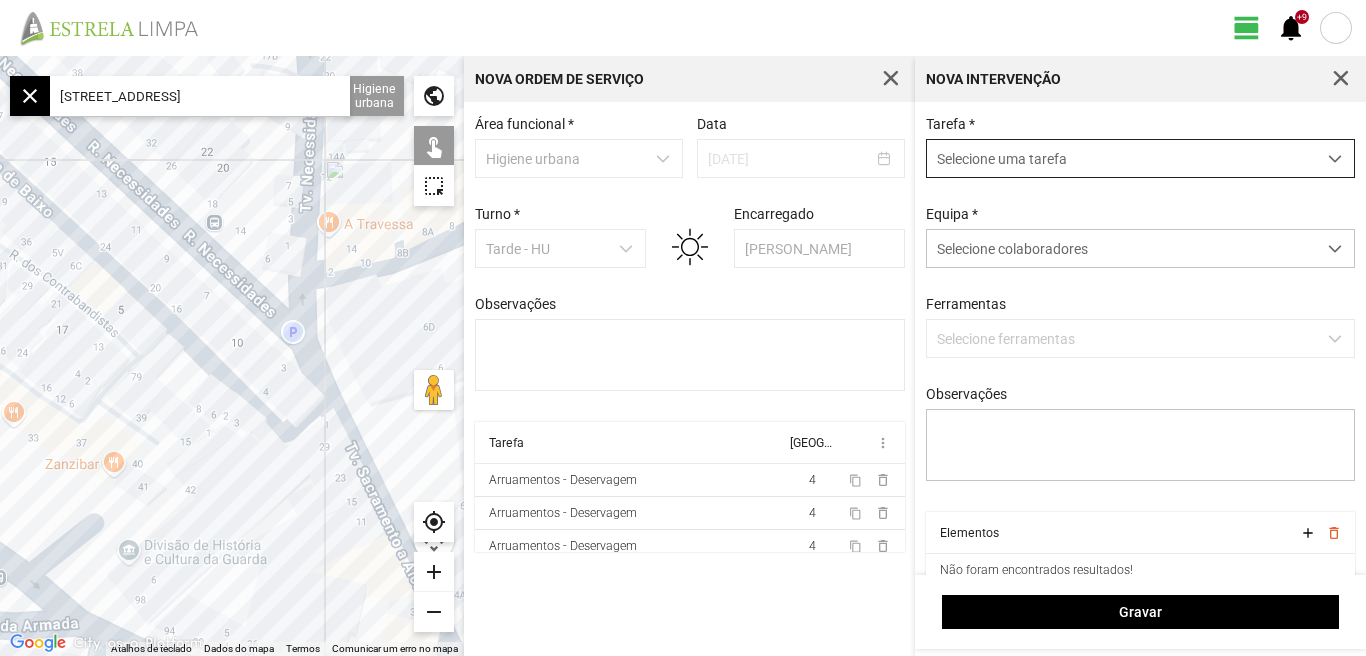 click at bounding box center [1335, 159] 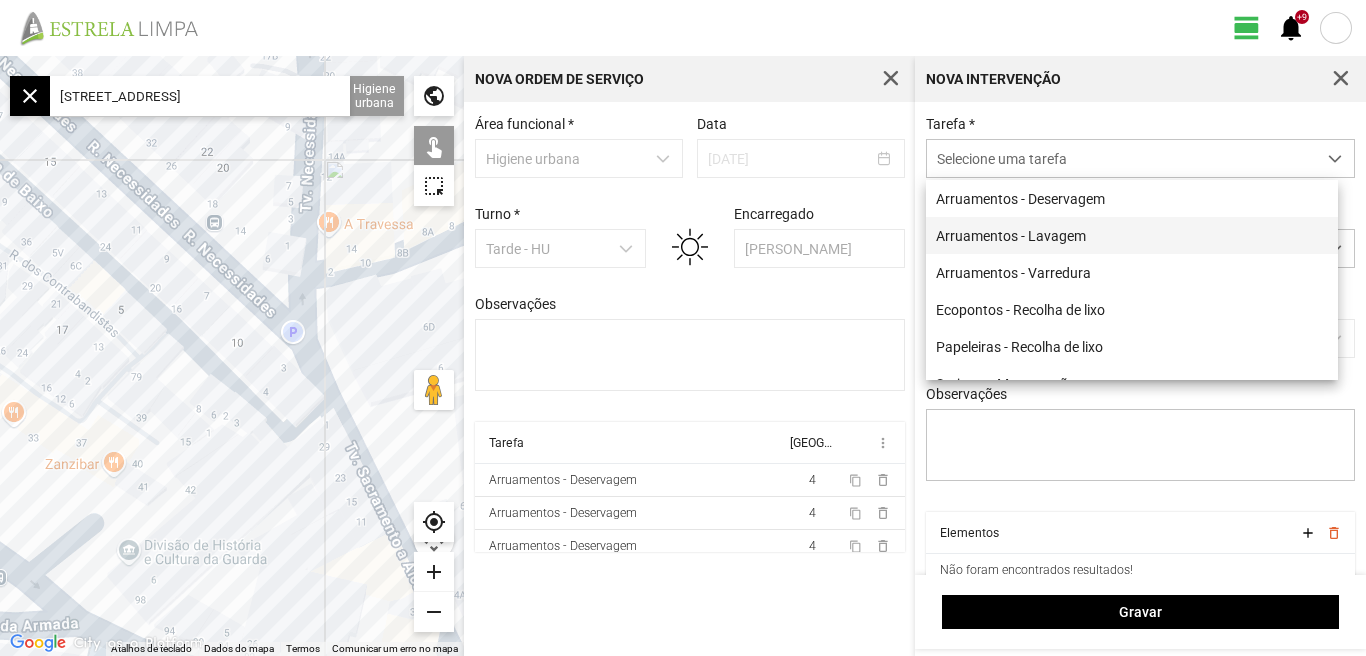 click on "Arruamentos - Lavagem" at bounding box center (1132, 235) 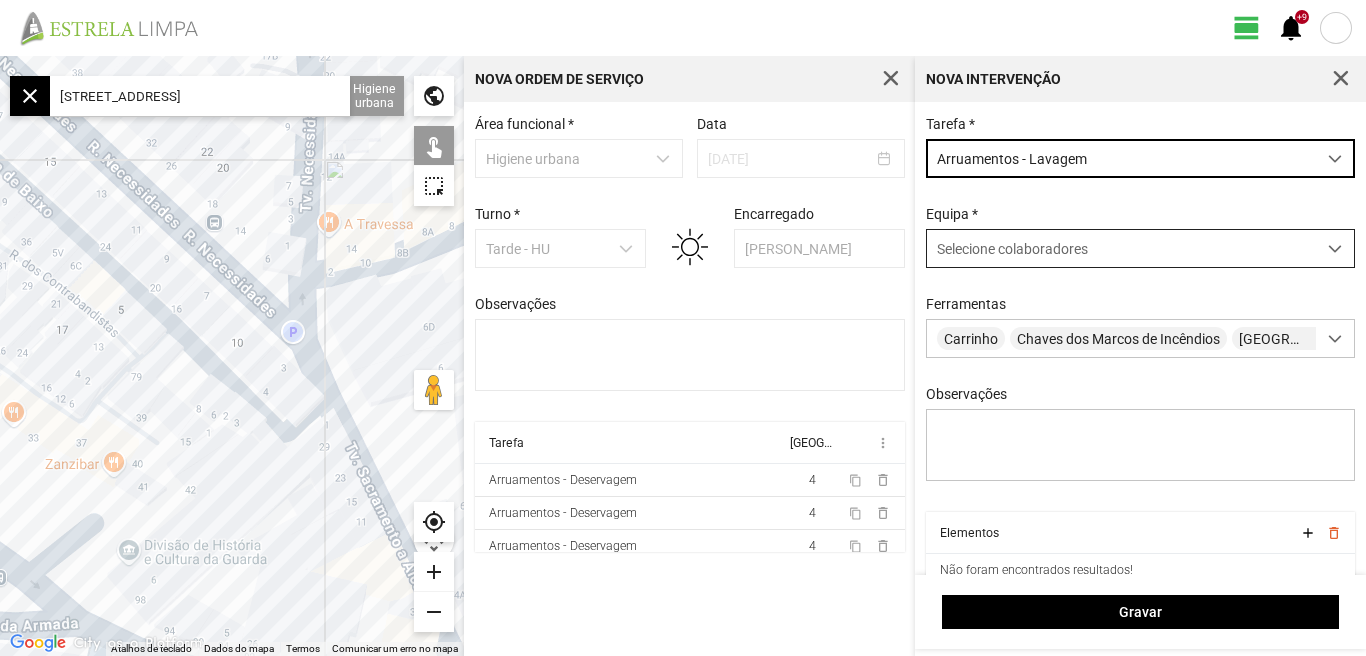 click at bounding box center (1335, 249) 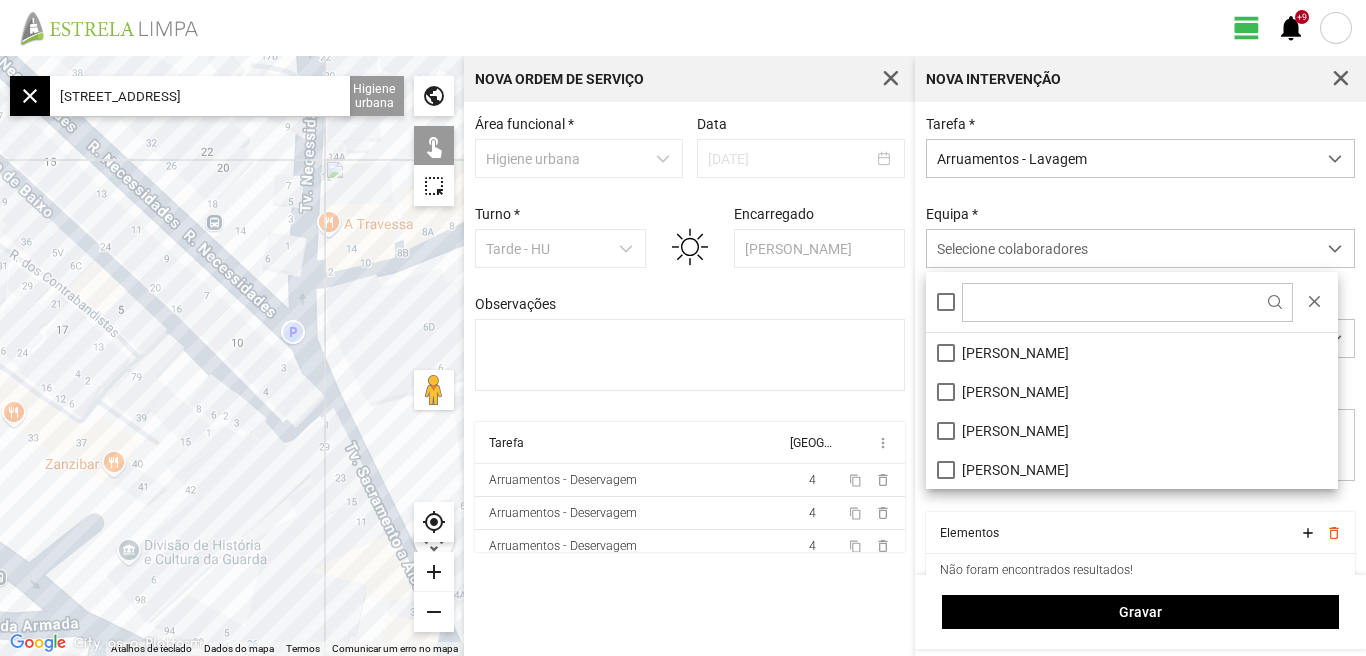 scroll, scrollTop: 11, scrollLeft: 89, axis: both 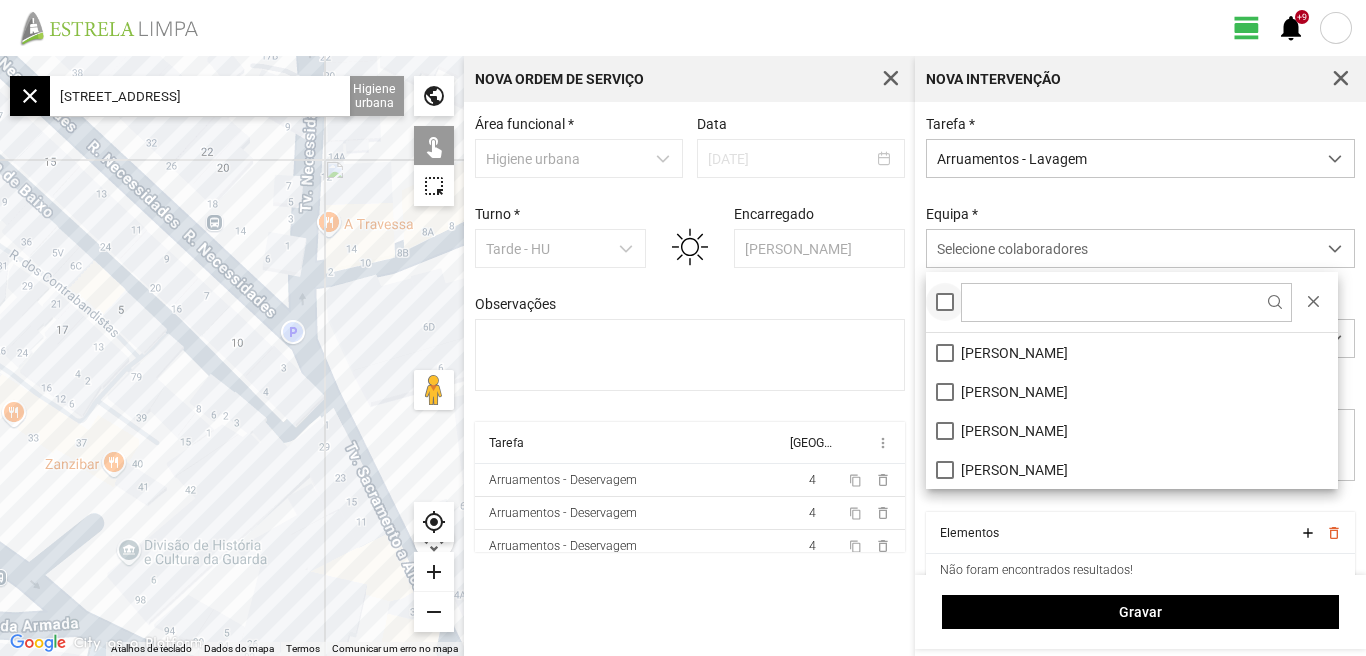 click at bounding box center (945, 302) 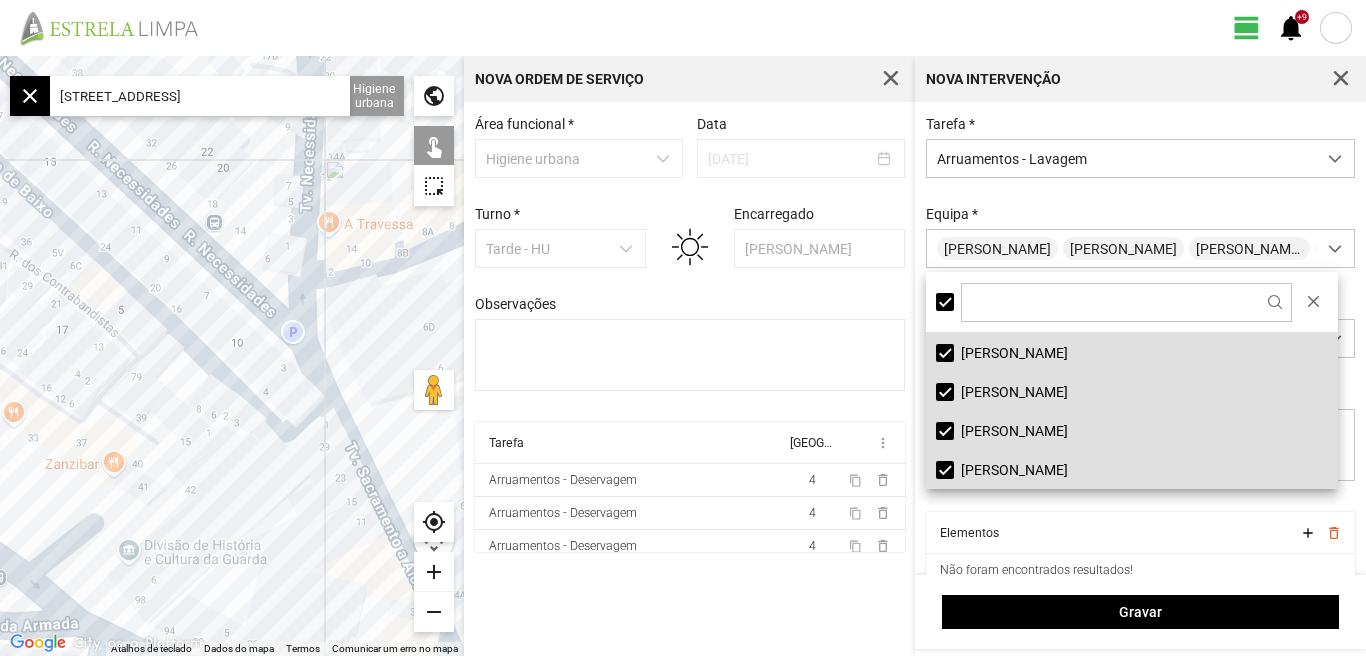 click on "view_day   +9   notifications" 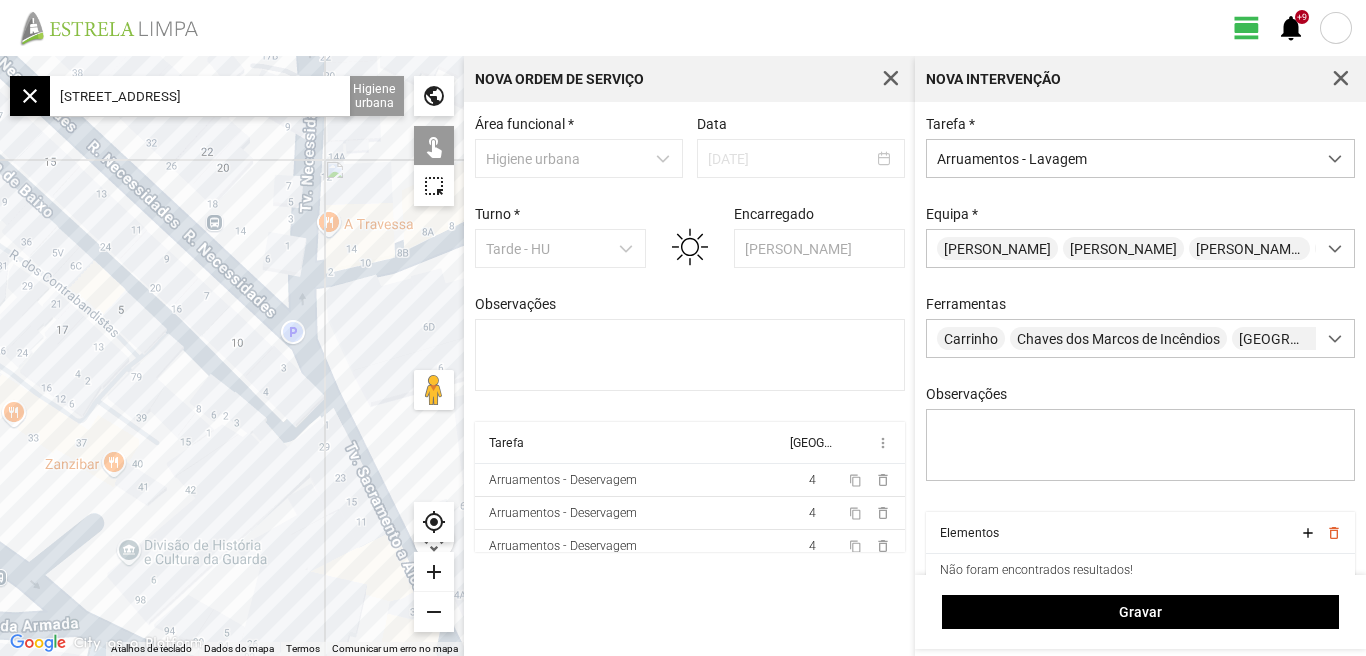 click on "[STREET_ADDRESS]" 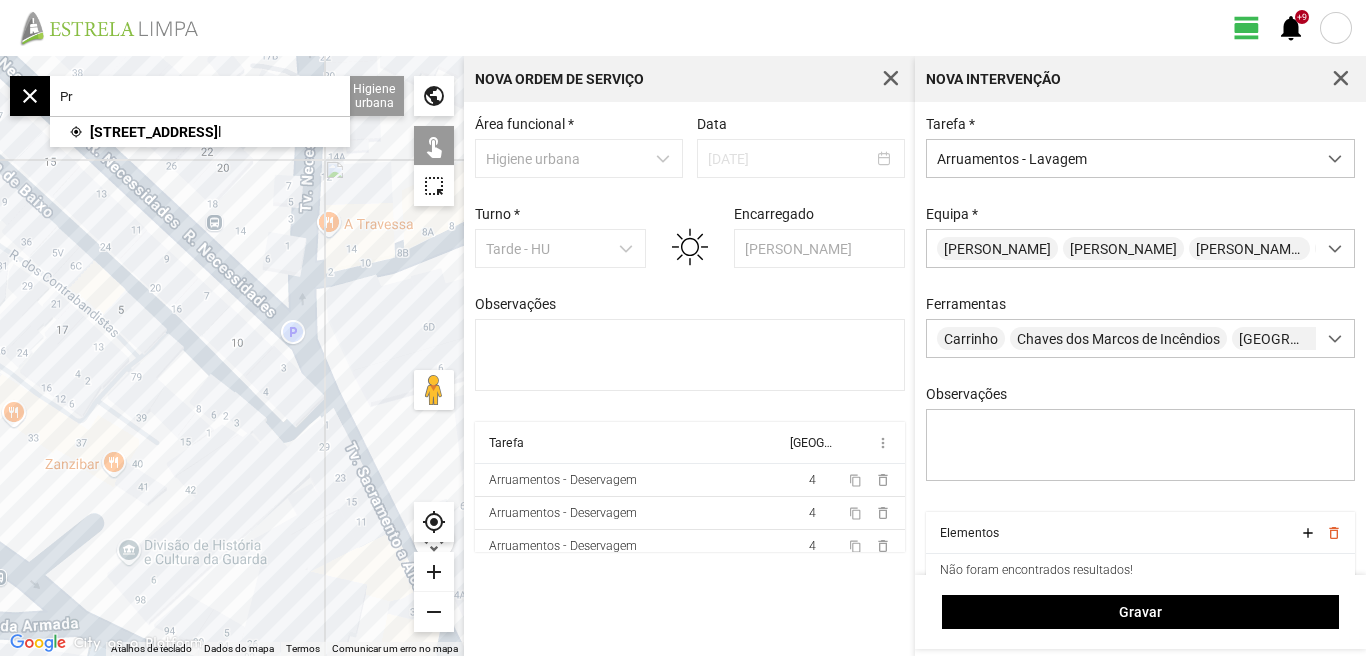 type on "P" 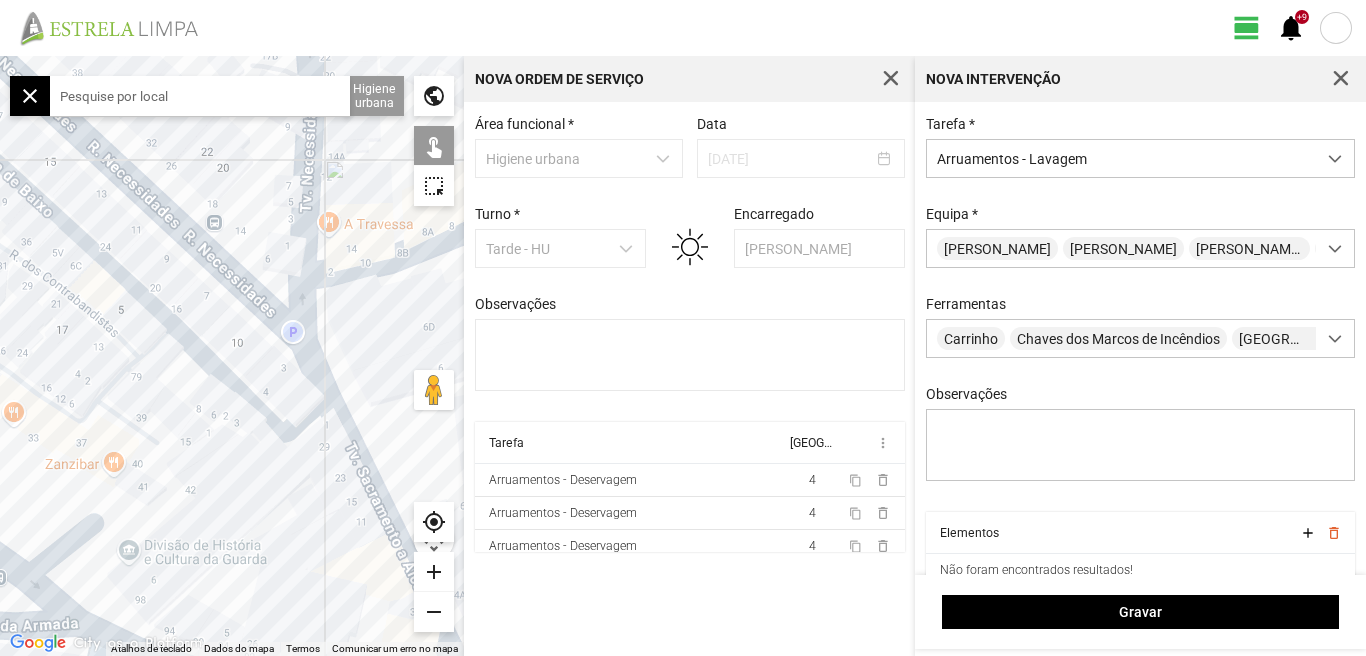 click 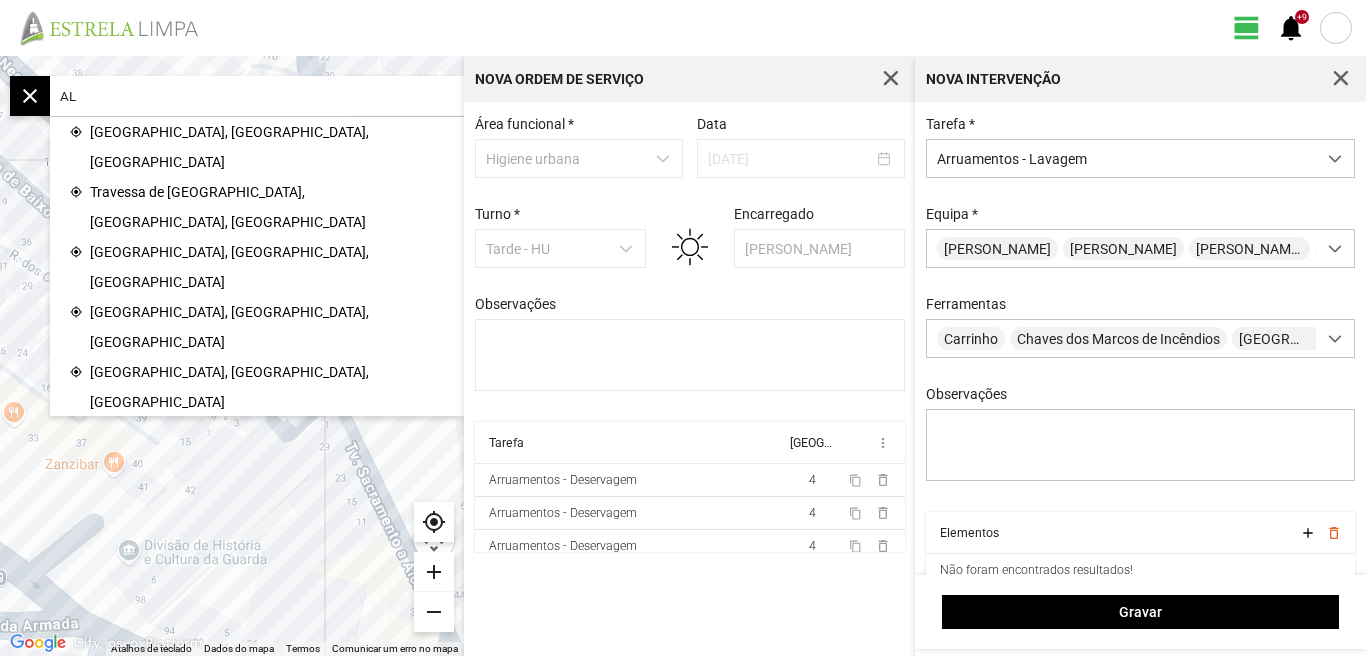 type on "A" 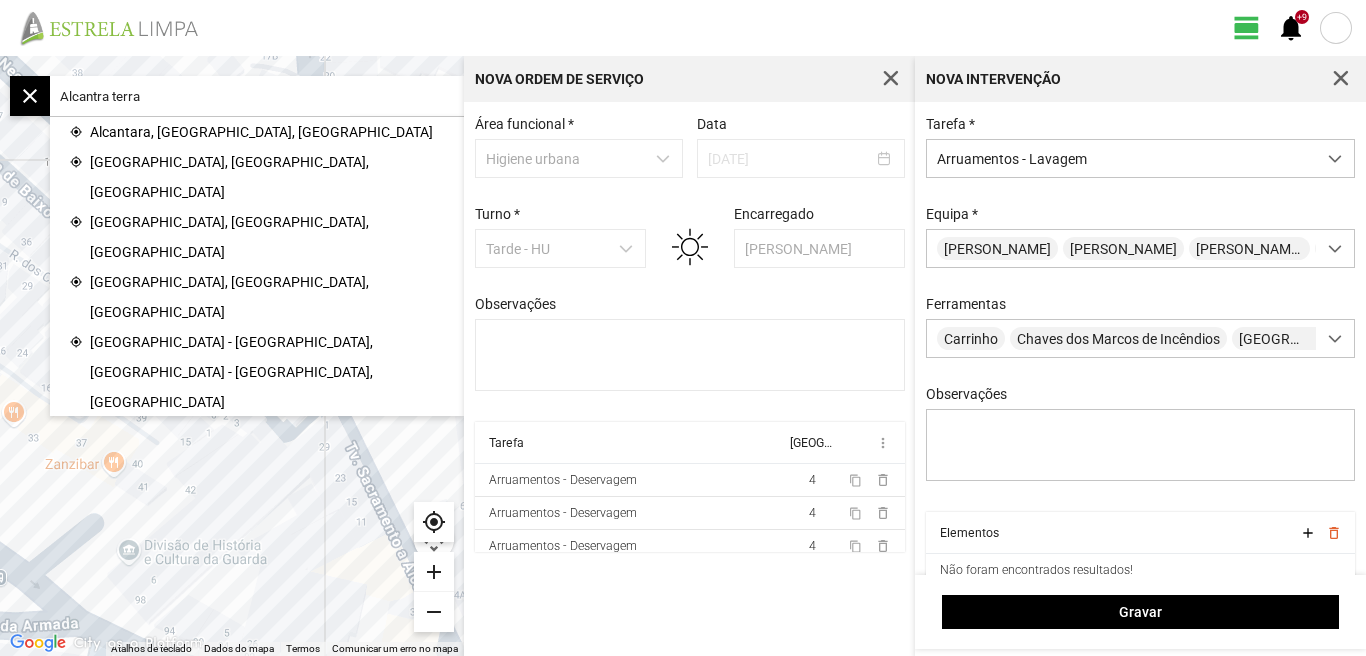 click on "Alcantra terra" 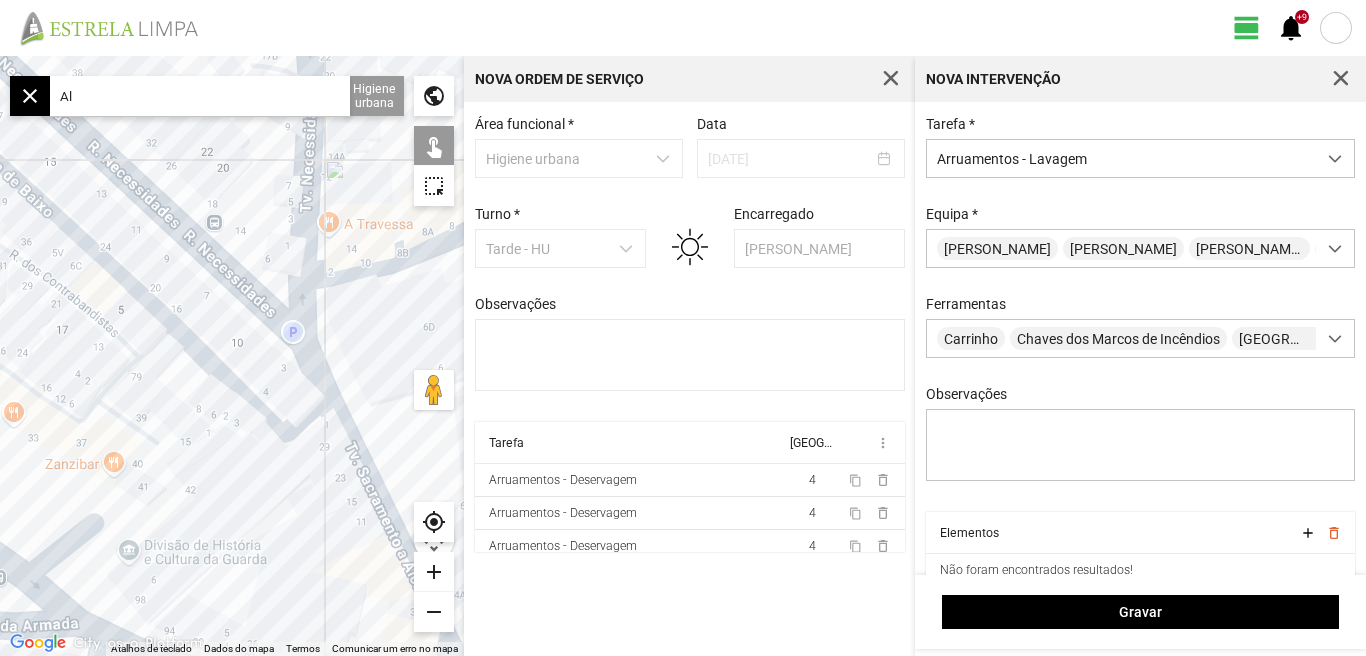 type on "A" 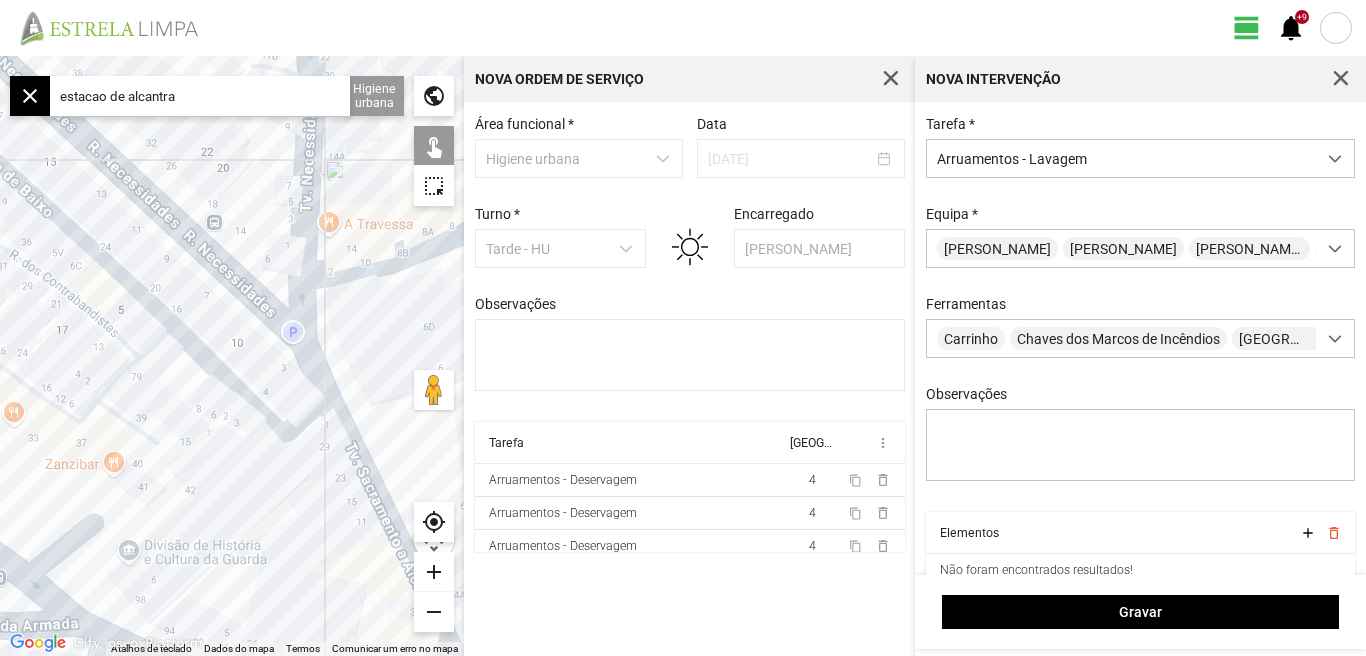 click on "estacao de alcantra" 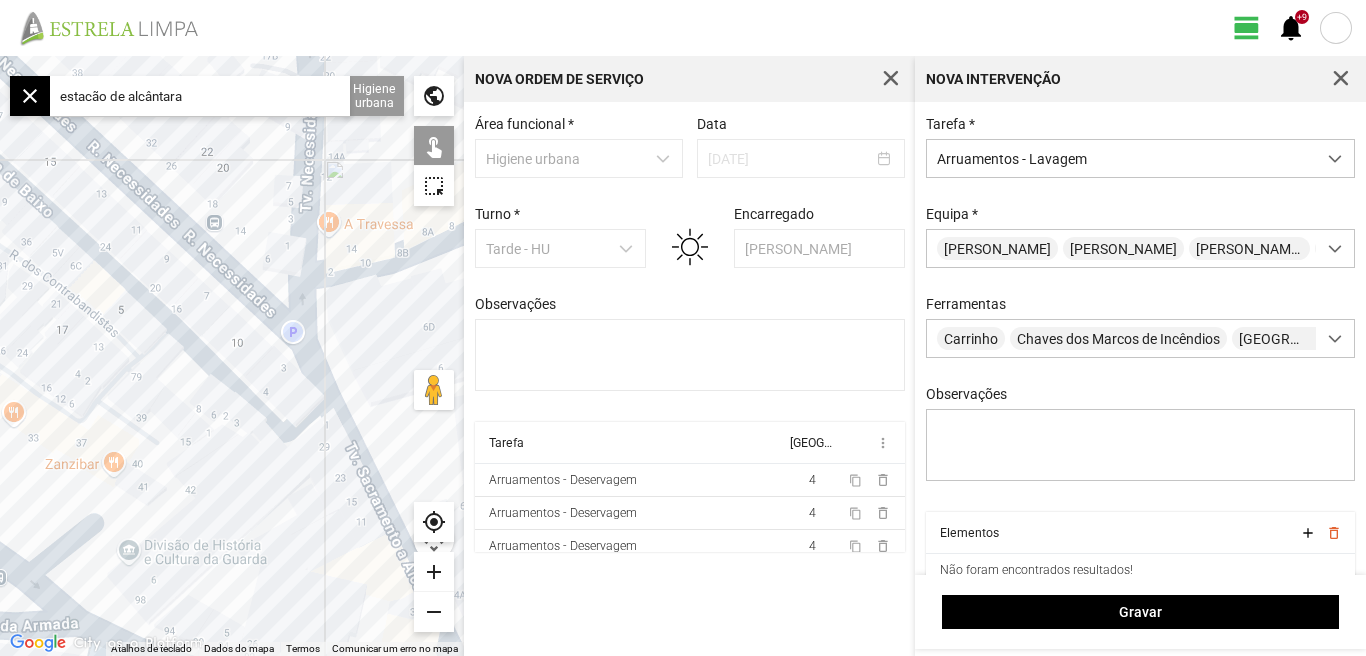 click on "estacão de alcântara" 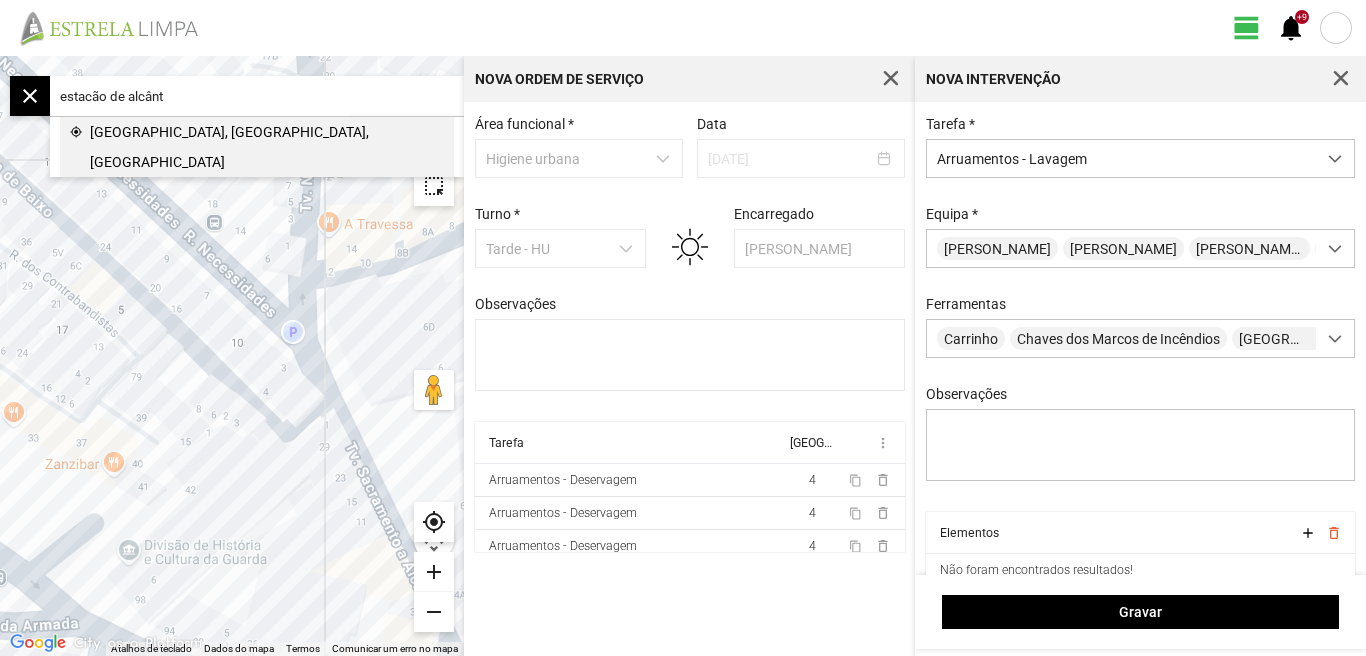 click on "[GEOGRAPHIC_DATA], [GEOGRAPHIC_DATA], [GEOGRAPHIC_DATA]" 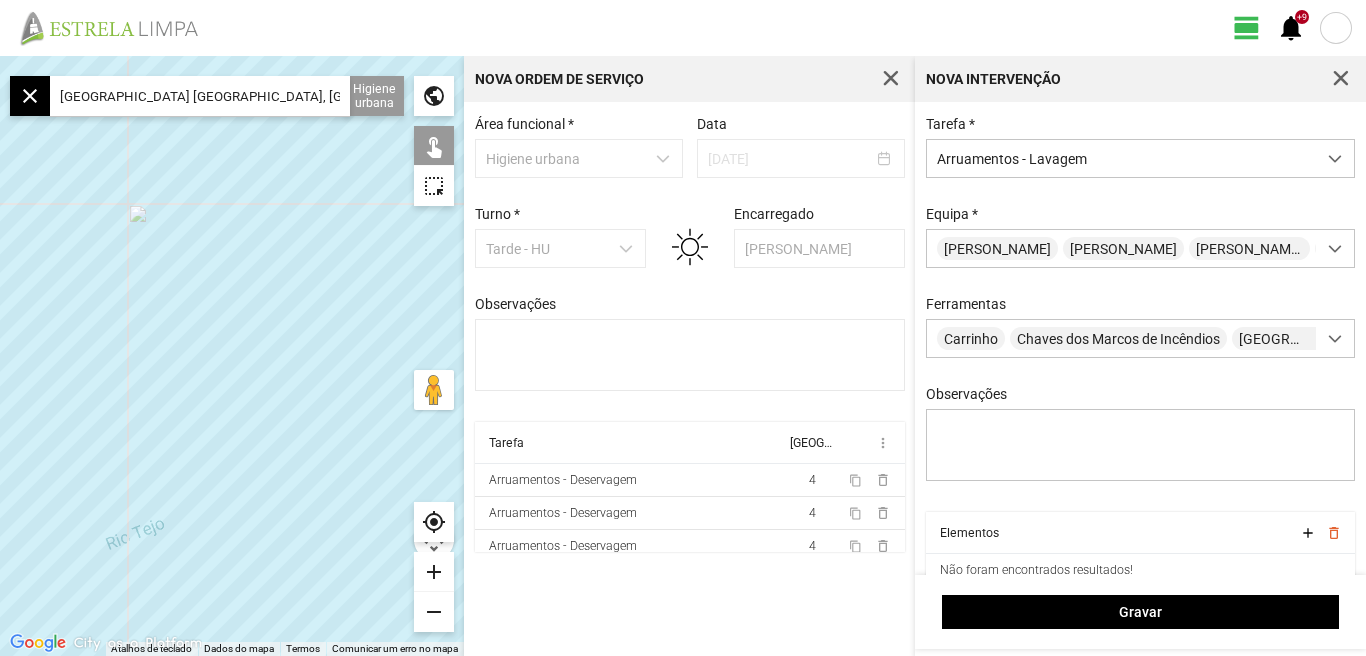 drag, startPoint x: 195, startPoint y: 421, endPoint x: 147, endPoint y: 417, distance: 48.166378 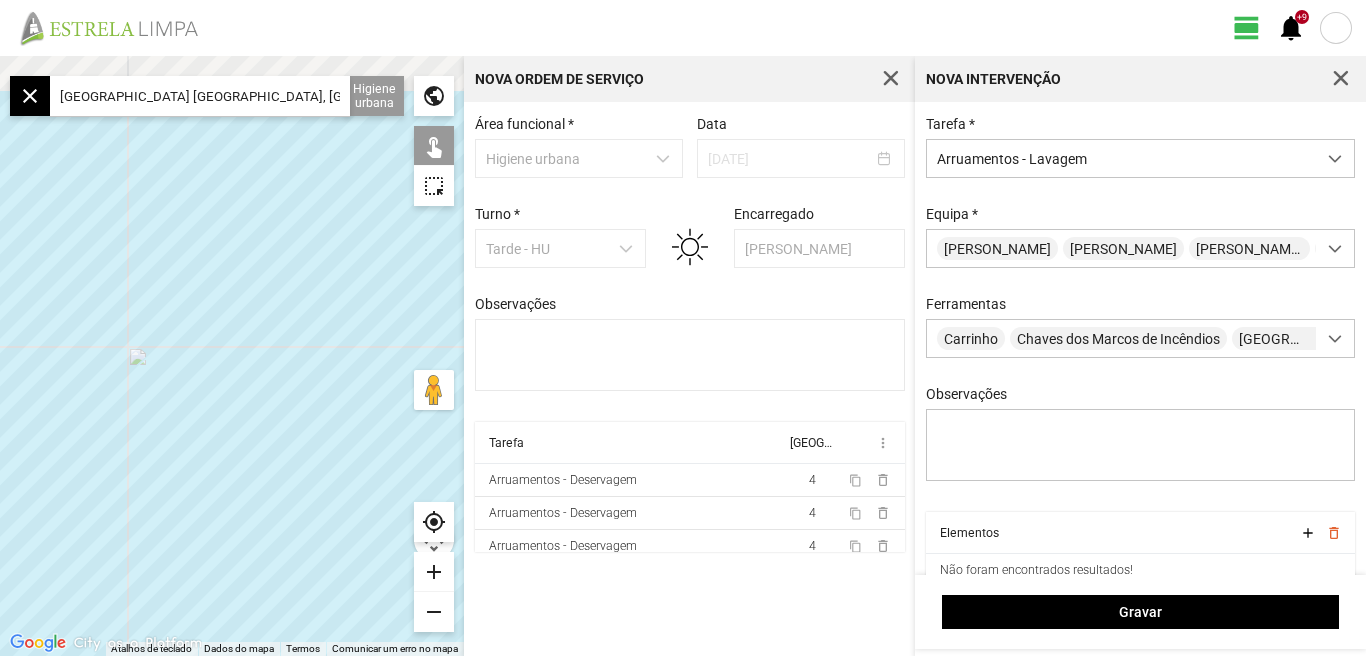 drag, startPoint x: 276, startPoint y: 303, endPoint x: 113, endPoint y: 361, distance: 173.01157 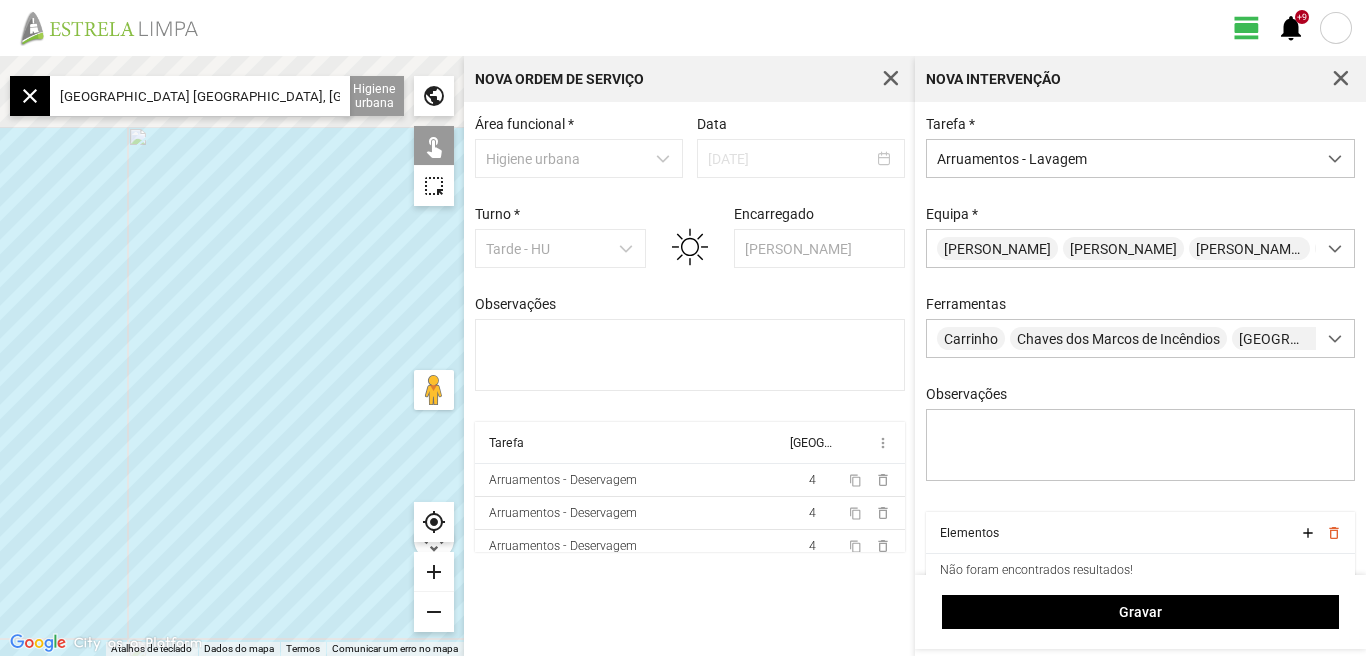drag, startPoint x: 264, startPoint y: 271, endPoint x: 156, endPoint y: 422, distance: 185.64752 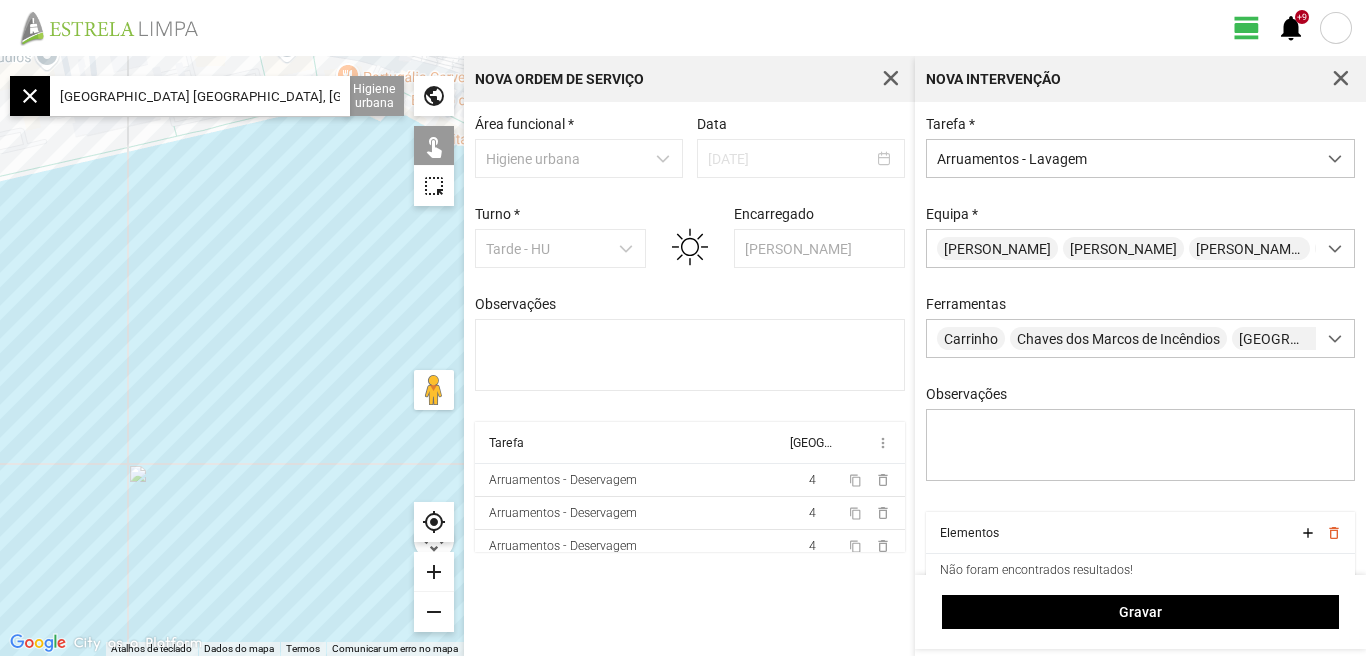 scroll, scrollTop: 0, scrollLeft: 16, axis: horizontal 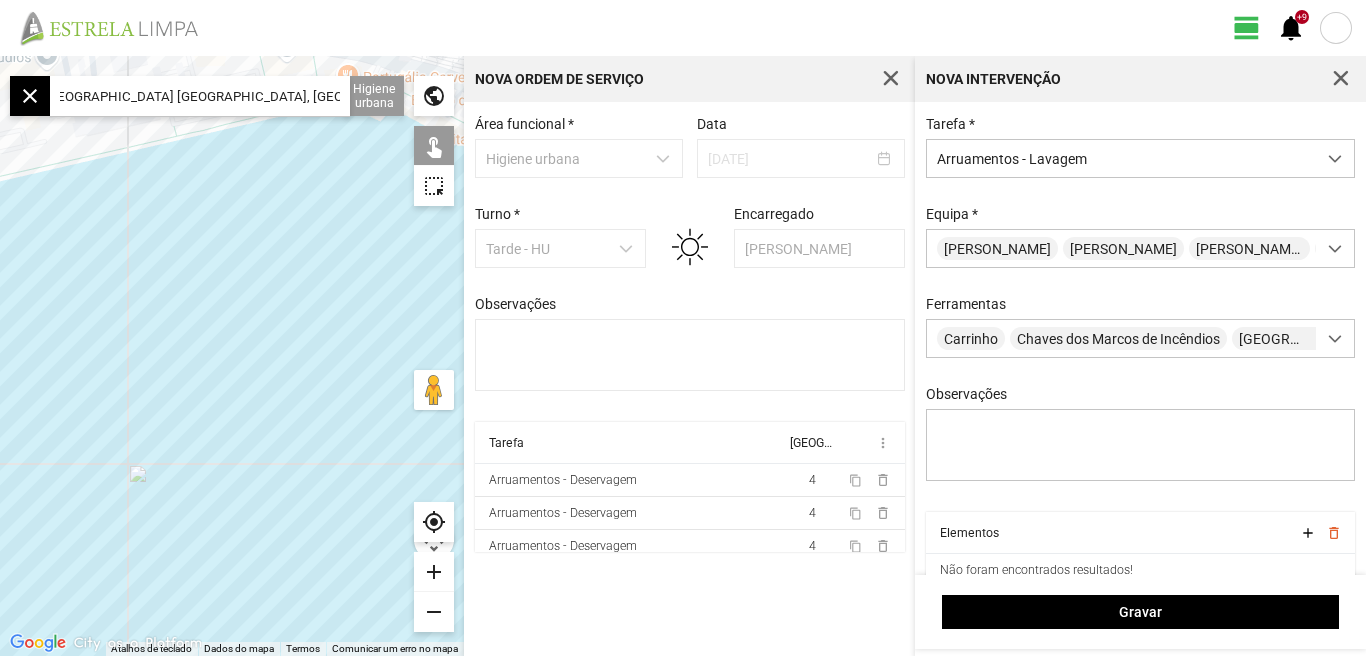 drag, startPoint x: 339, startPoint y: 96, endPoint x: 92, endPoint y: 92, distance: 247.03238 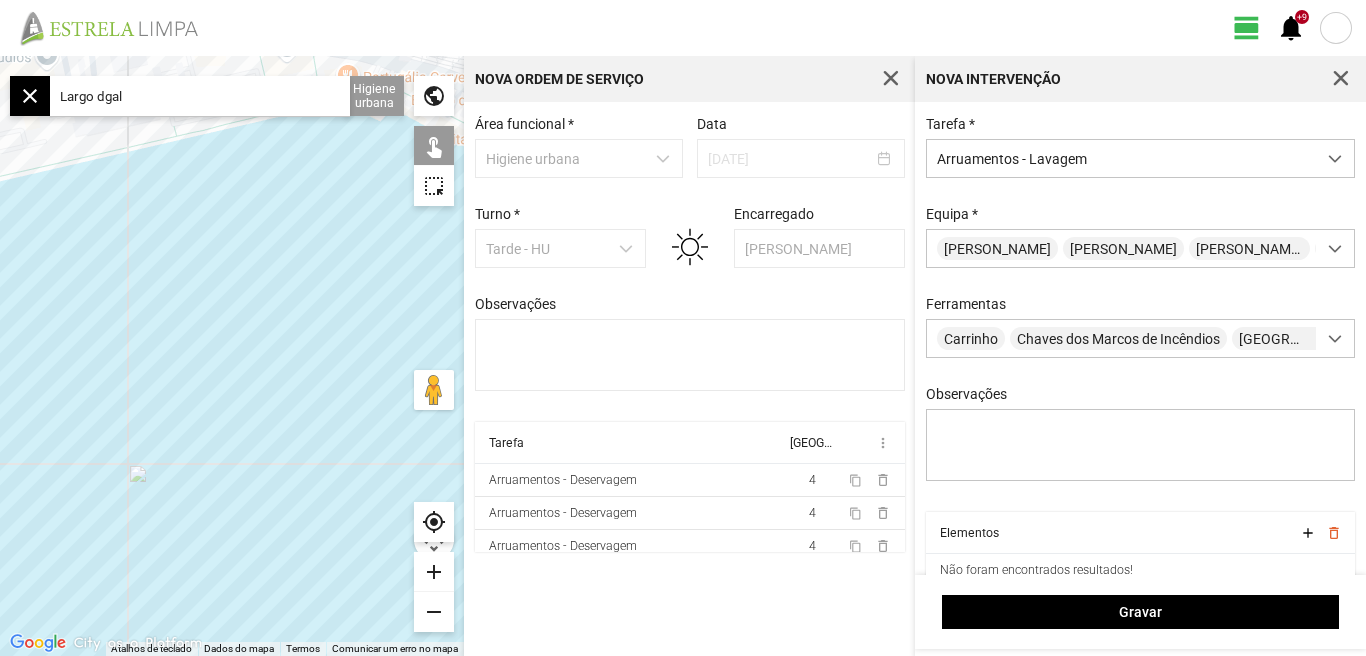 scroll, scrollTop: 0, scrollLeft: 0, axis: both 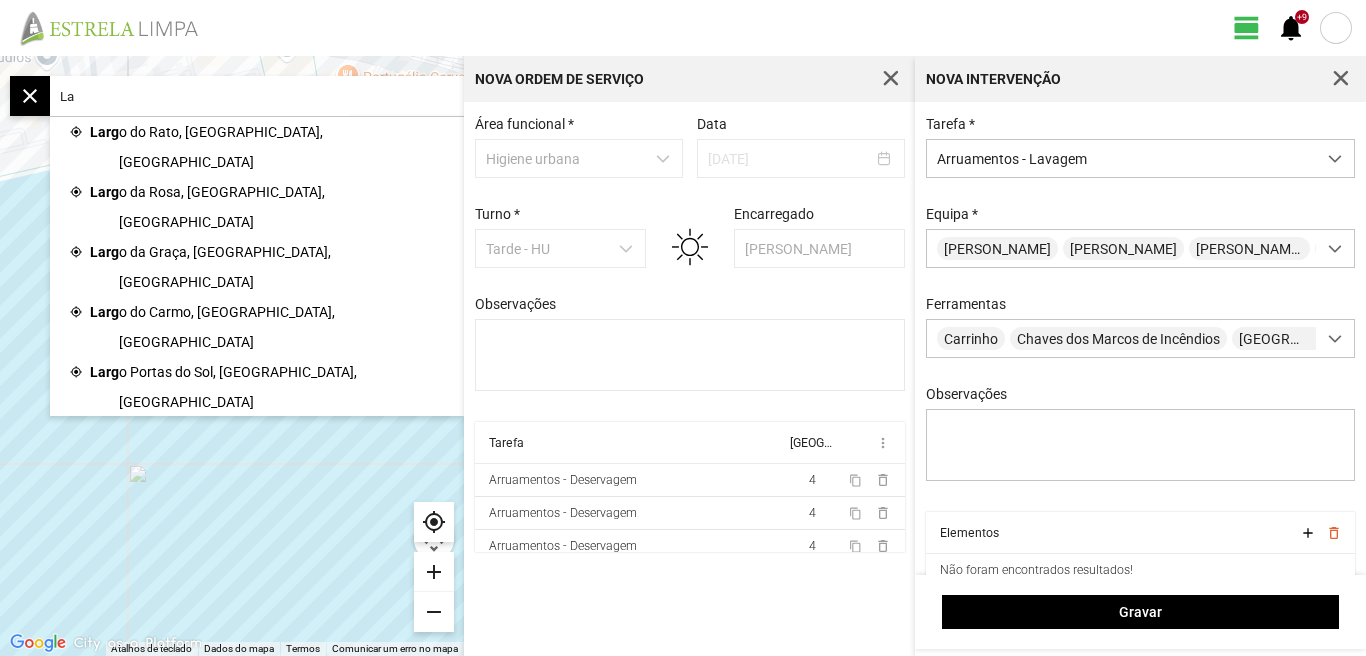 type on "L" 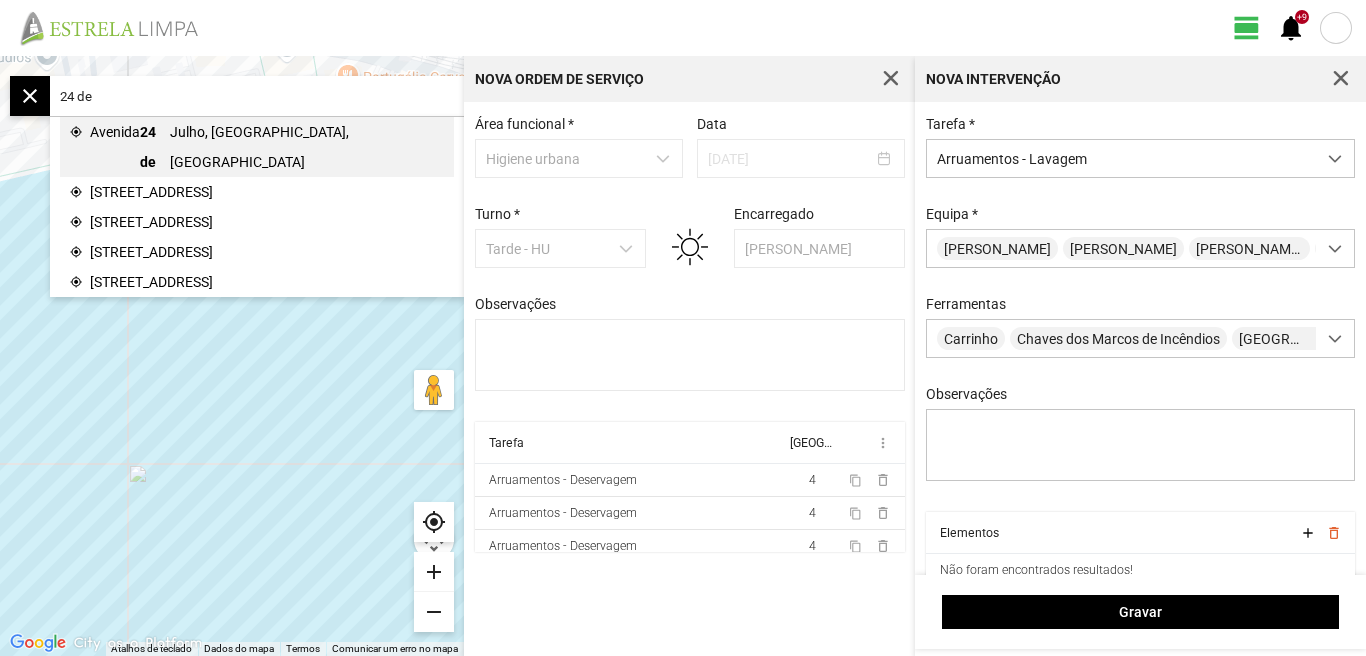 click on "24 de" 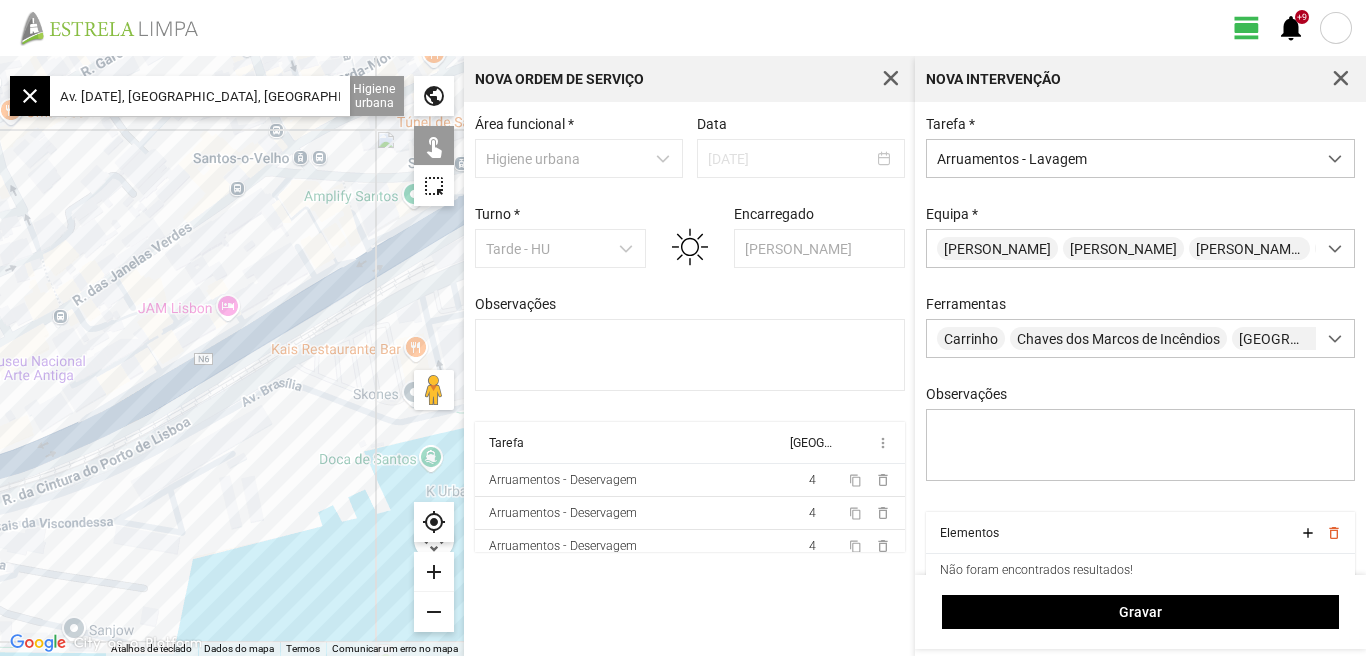 drag, startPoint x: 175, startPoint y: 469, endPoint x: 391, endPoint y: 396, distance: 228.0022 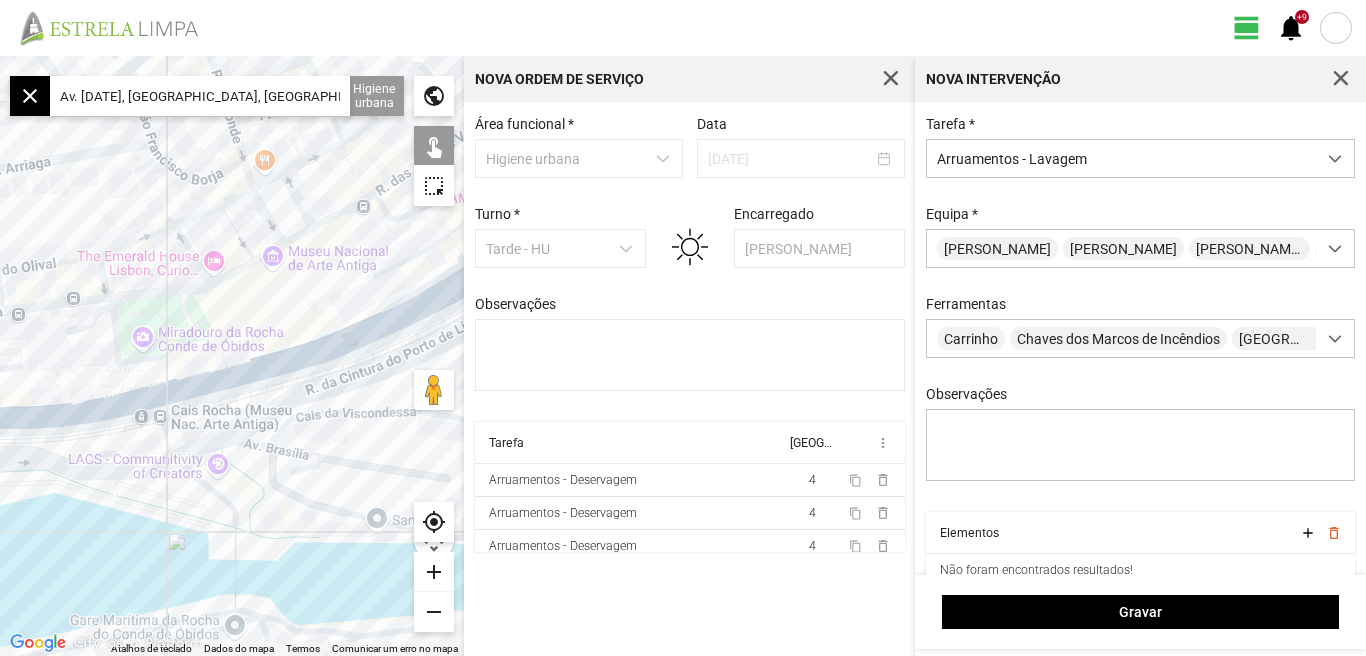 drag, startPoint x: 201, startPoint y: 447, endPoint x: 393, endPoint y: 440, distance: 192.12756 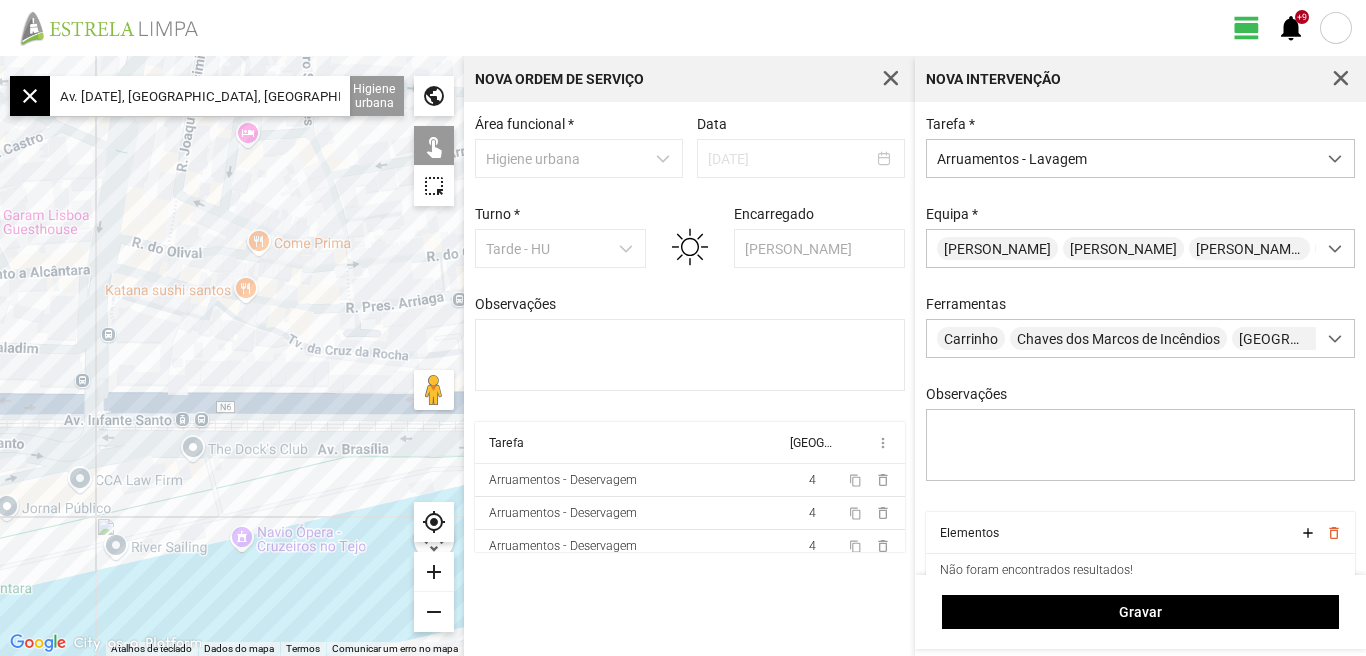 click 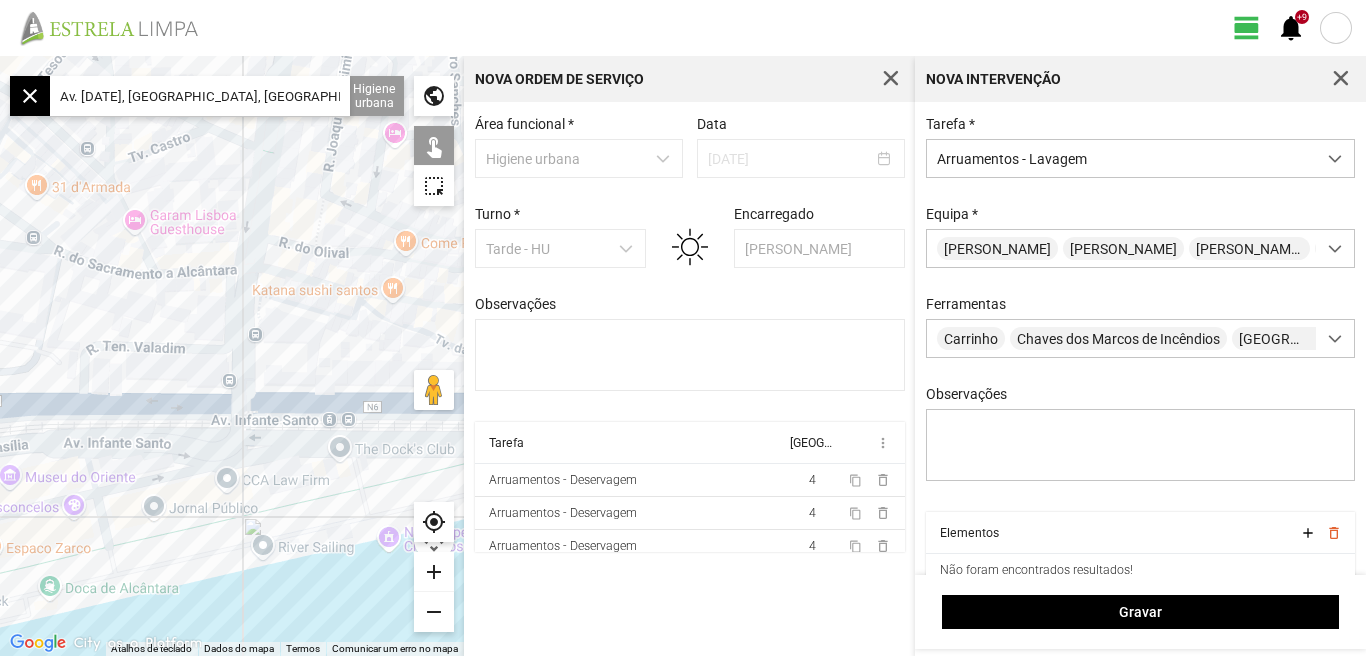drag, startPoint x: 163, startPoint y: 461, endPoint x: 325, endPoint y: 448, distance: 162.52077 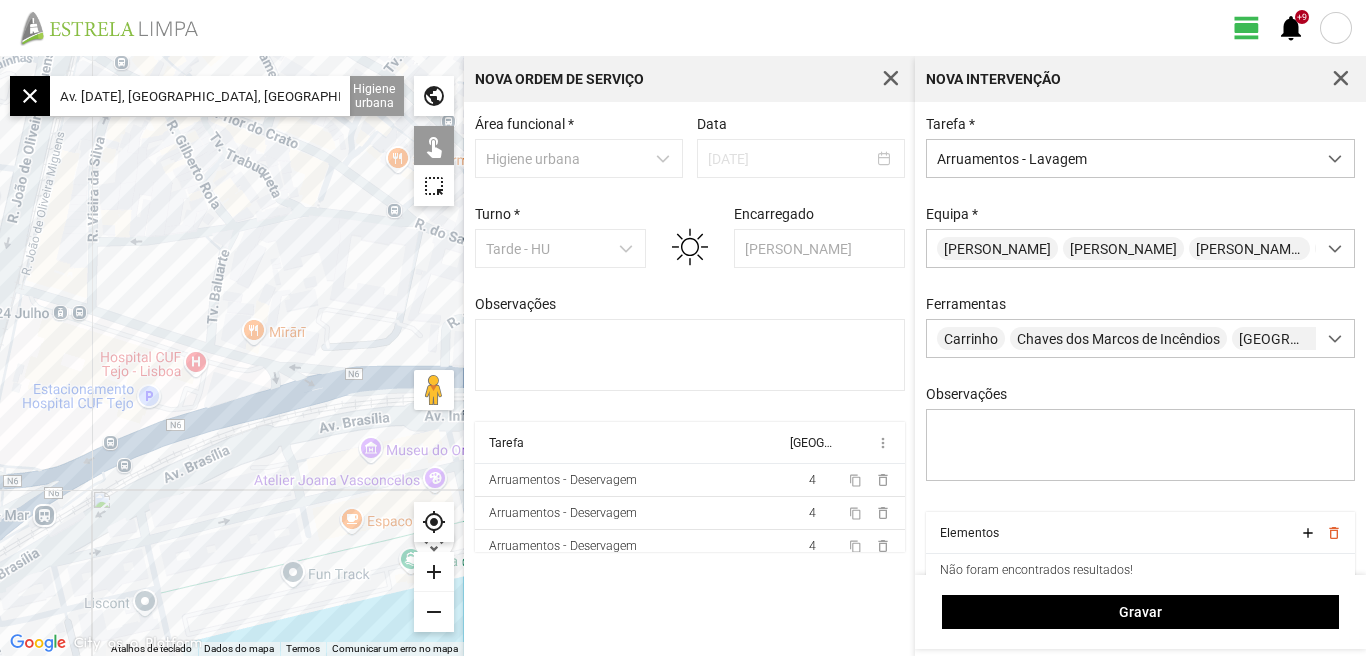 drag, startPoint x: 185, startPoint y: 467, endPoint x: 378, endPoint y: 445, distance: 194.24983 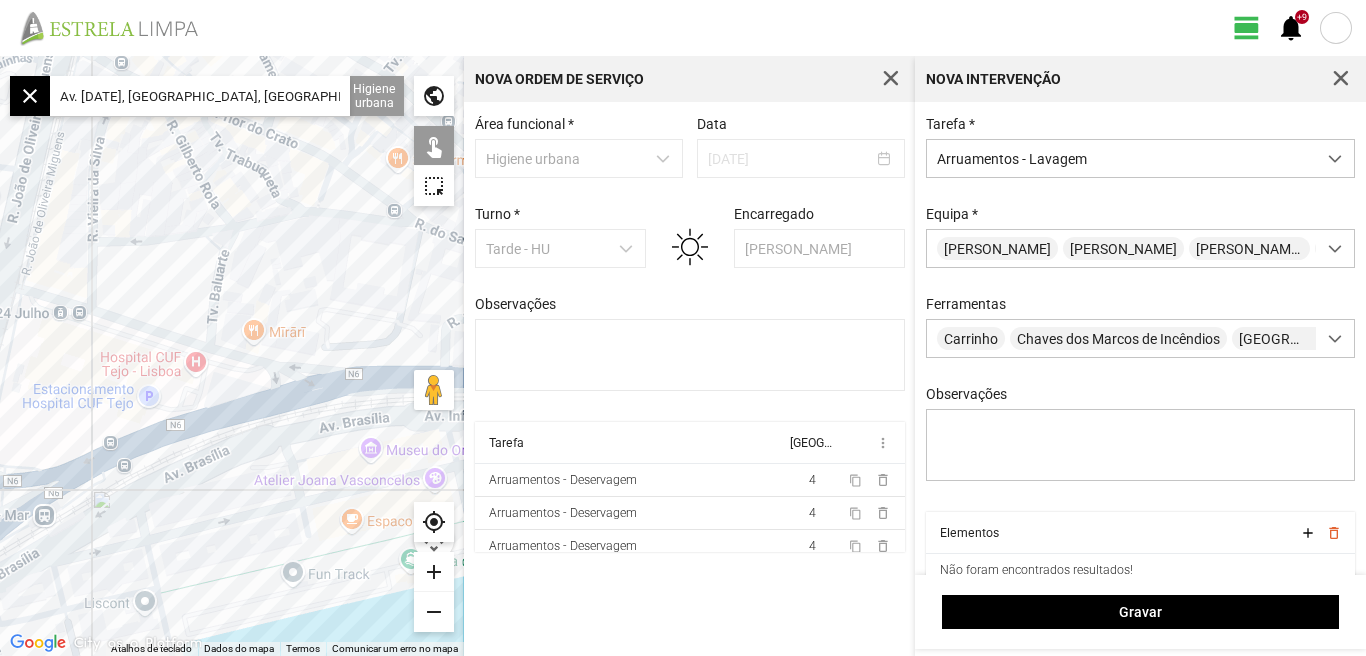 click 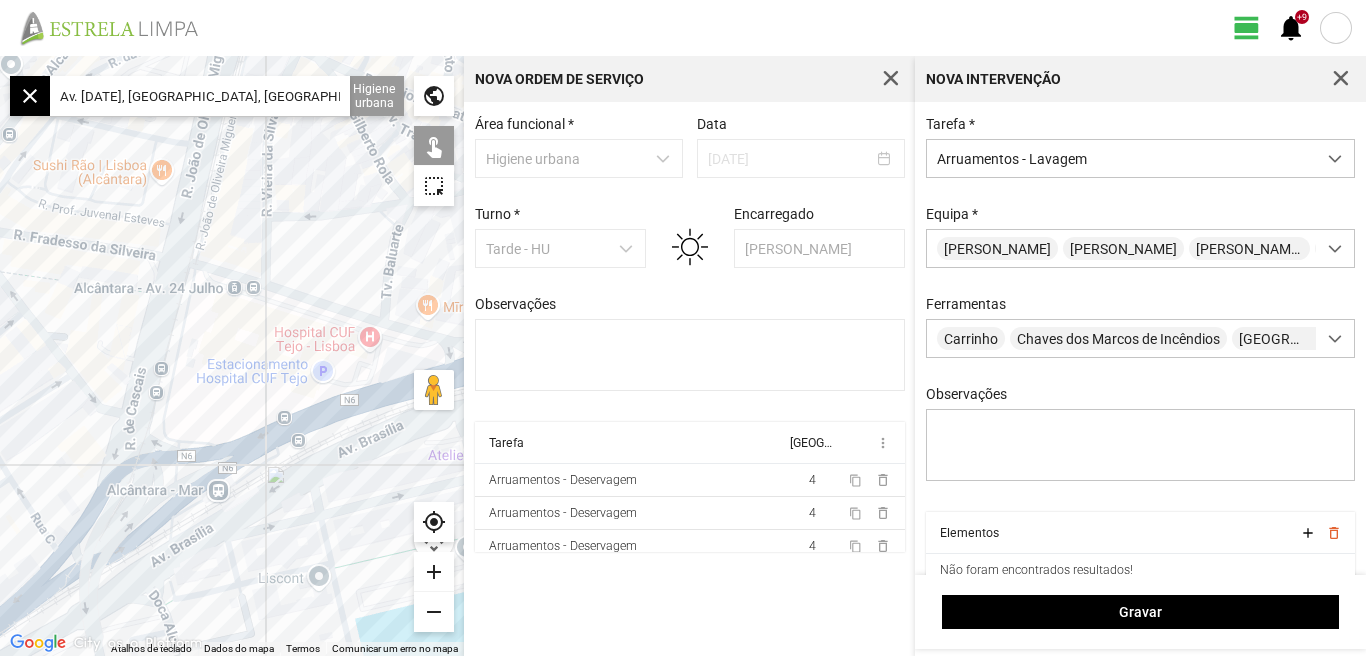 click 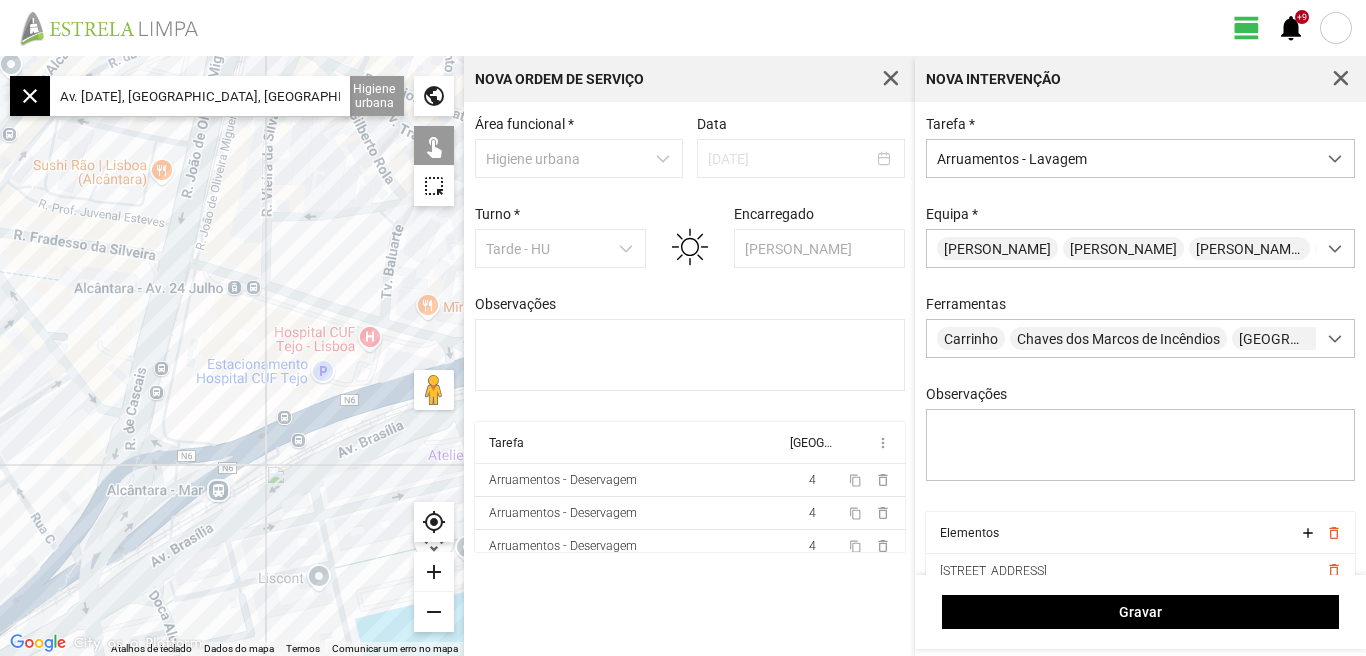 scroll, scrollTop: 85, scrollLeft: 0, axis: vertical 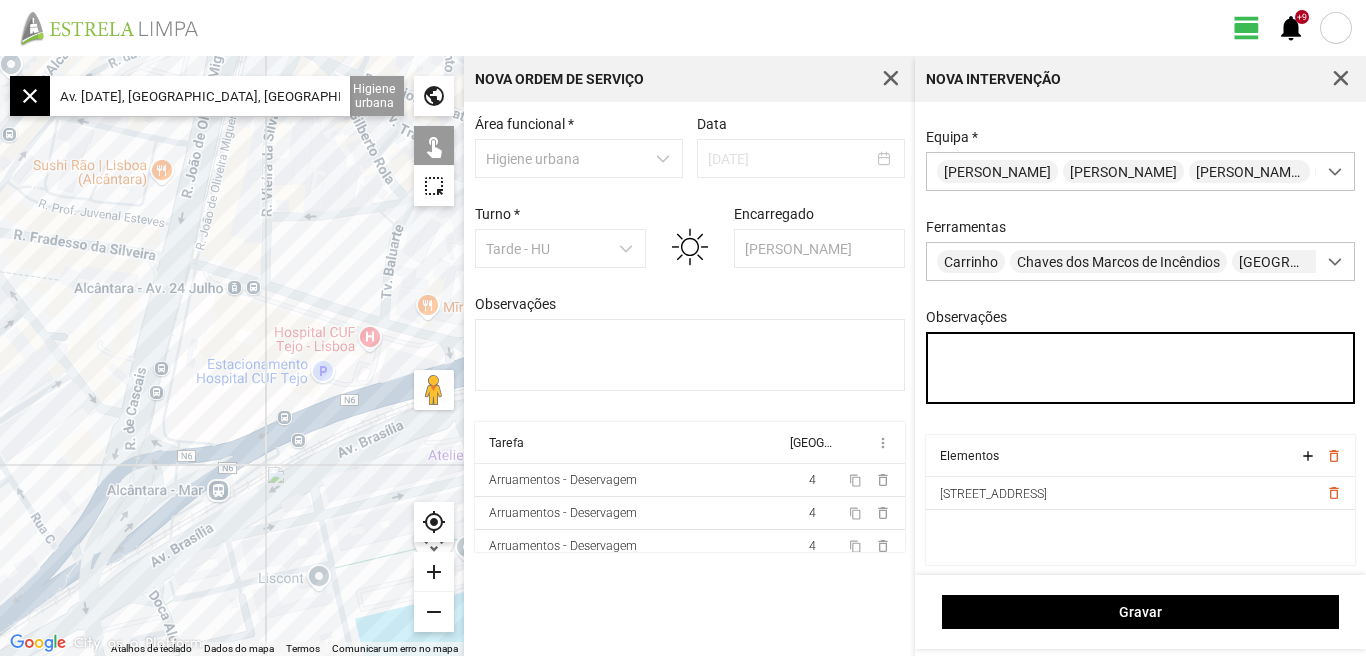 click on "Observações" at bounding box center (1141, 368) 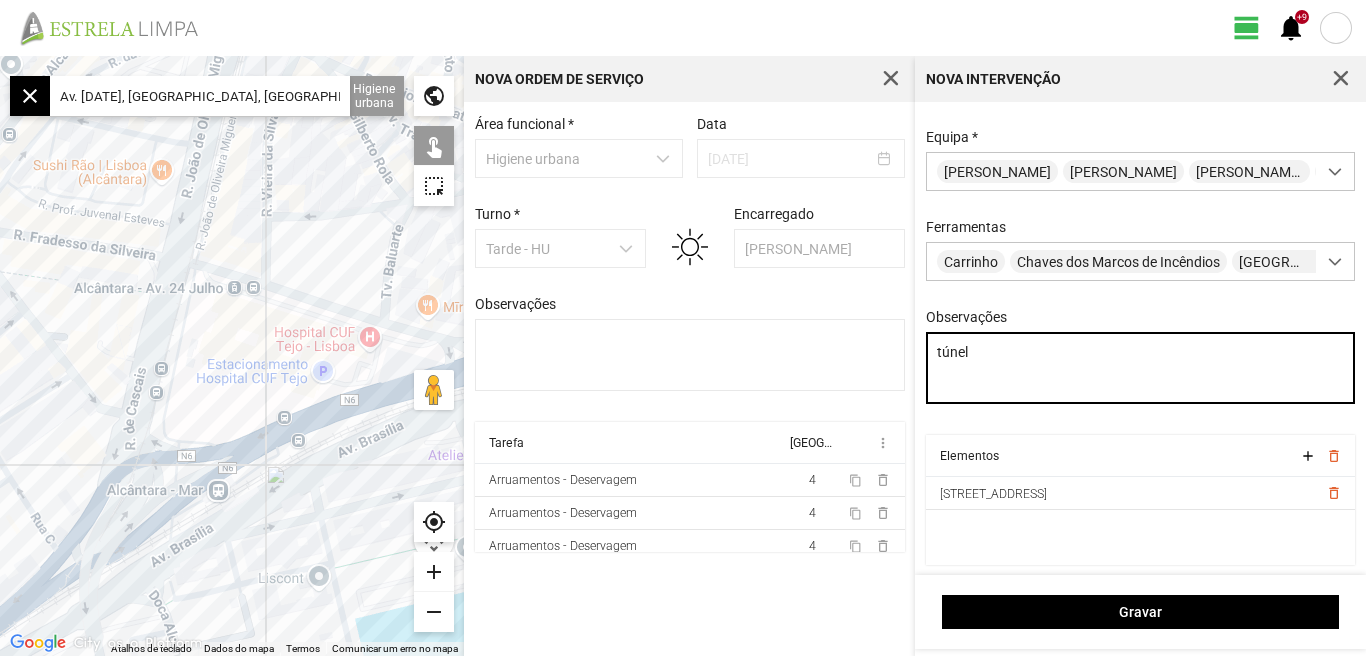 click on "túnel" at bounding box center (1141, 368) 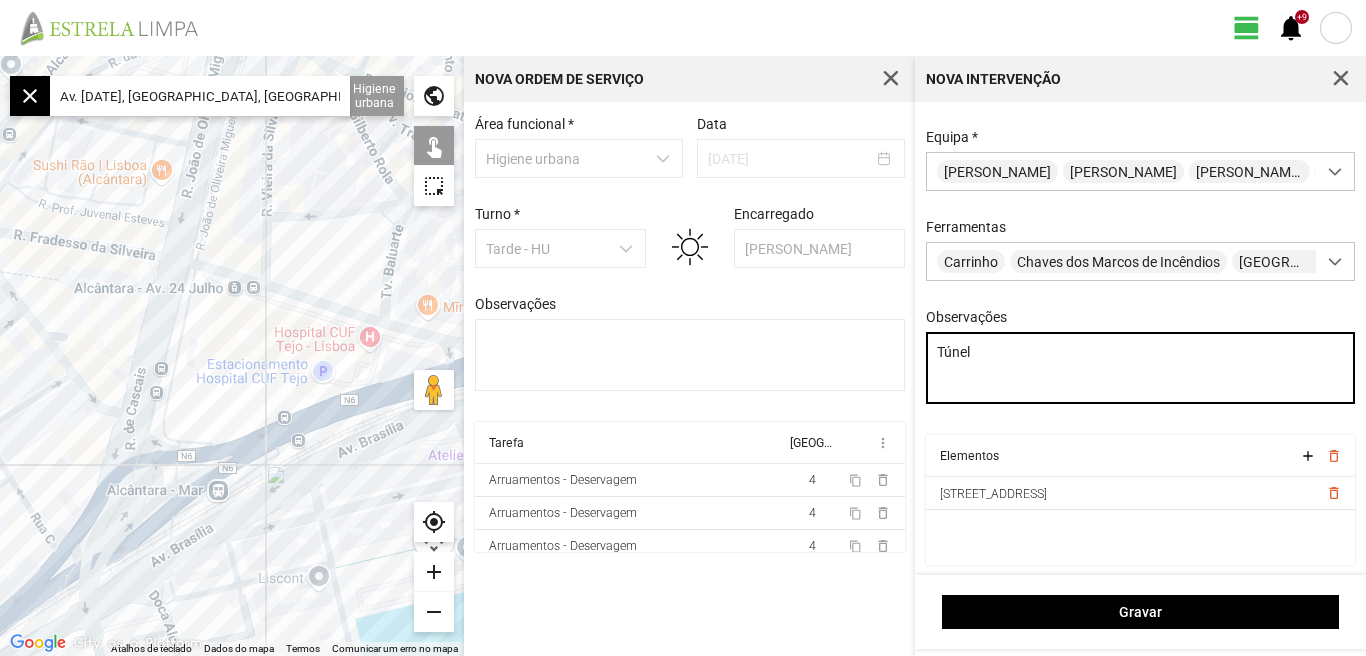 click on "Túnel" at bounding box center [1141, 368] 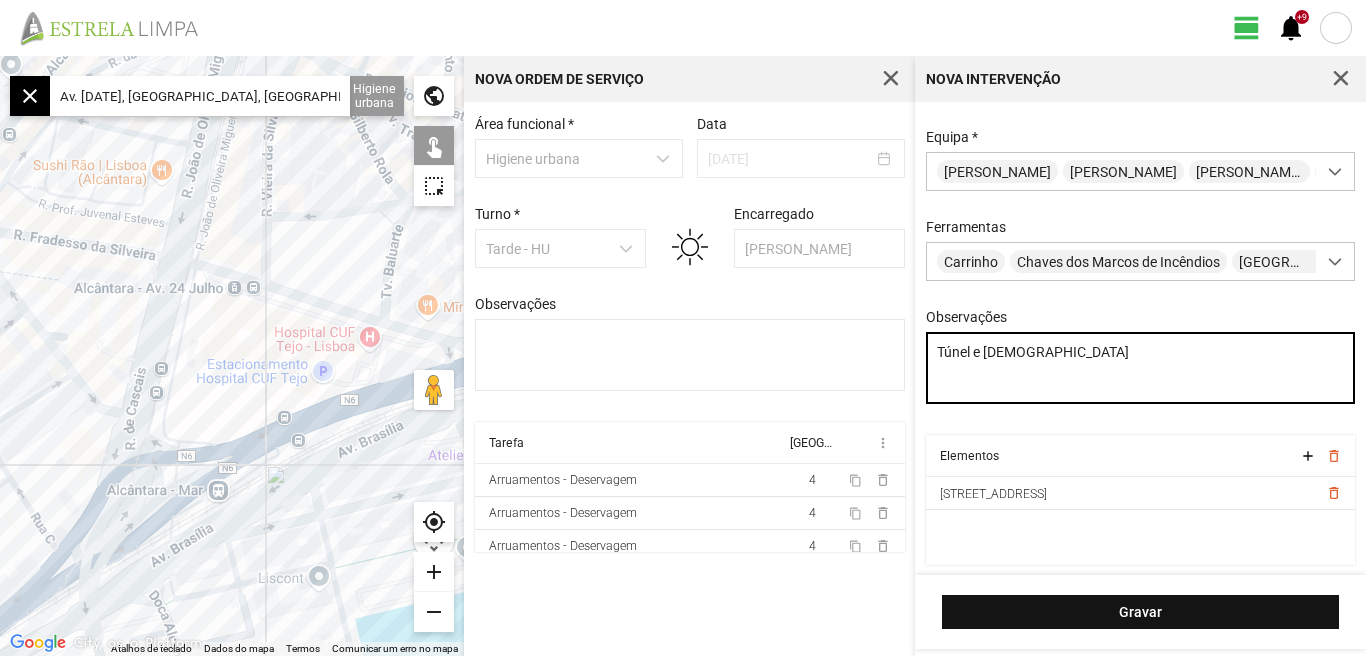 type on "Túnel e [DEMOGRAPHIC_DATA]" 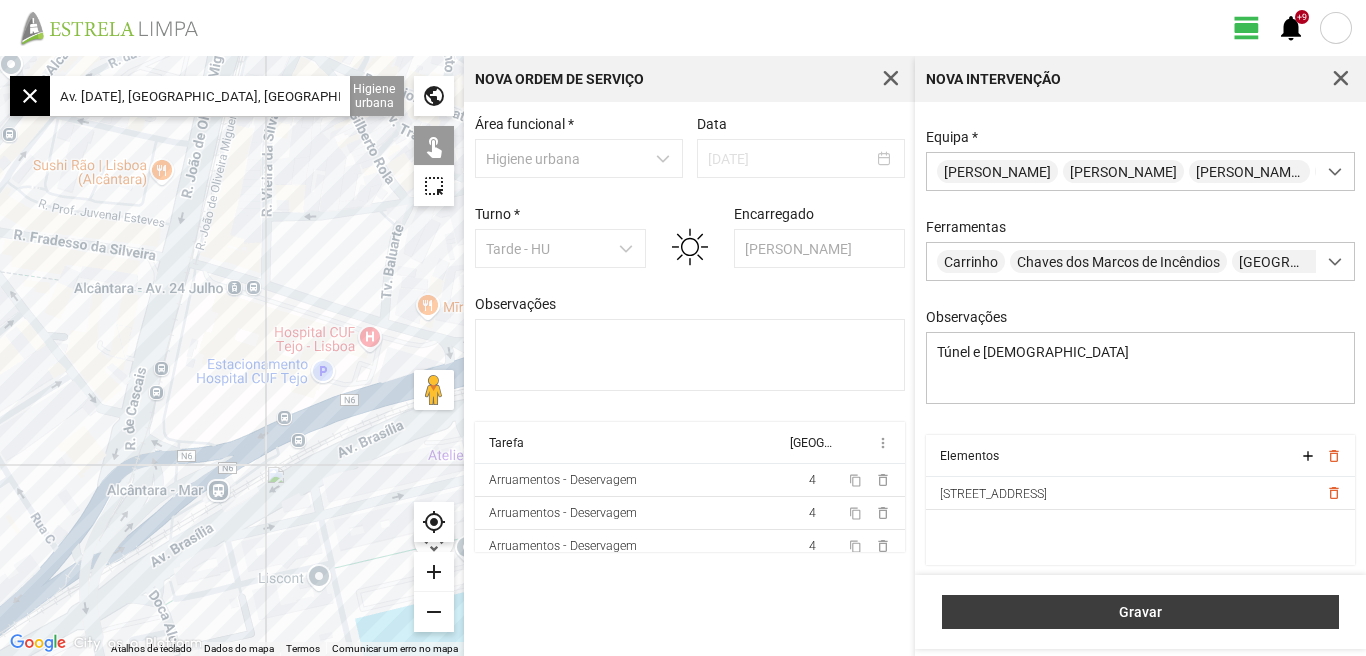 click on "Gravar" at bounding box center [1141, 612] 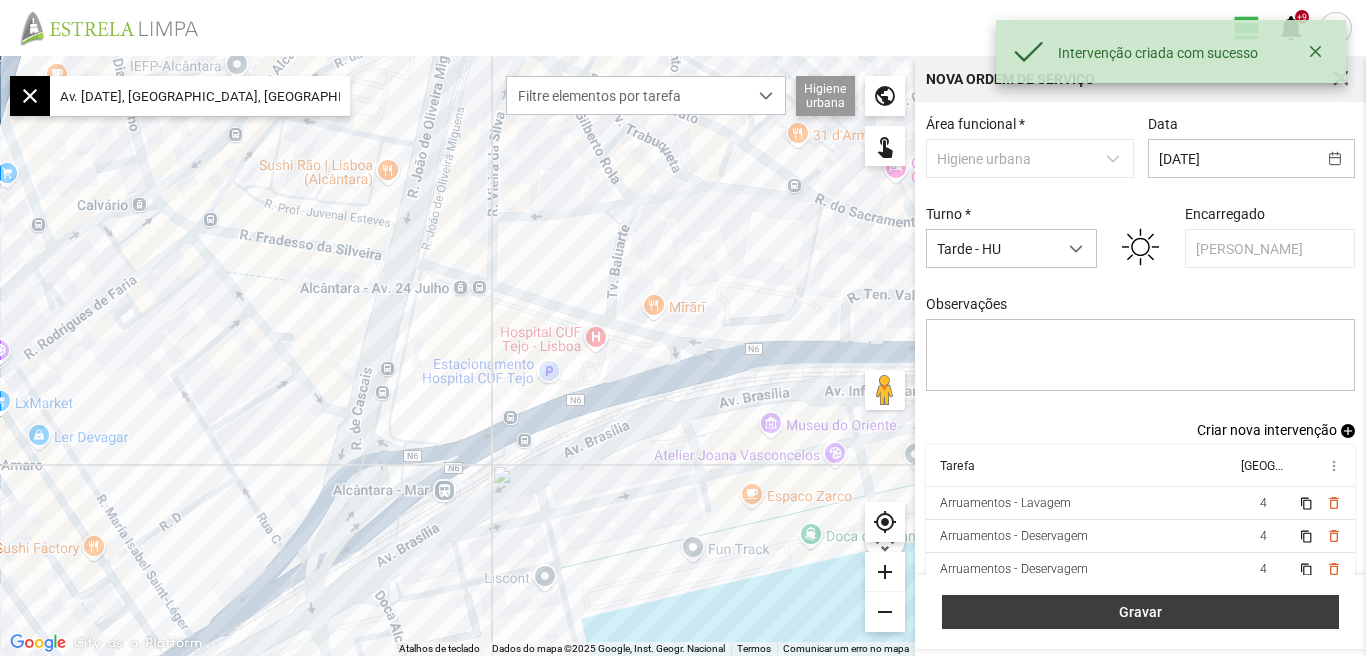 click on "Gravar" at bounding box center (1141, 612) 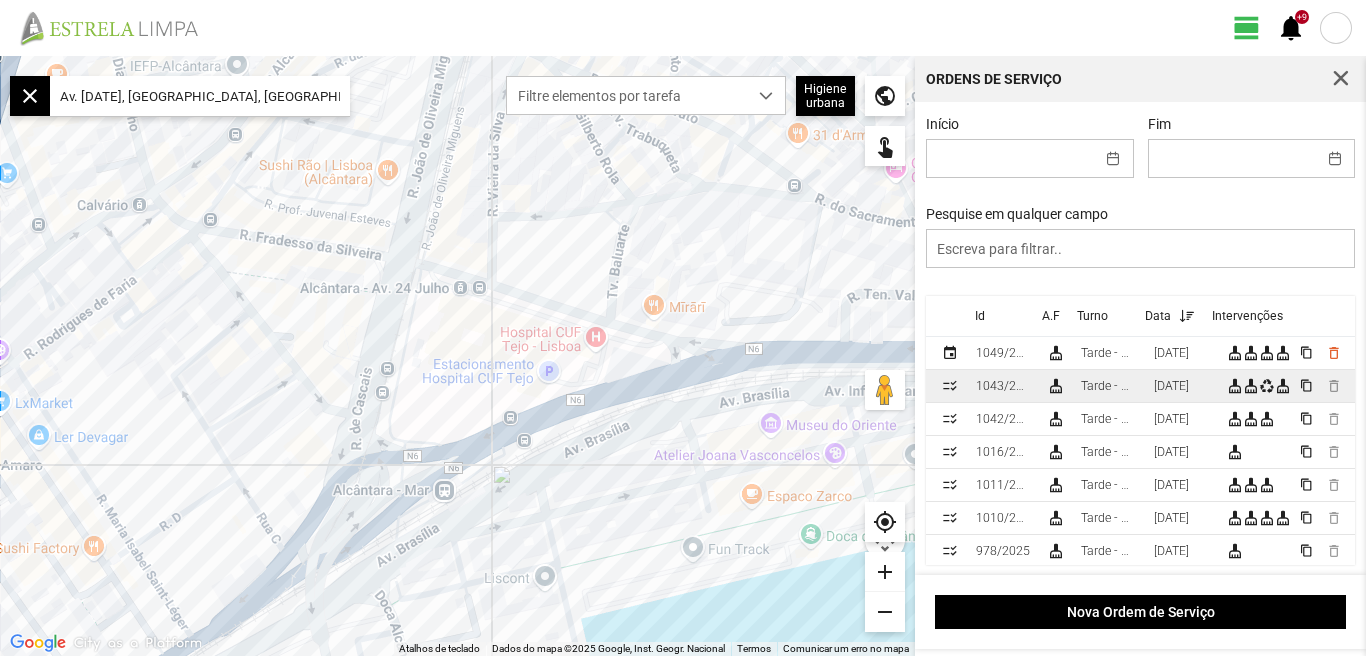 click on "[DATE]" at bounding box center (1171, 386) 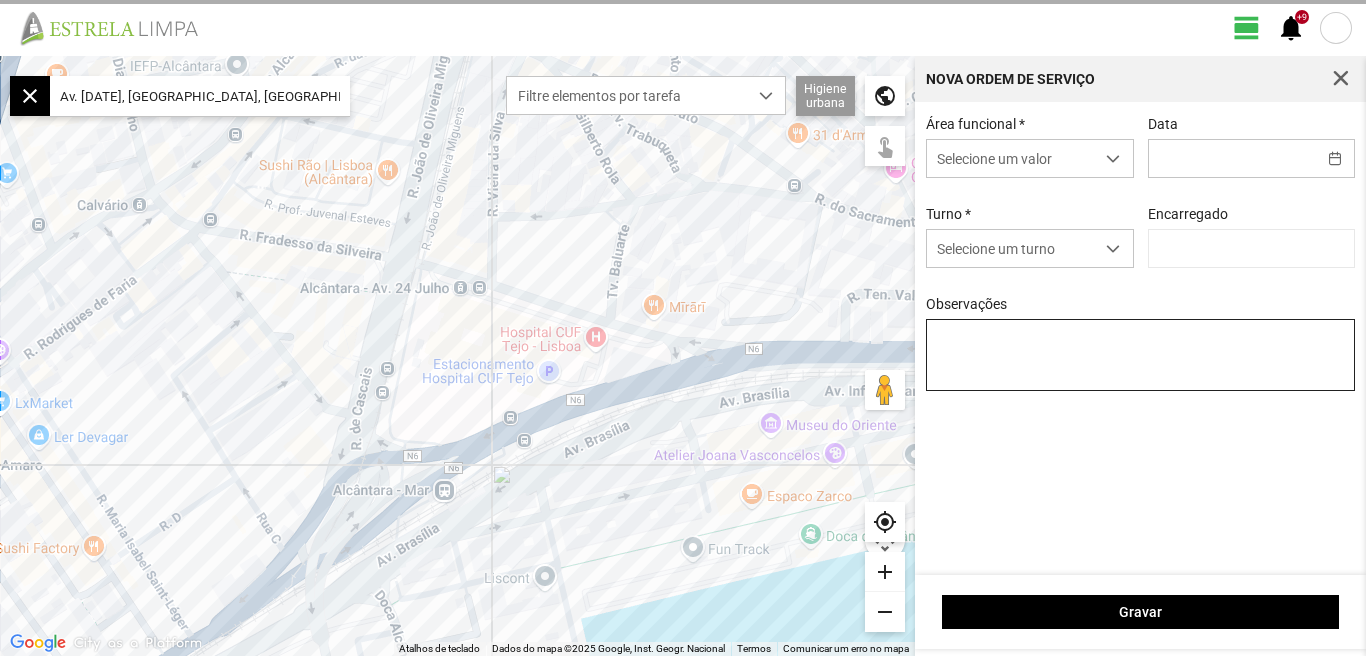 type on "[DATE]" 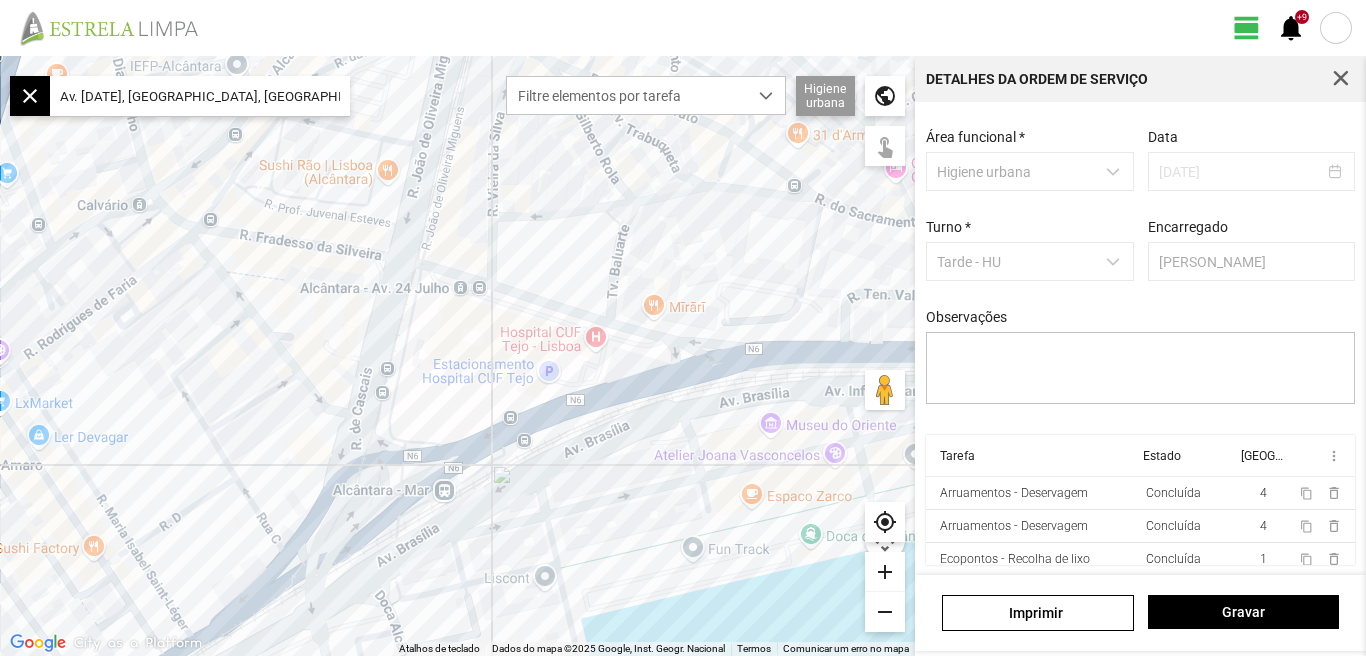 scroll, scrollTop: 85, scrollLeft: 0, axis: vertical 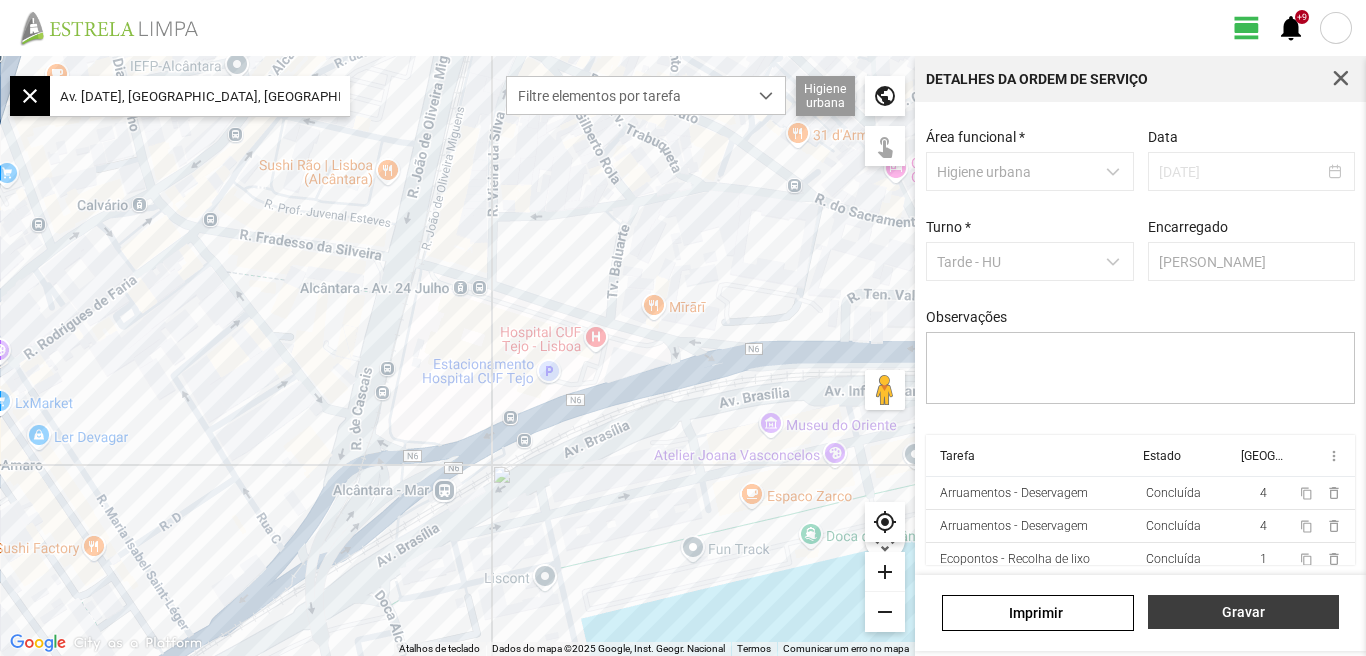 click on "Gravar" at bounding box center [1243, 612] 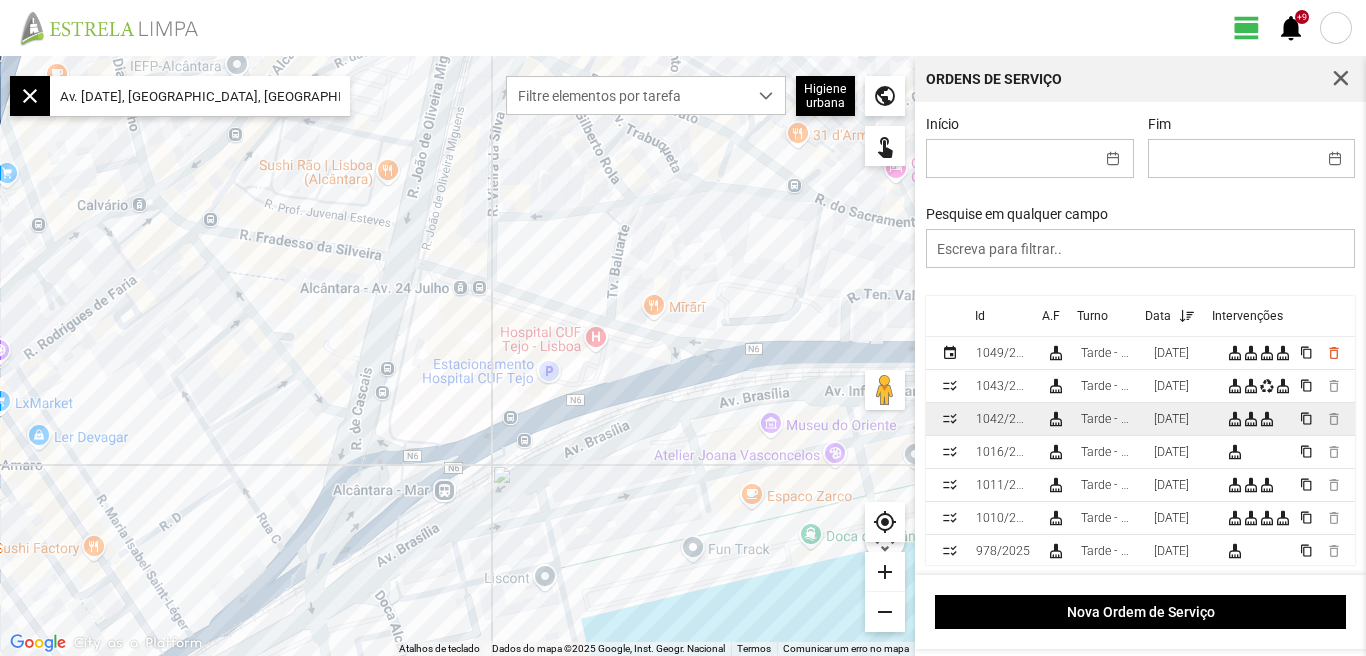click on "[DATE]" at bounding box center (1171, 419) 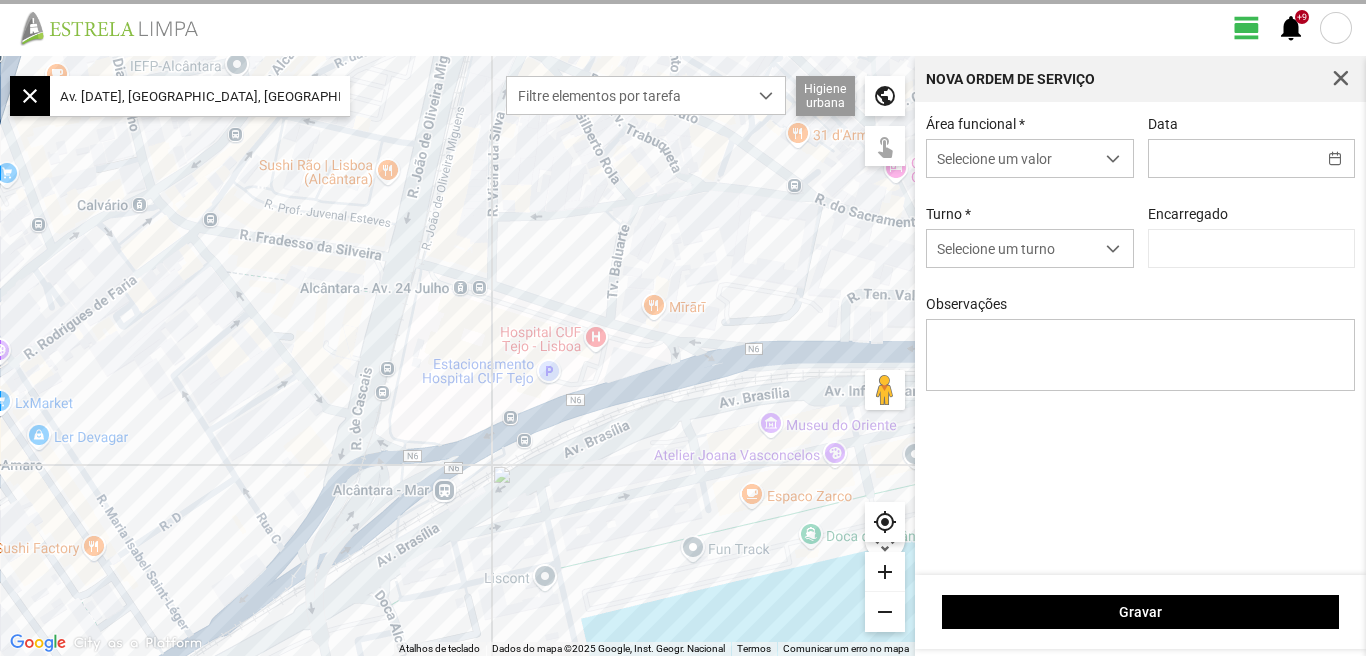 type on "[DATE]" 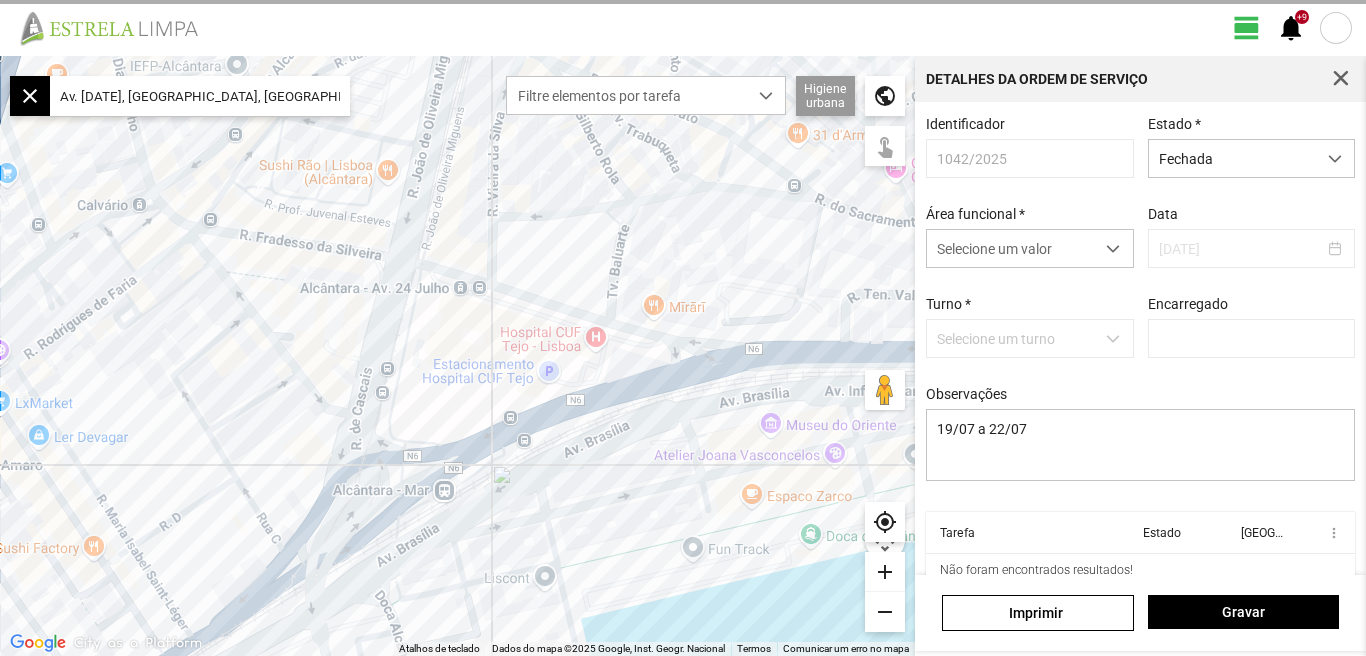 type on "[PERSON_NAME]" 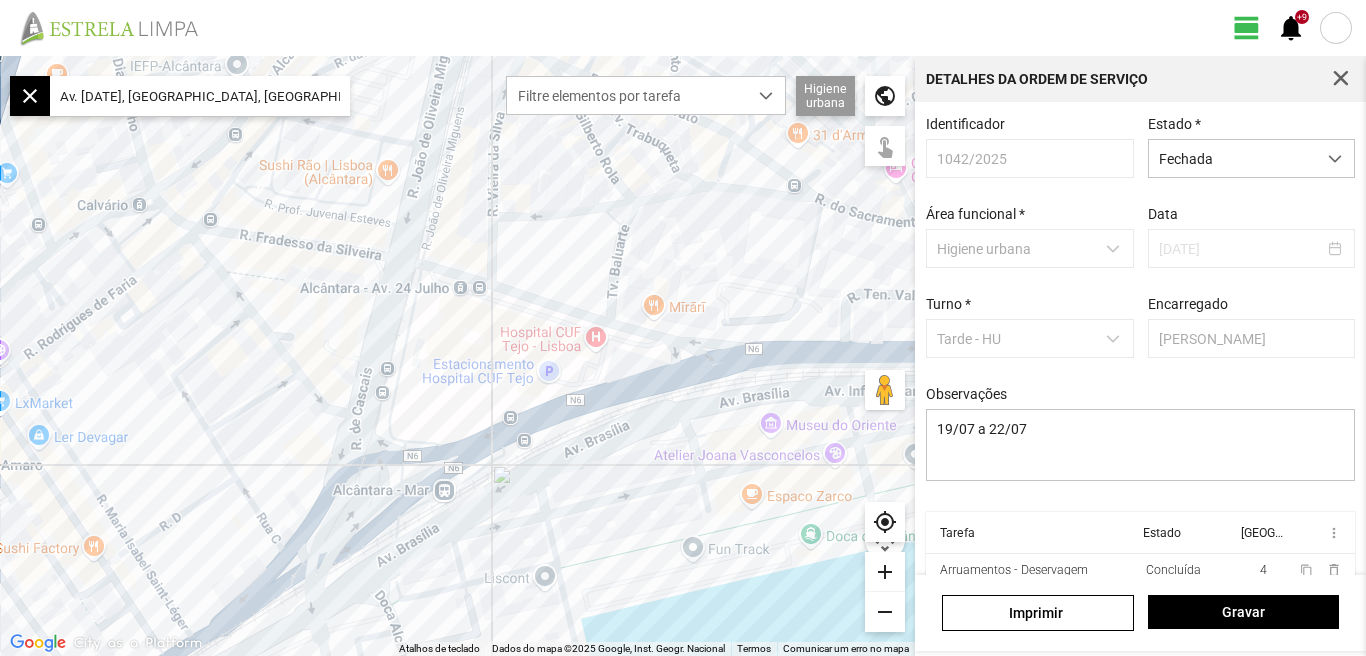 scroll, scrollTop: 85, scrollLeft: 0, axis: vertical 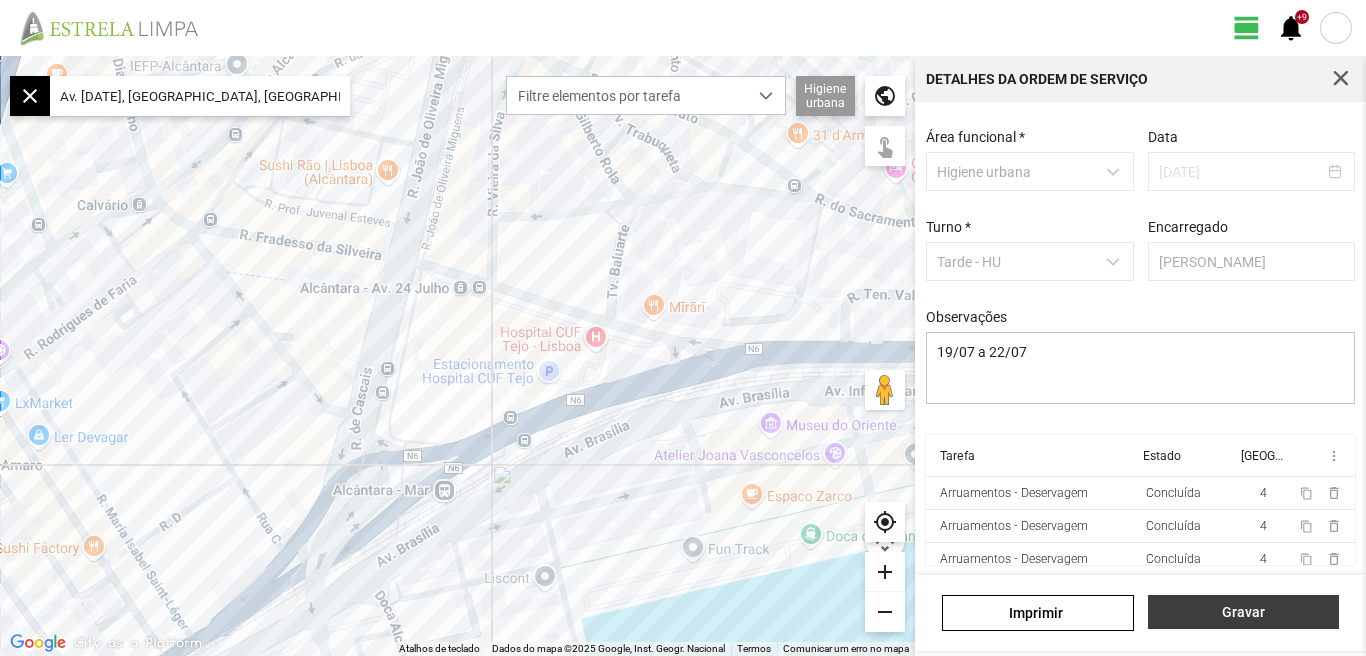 click on "Gravar" at bounding box center (1243, 612) 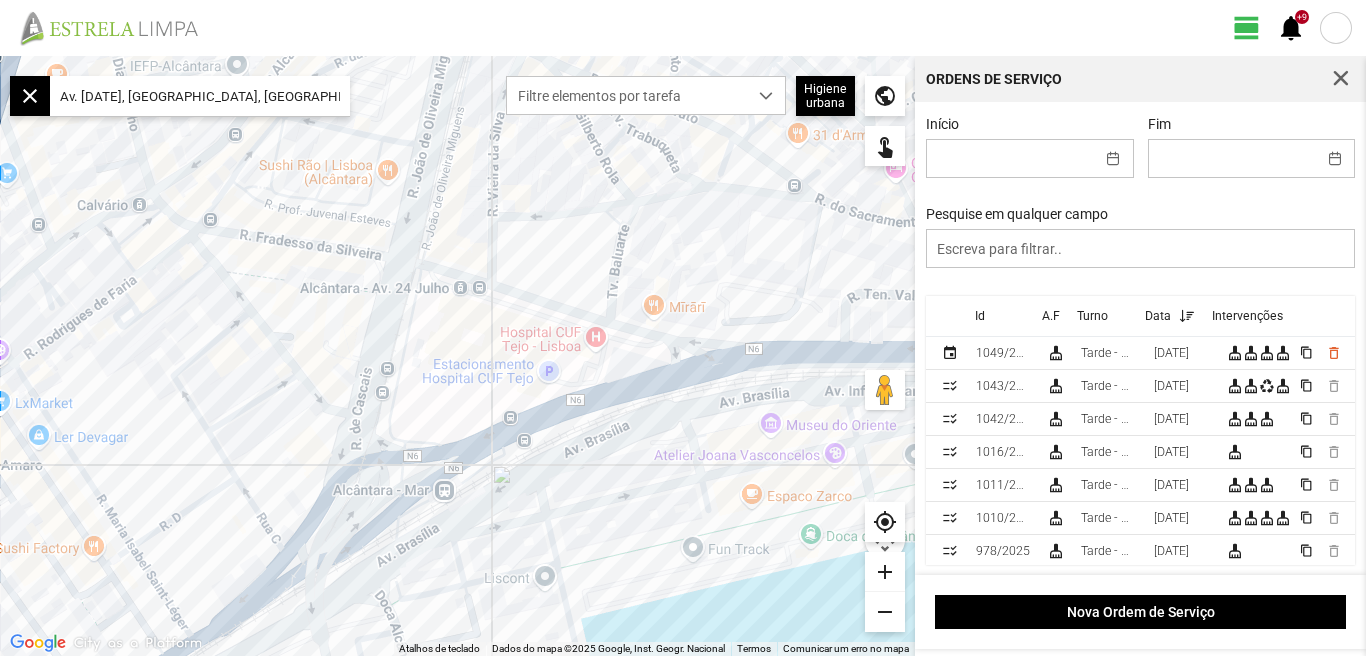 click on "Av. [DATE], [GEOGRAPHIC_DATA], [GEOGRAPHIC_DATA]" 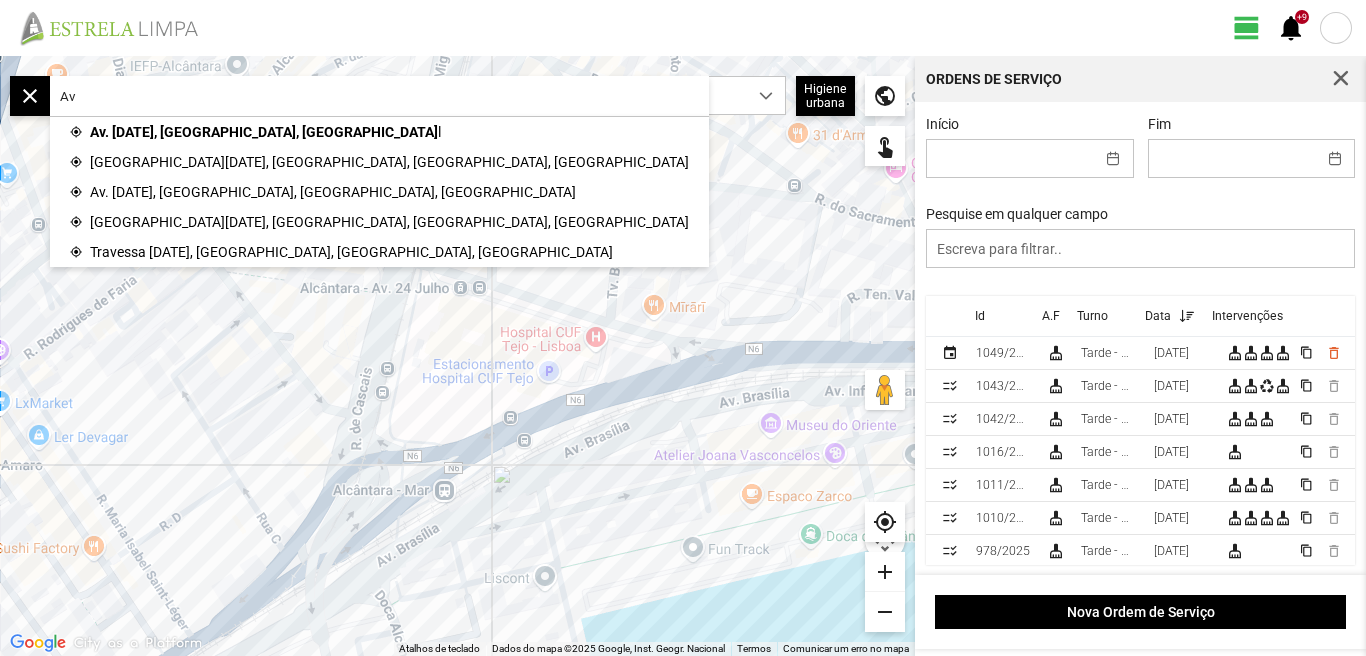 type on "A" 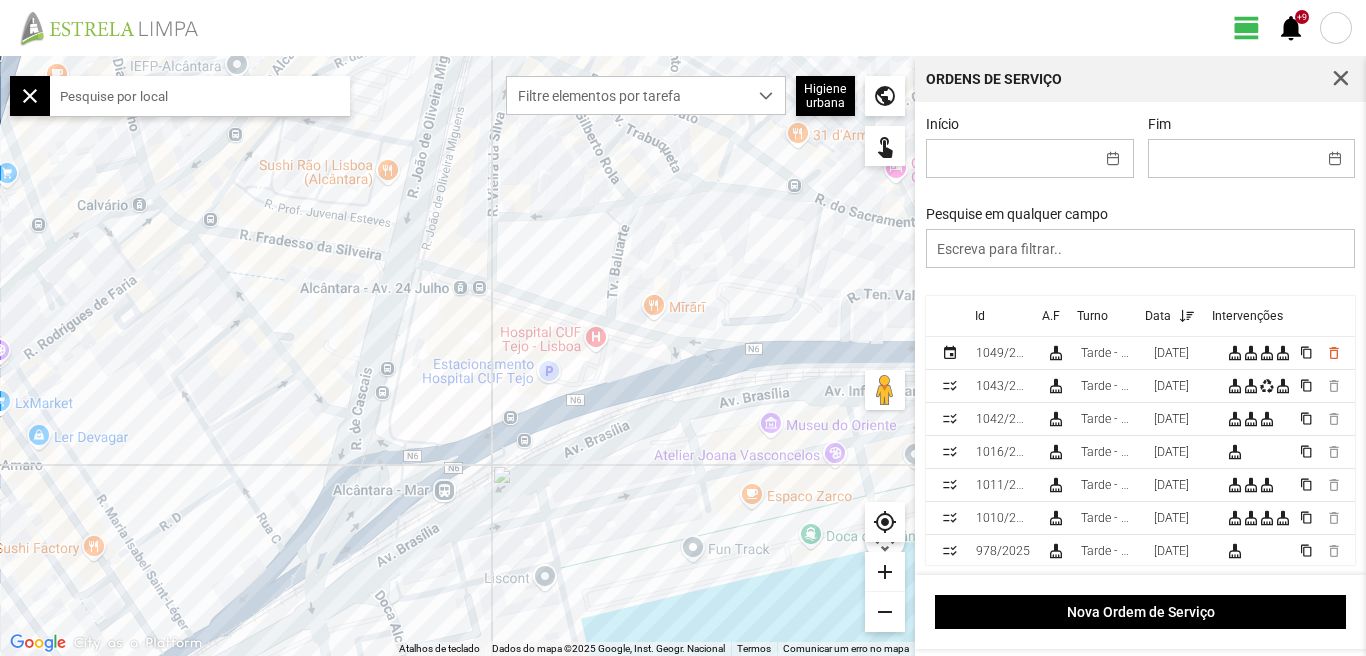 type on "o" 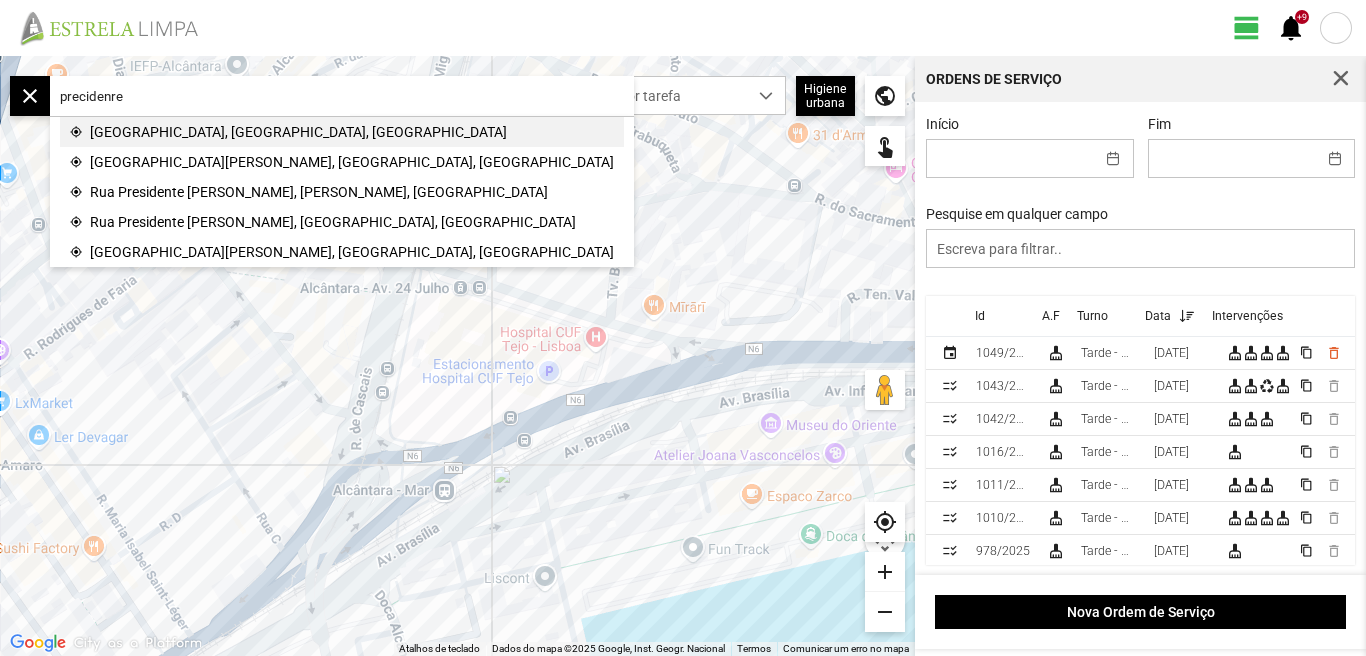 click on "[GEOGRAPHIC_DATA], [GEOGRAPHIC_DATA], [GEOGRAPHIC_DATA]" 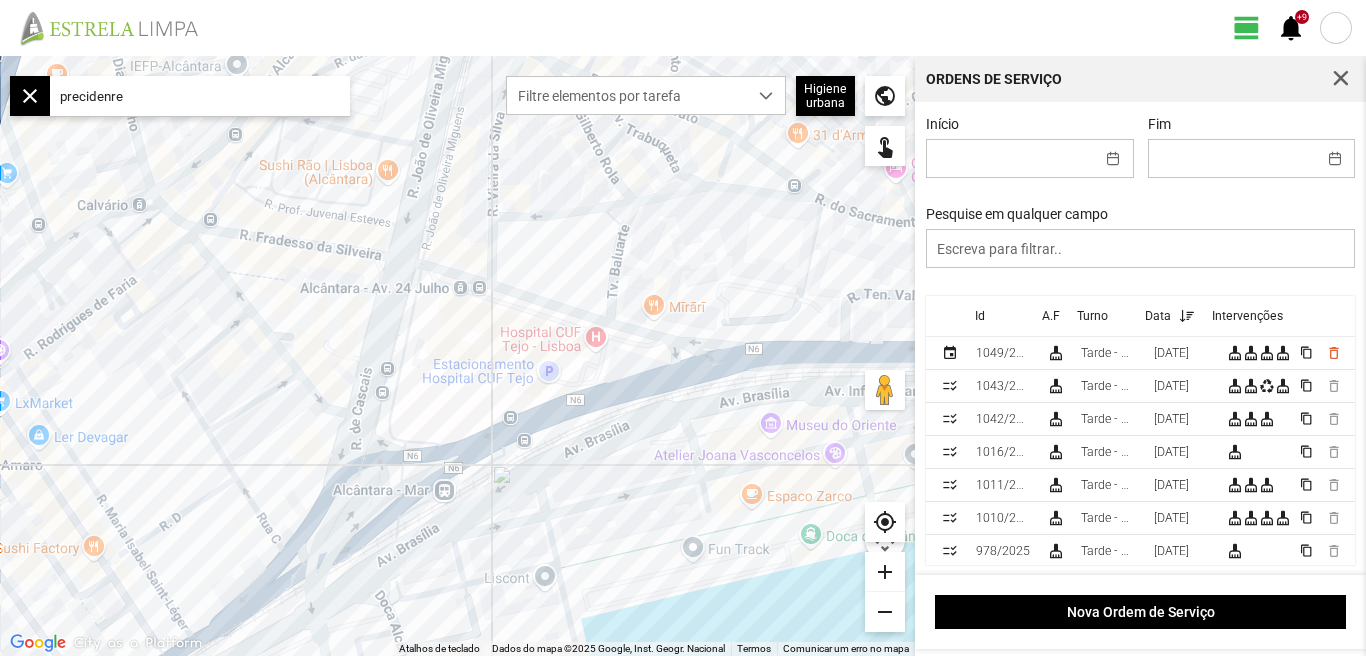 type on "R. Pres. [GEOGRAPHIC_DATA], 1200 [GEOGRAPHIC_DATA], [GEOGRAPHIC_DATA]" 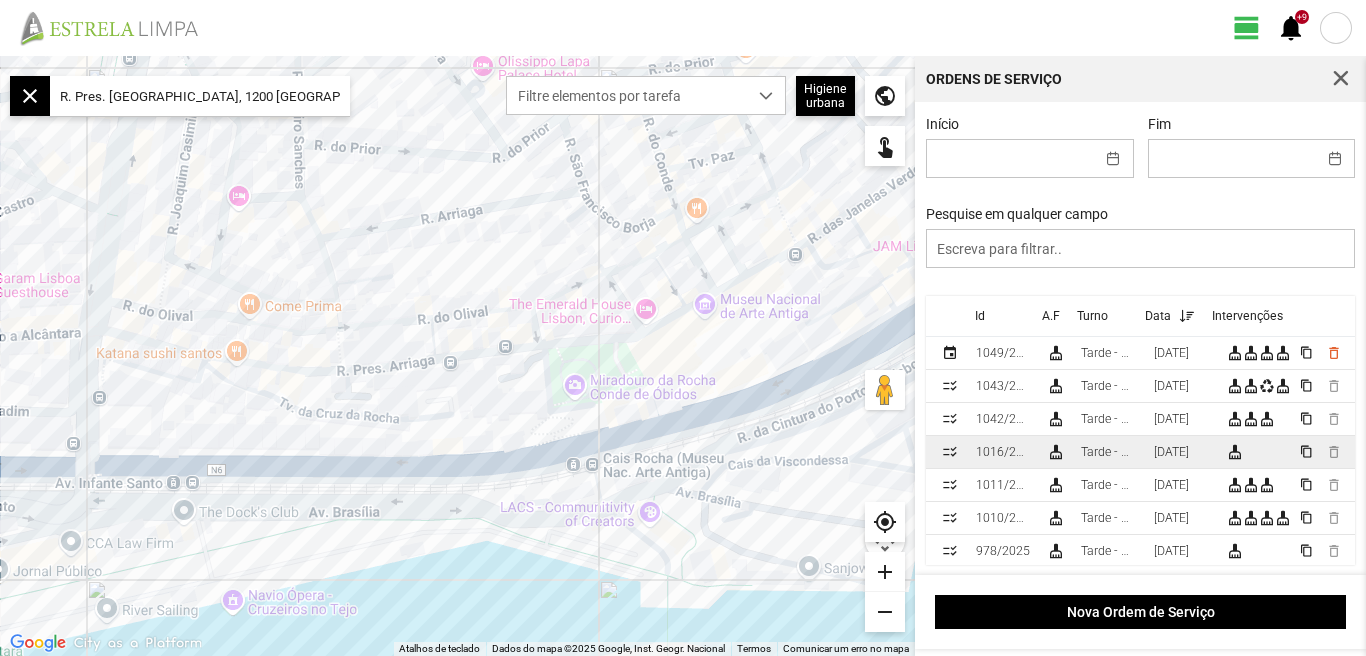 click on "[DATE]" at bounding box center [1171, 452] 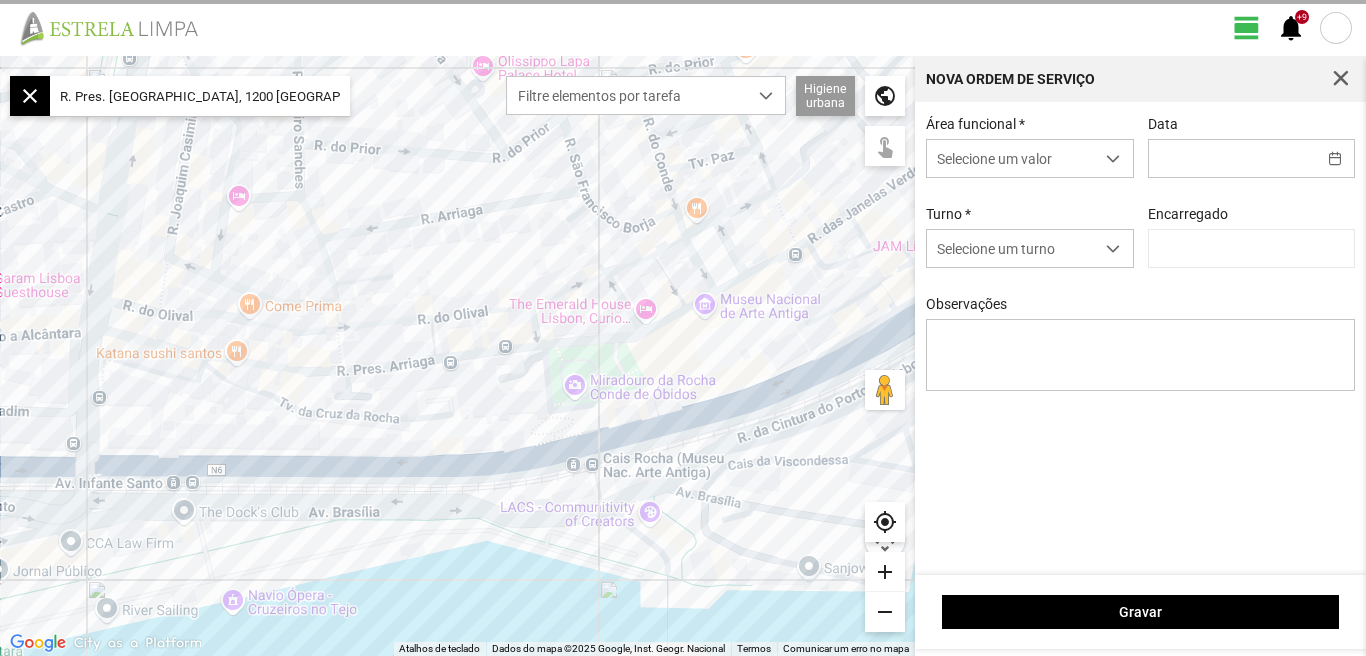 type on "[DATE]" 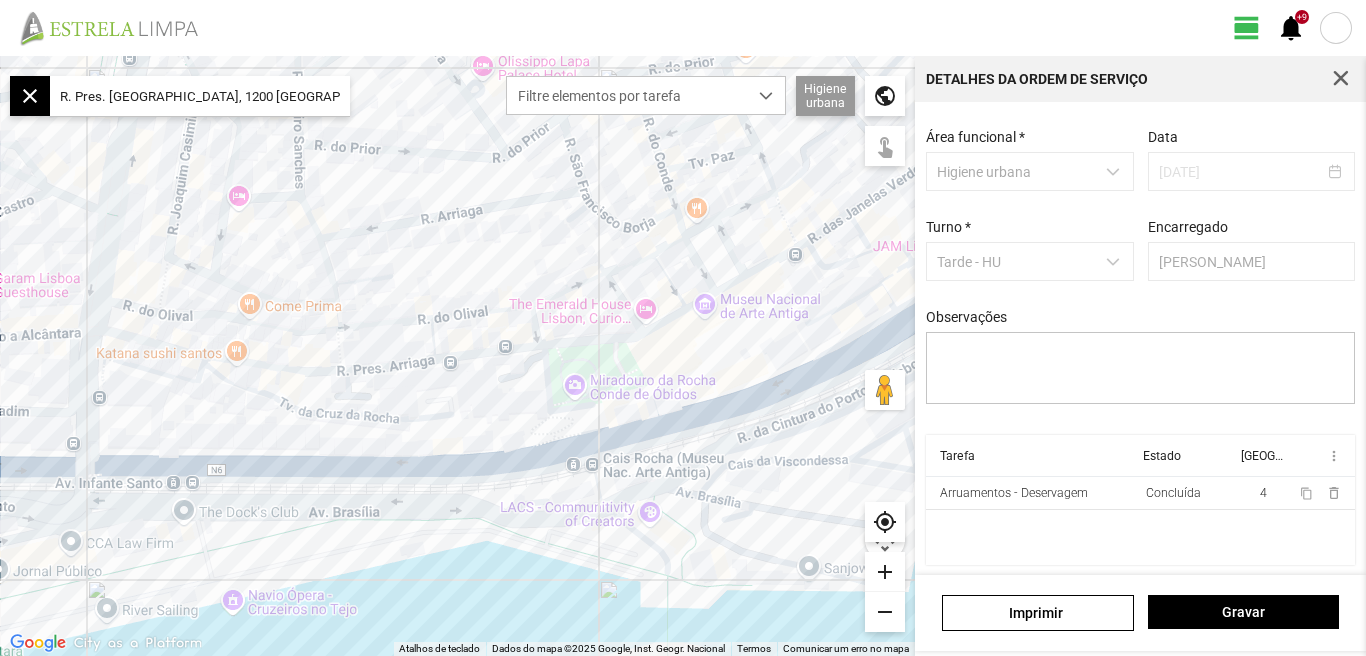 scroll, scrollTop: 85, scrollLeft: 0, axis: vertical 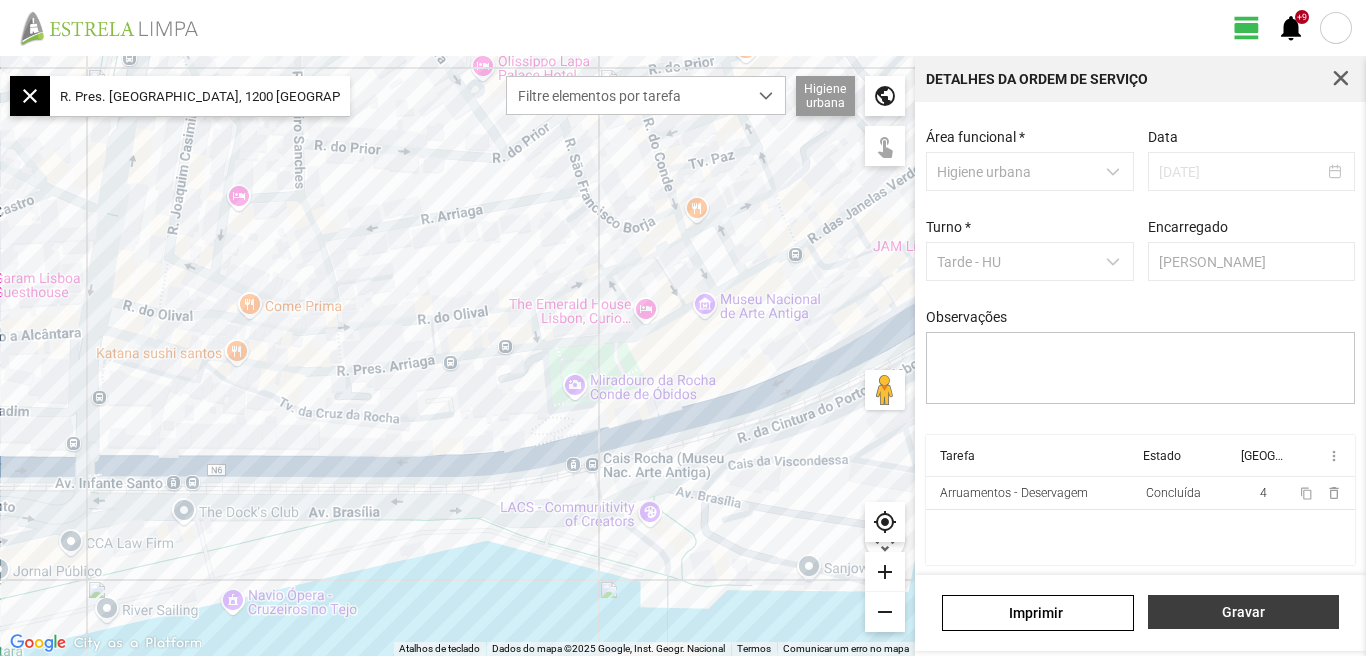 click on "Gravar" at bounding box center (1243, 612) 